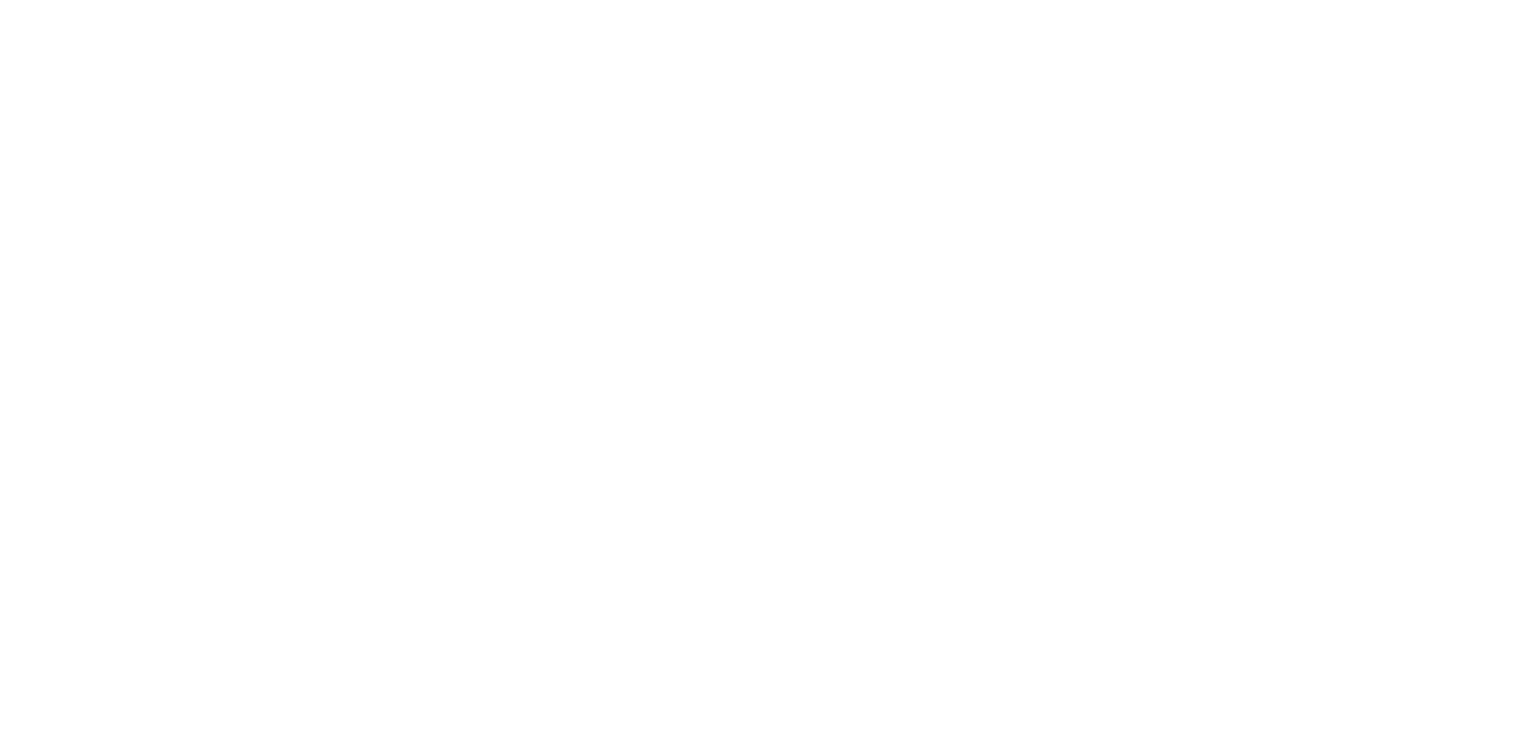 scroll, scrollTop: 0, scrollLeft: 0, axis: both 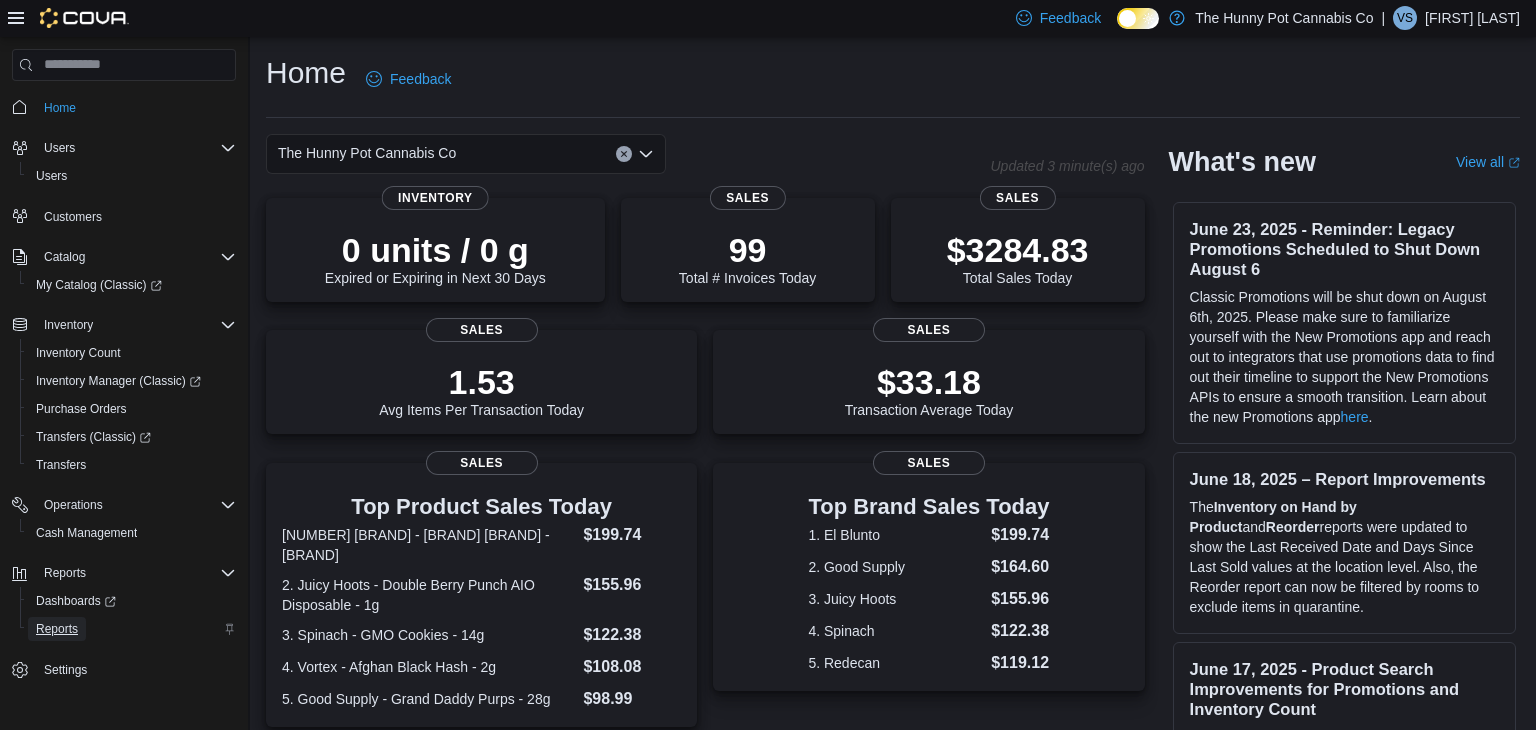 click on "Reports" at bounding box center [57, 629] 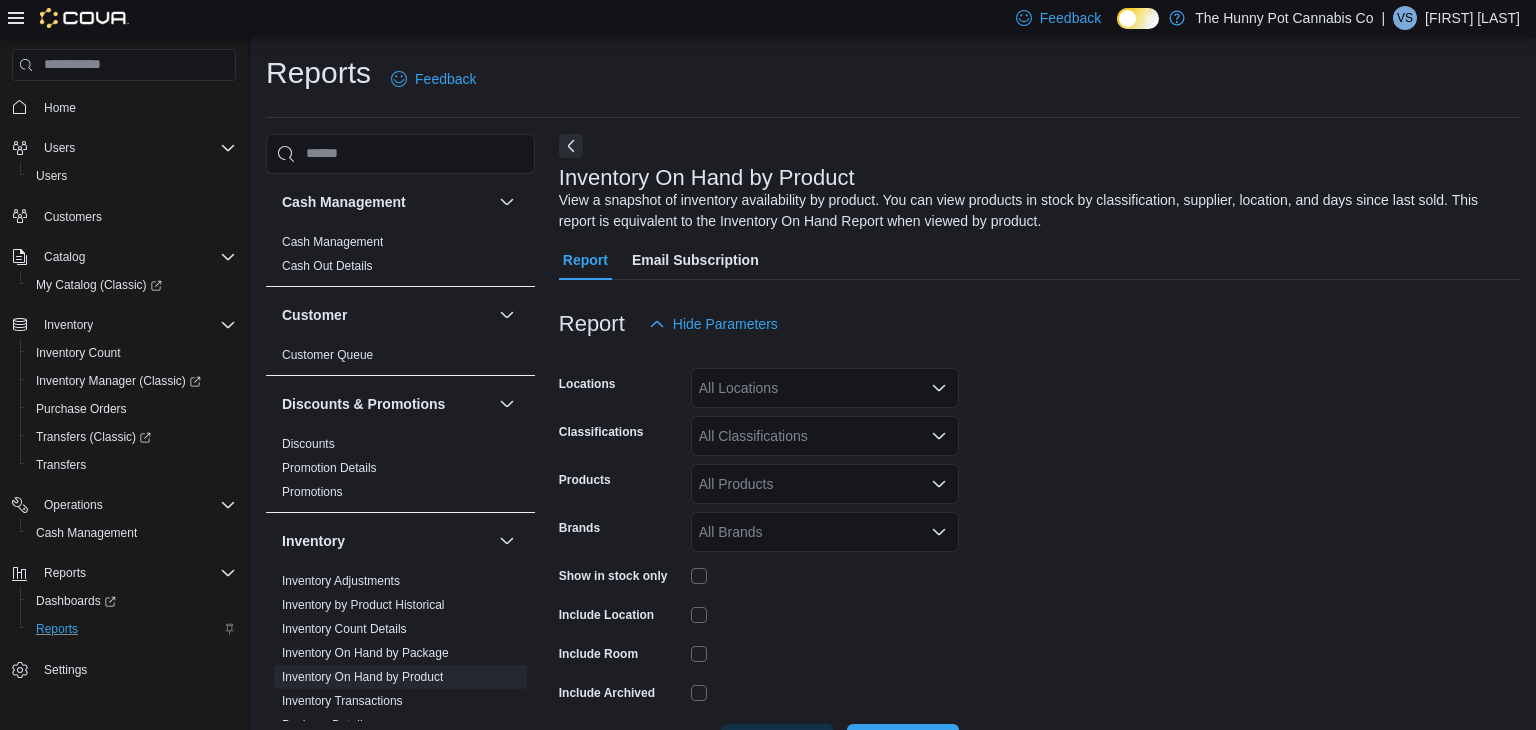 scroll, scrollTop: 67, scrollLeft: 0, axis: vertical 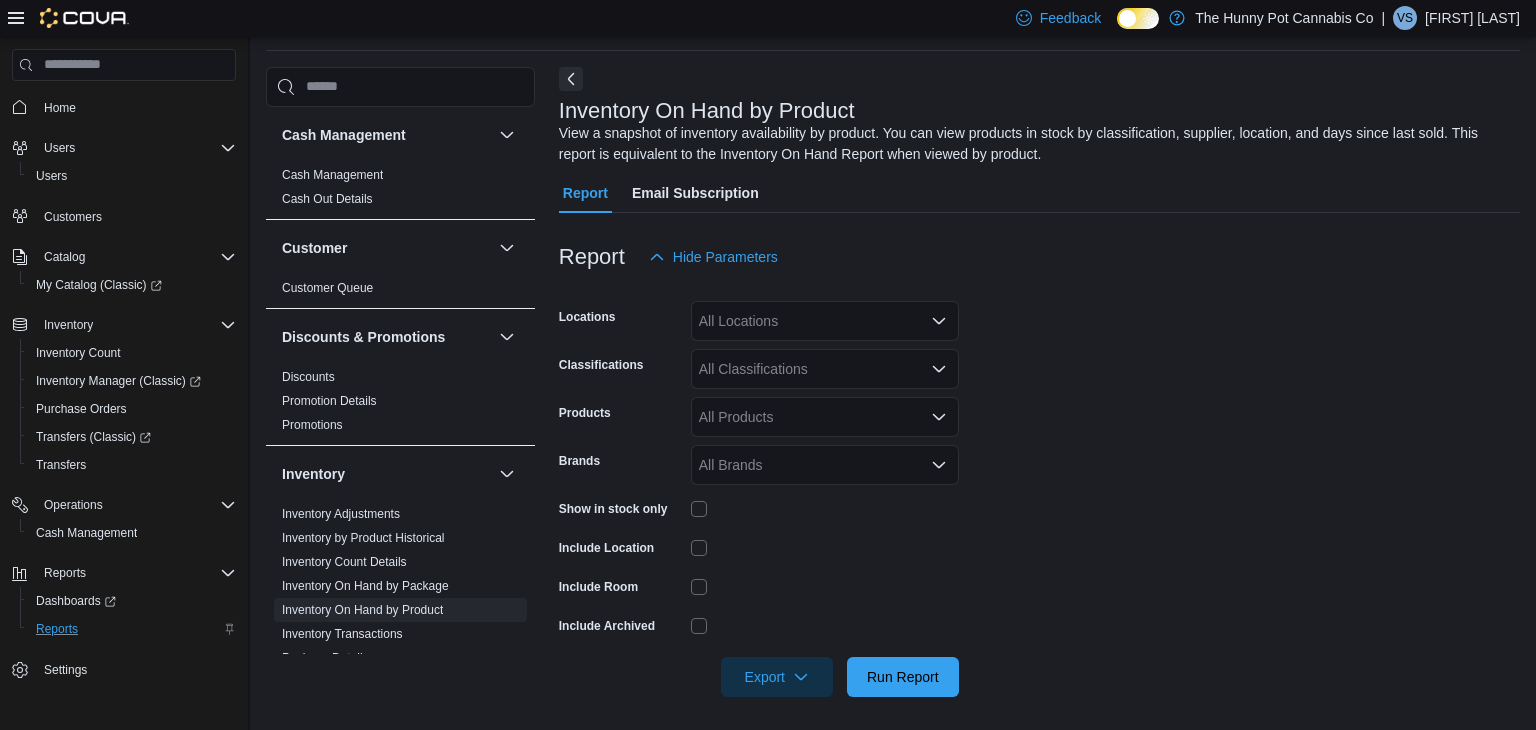 click on "All Locations" at bounding box center (825, 321) 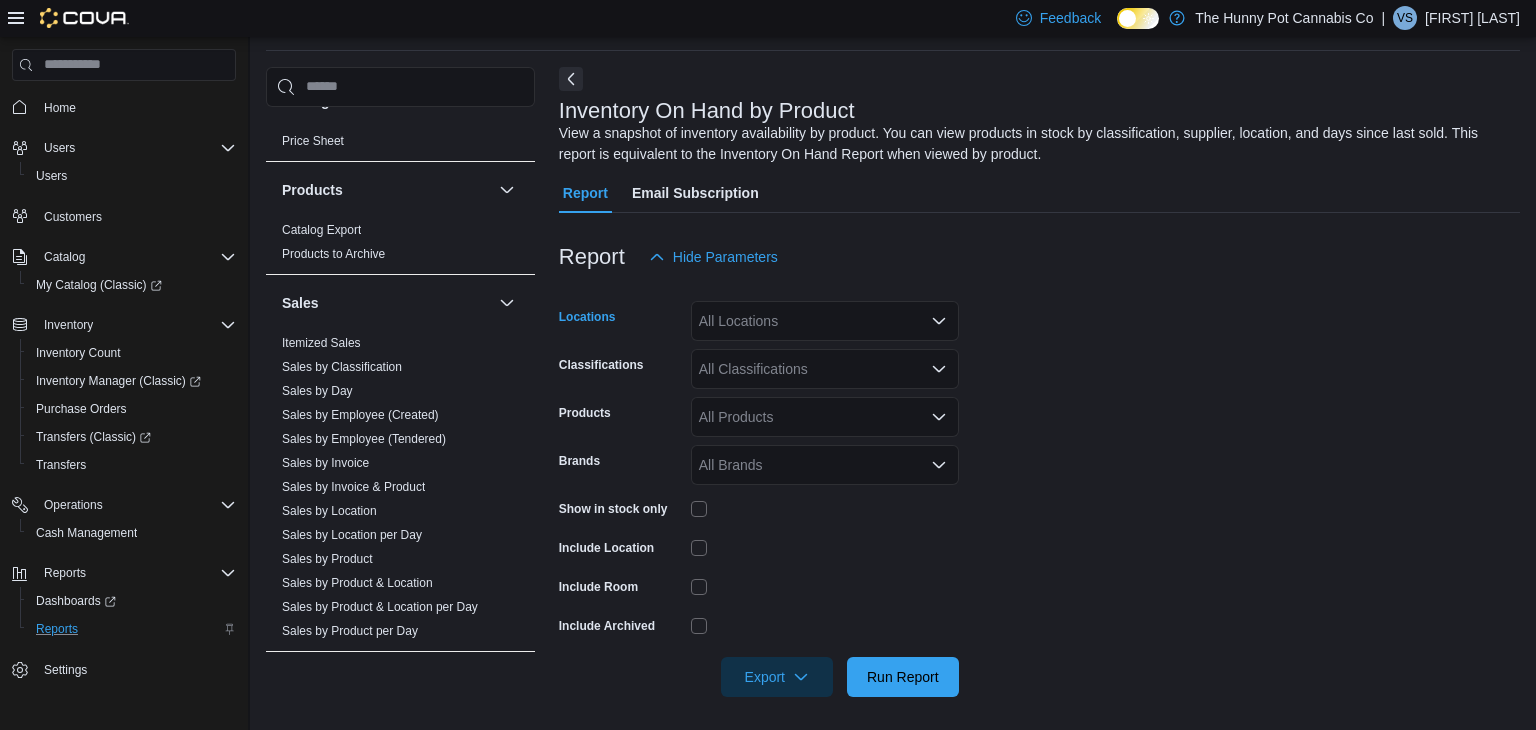 scroll, scrollTop: 1056, scrollLeft: 0, axis: vertical 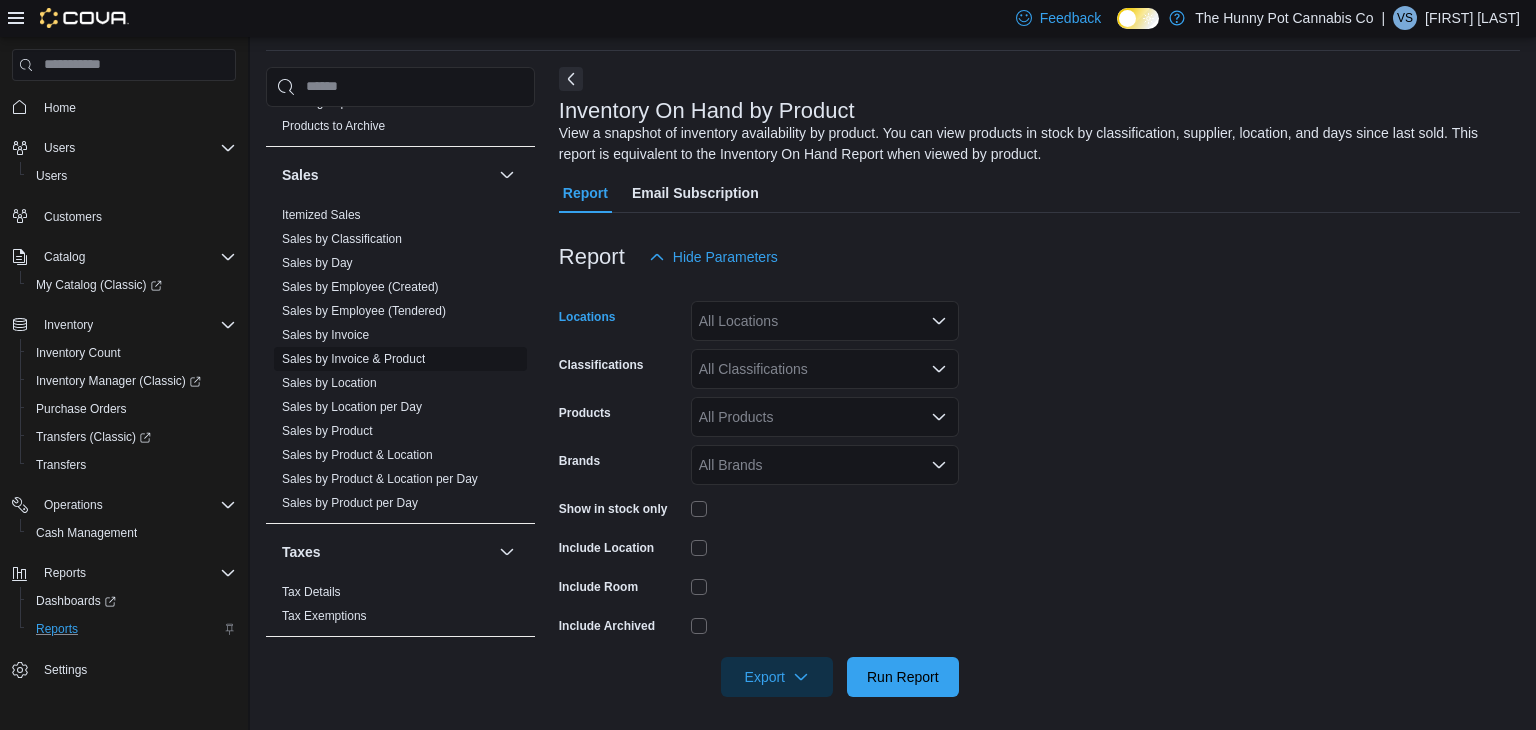 click on "Sales by Invoice & Product" at bounding box center (353, 359) 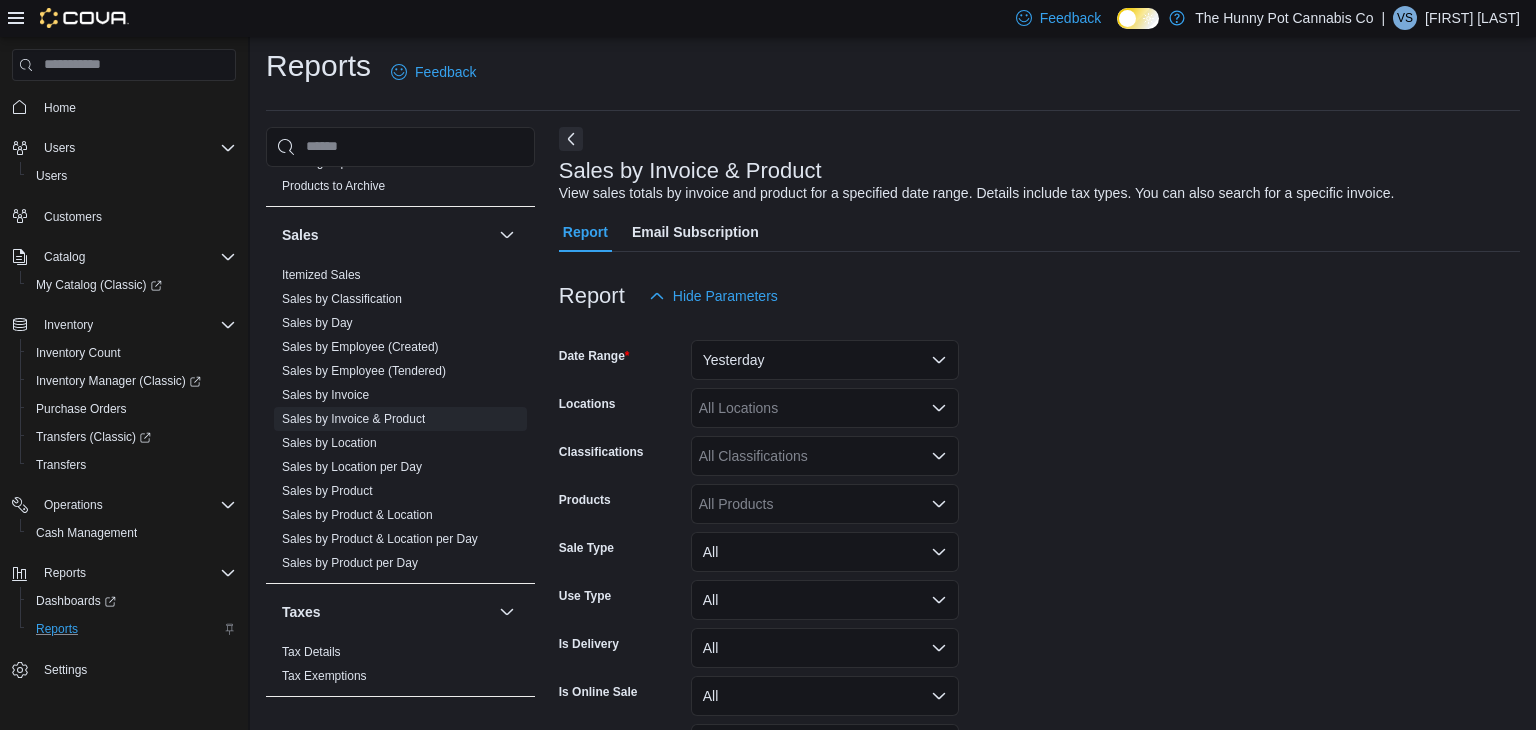 scroll, scrollTop: 46, scrollLeft: 0, axis: vertical 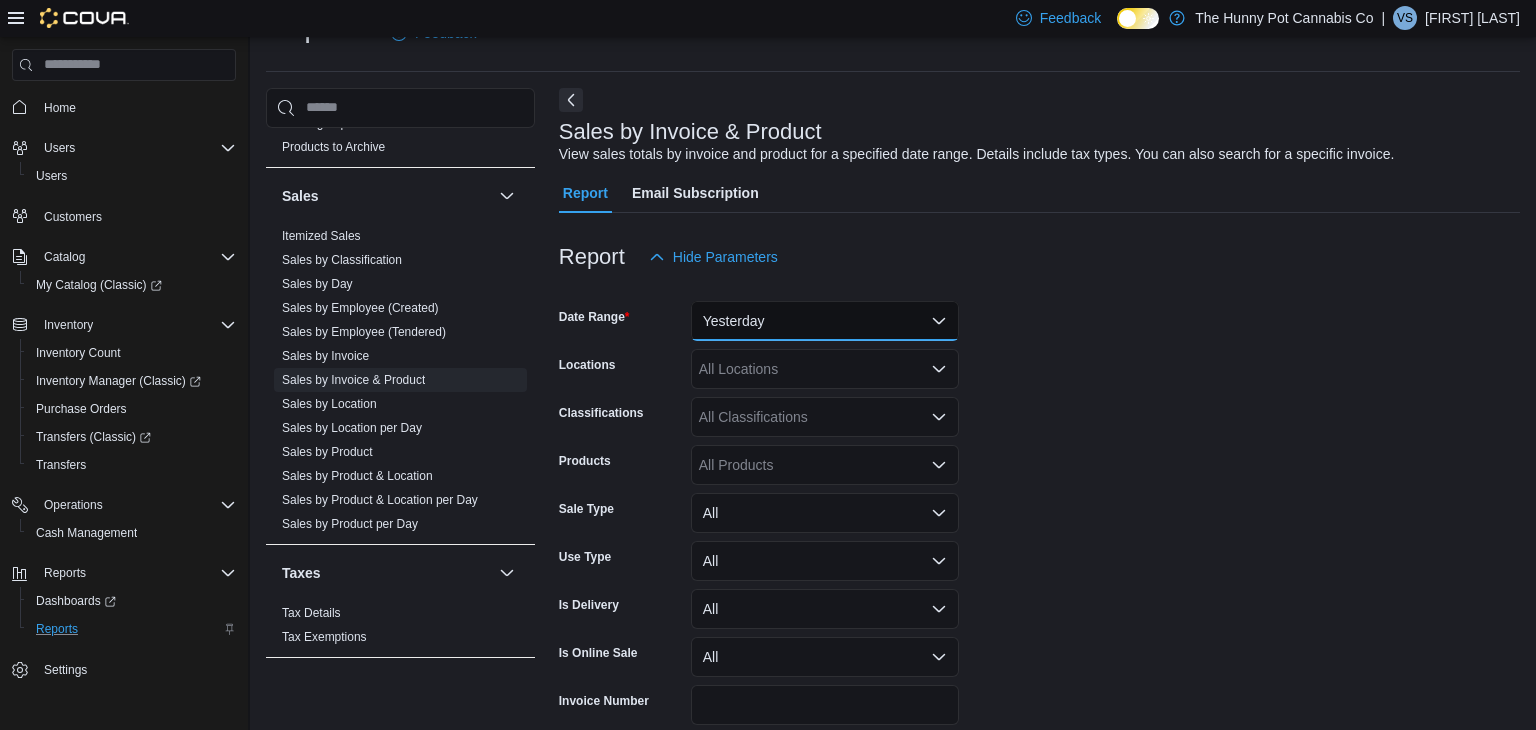 click on "Yesterday" at bounding box center [825, 321] 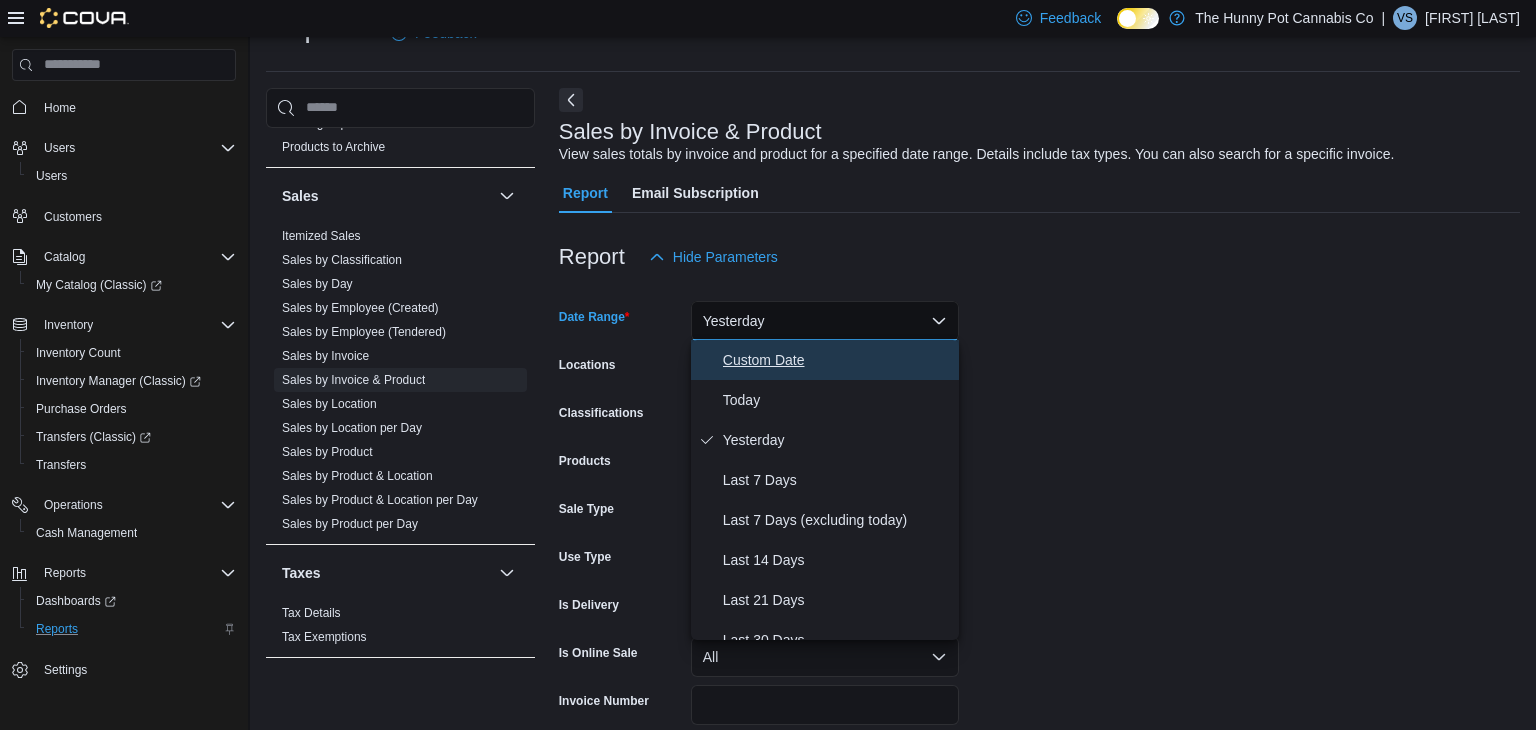 click on "Custom Date" at bounding box center (825, 360) 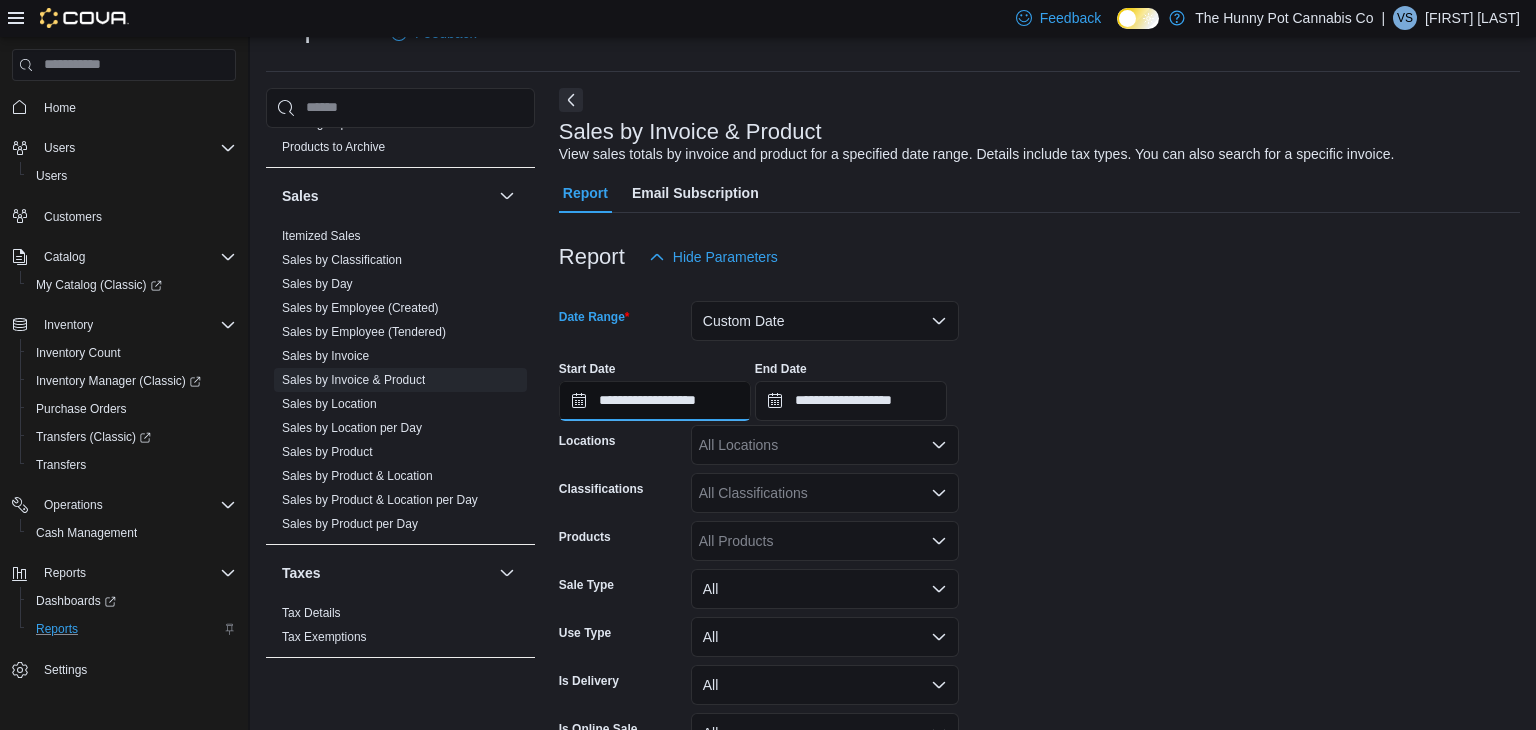 click on "**********" at bounding box center [655, 401] 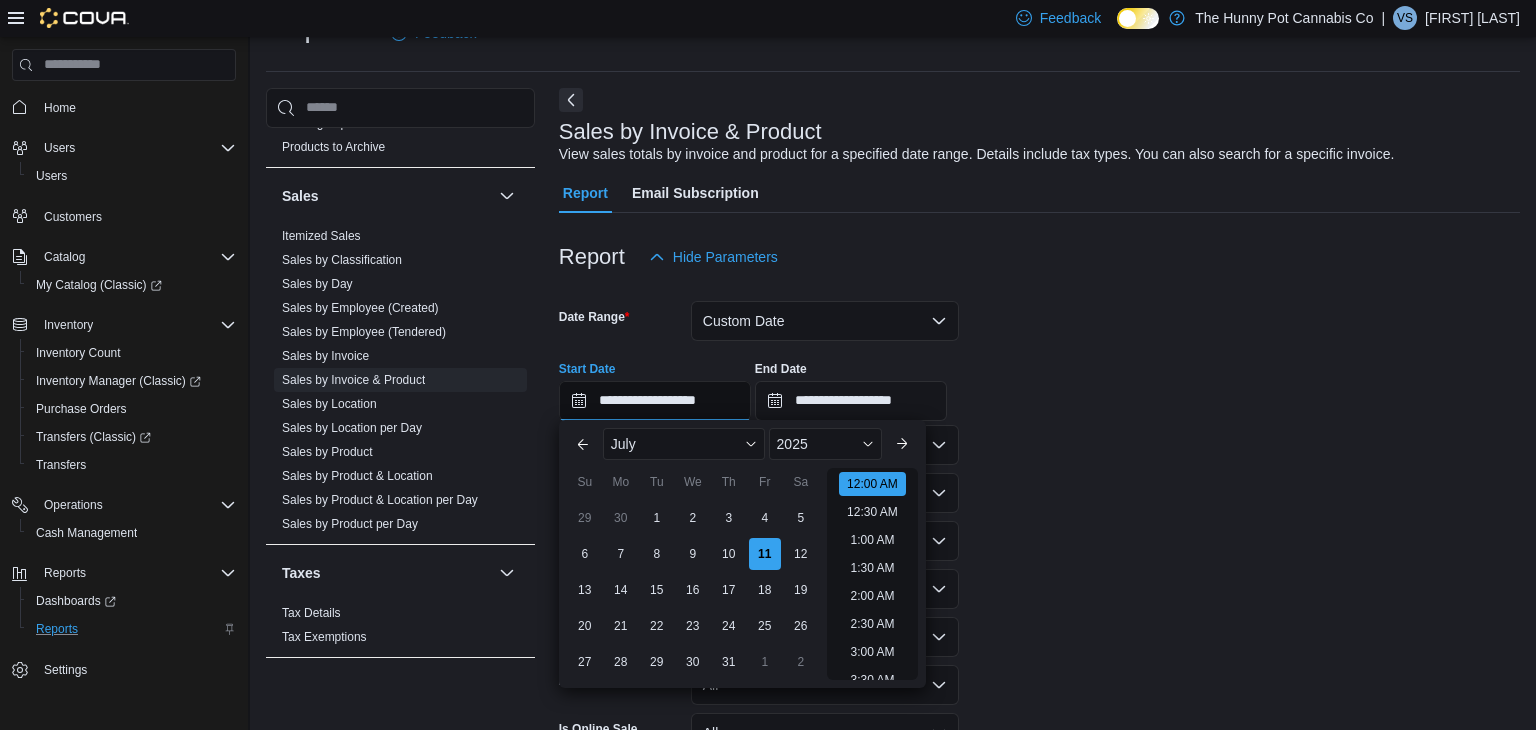 scroll, scrollTop: 62, scrollLeft: 0, axis: vertical 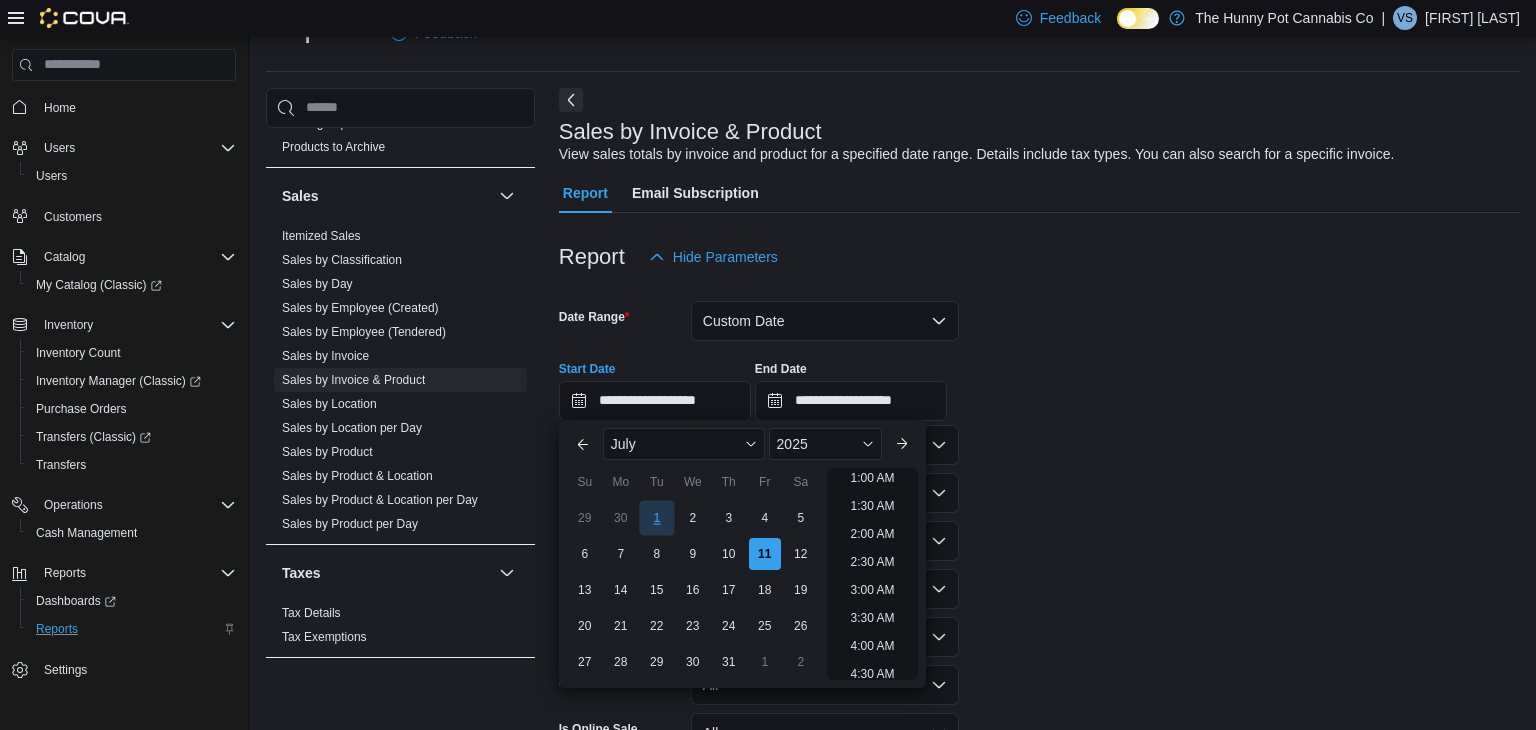 click on "1" at bounding box center [656, 518] 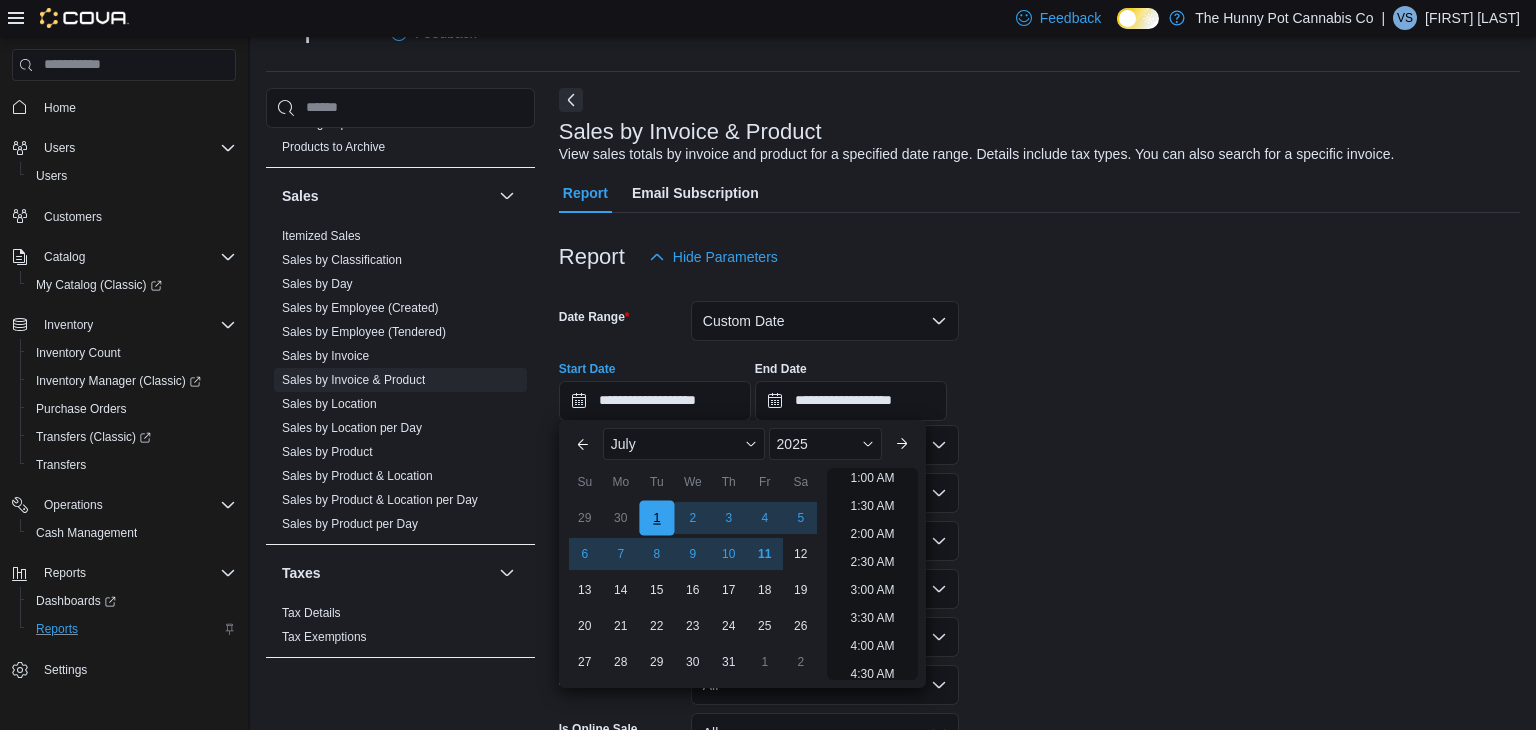 scroll, scrollTop: 4, scrollLeft: 0, axis: vertical 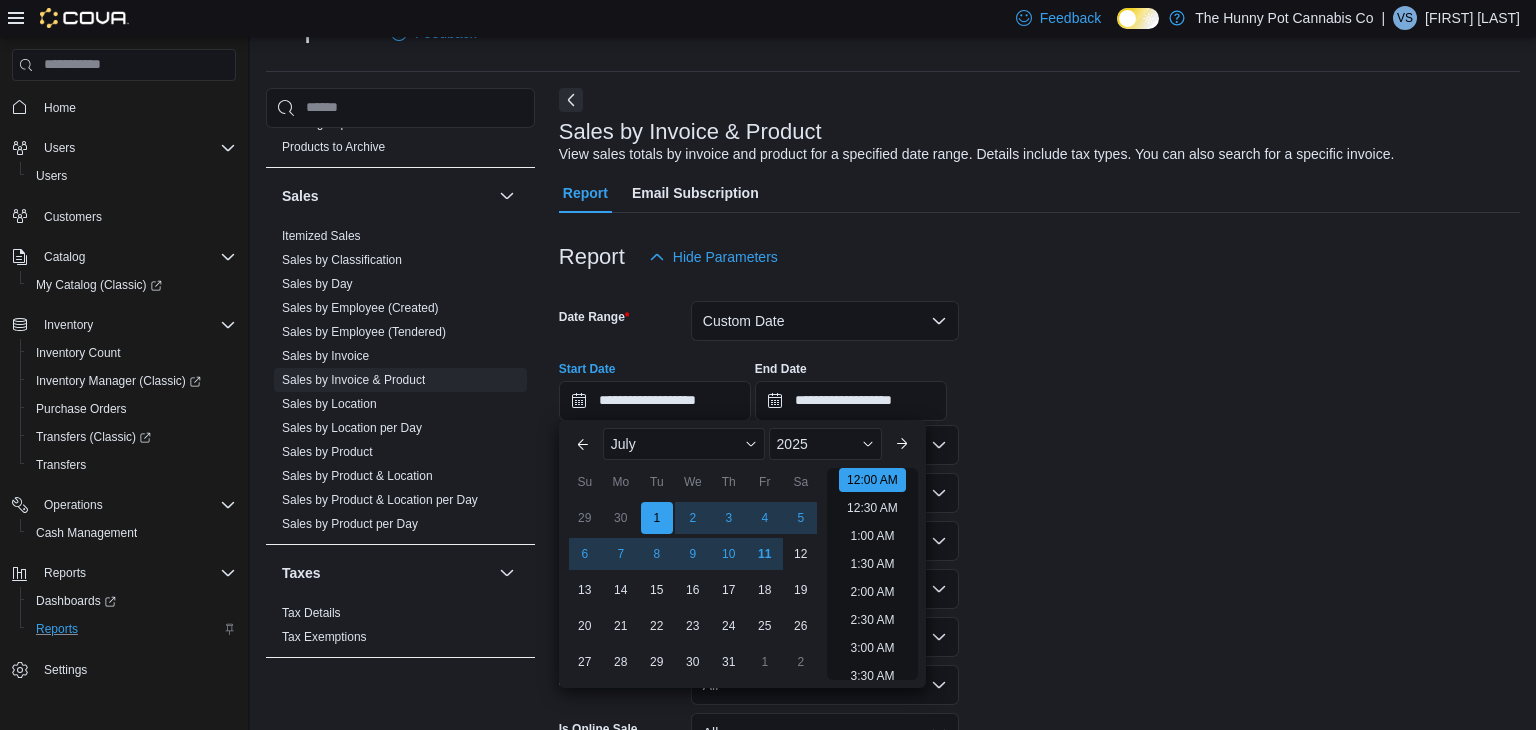 click at bounding box center [1039, 225] 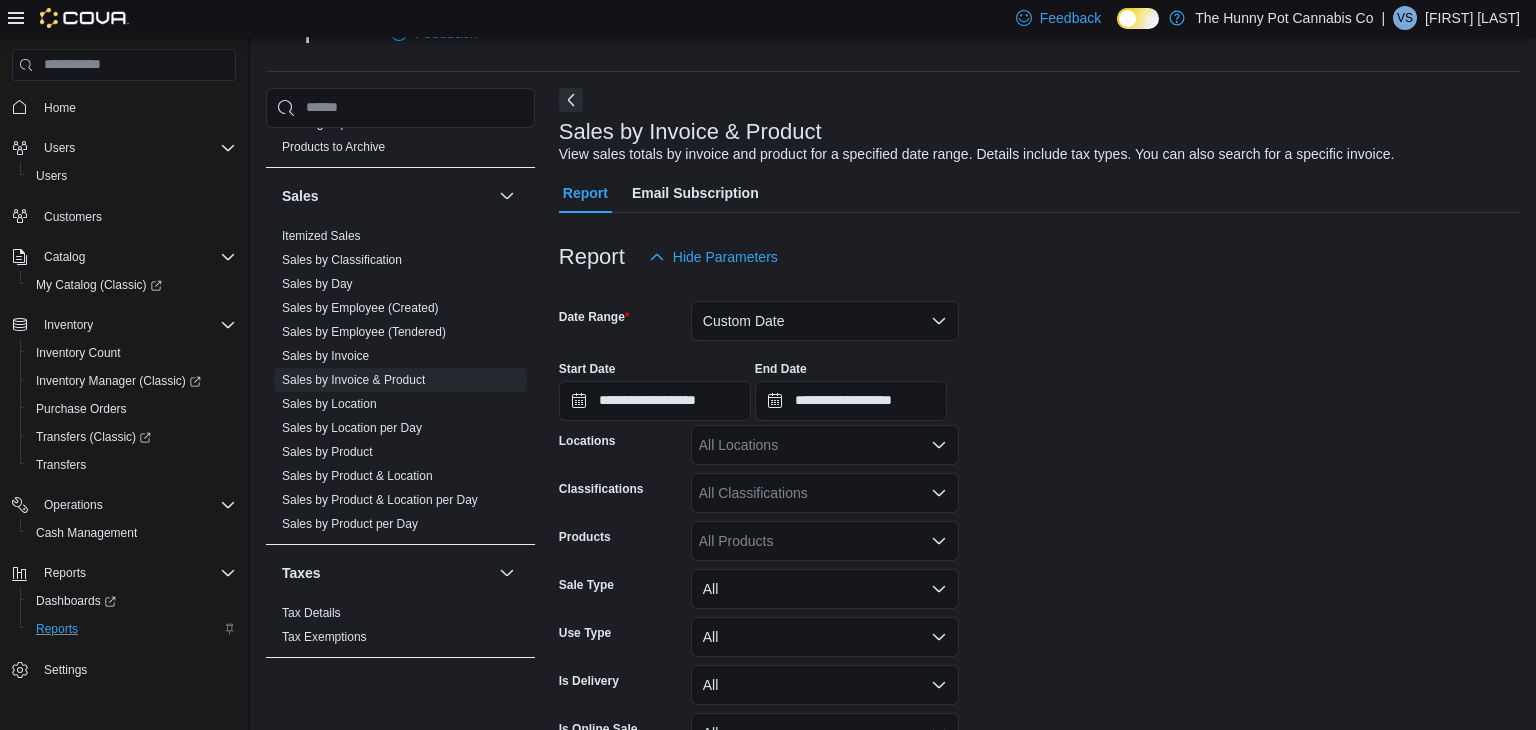 click on "All Locations" at bounding box center [825, 445] 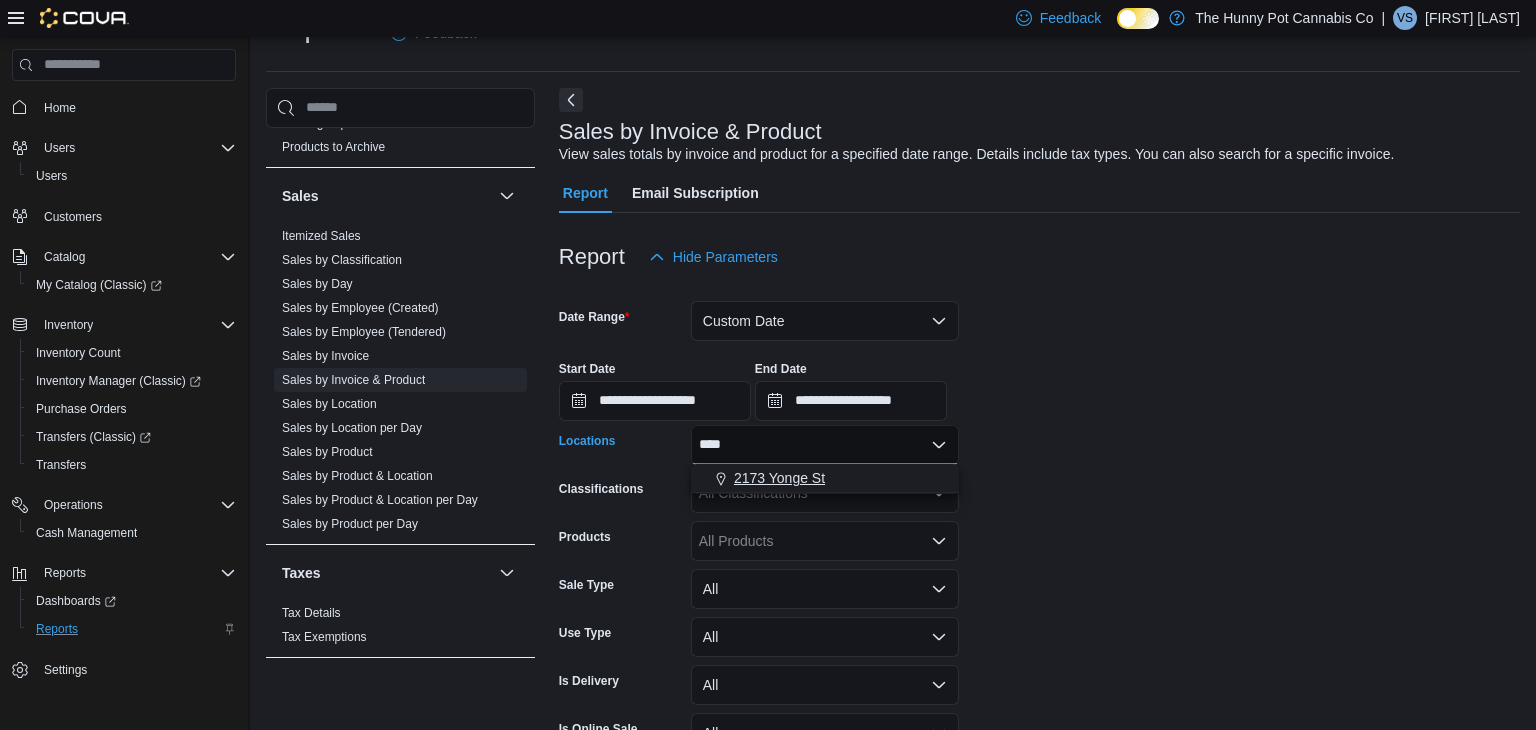 type on "****" 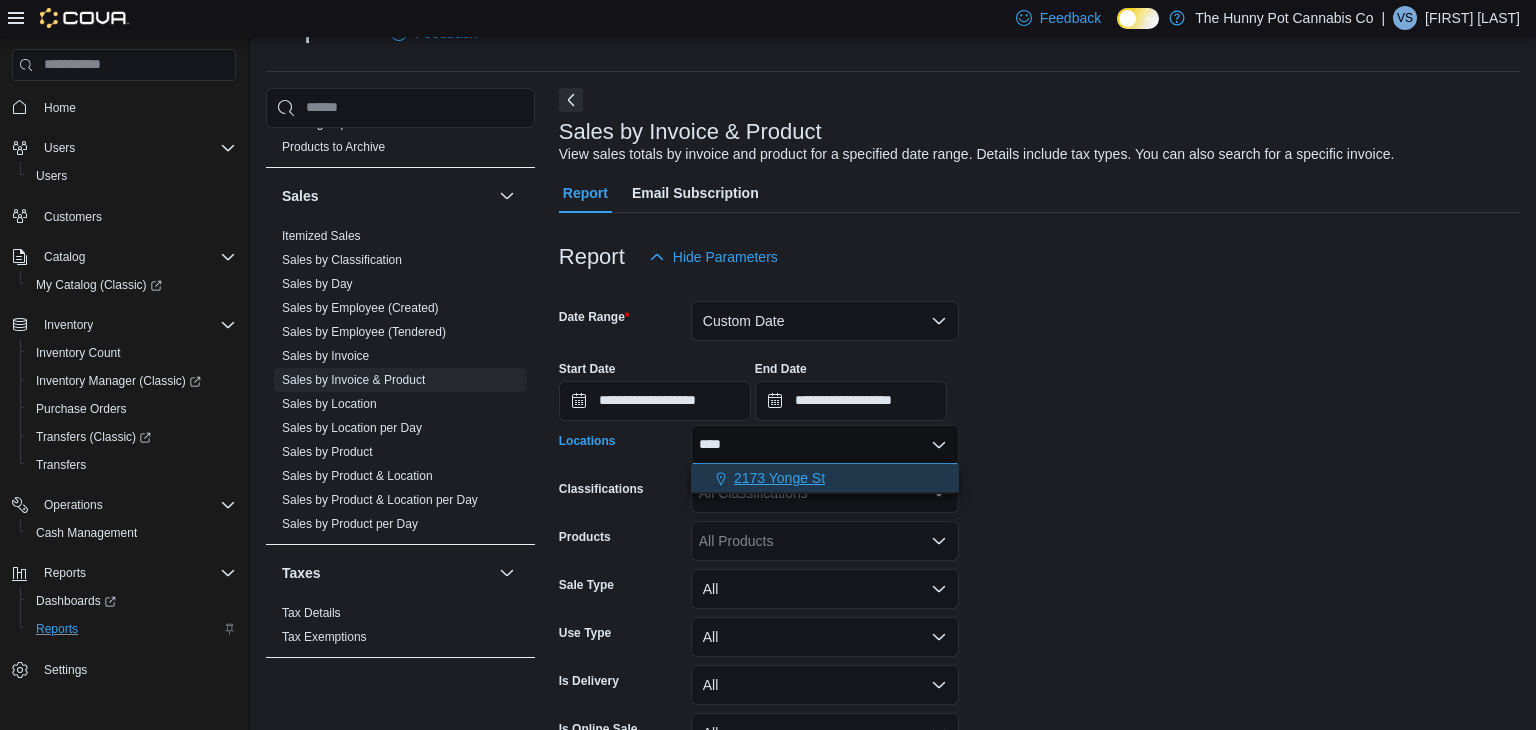 click on "2173 Yonge St" at bounding box center [779, 478] 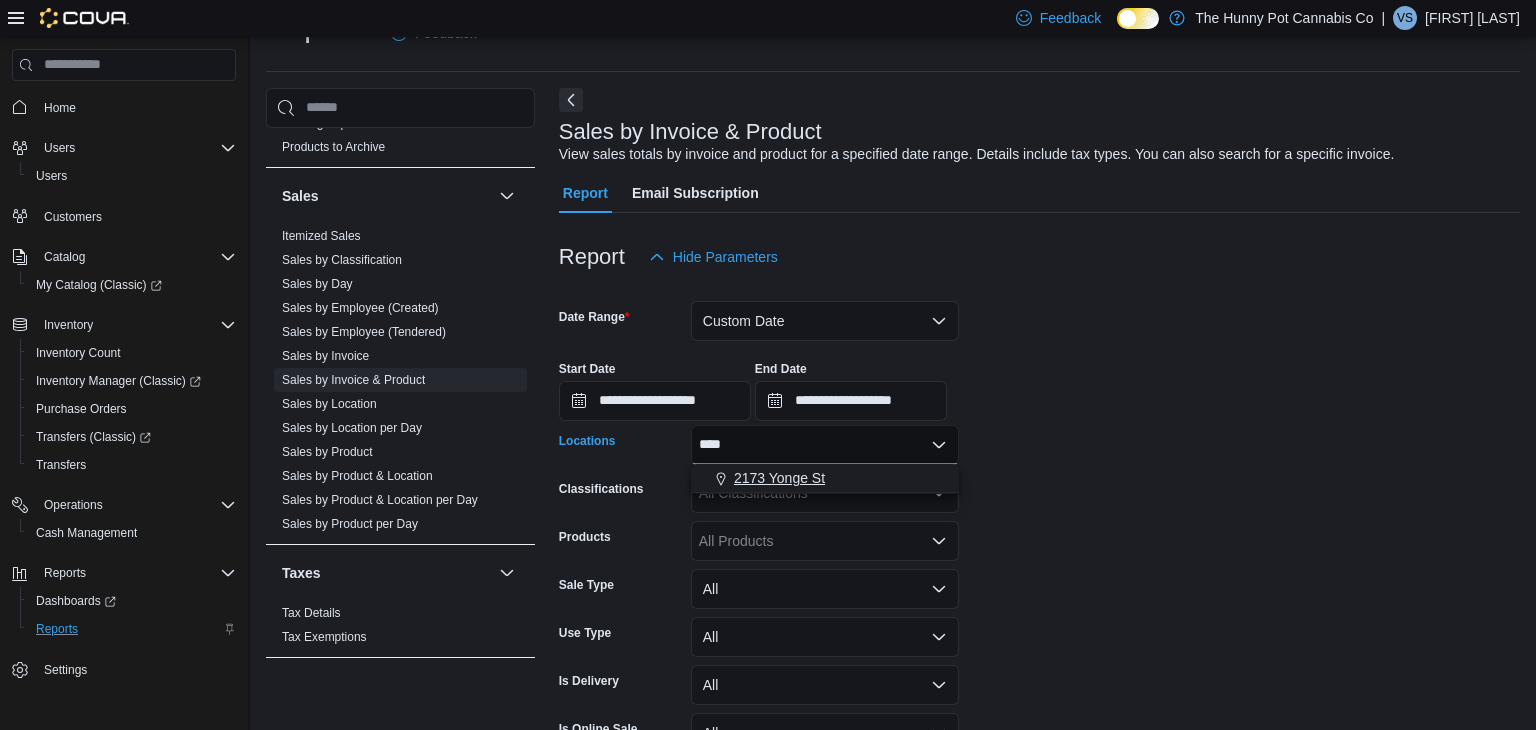type 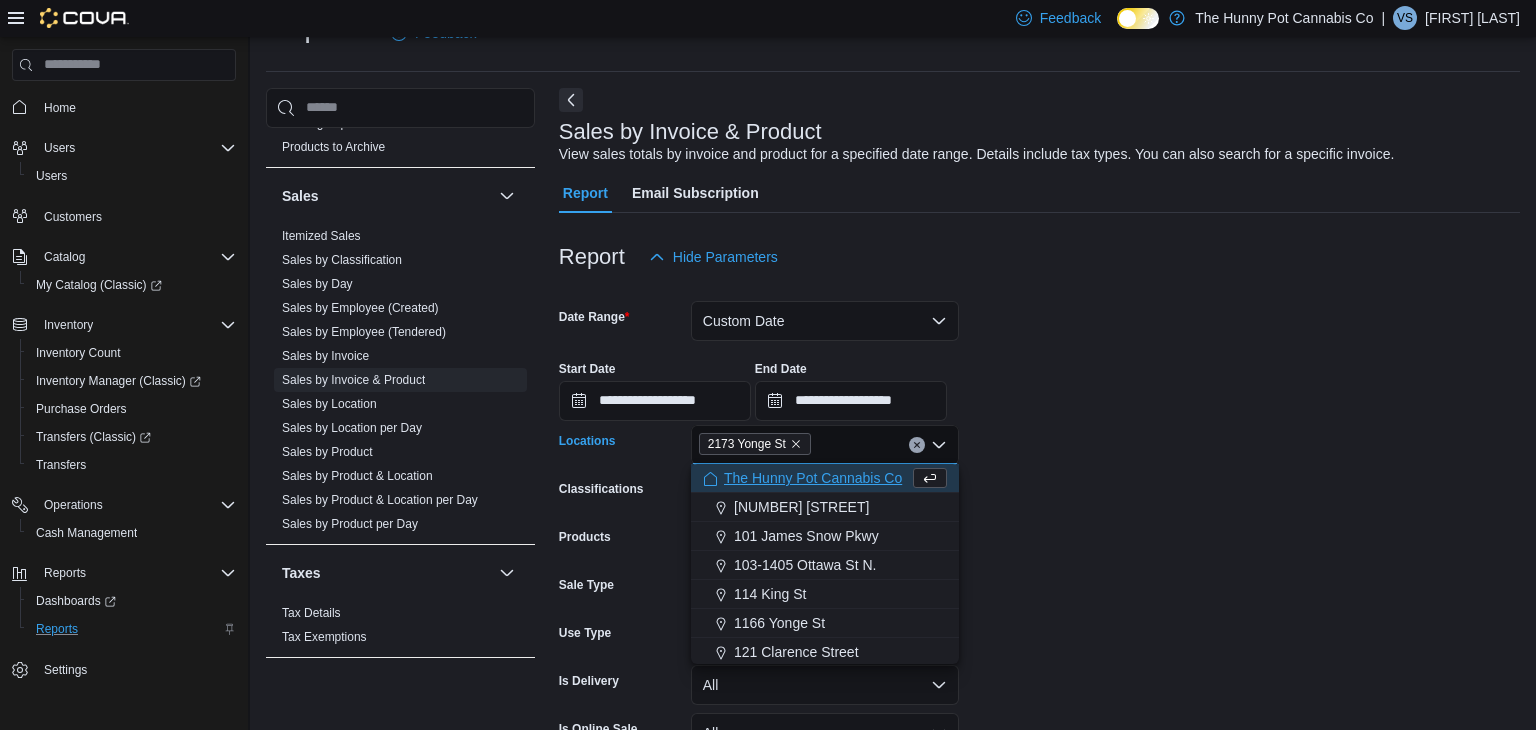 click on "**********" at bounding box center [1039, 567] 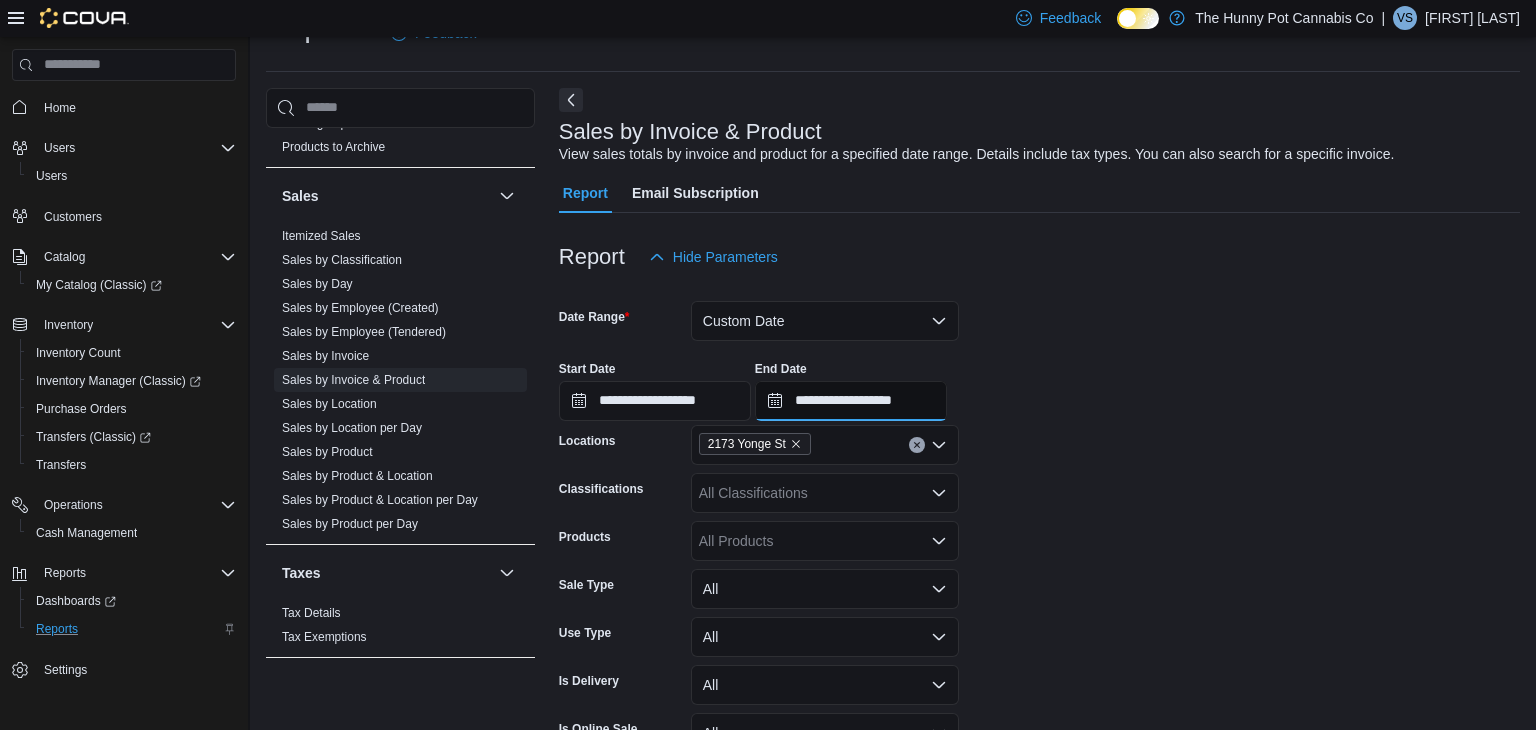 click on "**********" at bounding box center (851, 401) 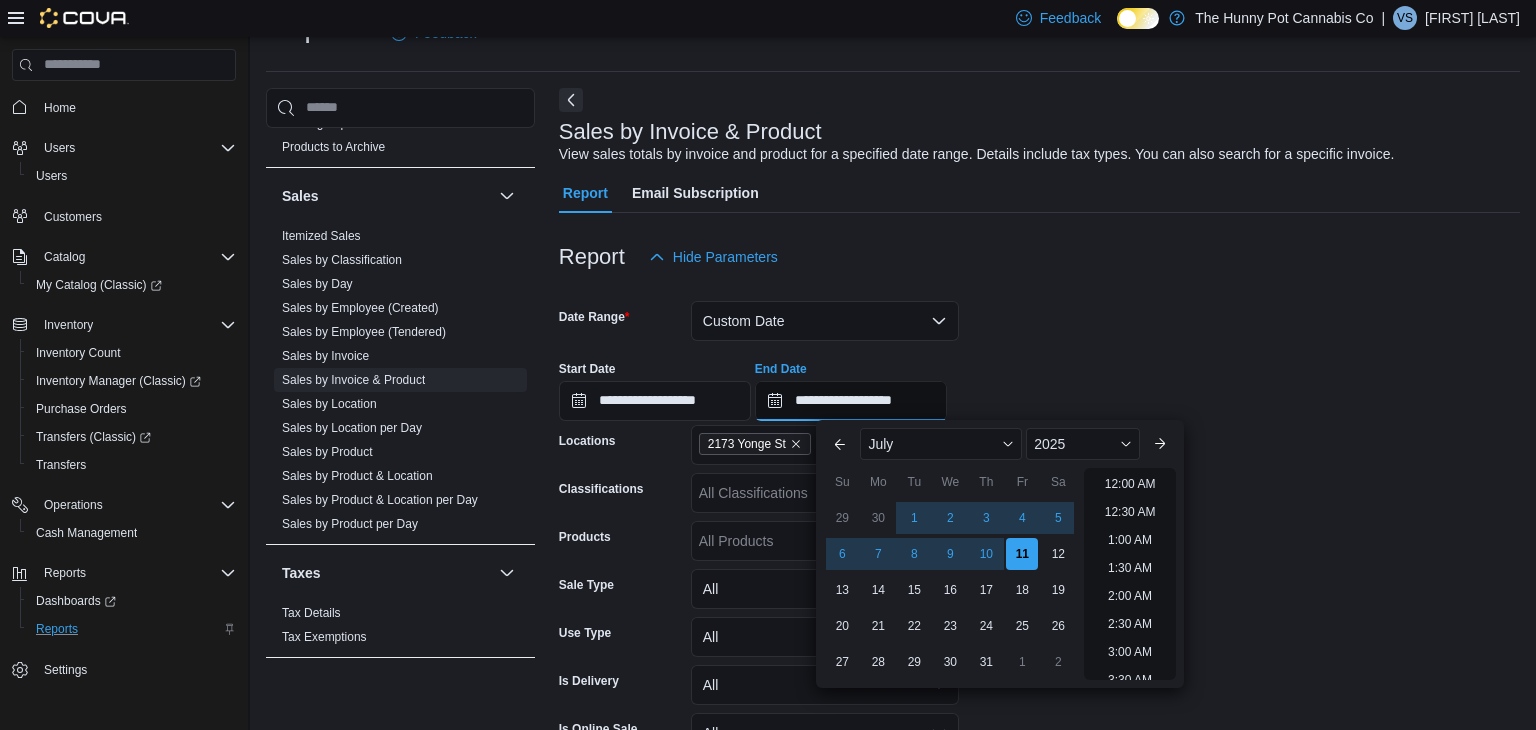 scroll, scrollTop: 1136, scrollLeft: 0, axis: vertical 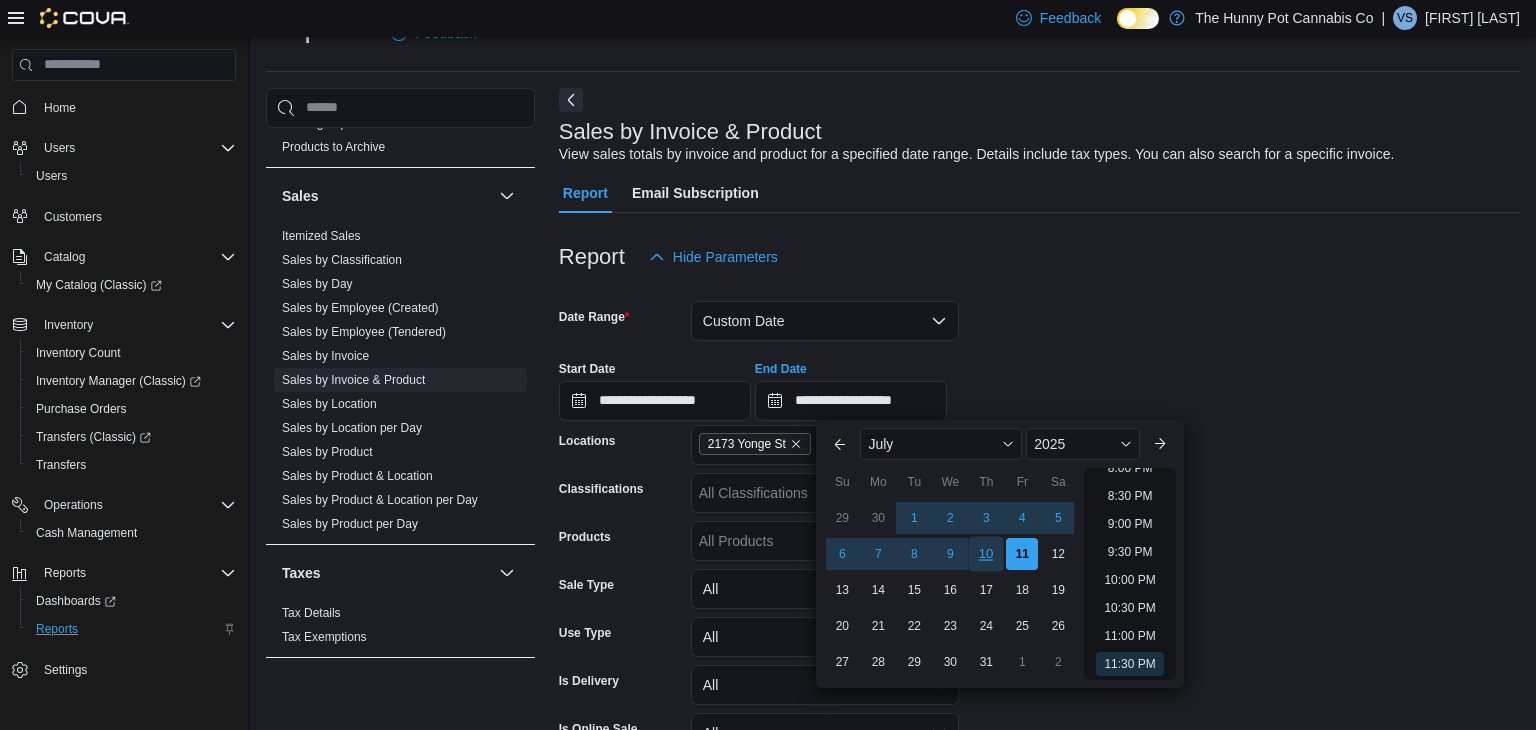 click on "10" at bounding box center [986, 554] 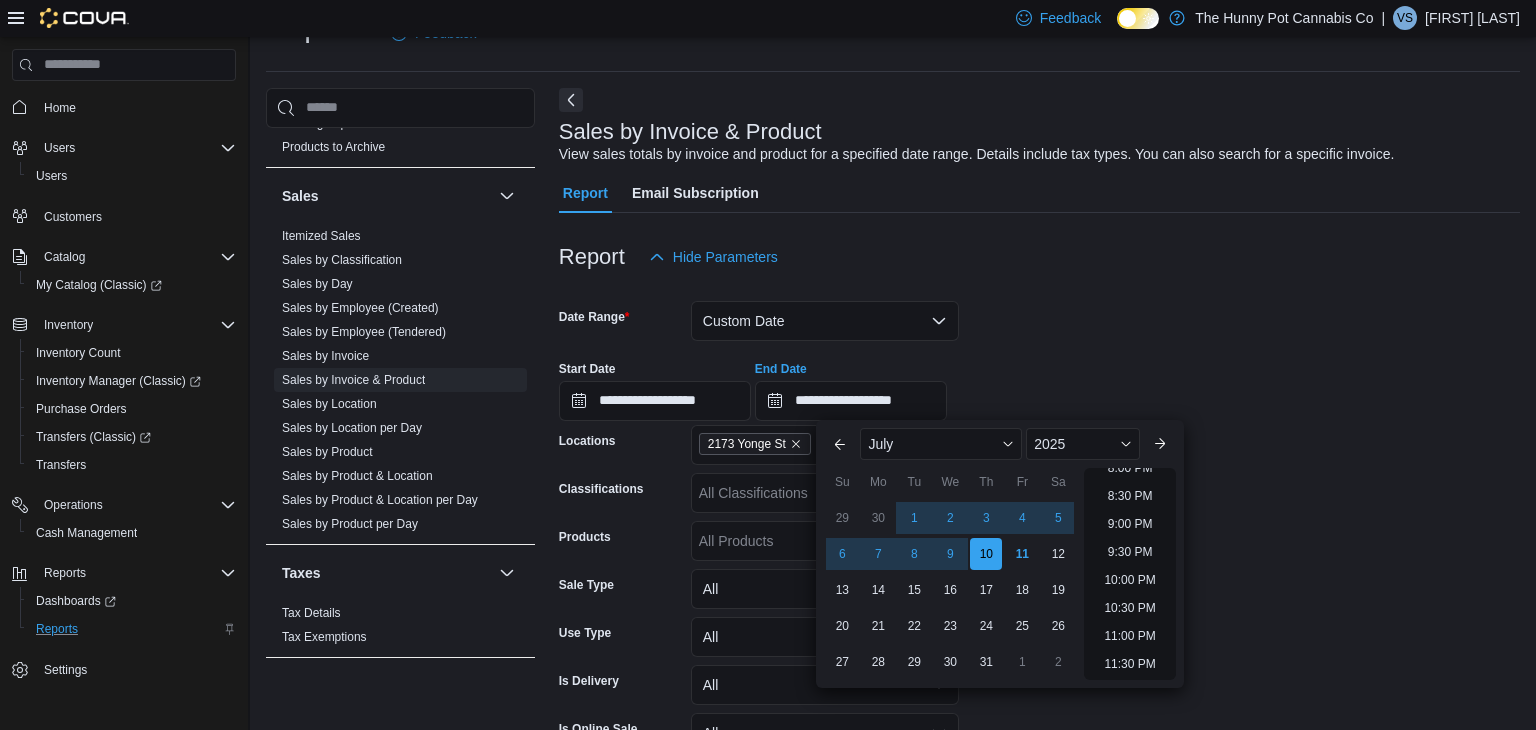 click on "Report Hide Parameters" at bounding box center (1039, 257) 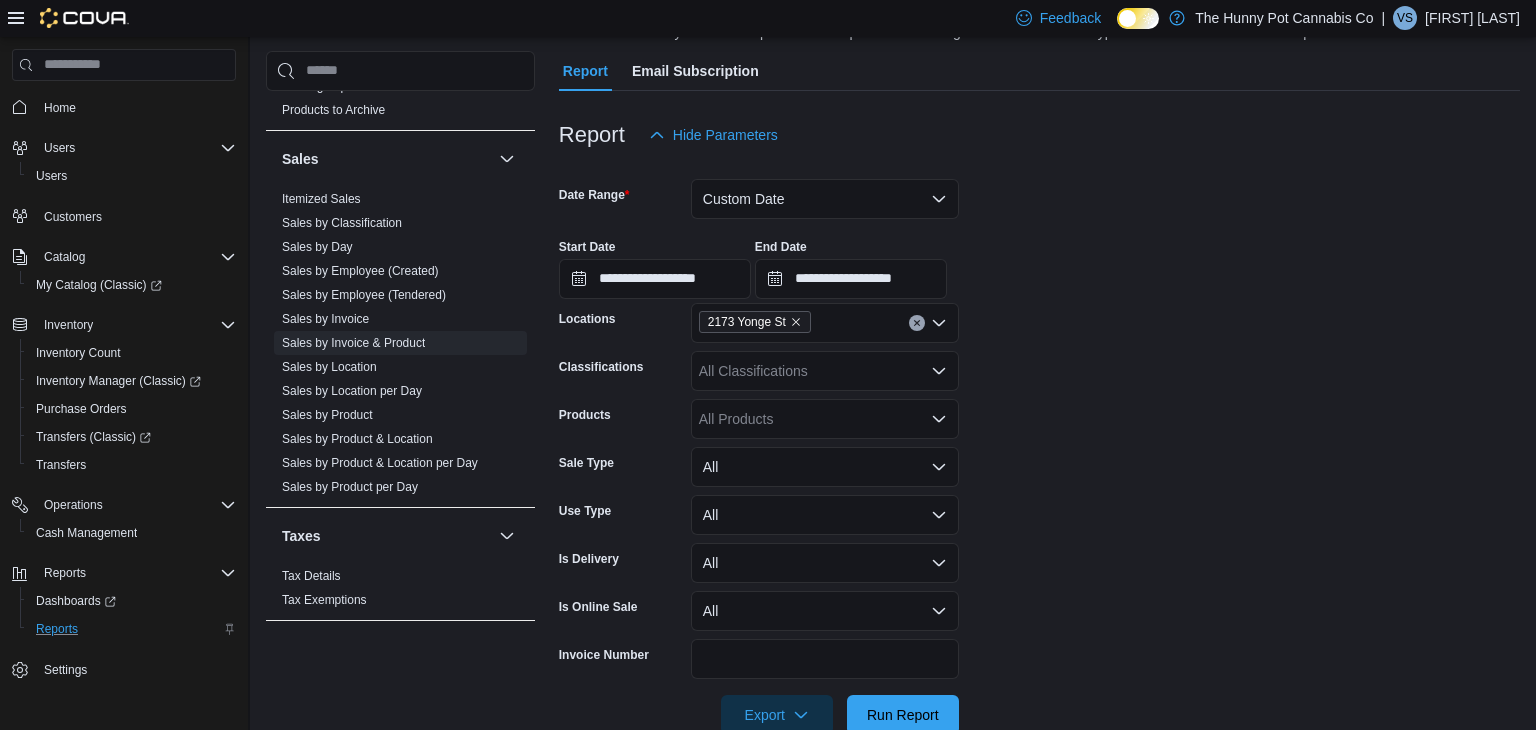 scroll, scrollTop: 212, scrollLeft: 0, axis: vertical 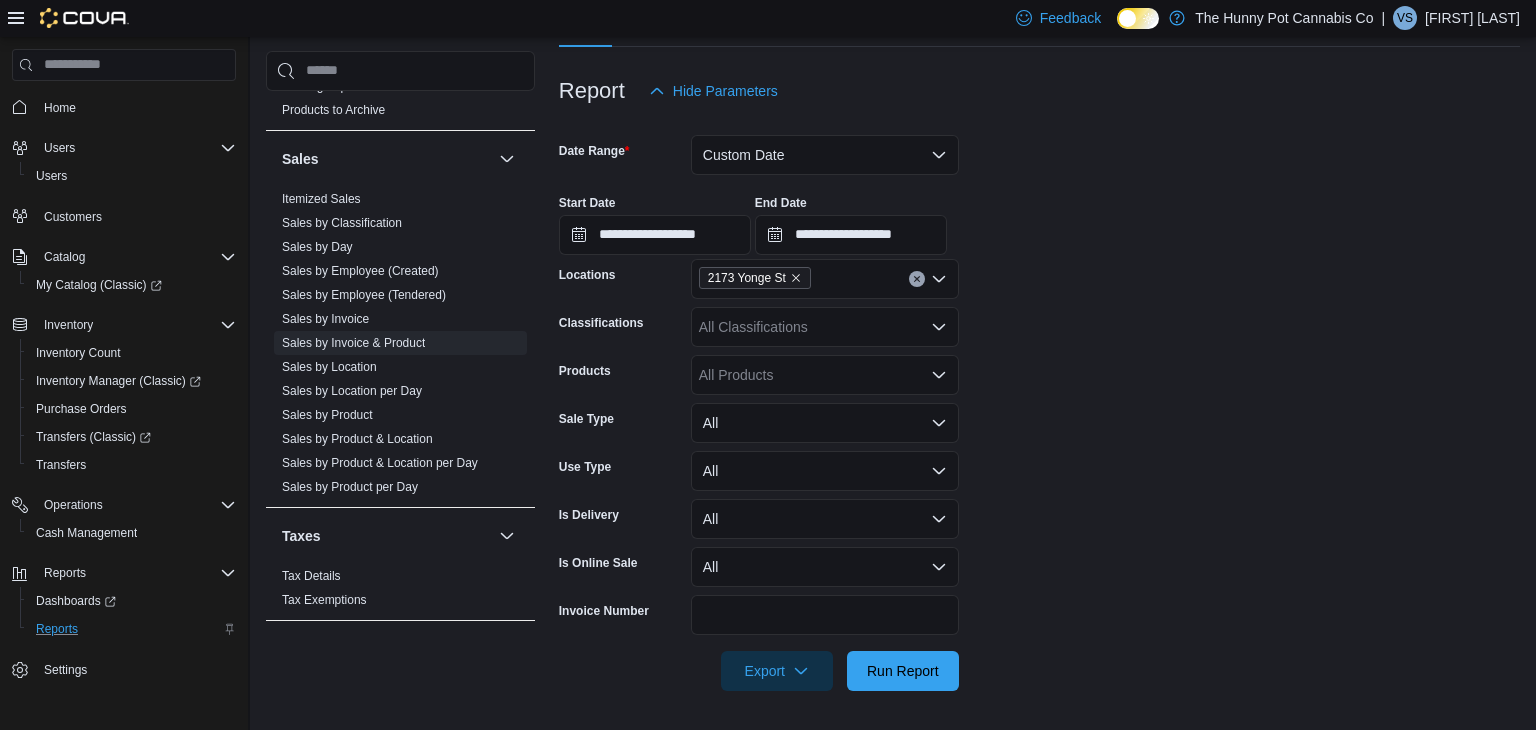 click at bounding box center [1039, 643] 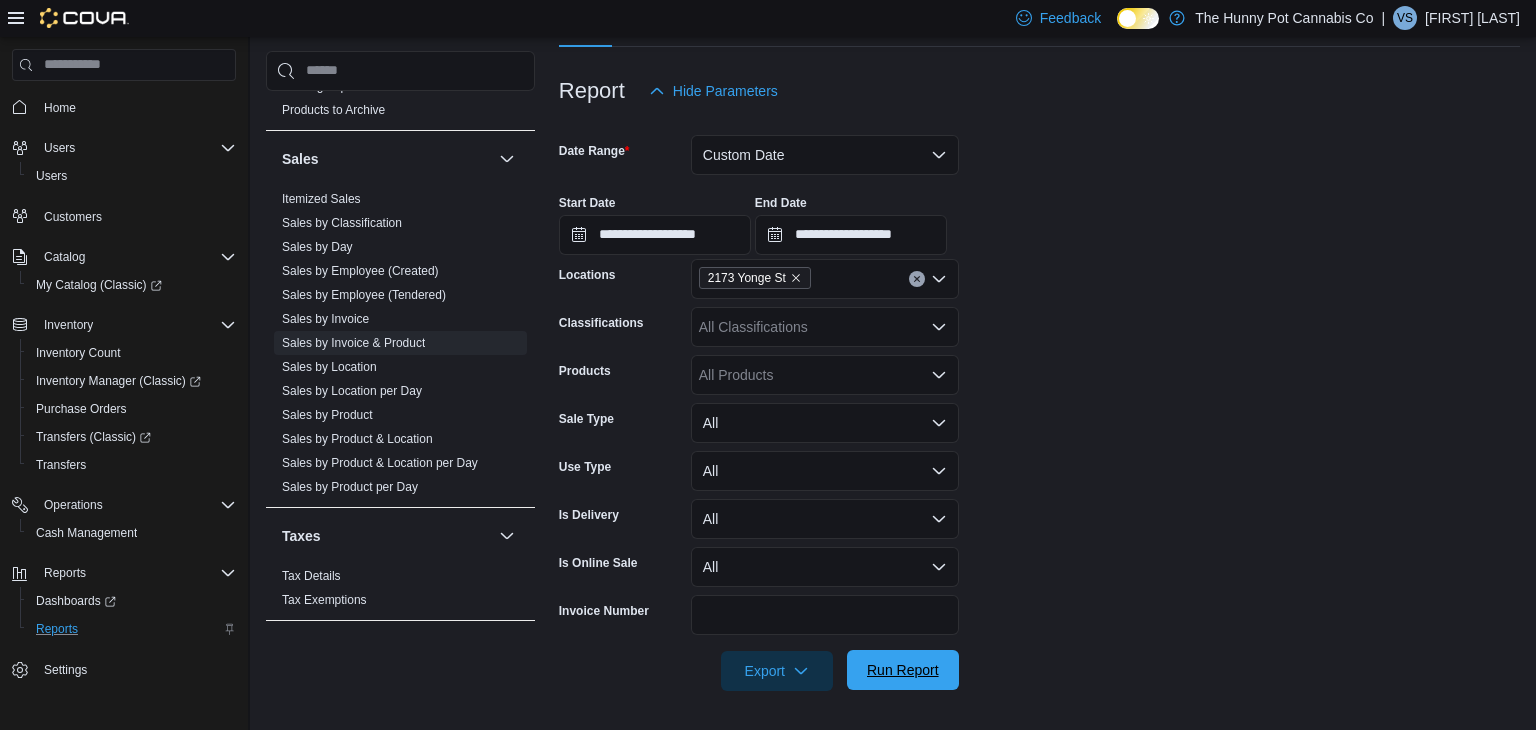 click on "Run Report" at bounding box center [903, 670] 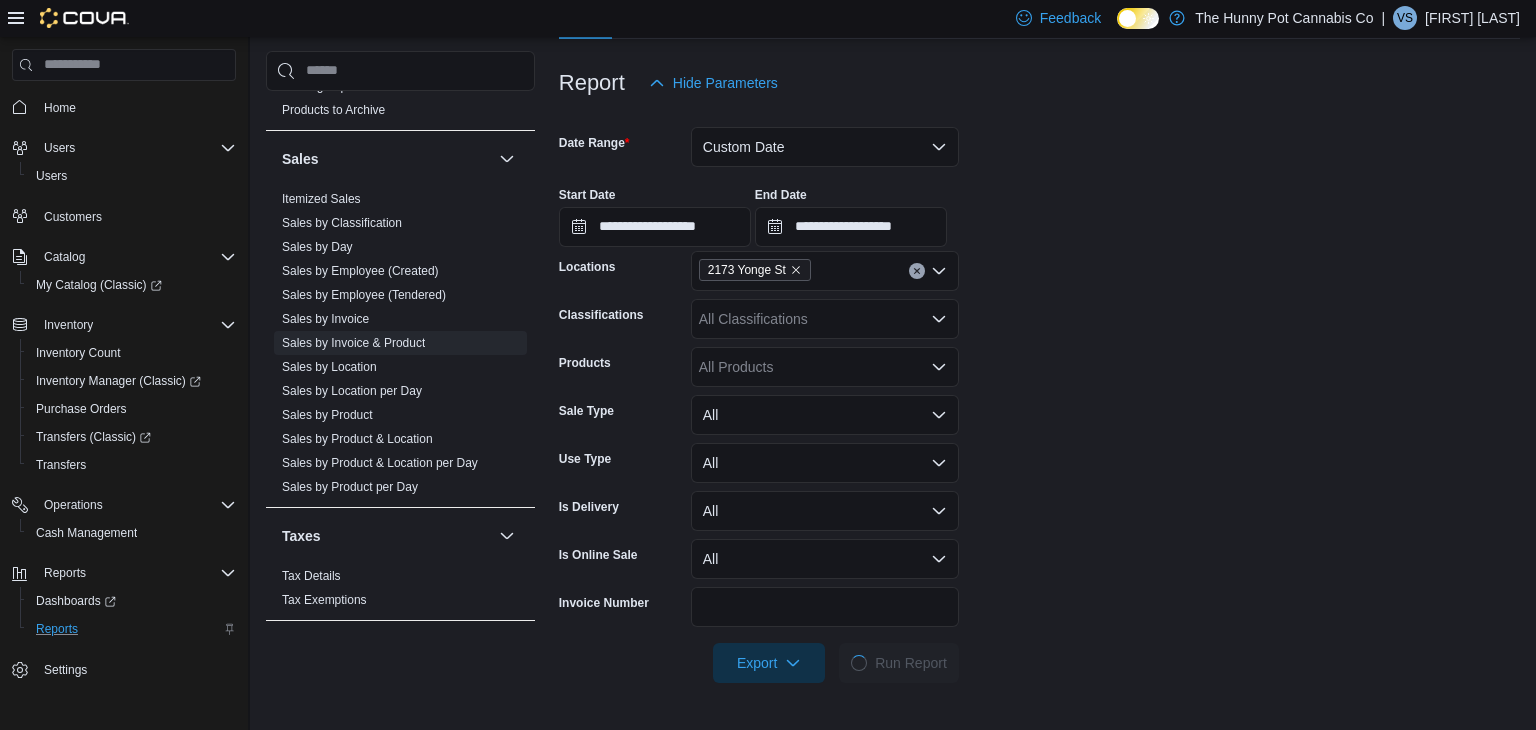 scroll, scrollTop: 224, scrollLeft: 0, axis: vertical 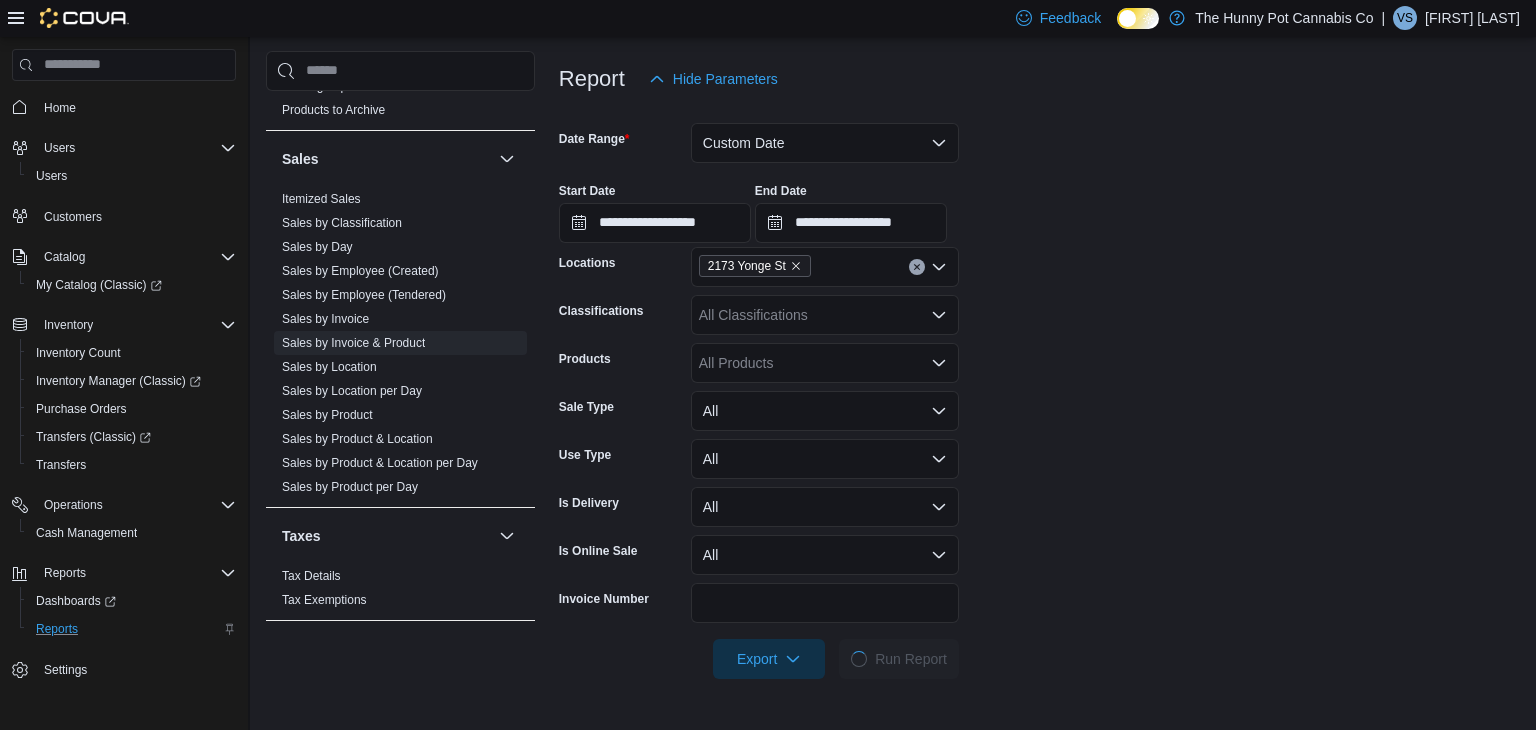 click on "All Products" at bounding box center (825, 363) 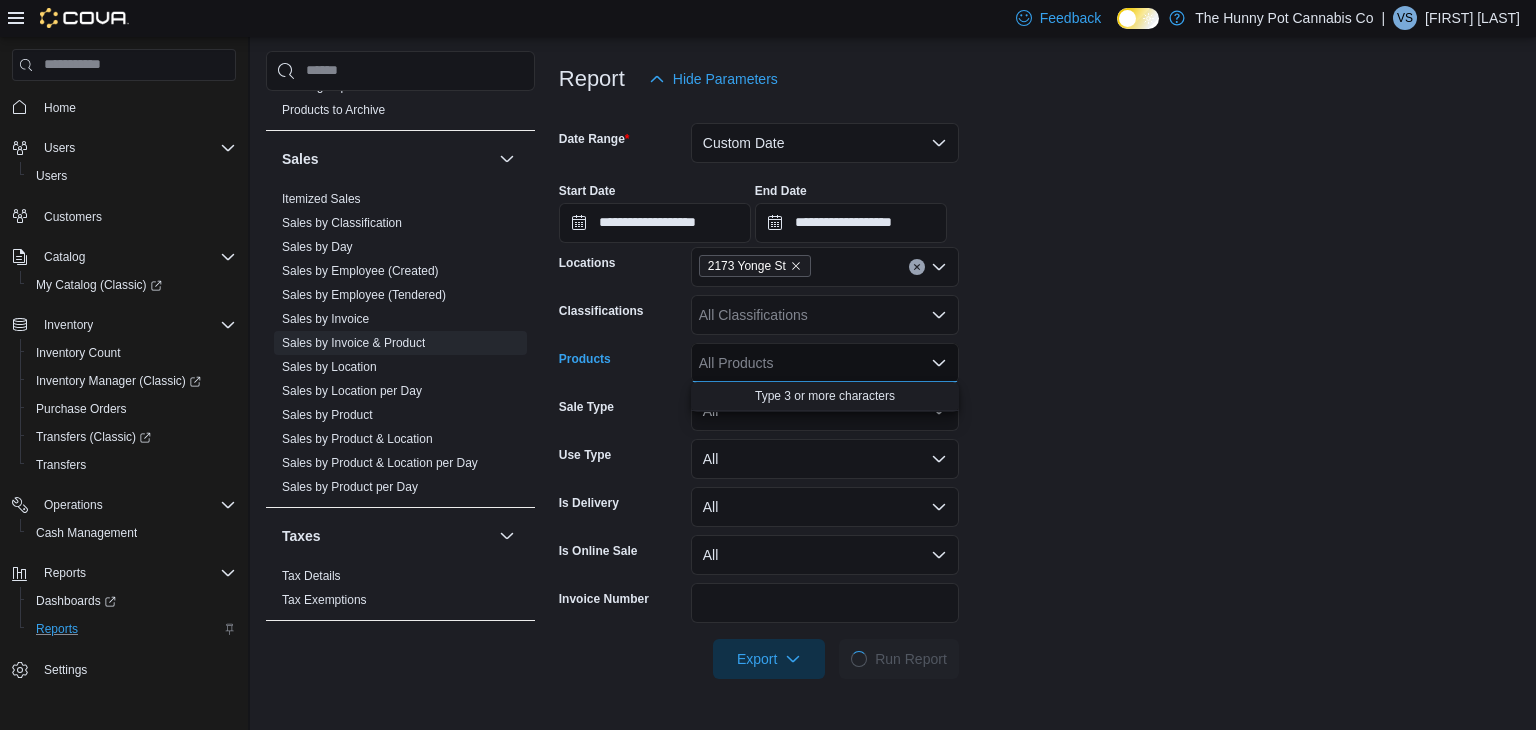 click on "All Classifications" at bounding box center (825, 315) 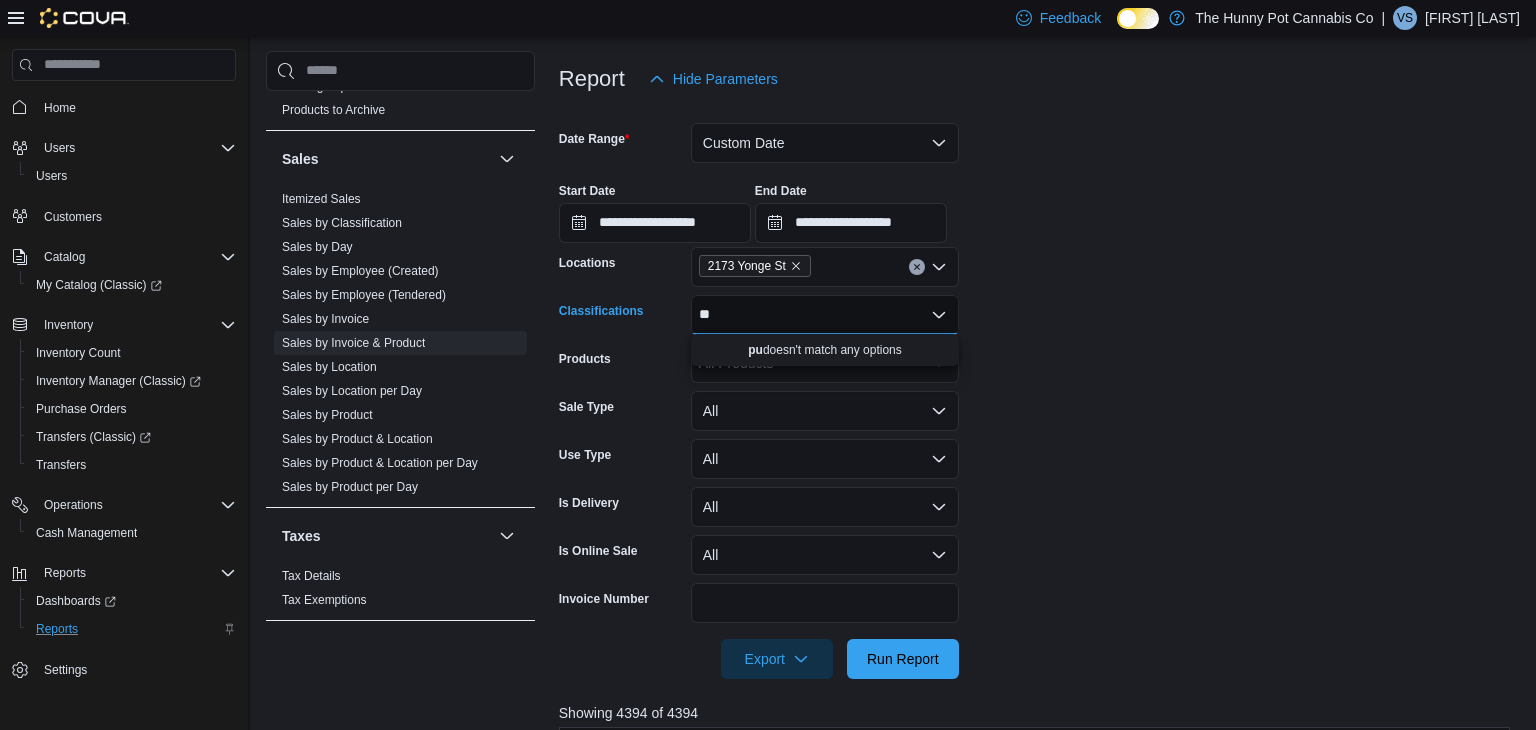 scroll, scrollTop: 336, scrollLeft: 0, axis: vertical 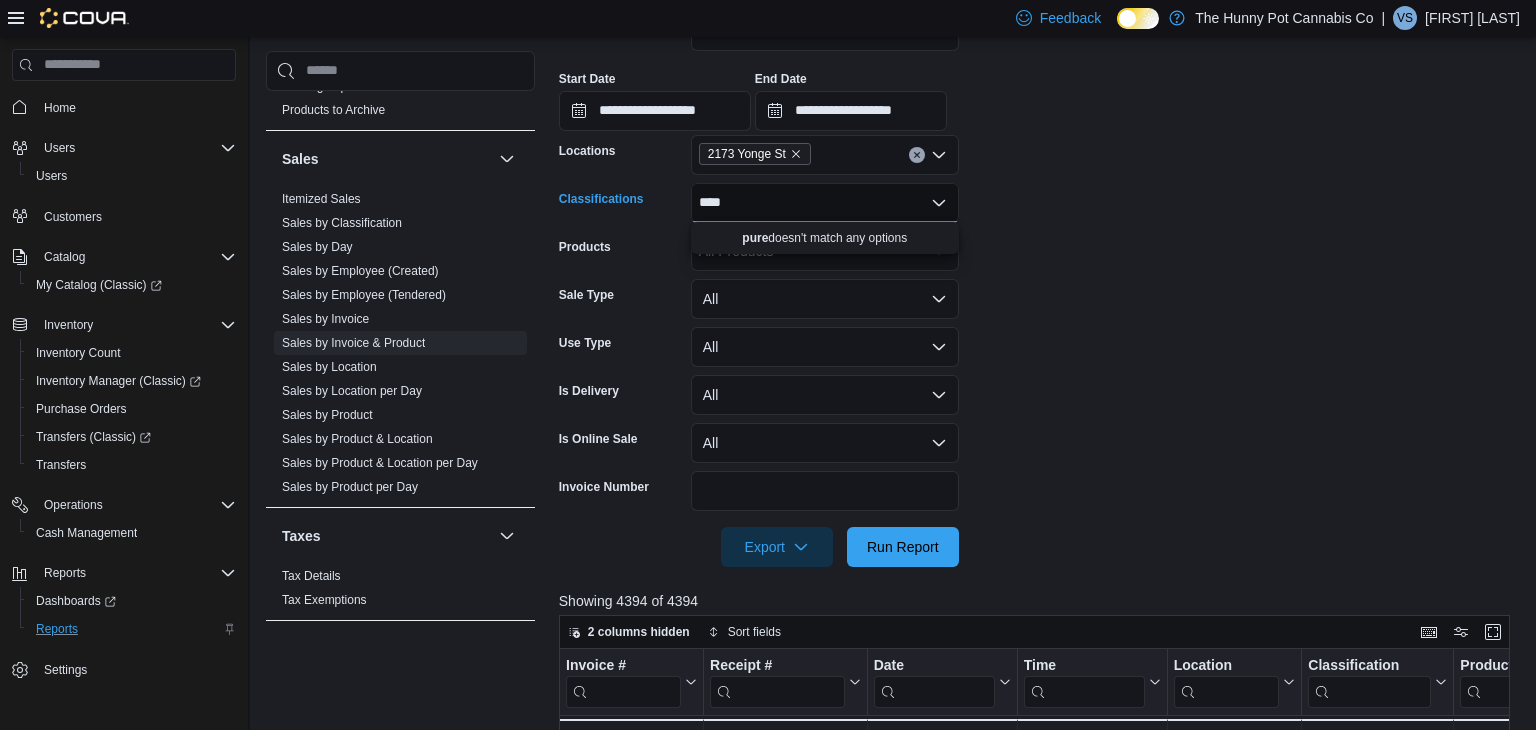 click on "[DATE] [DATE] [DATE] [DATE] [LOCATION] [NUMBER] [STREET] [CLASSIFICATION] [CLASSIFICATION] [CLASSIFICATION] [CLASSIFICATION] [CLASSIFICATION] [CLASSIFICATION] [CLASSIFICATION] [CLASSIFICATION] [CLASSIFICATION]" at bounding box center [1039, 277] 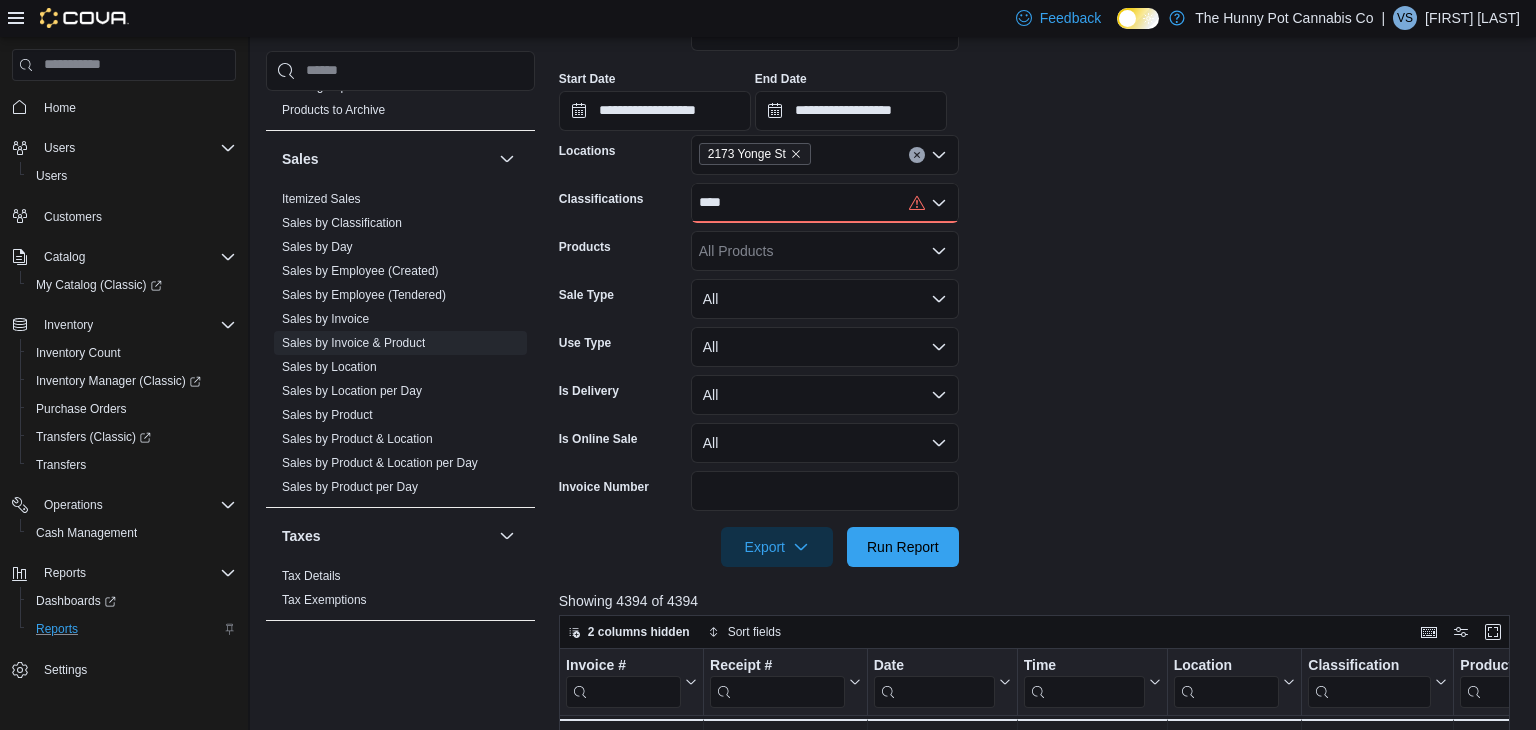click 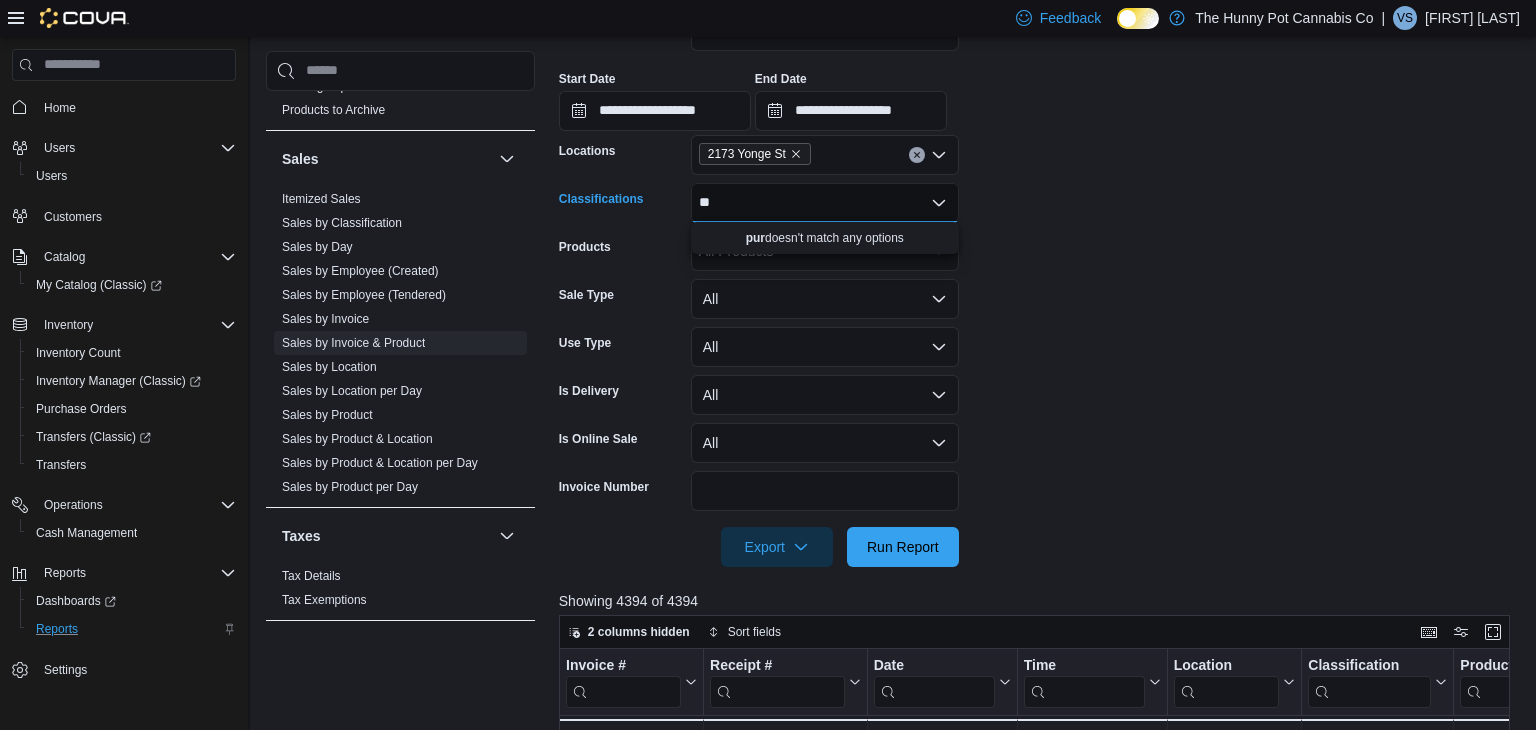 type on "*" 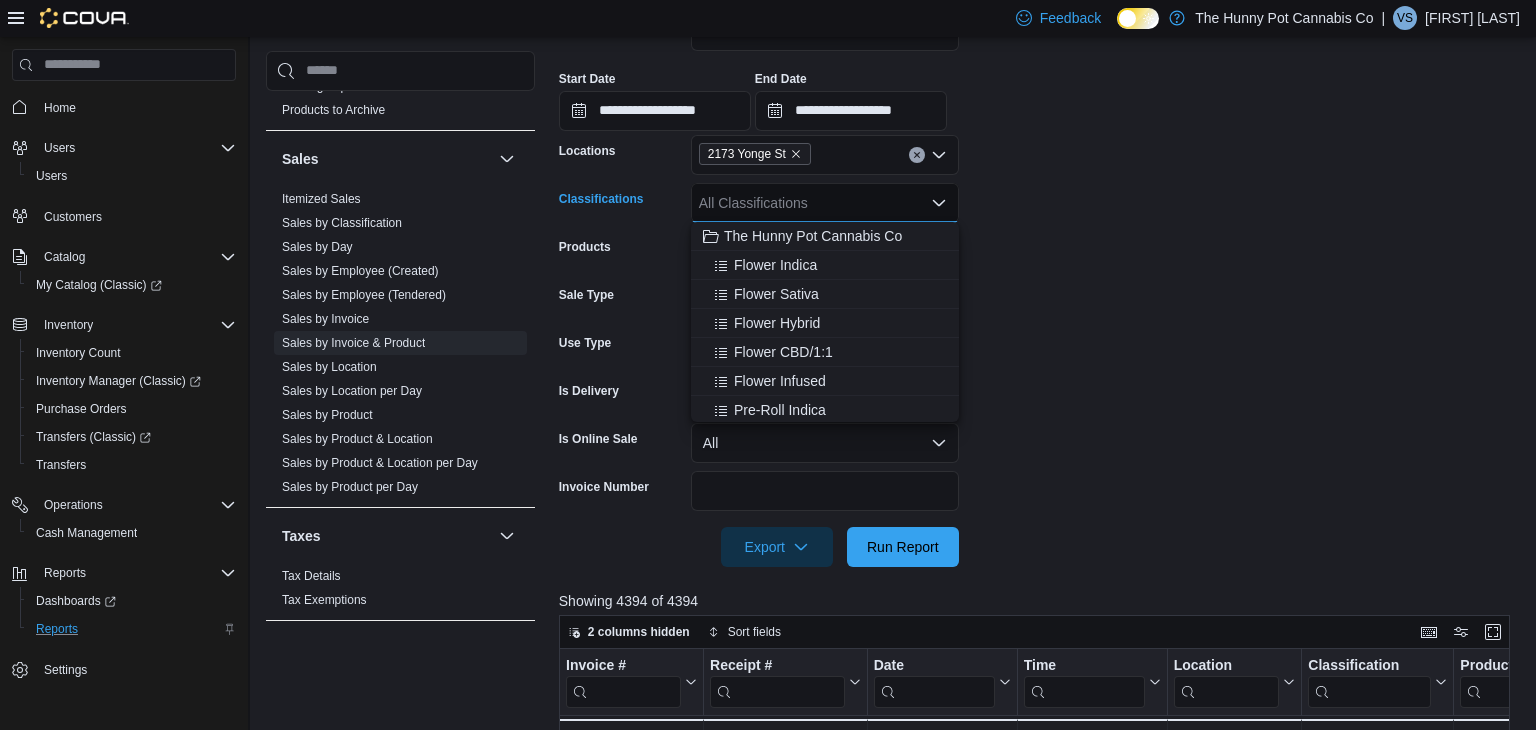 type 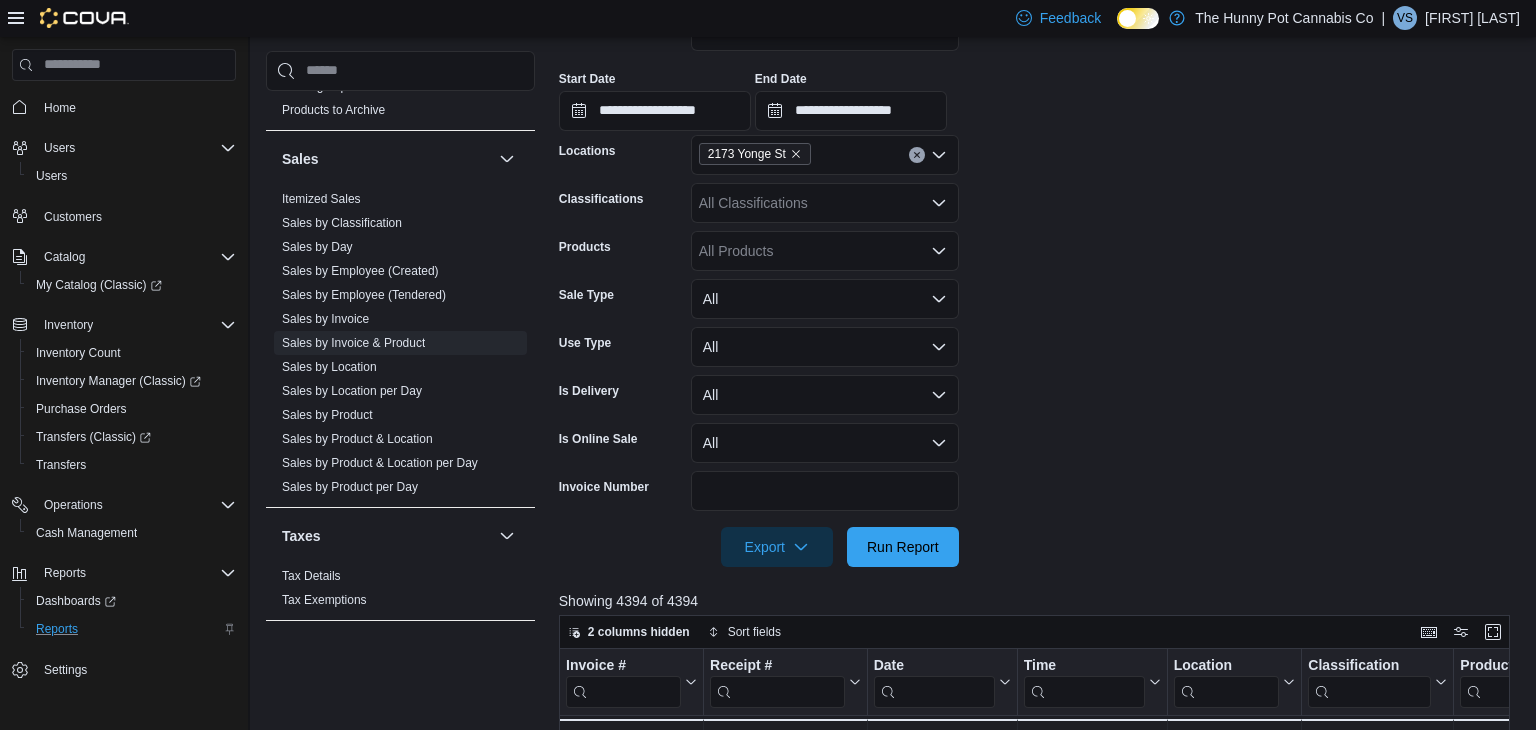 click on "All Products" at bounding box center [825, 251] 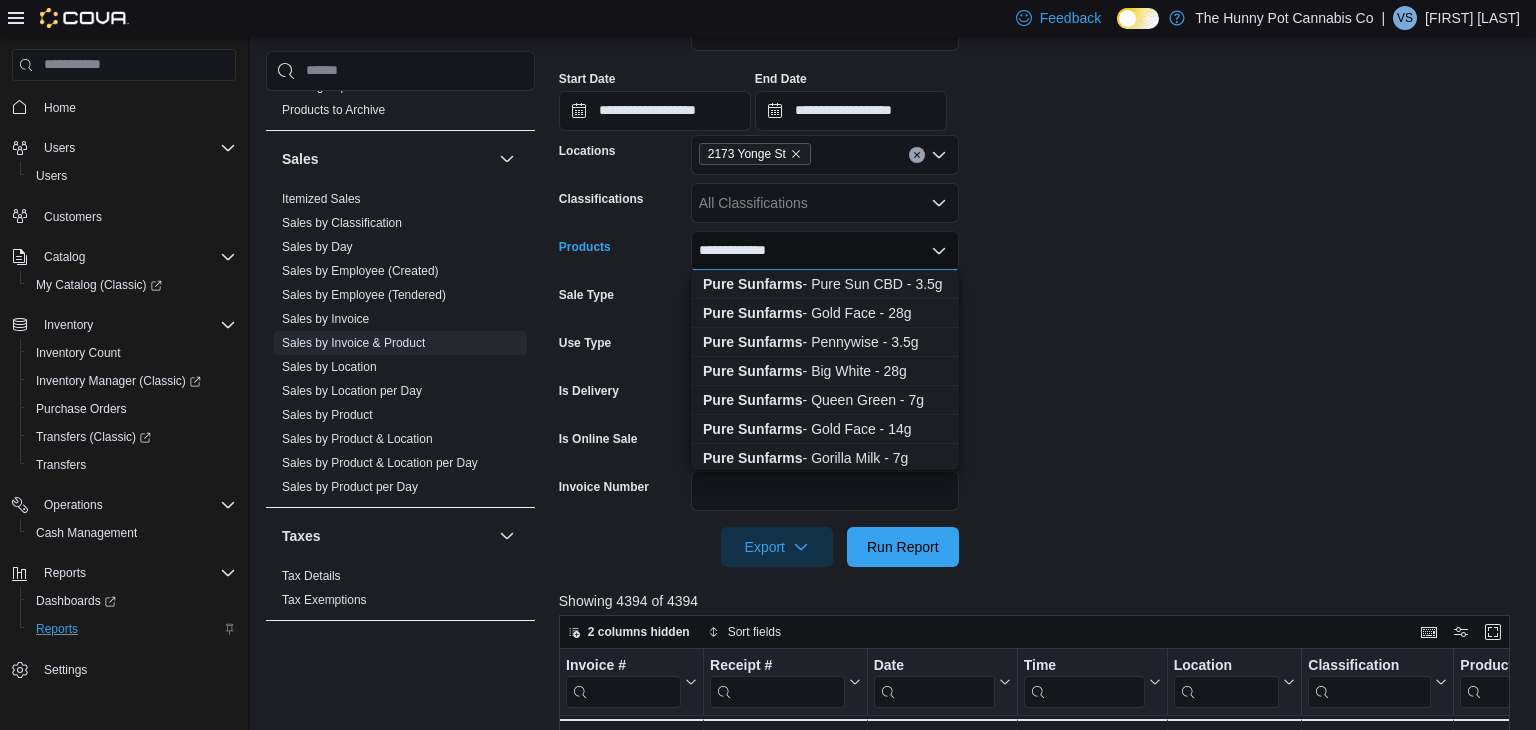 click on "All Classifications" at bounding box center (825, 203) 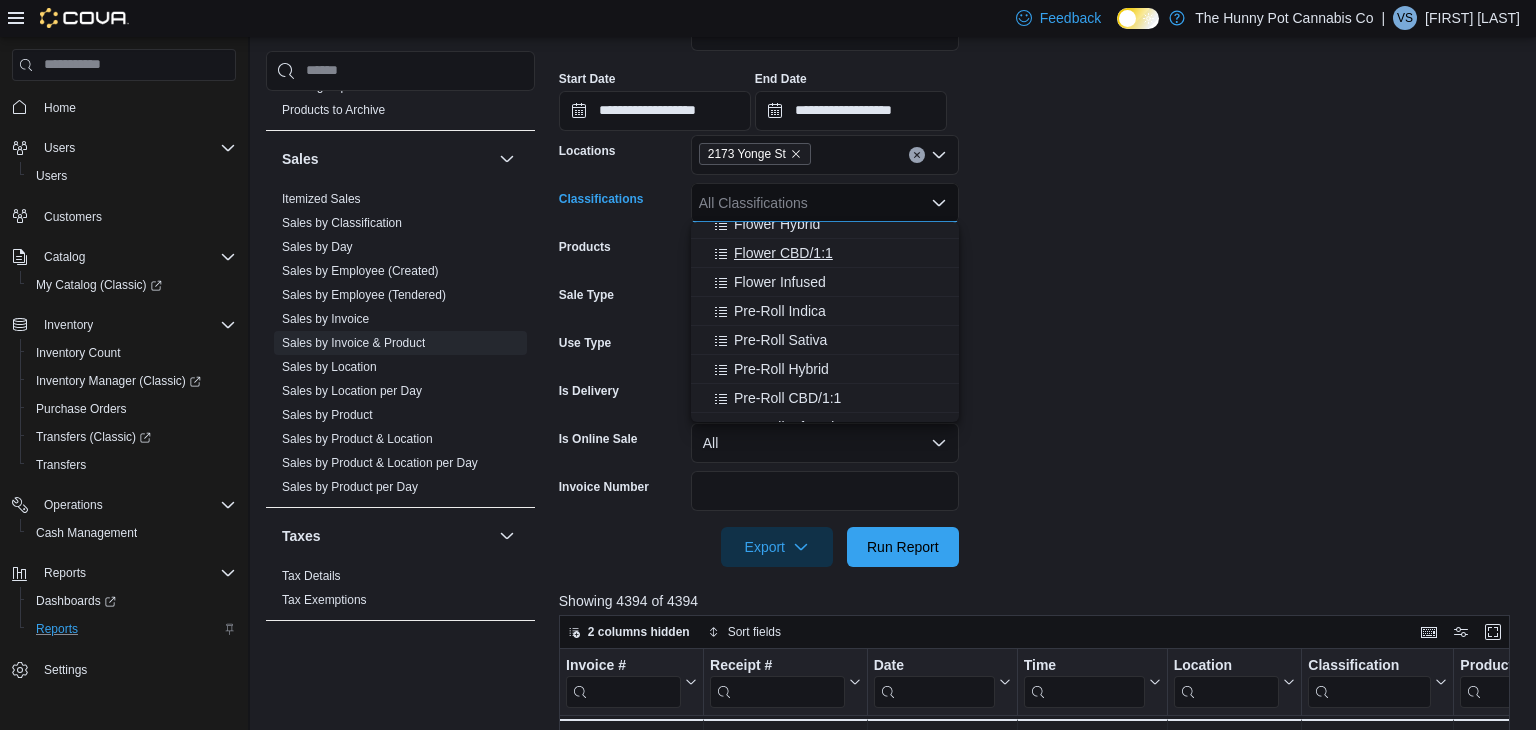 scroll, scrollTop: 98, scrollLeft: 0, axis: vertical 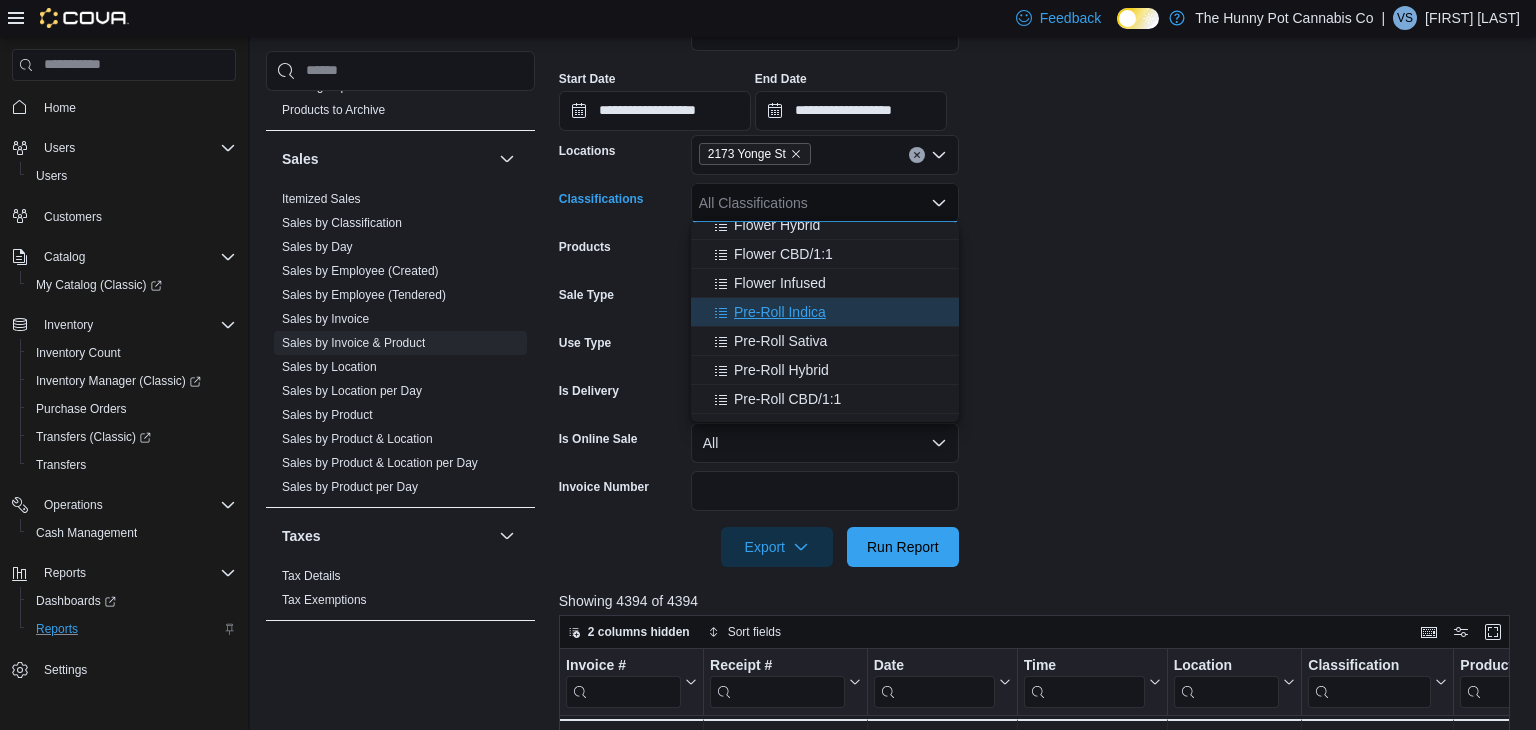 click on "Pre-Roll Indica" at bounding box center (780, 312) 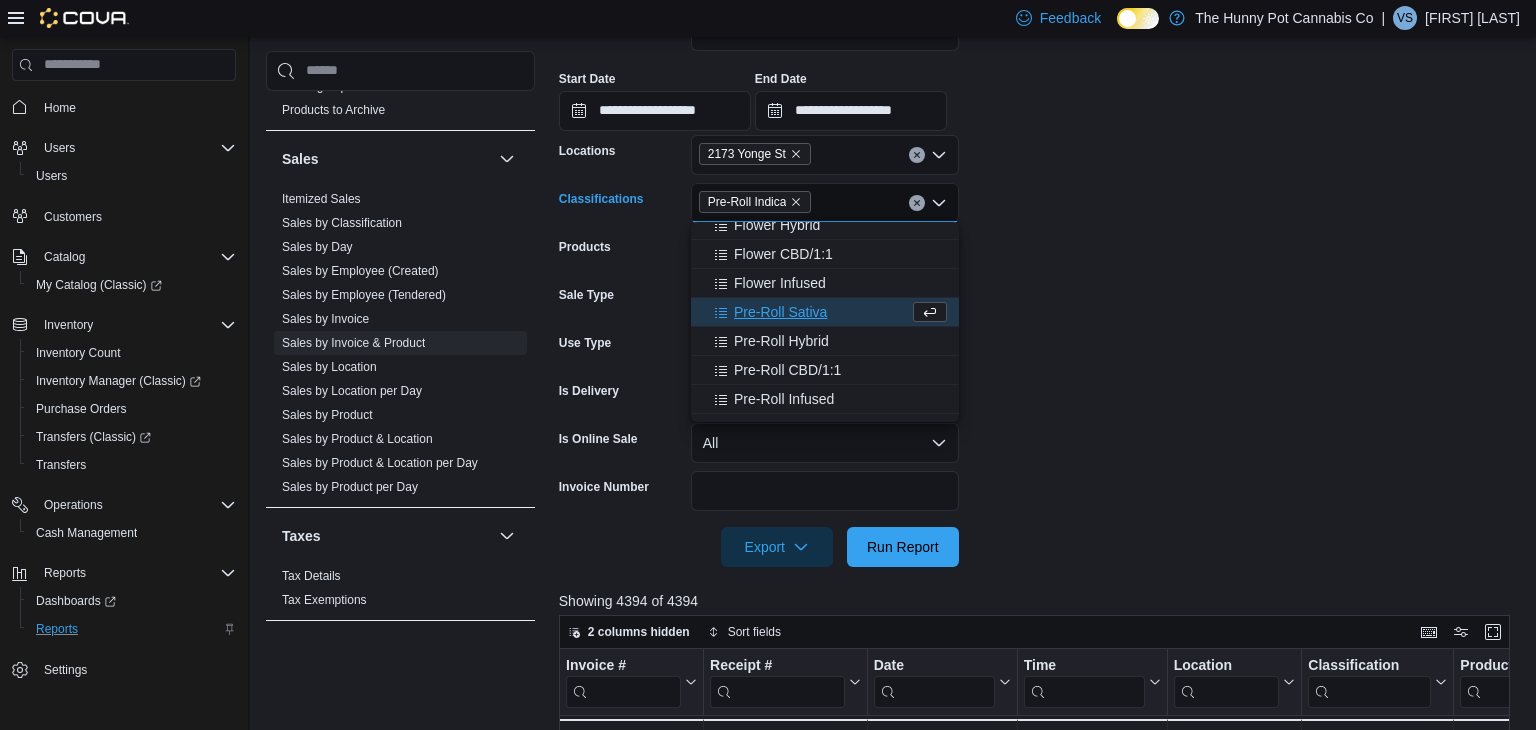 click on "Pre-Roll Sativa" at bounding box center (780, 312) 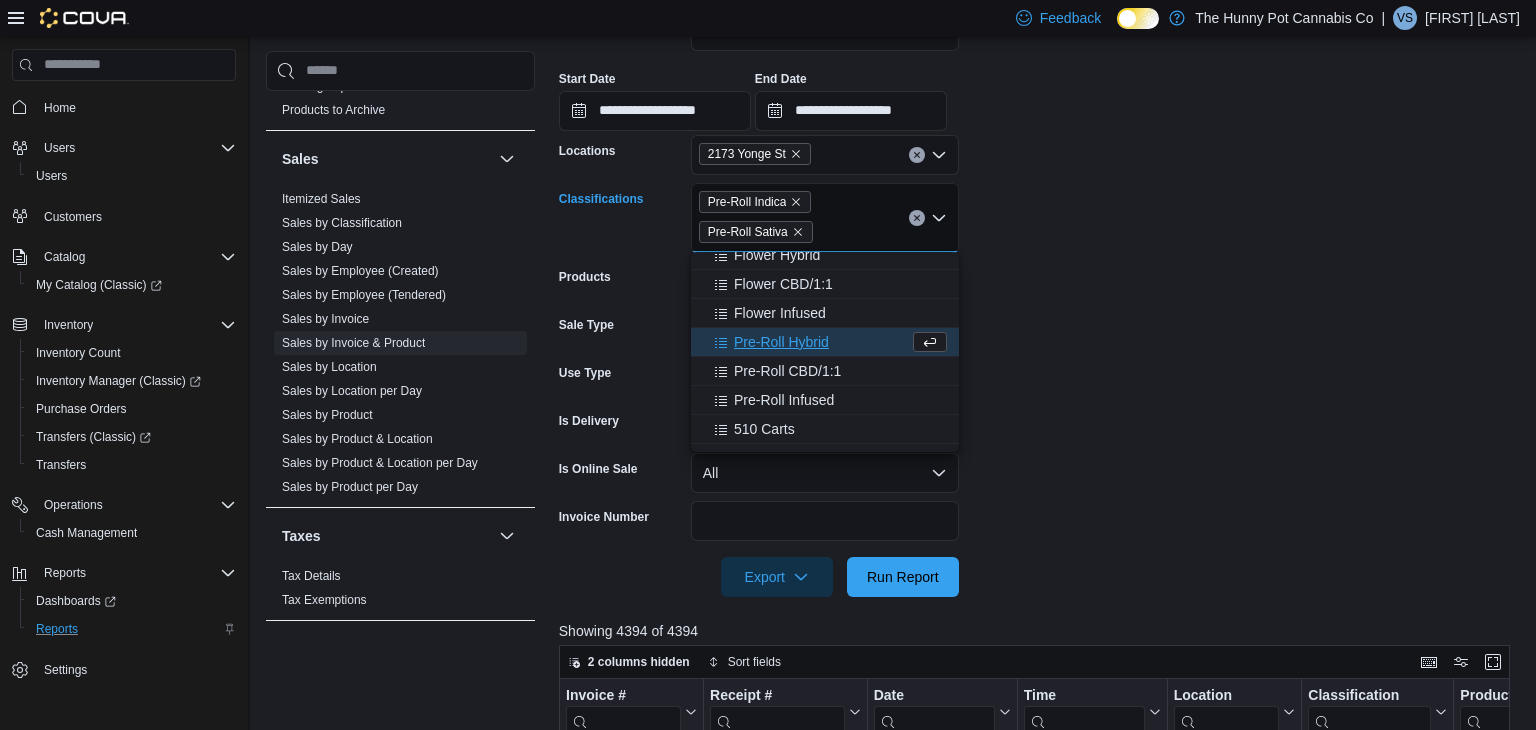 click on "Pre-Roll Hybrid" at bounding box center (781, 342) 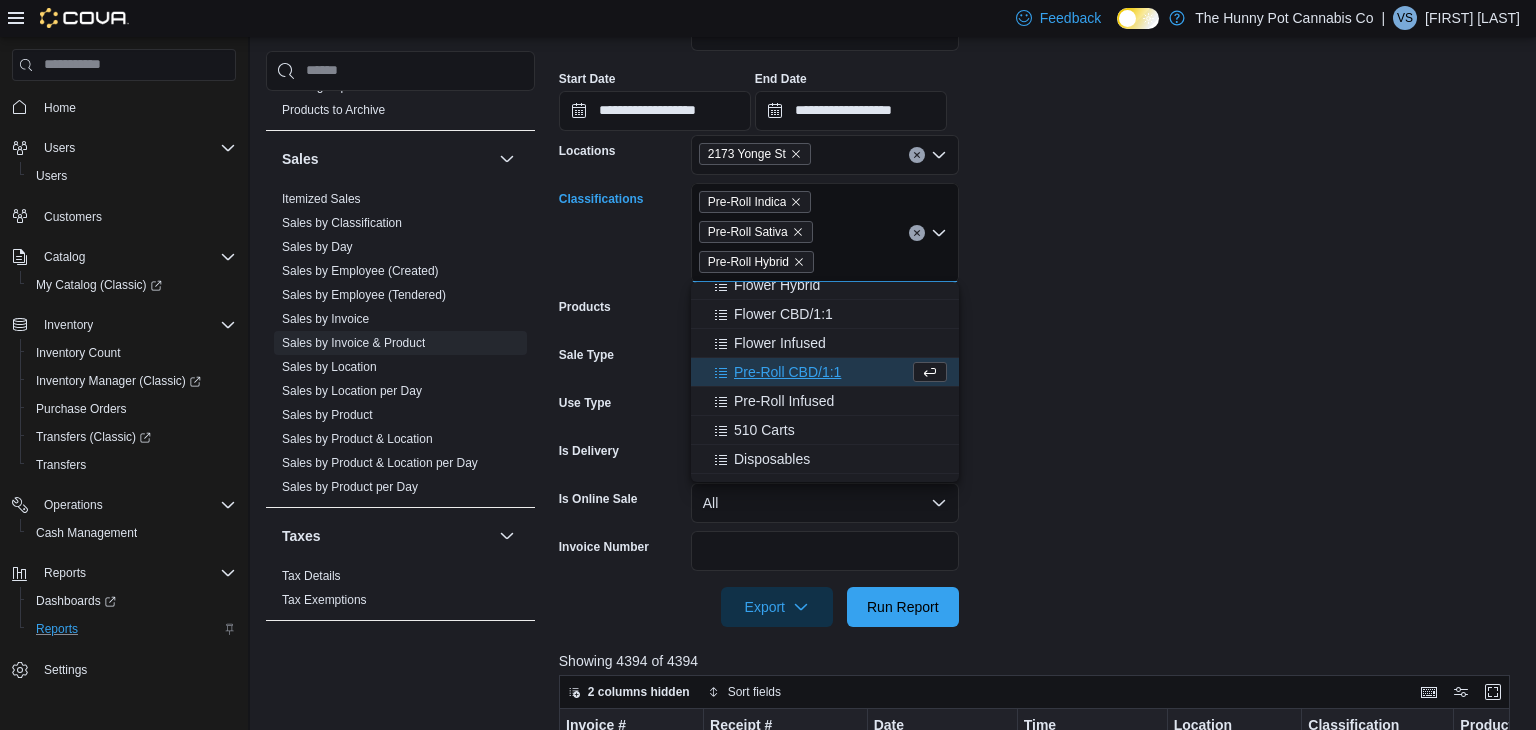click on "**********" at bounding box center [1039, 307] 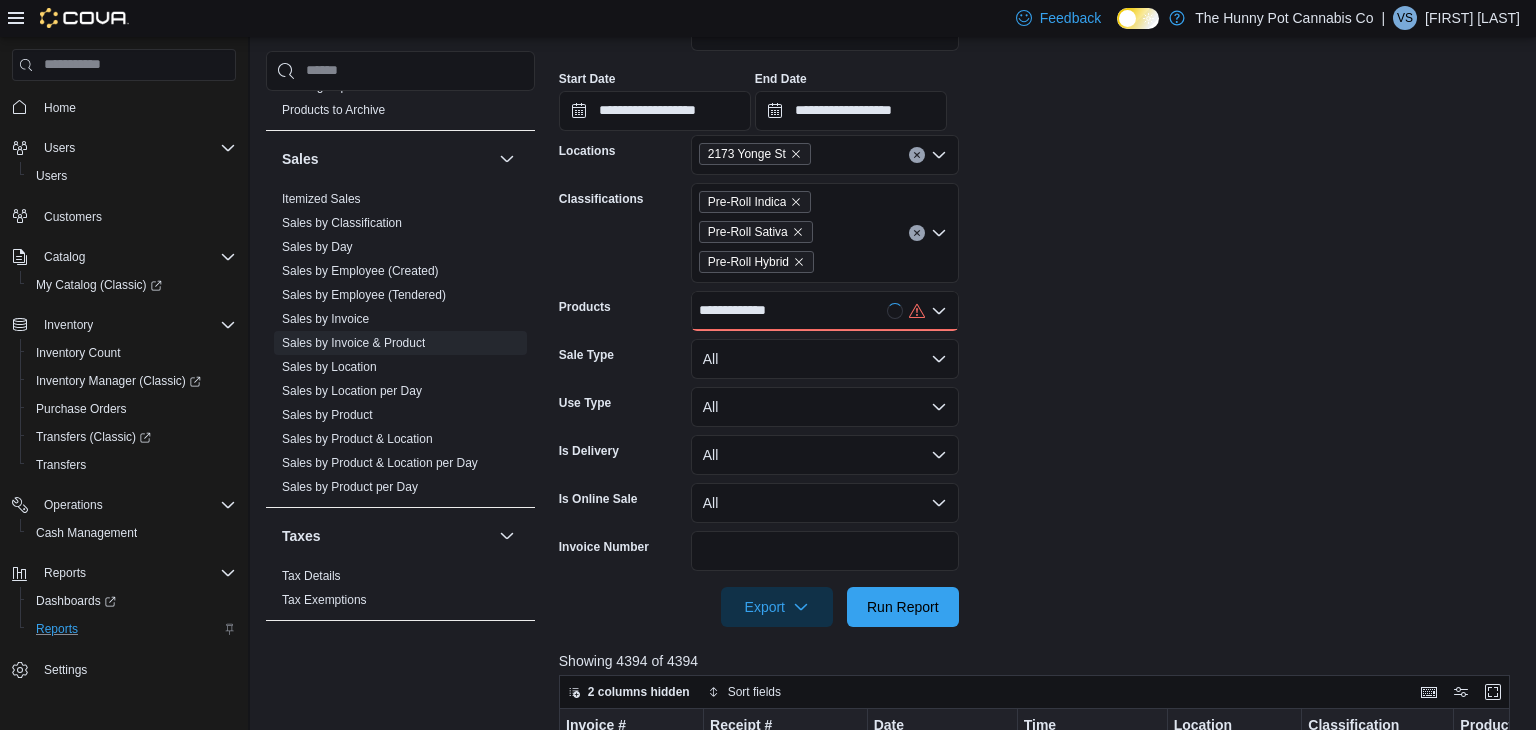click on "**********" at bounding box center (745, 311) 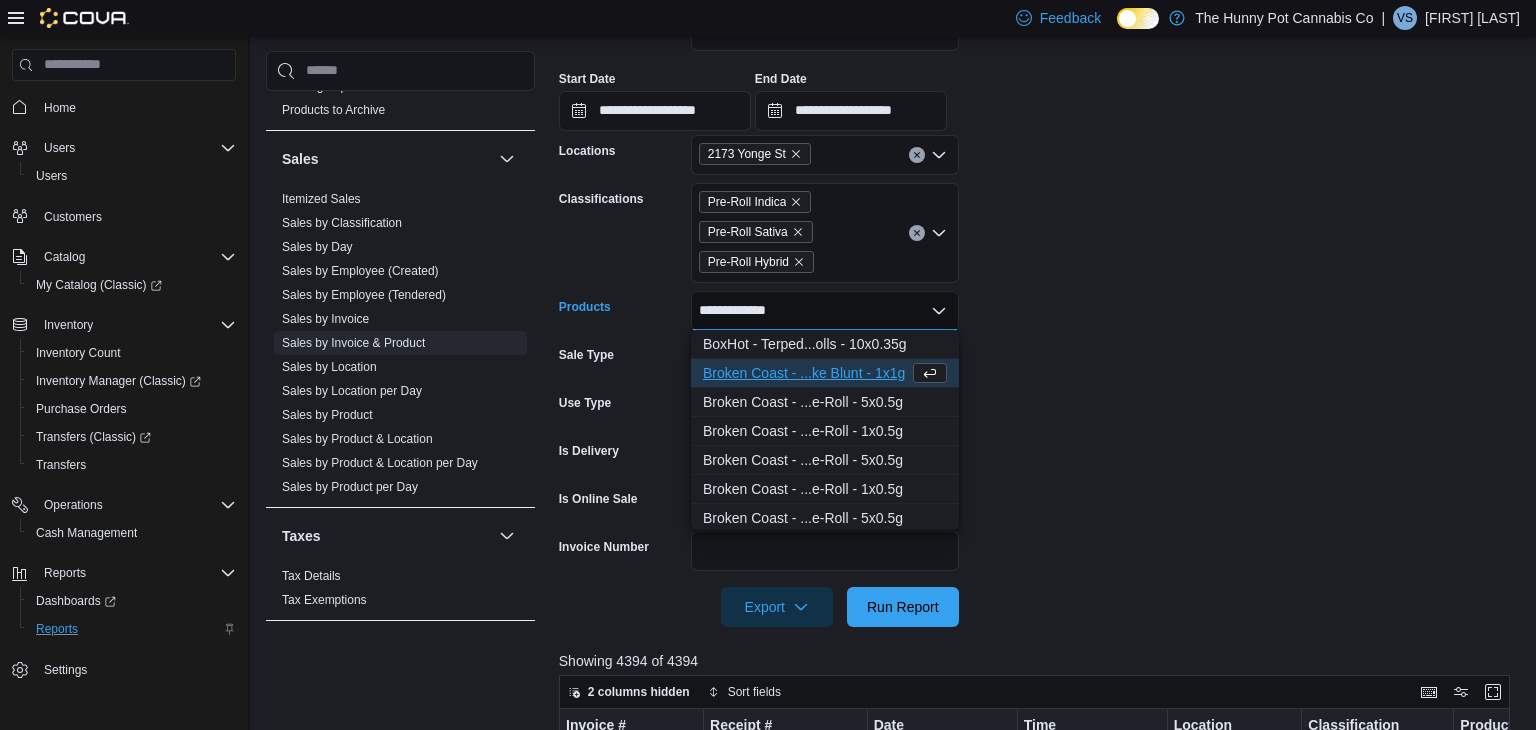 scroll, scrollTop: 1276, scrollLeft: 0, axis: vertical 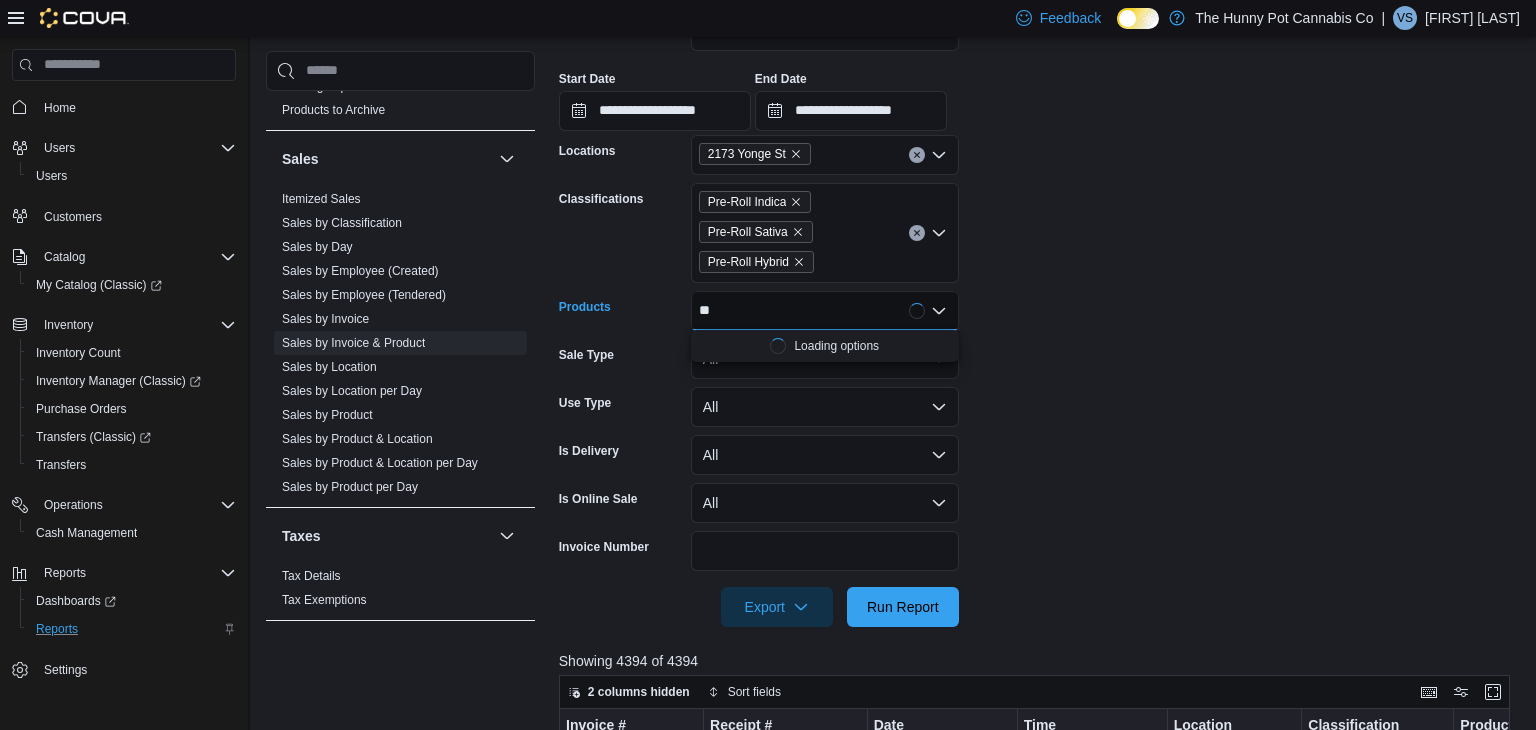 type on "*" 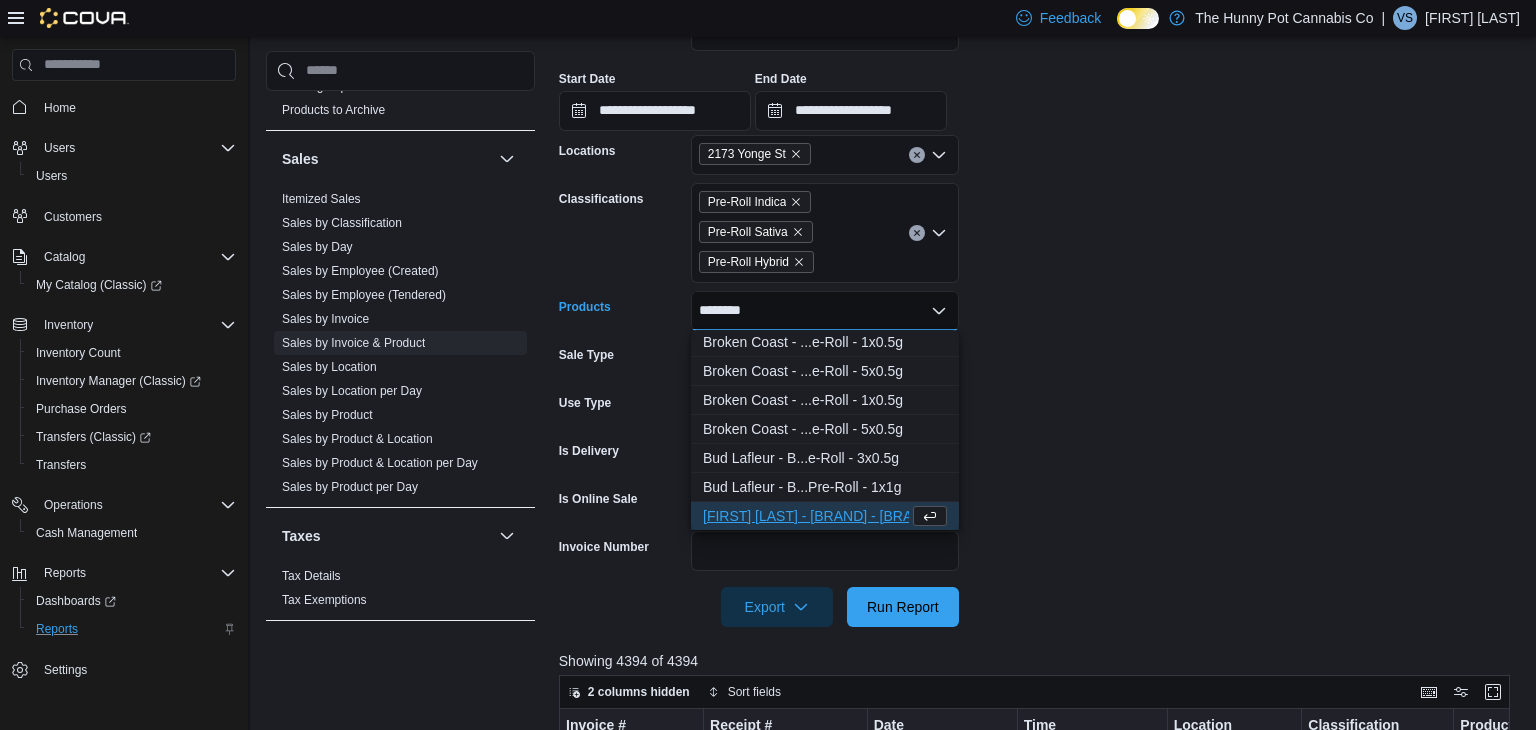 scroll, scrollTop: 1482, scrollLeft: 0, axis: vertical 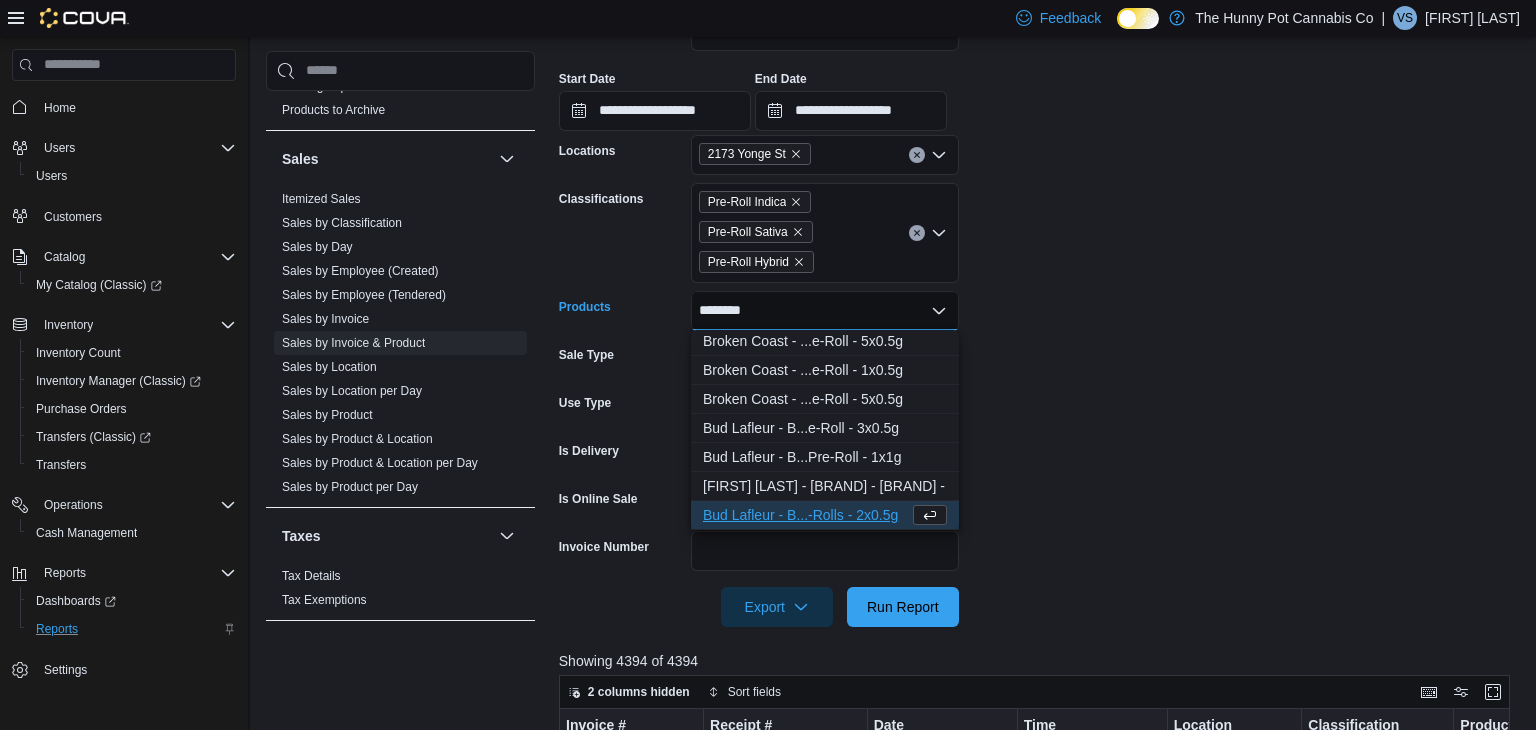 click on "[ID]" at bounding box center [825, 311] 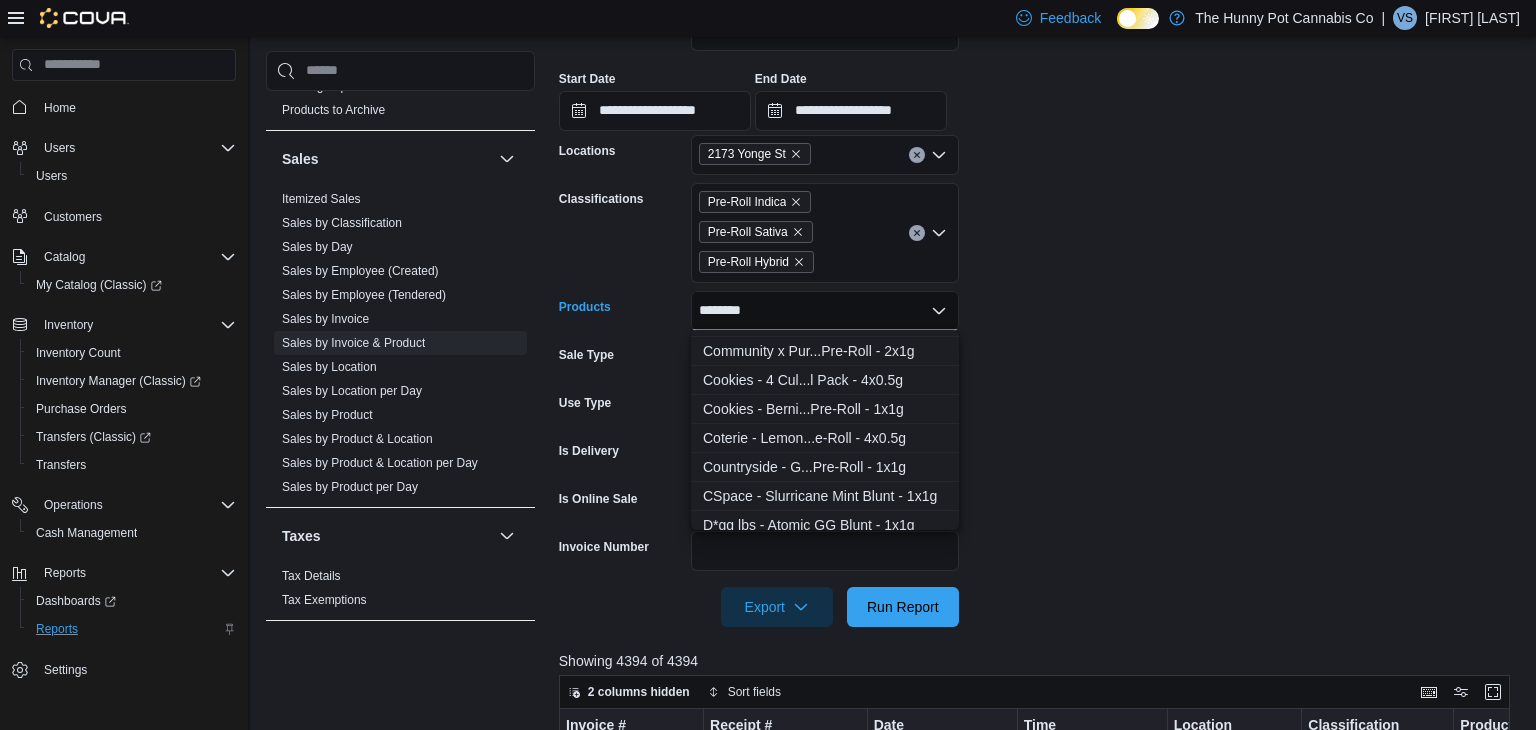 scroll, scrollTop: 8500, scrollLeft: 0, axis: vertical 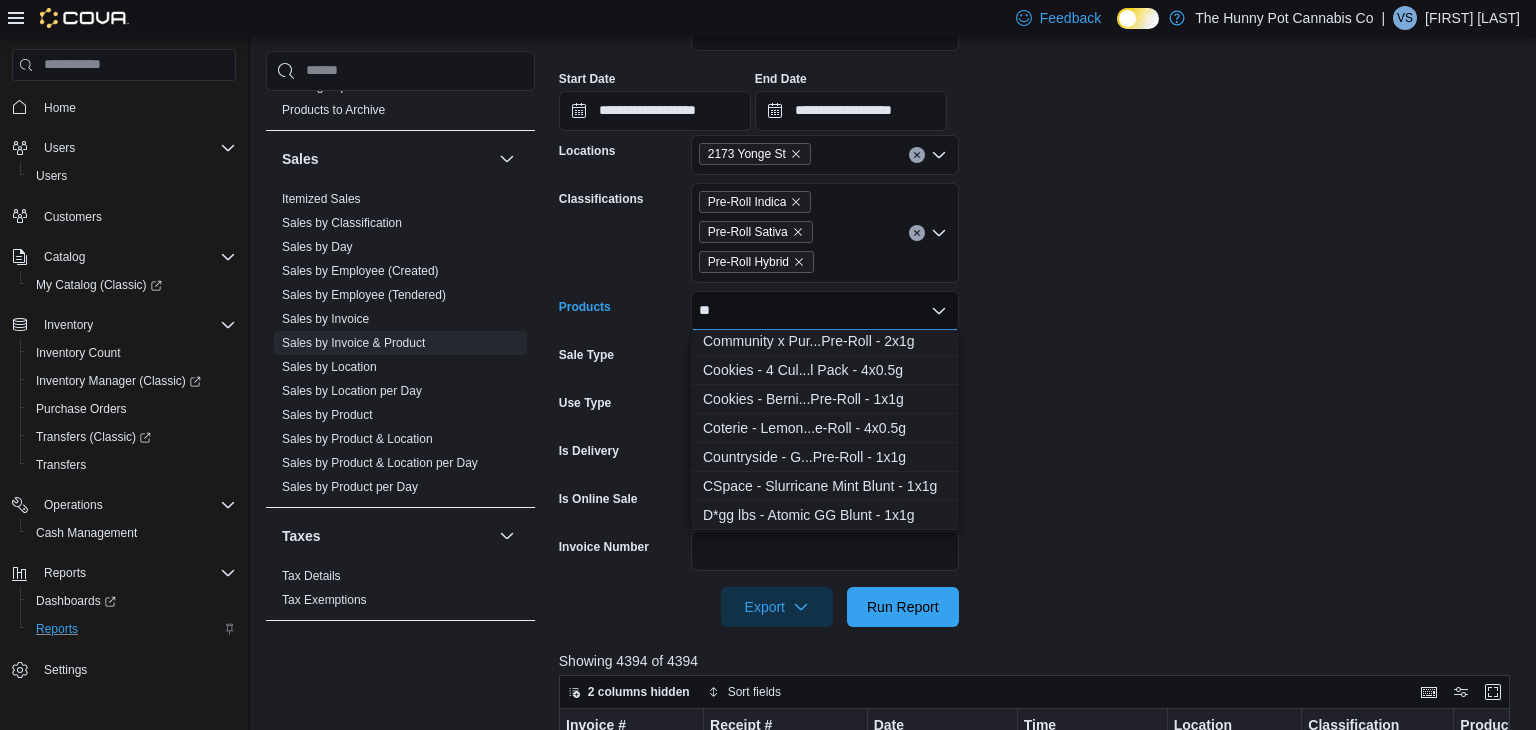 type on "*" 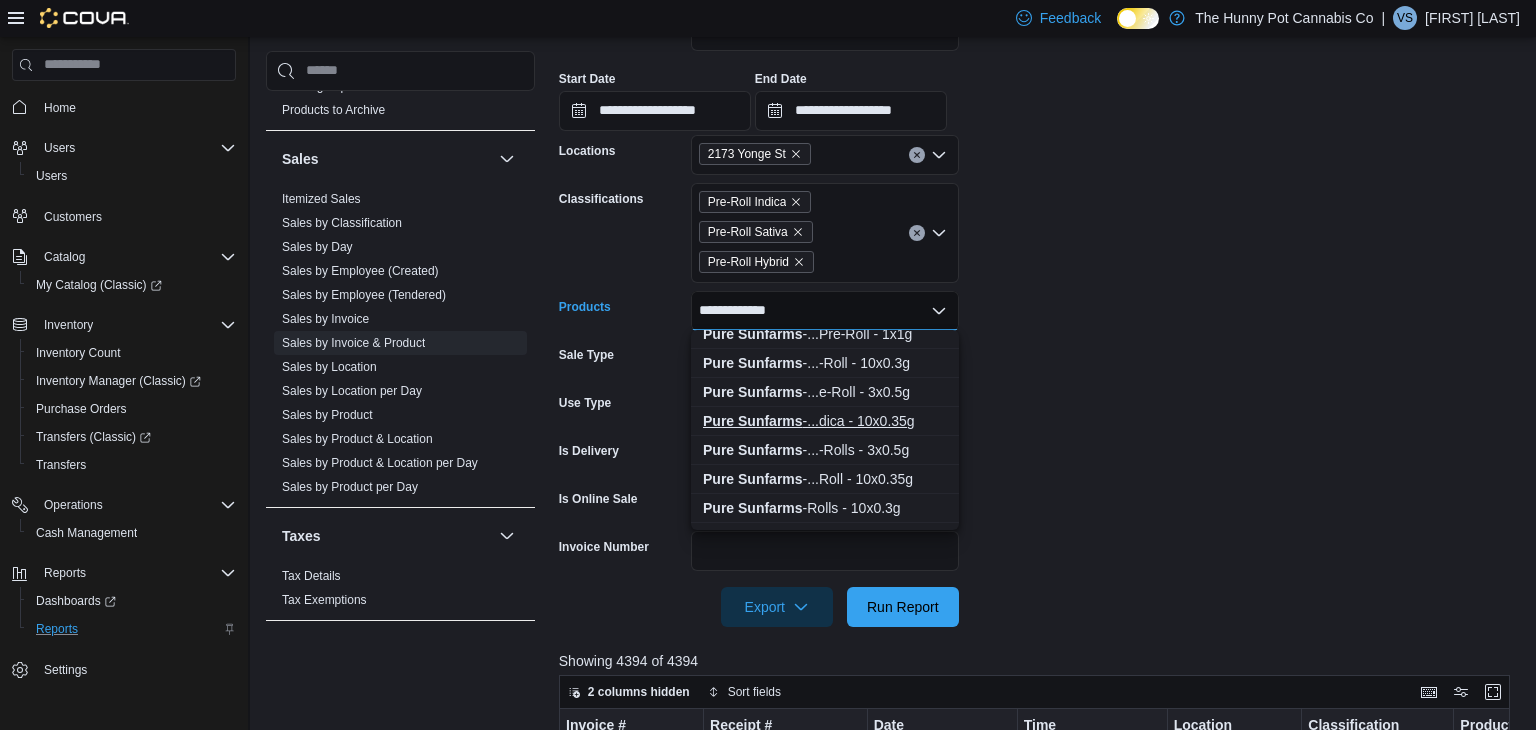 scroll, scrollTop: 1231, scrollLeft: 0, axis: vertical 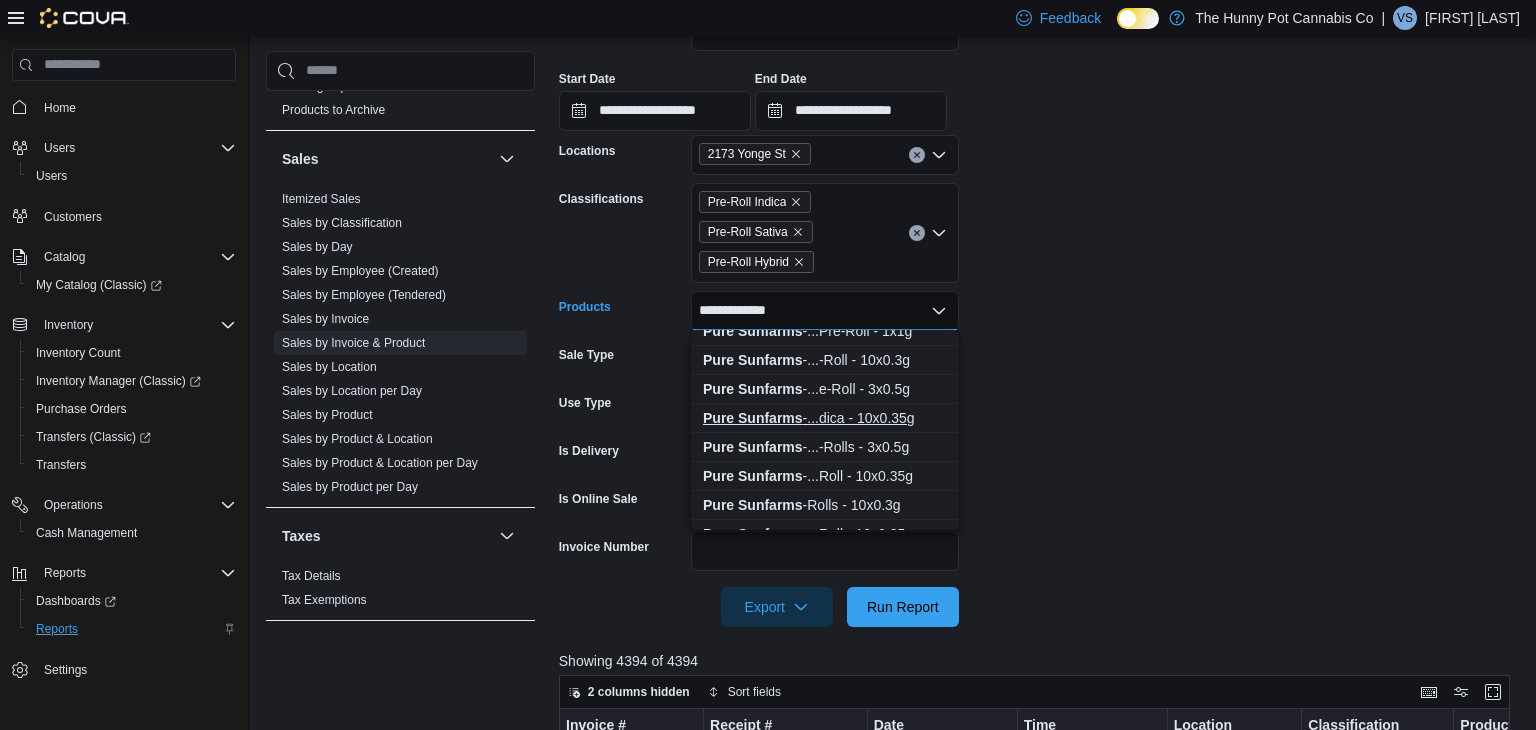 type on "**********" 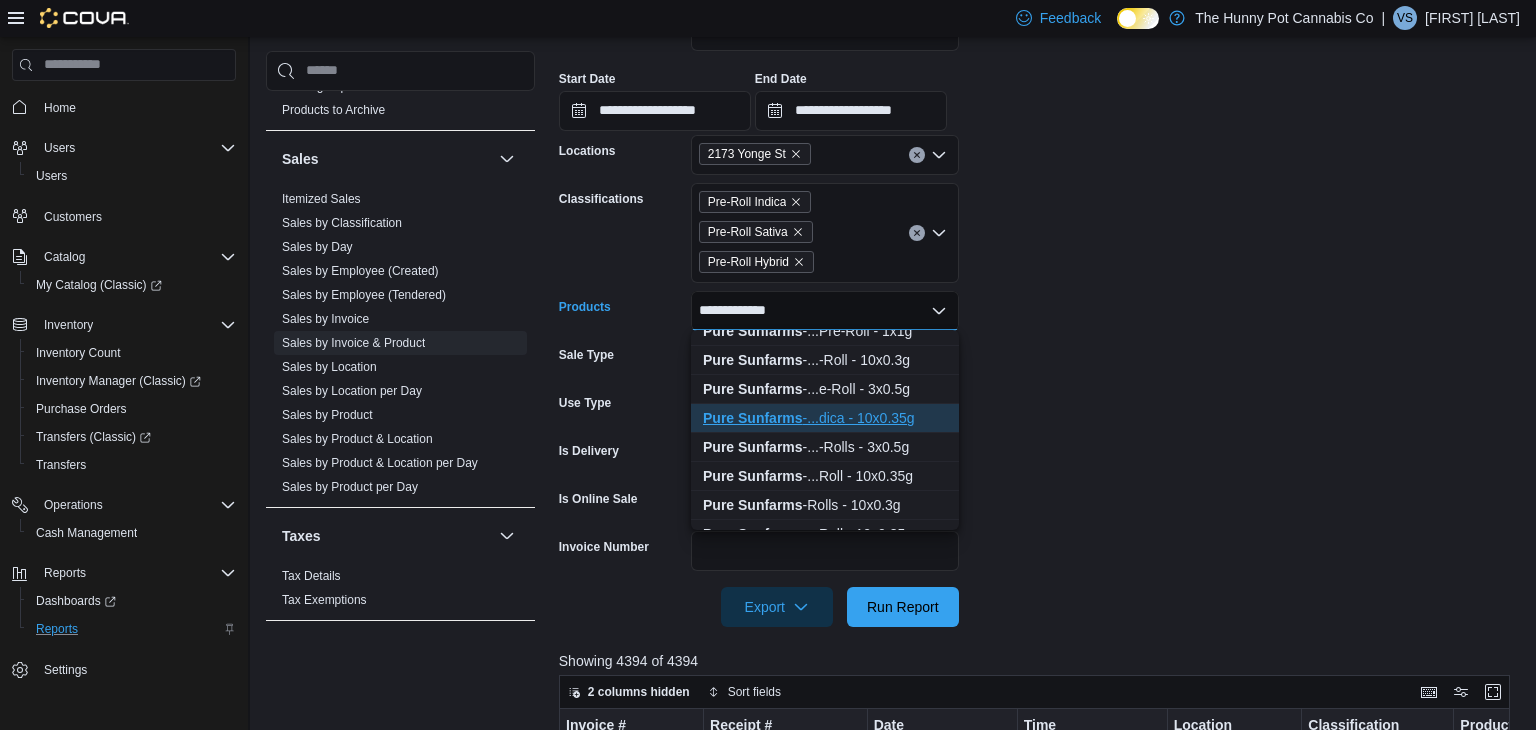 click on "Pure Sunfarms  -...dica - 10x0.35g" at bounding box center (825, 418) 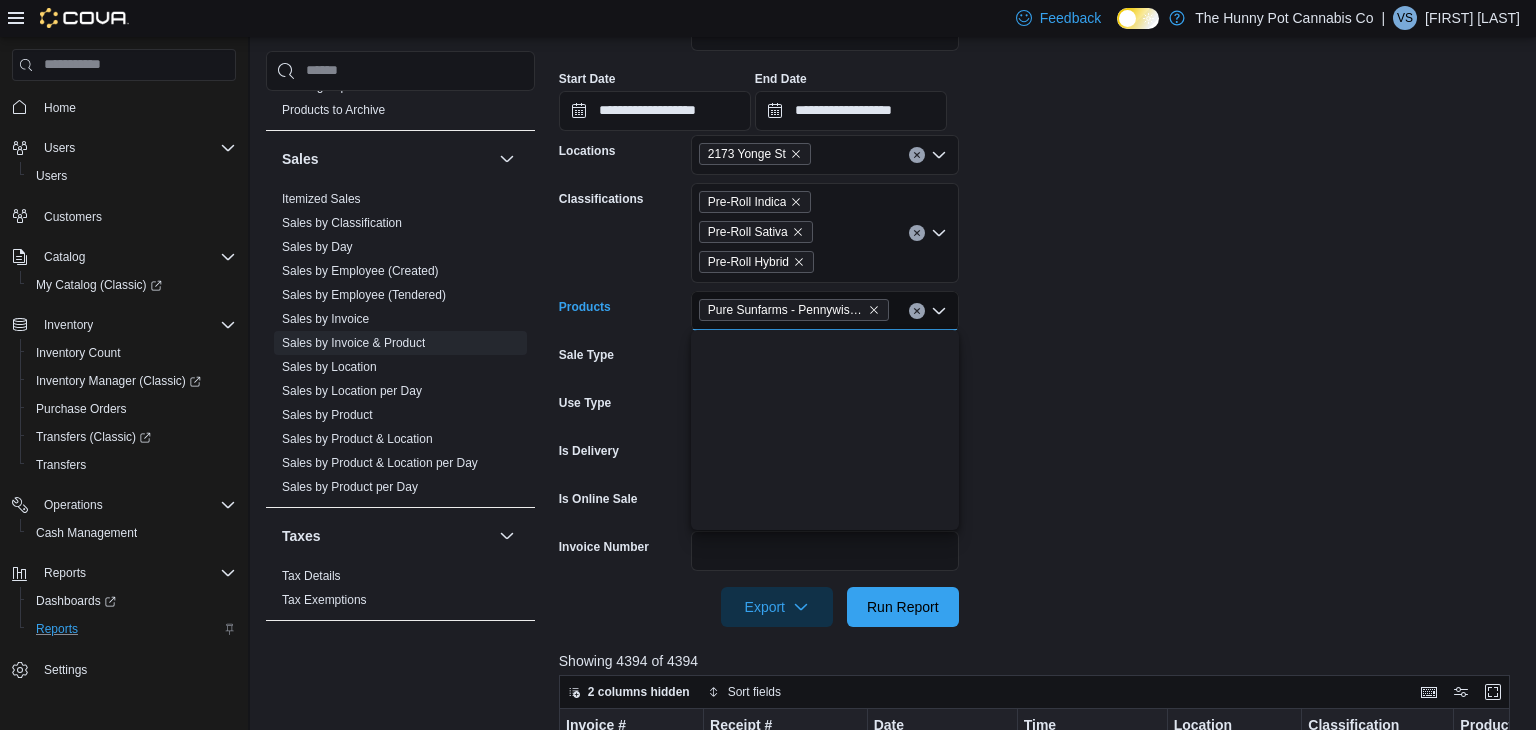 scroll, scrollTop: 8500, scrollLeft: 0, axis: vertical 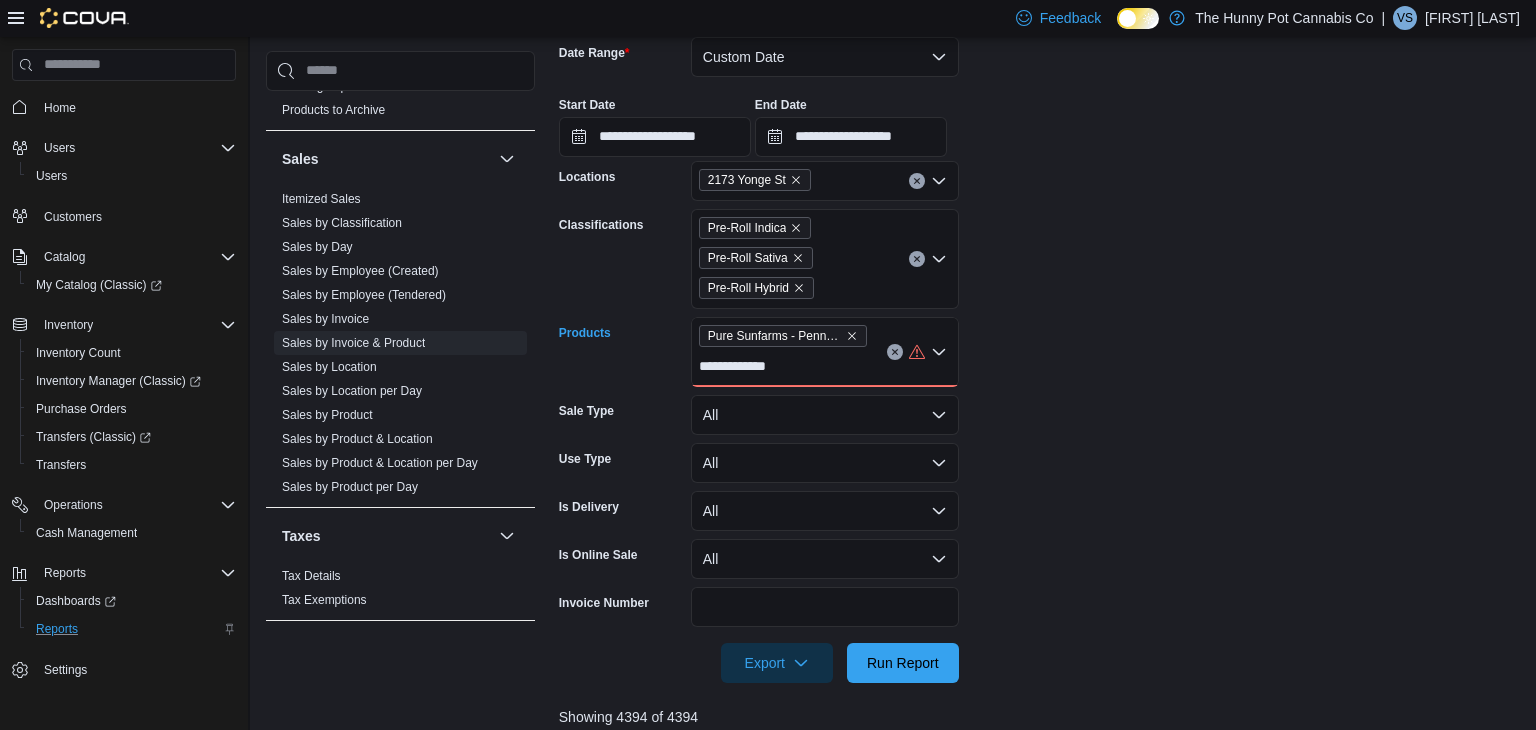 type on "**********" 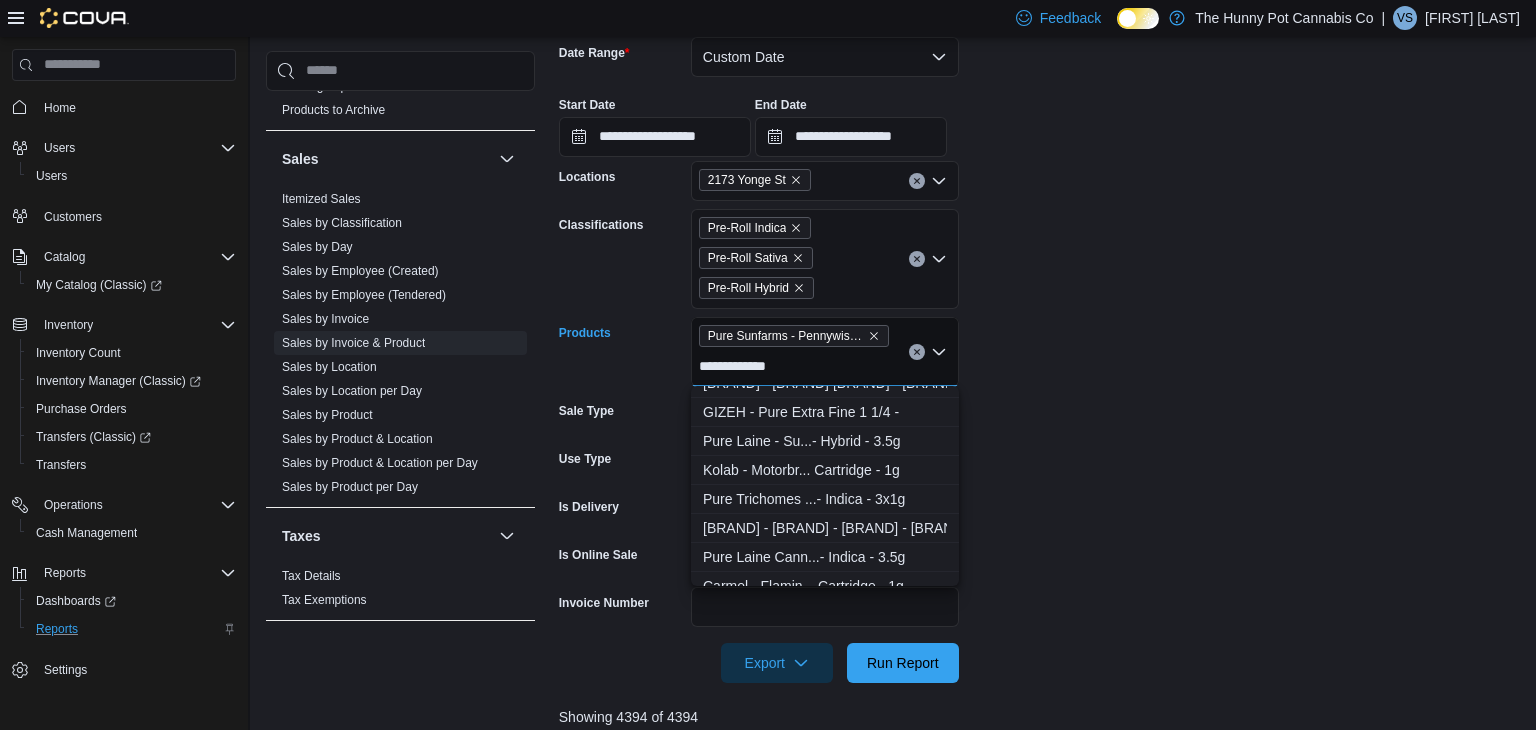 scroll, scrollTop: 2671, scrollLeft: 0, axis: vertical 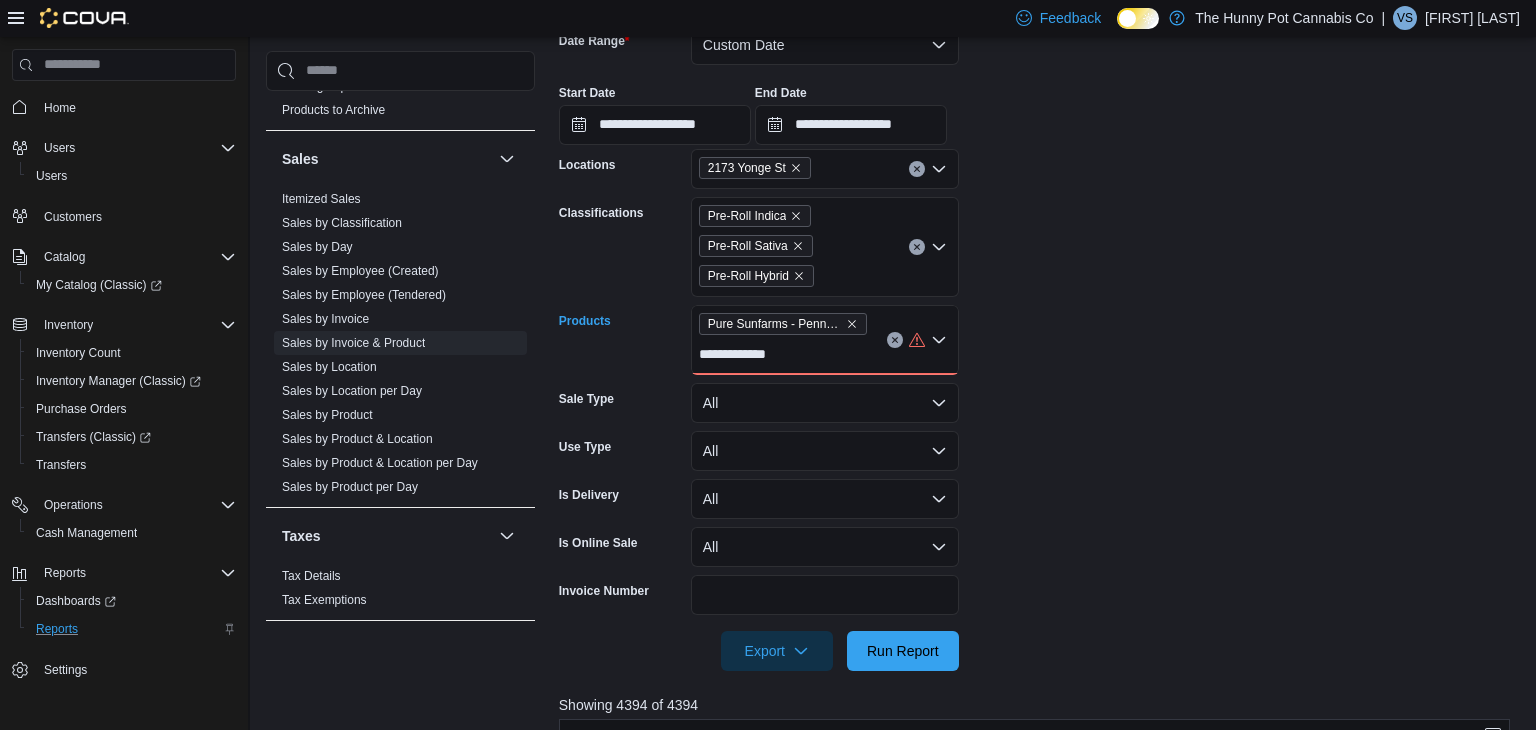 click on "**********" at bounding box center [825, 340] 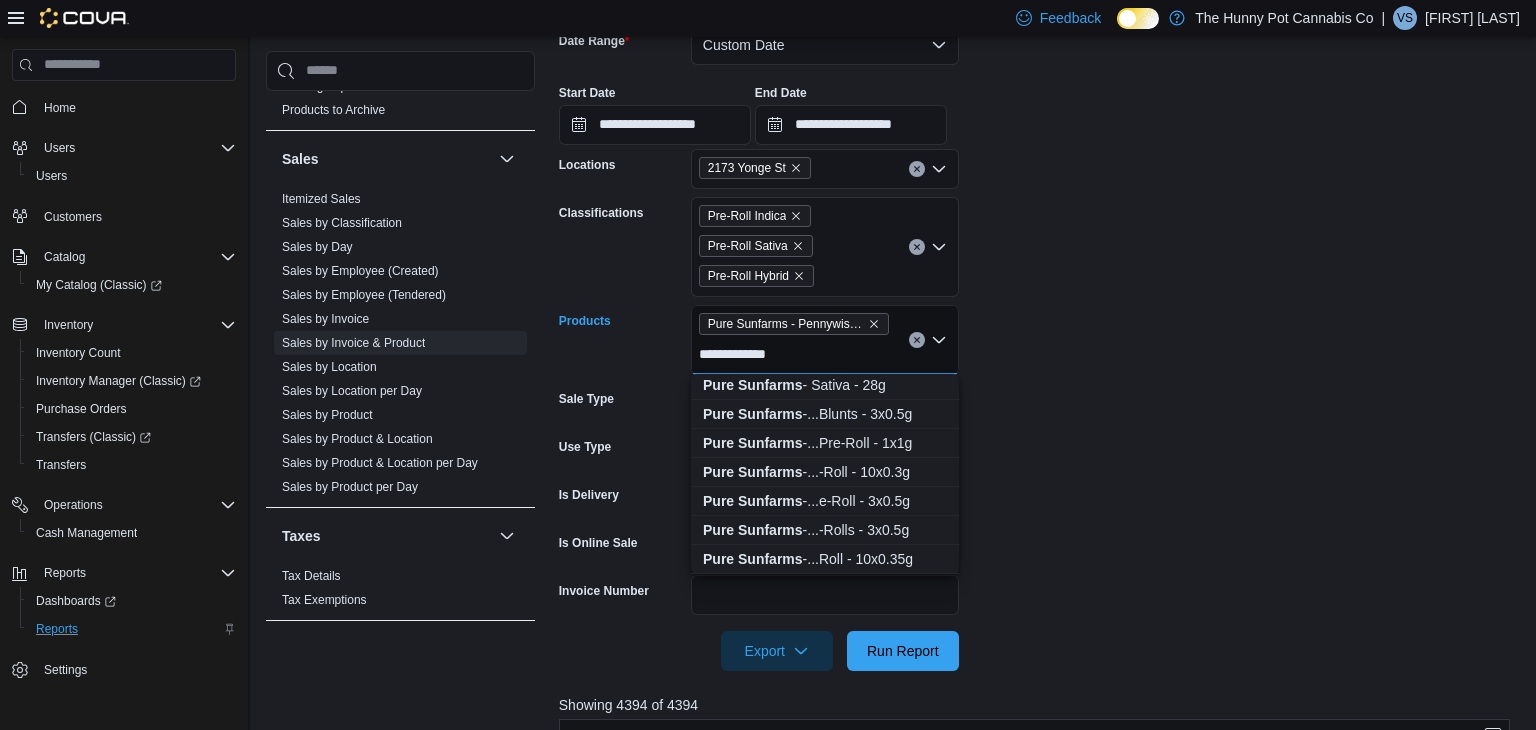 scroll, scrollTop: 1191, scrollLeft: 0, axis: vertical 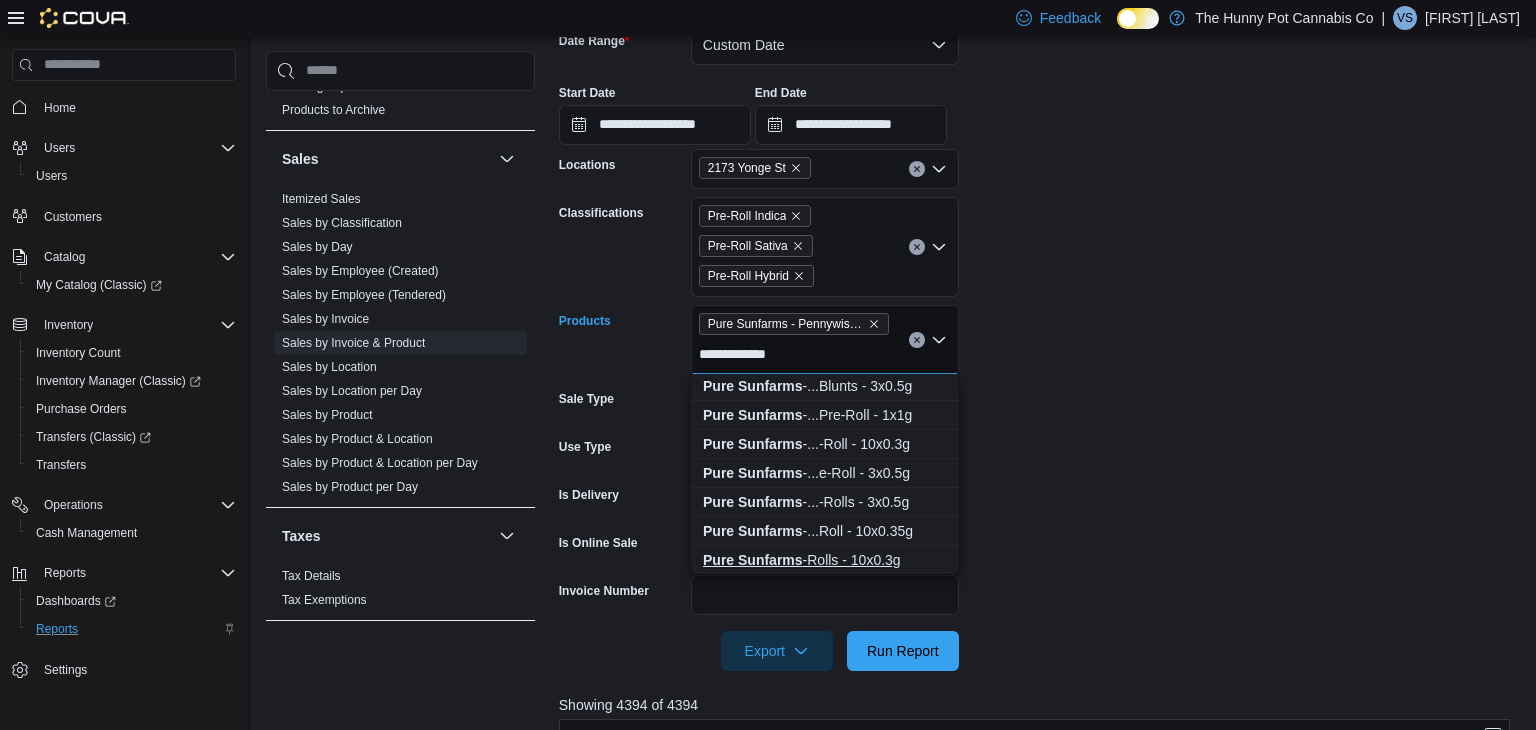 click on "Pure Sunfarms  -...Rolls - 10x0.3g" at bounding box center (825, 560) 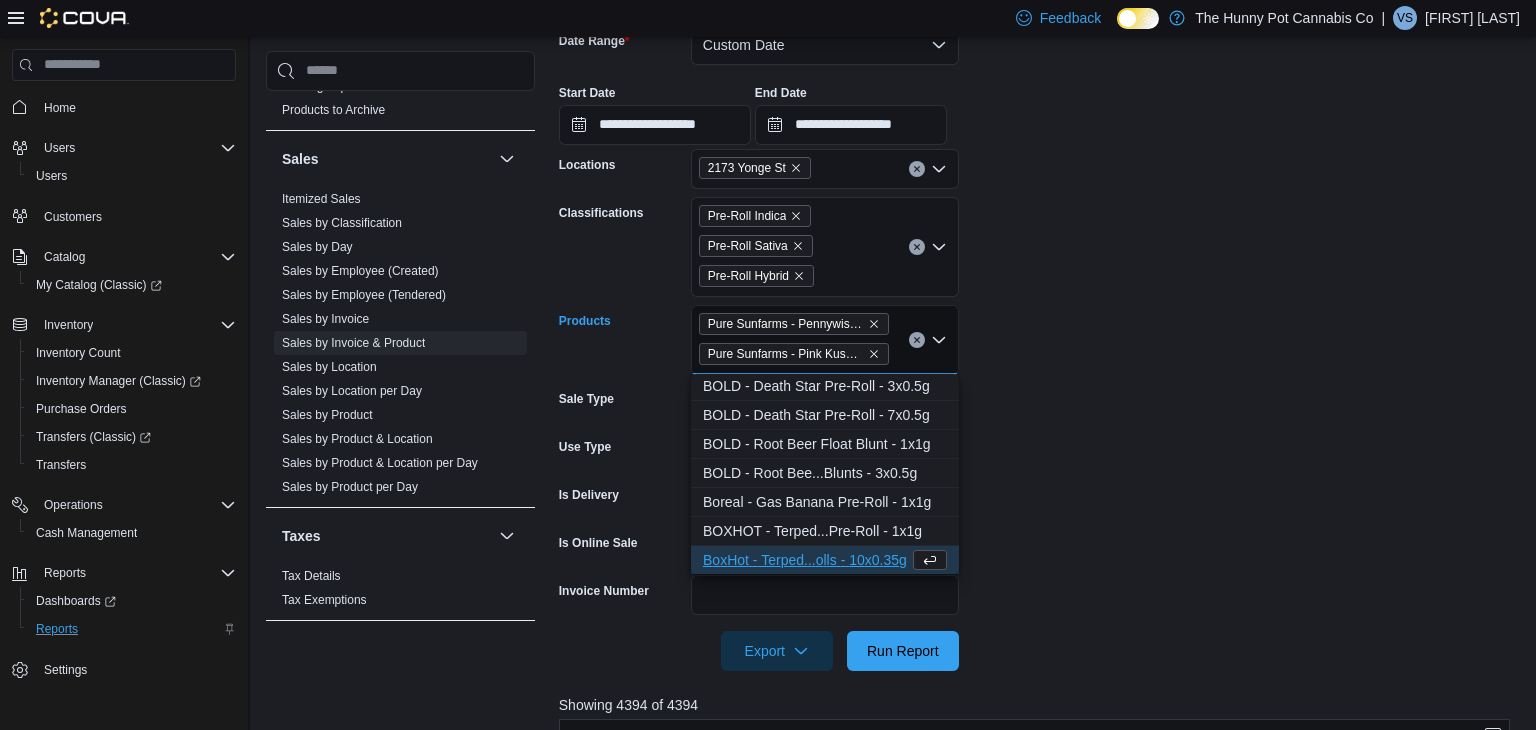 scroll, scrollTop: 1192, scrollLeft: 0, axis: vertical 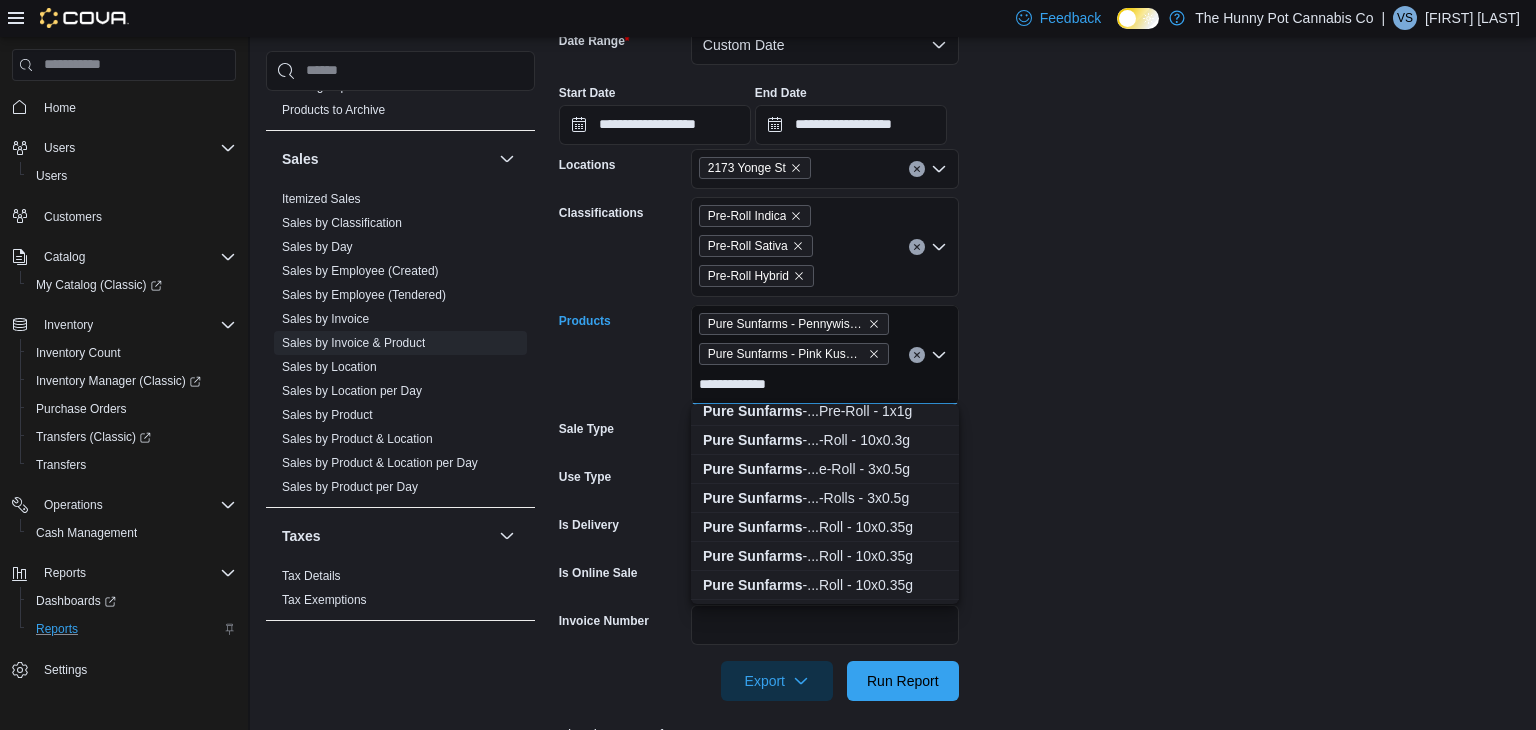 click on "**********" at bounding box center [745, 385] 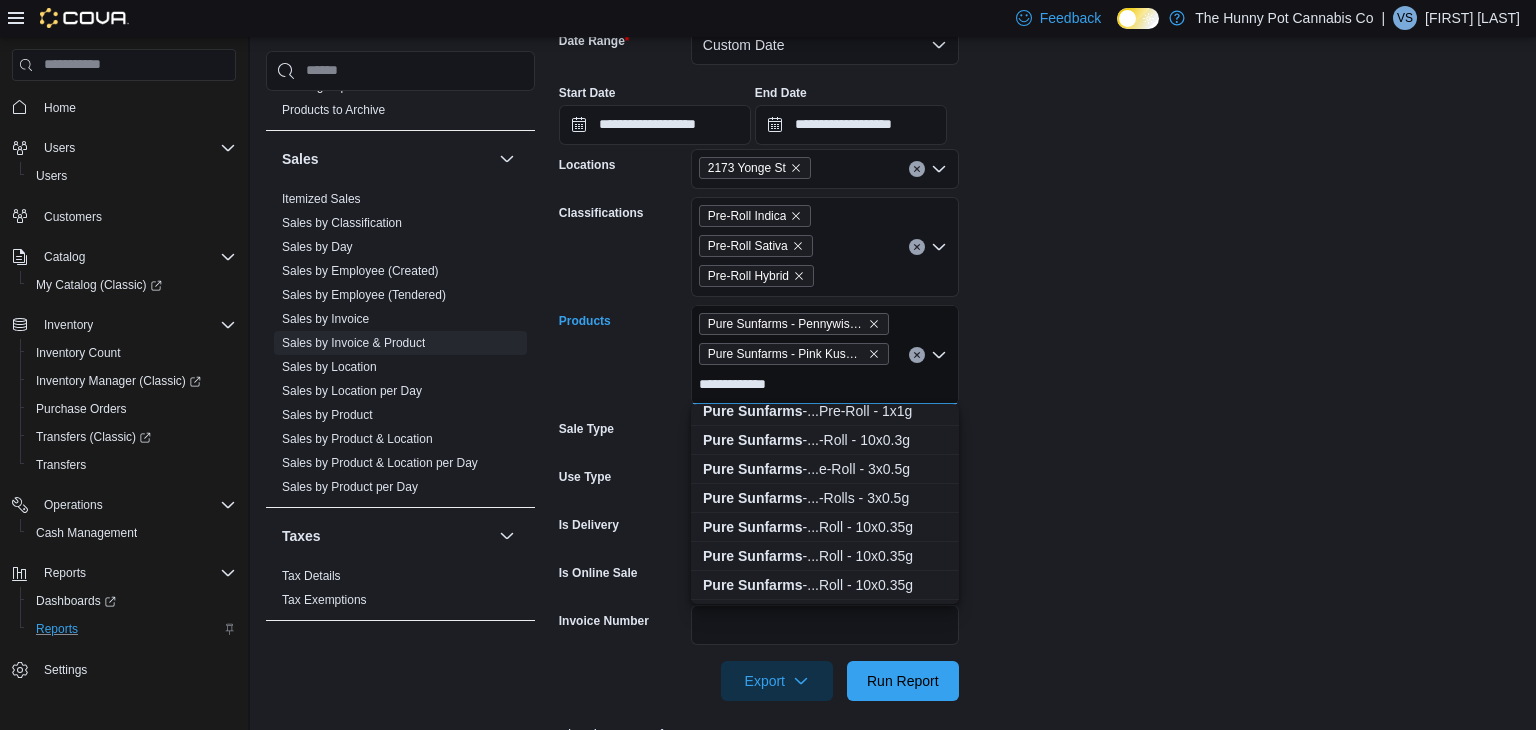 click on "**********" at bounding box center [745, 385] 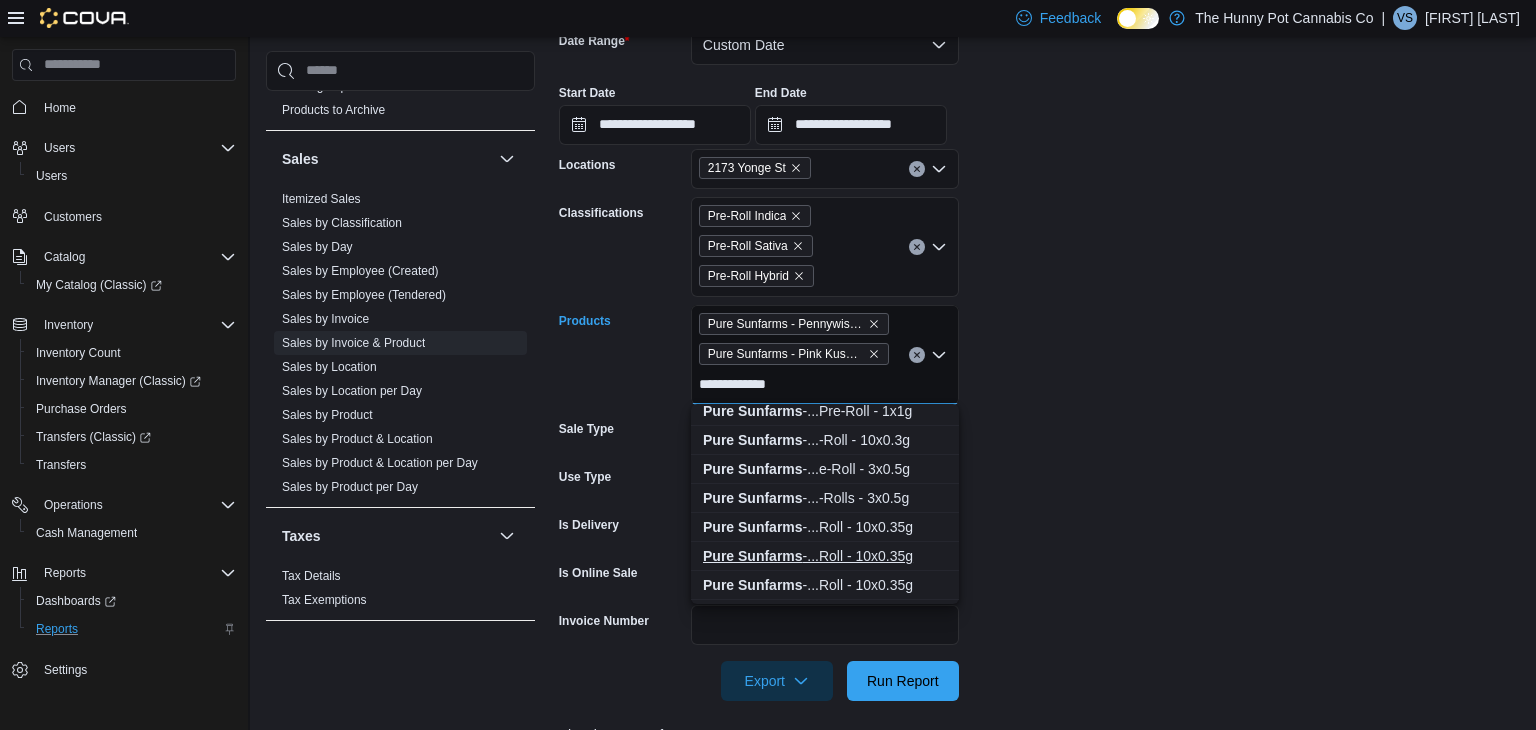 type on "**********" 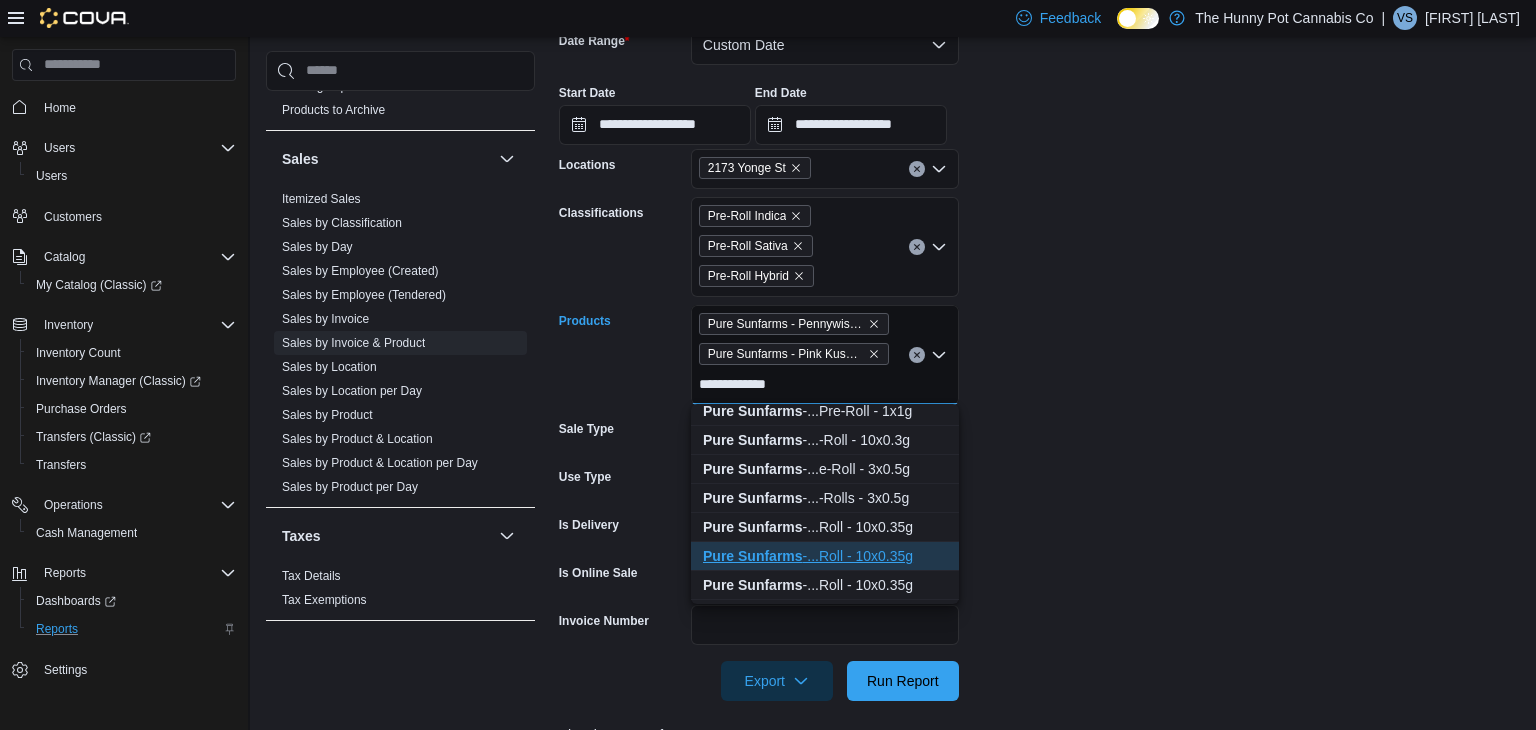 click on "Pure Sunfarms -Roll - 10x0.35g" at bounding box center [825, 556] 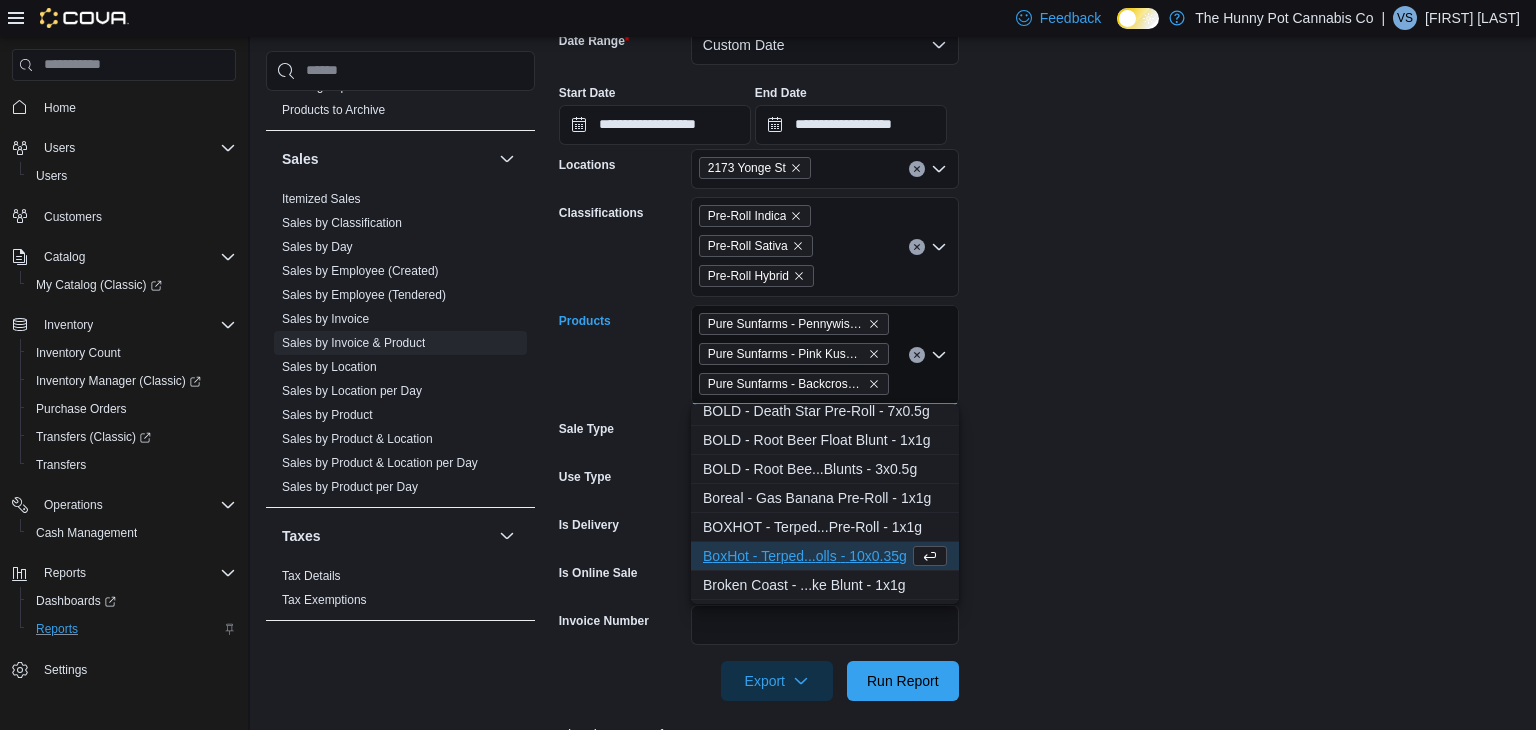 paste on "**********" 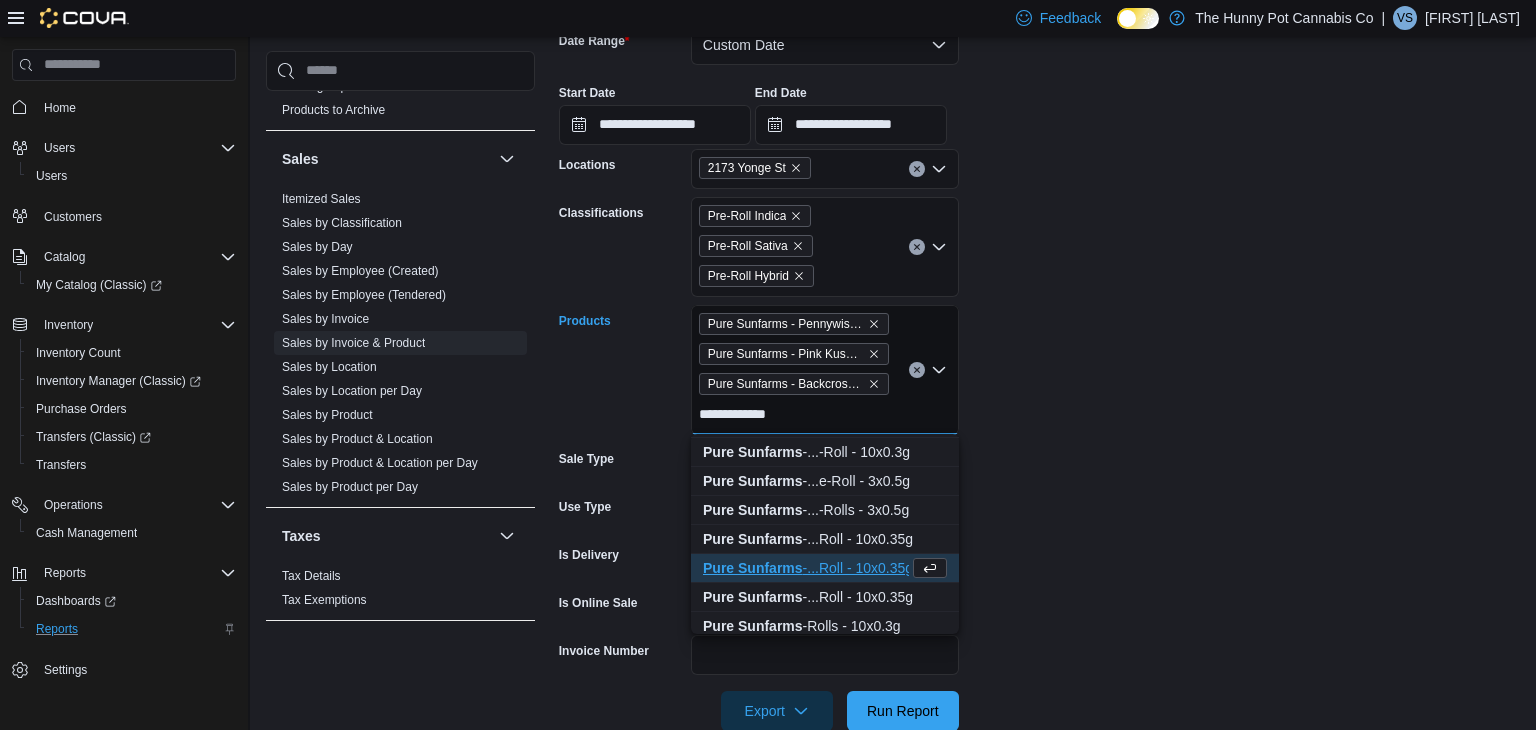 scroll, scrollTop: 1244, scrollLeft: 0, axis: vertical 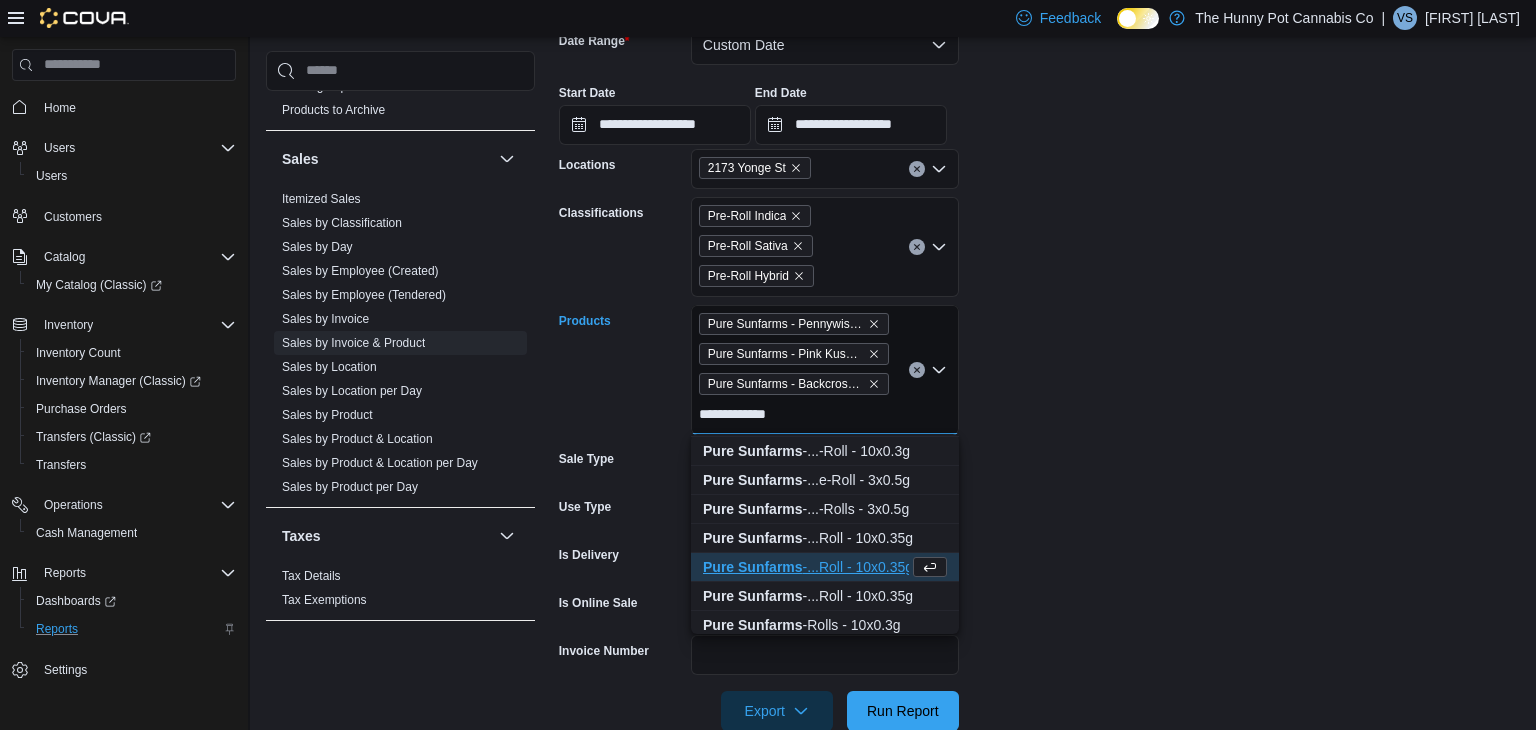 type on "**********" 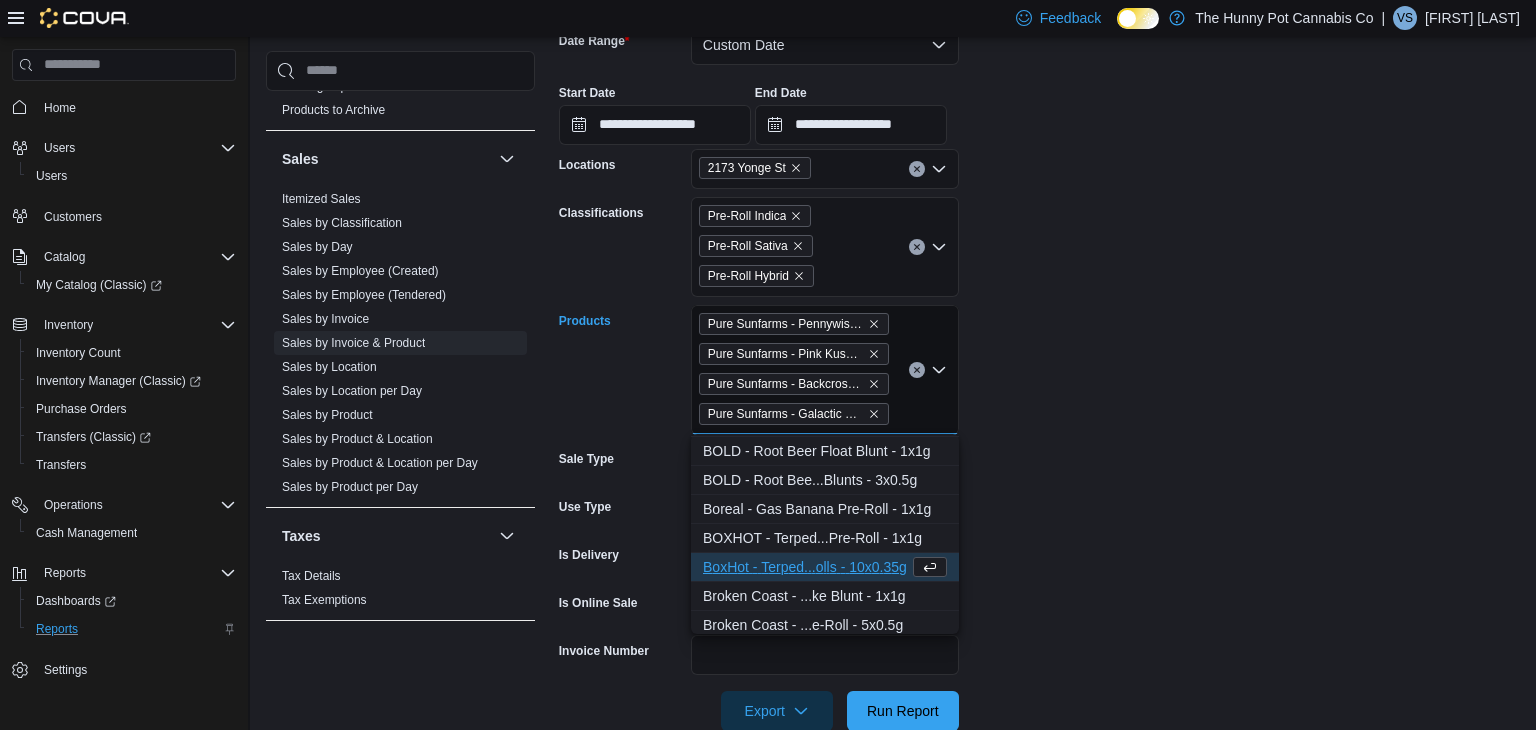 paste on "**********" 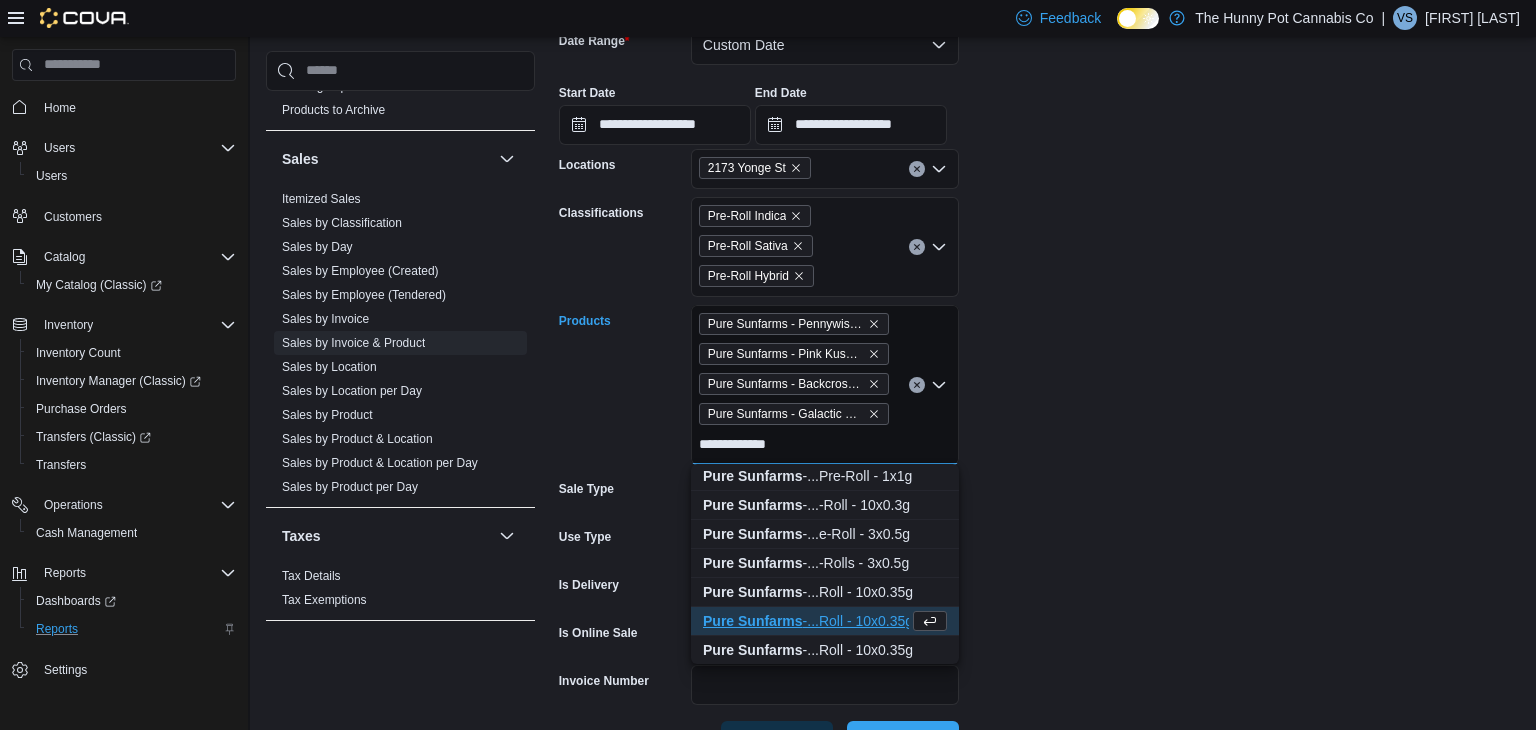 scroll, scrollTop: 1221, scrollLeft: 0, axis: vertical 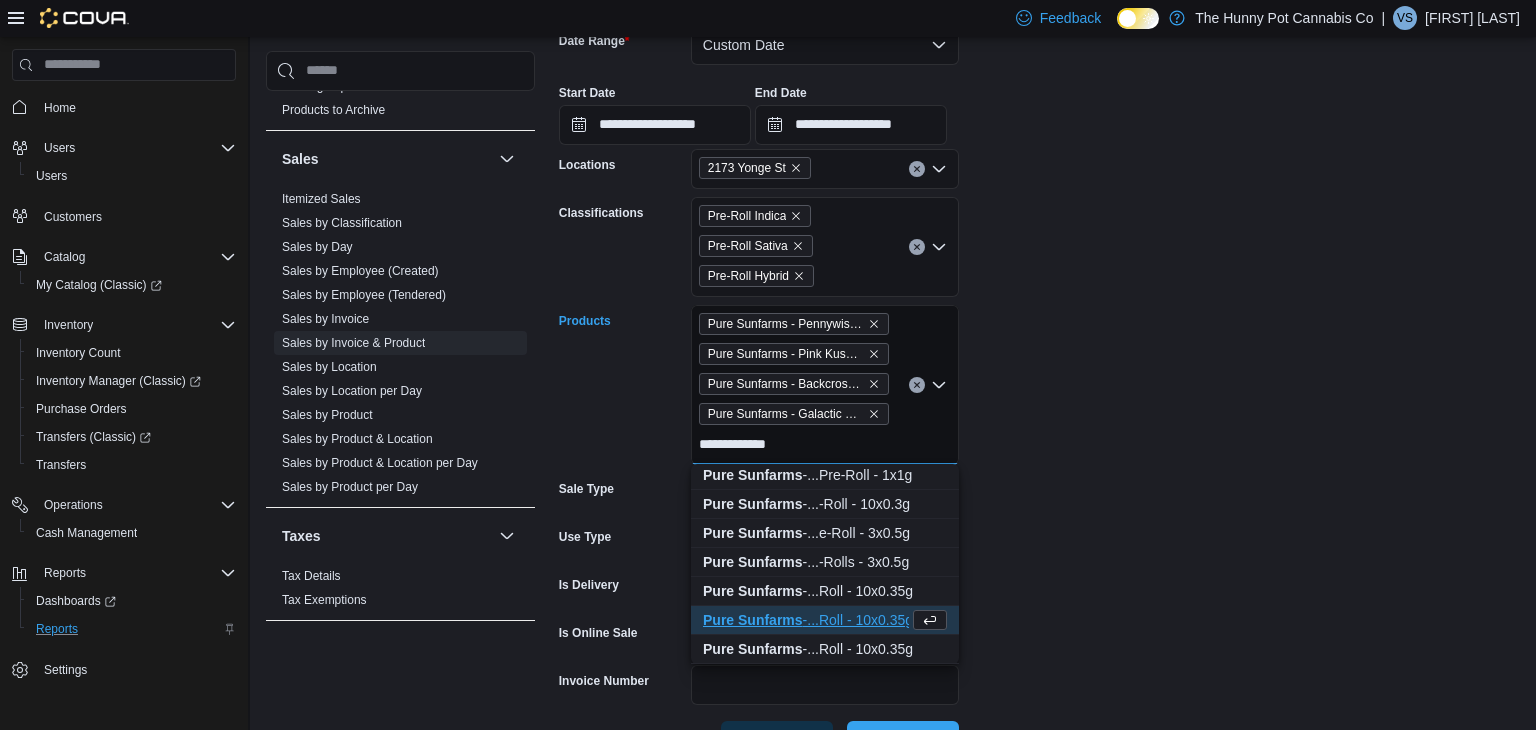 type on "**********" 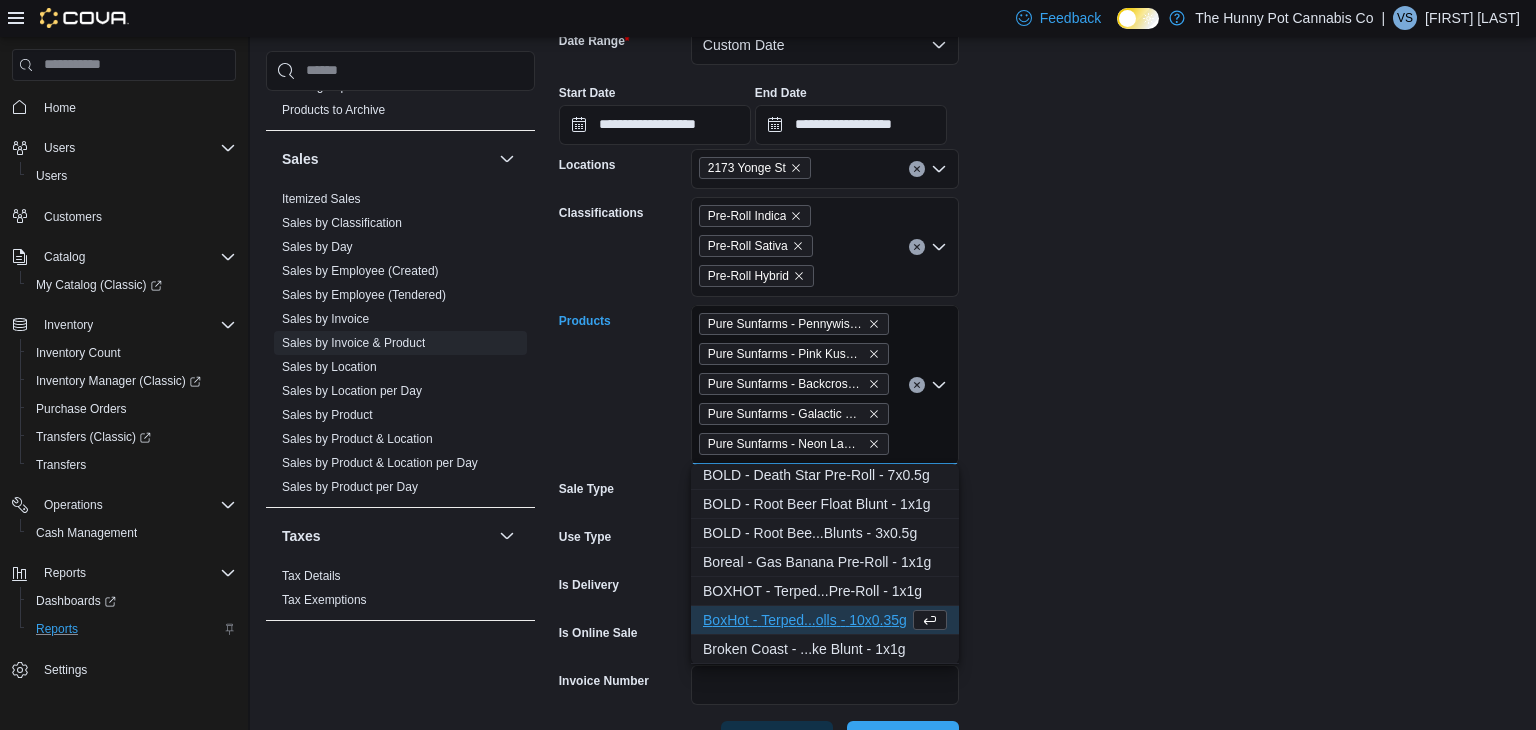 paste on "**********" 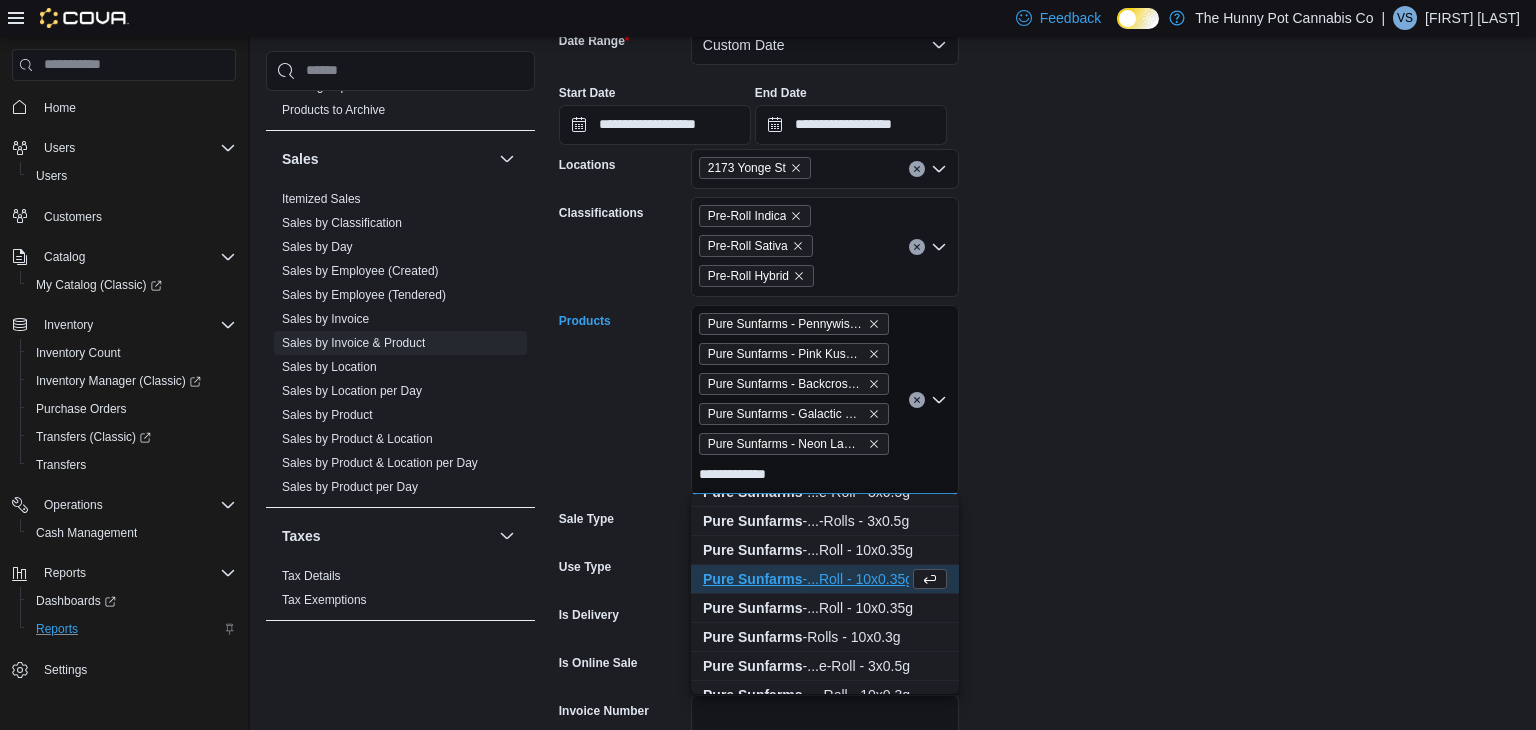 scroll, scrollTop: 1282, scrollLeft: 0, axis: vertical 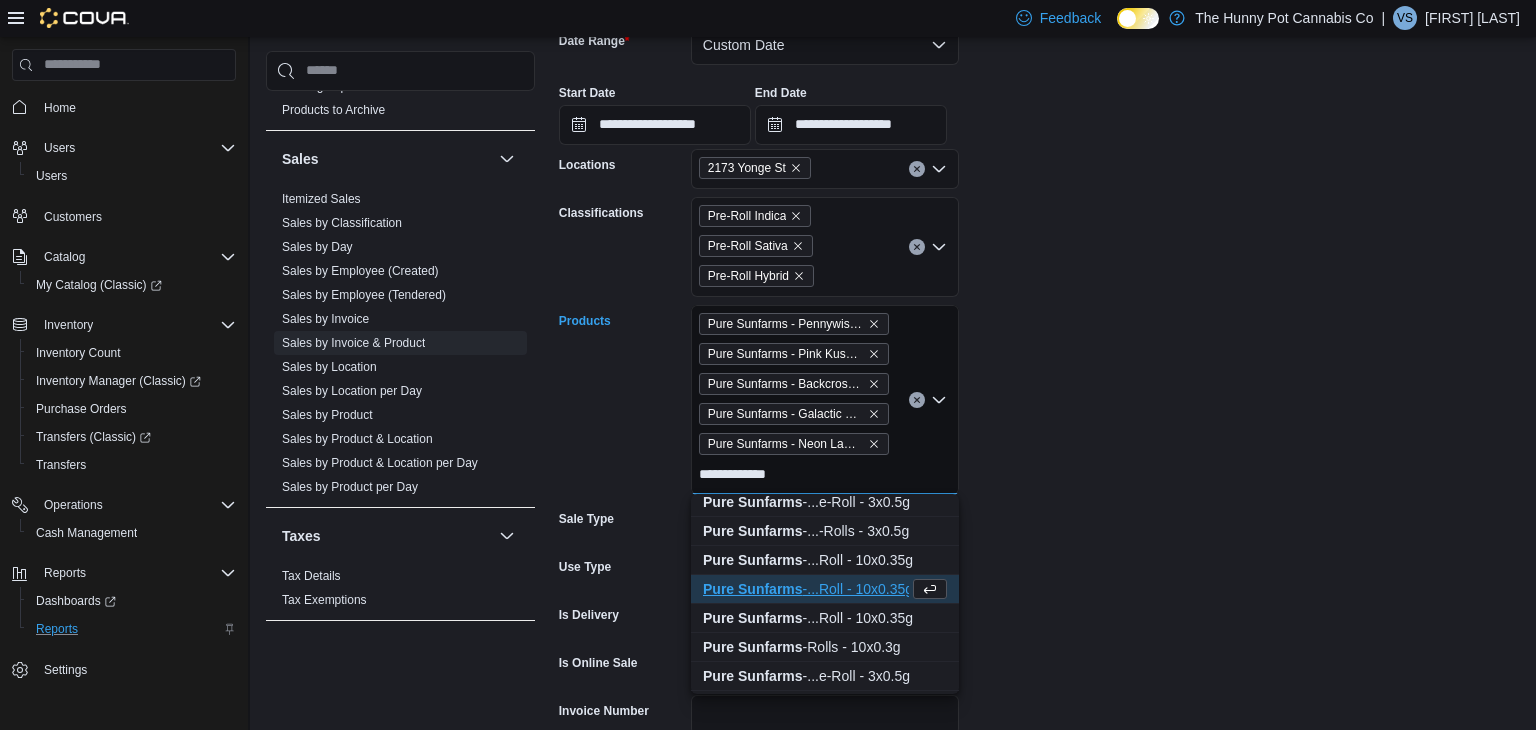 type on "**********" 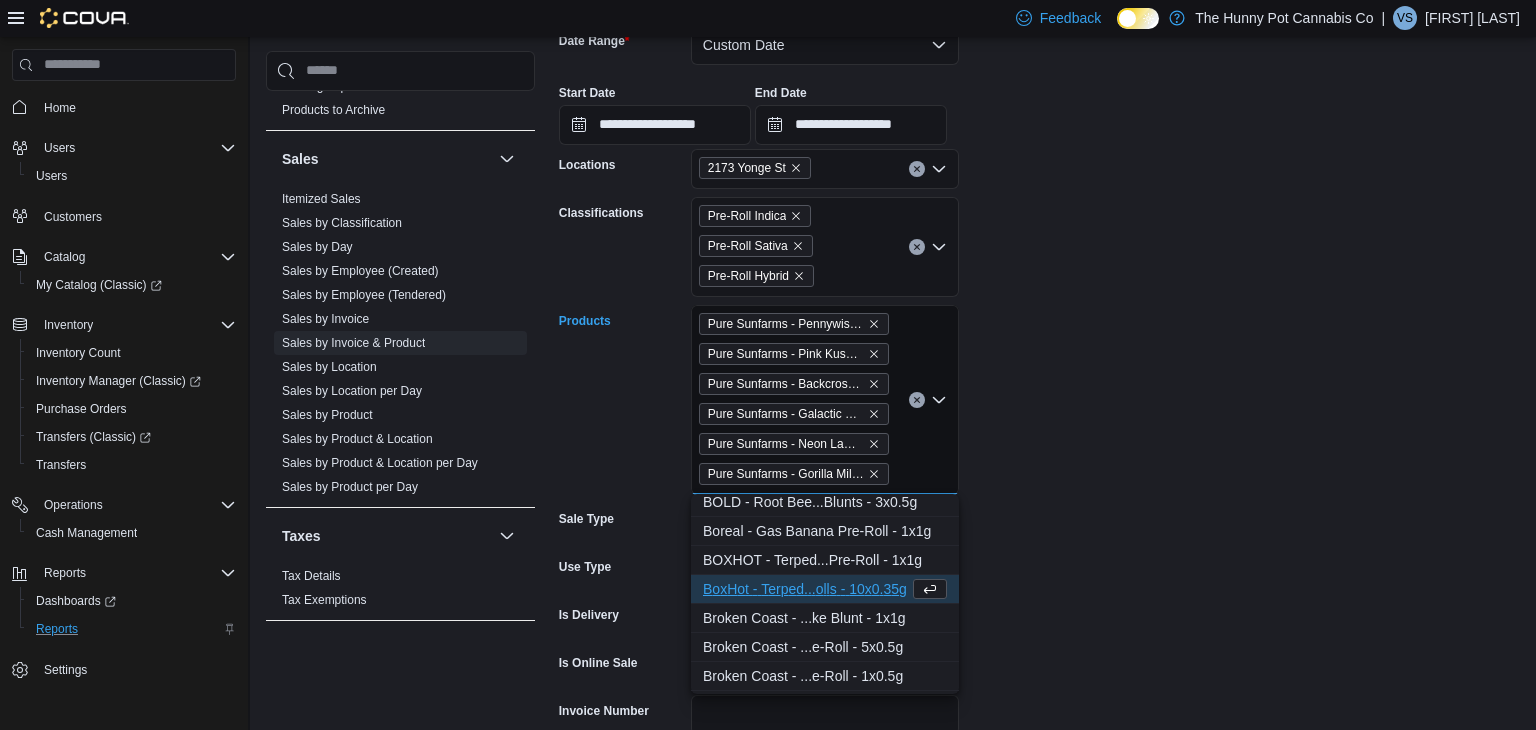 paste on "**********" 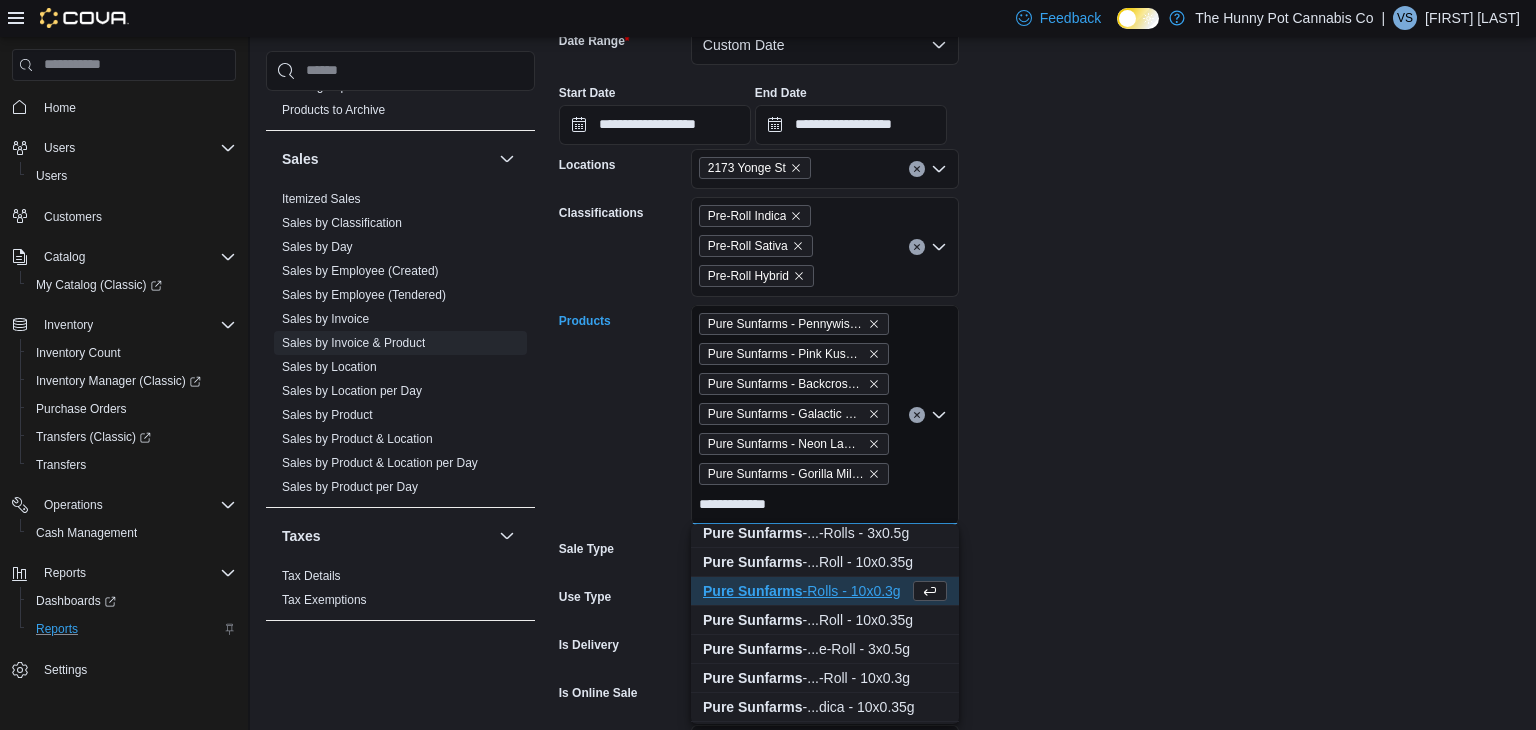scroll, scrollTop: 1309, scrollLeft: 0, axis: vertical 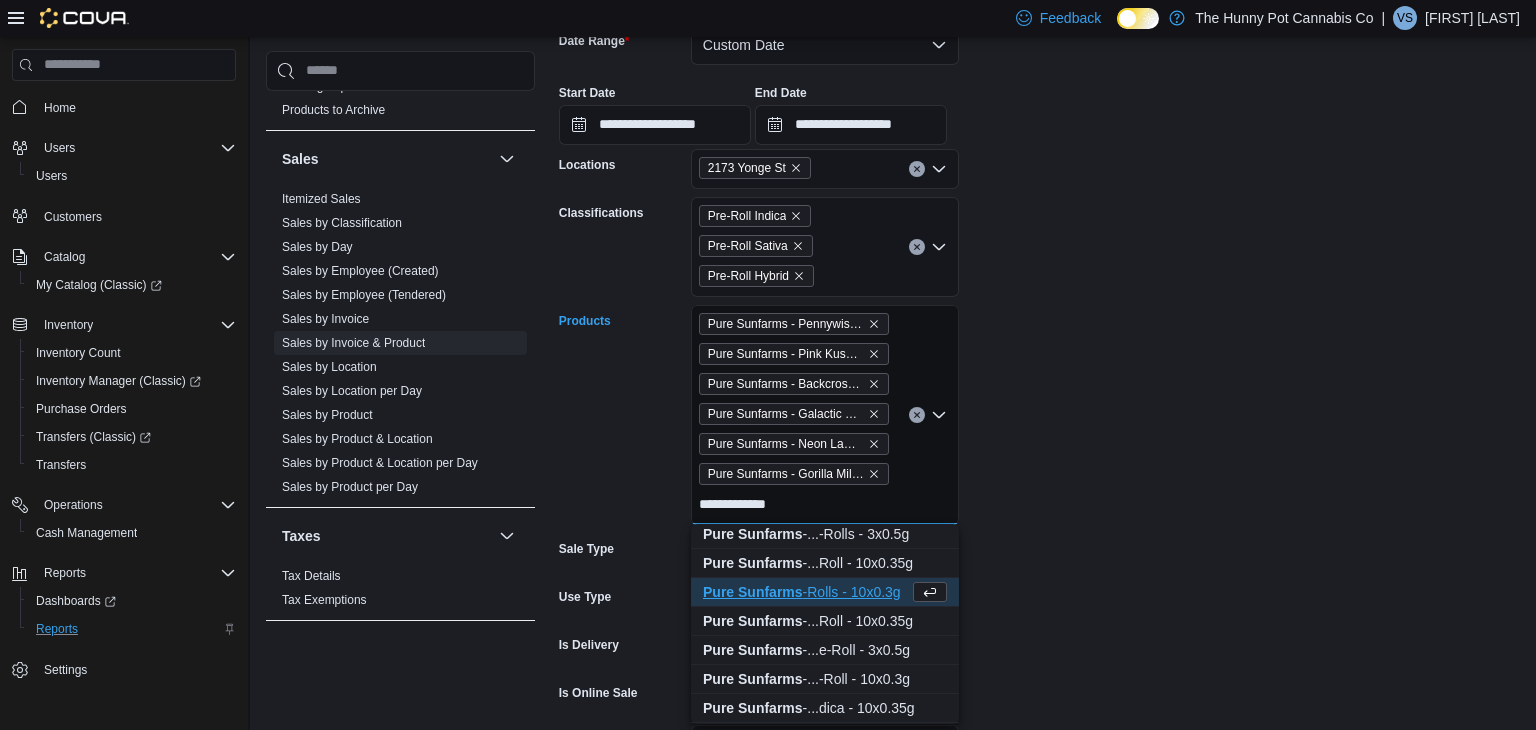 type on "**********" 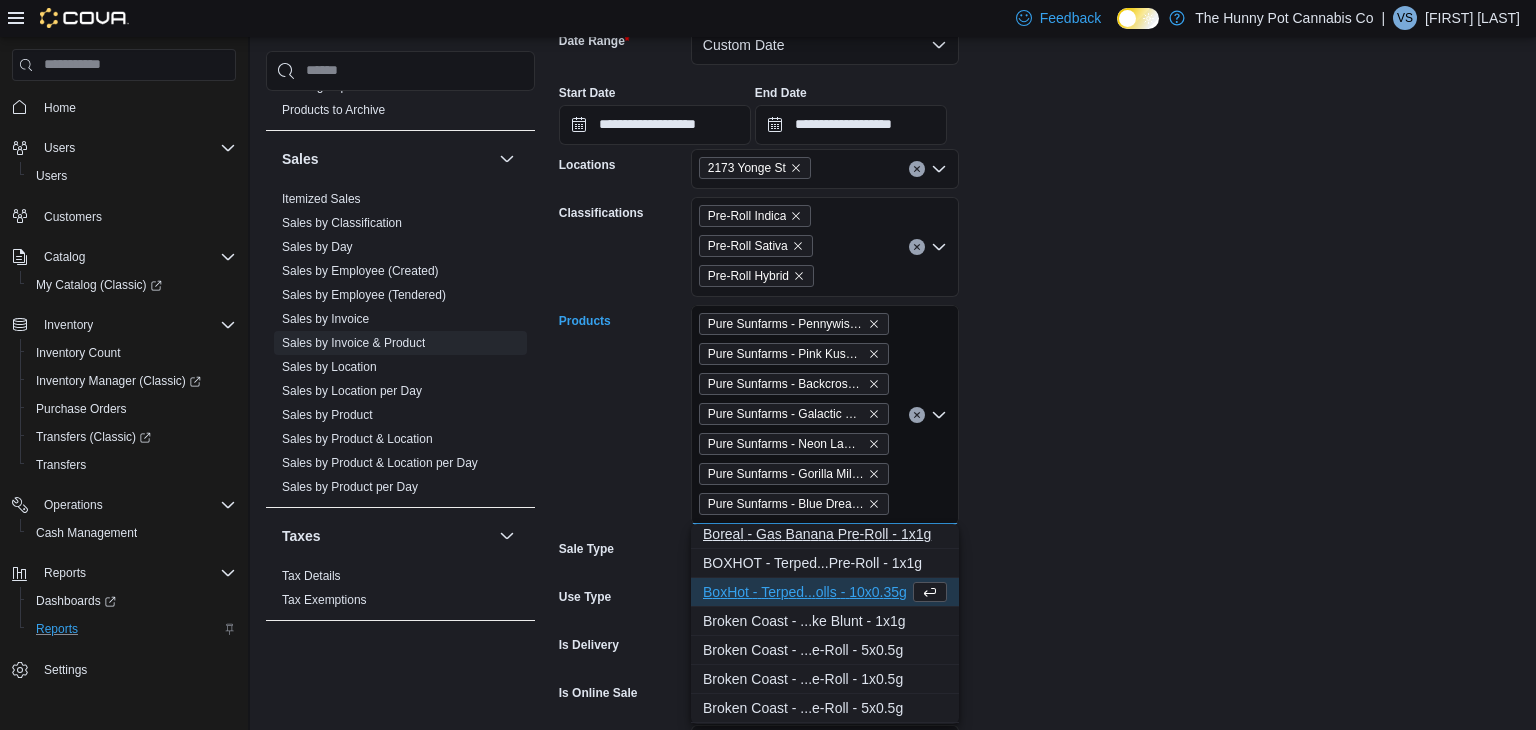 paste on "**********" 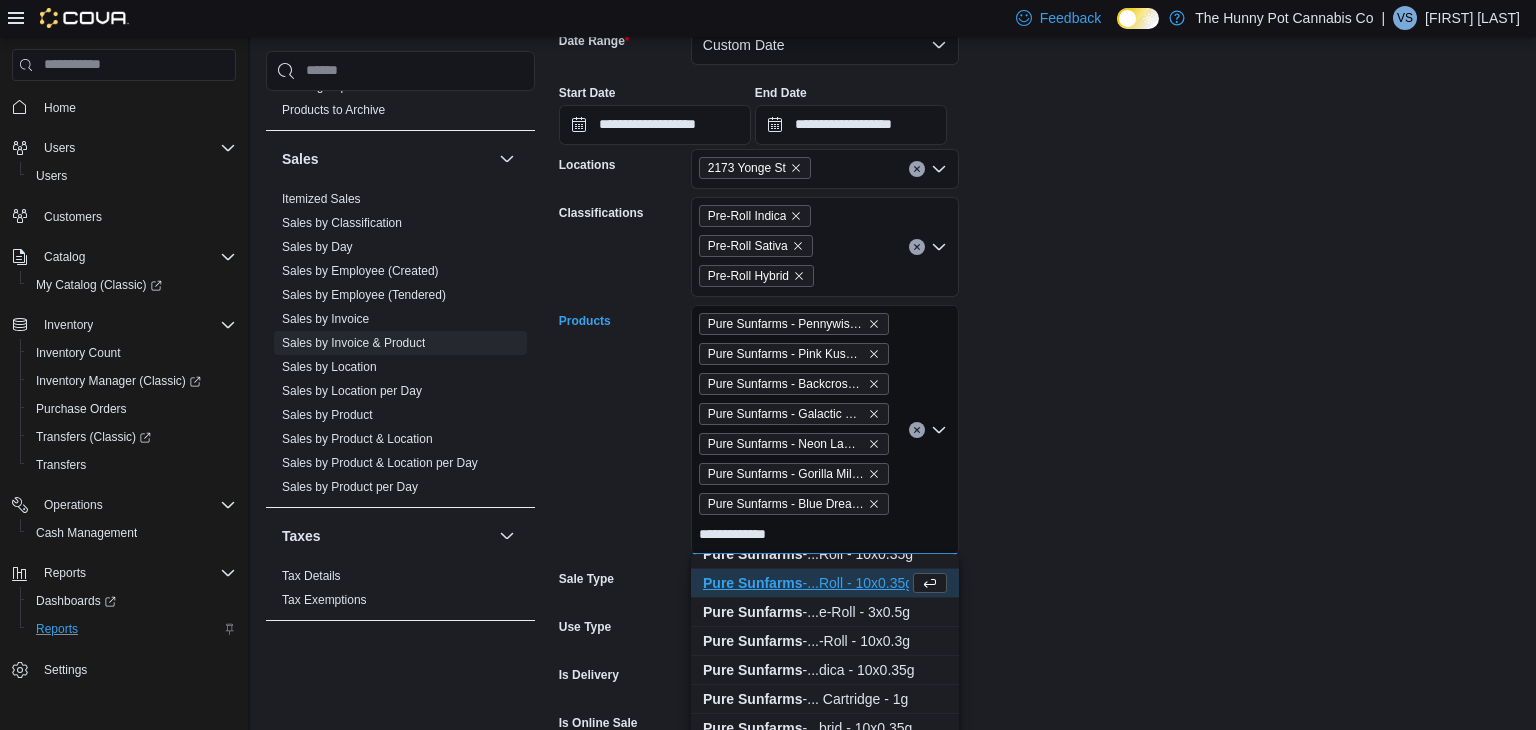 scroll, scrollTop: 1351, scrollLeft: 0, axis: vertical 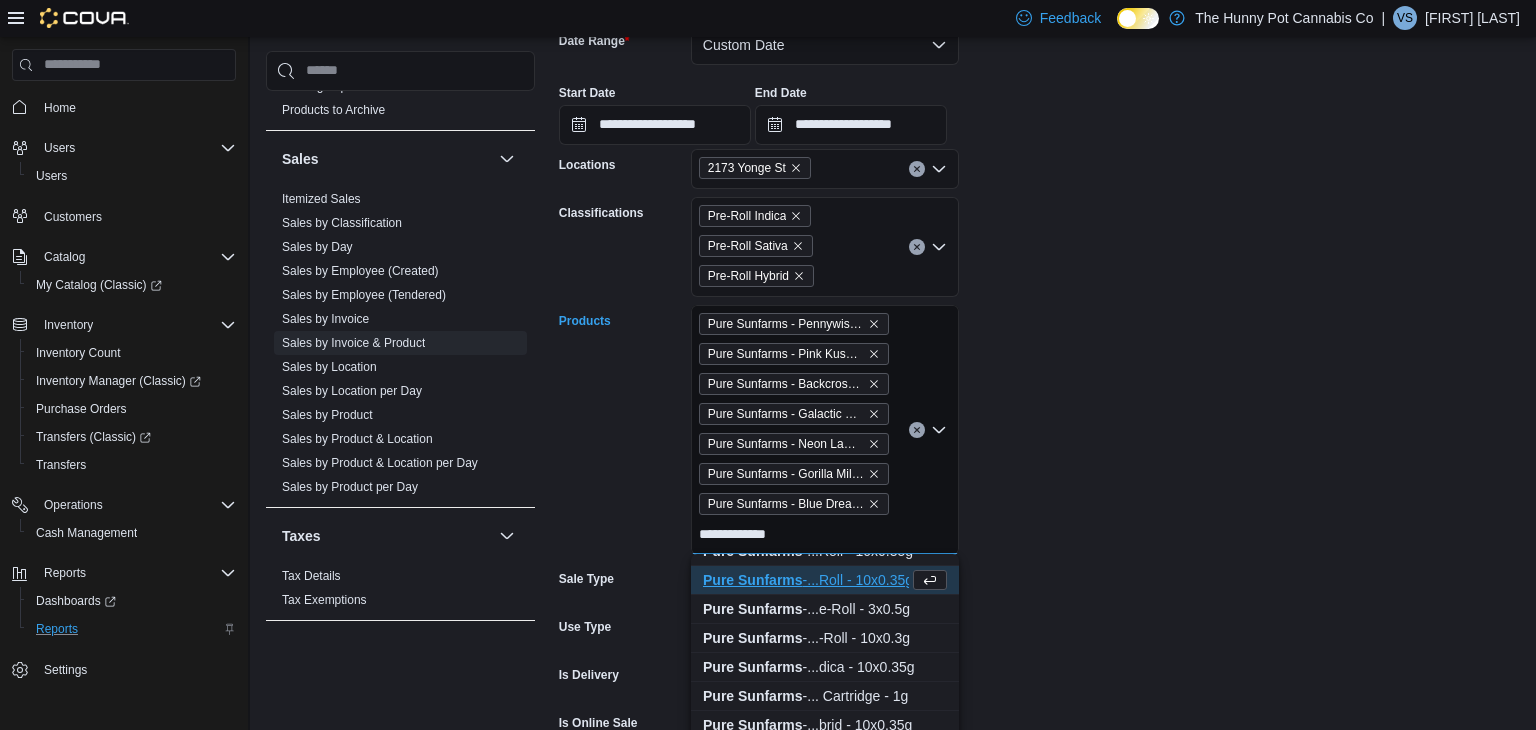 type on "**********" 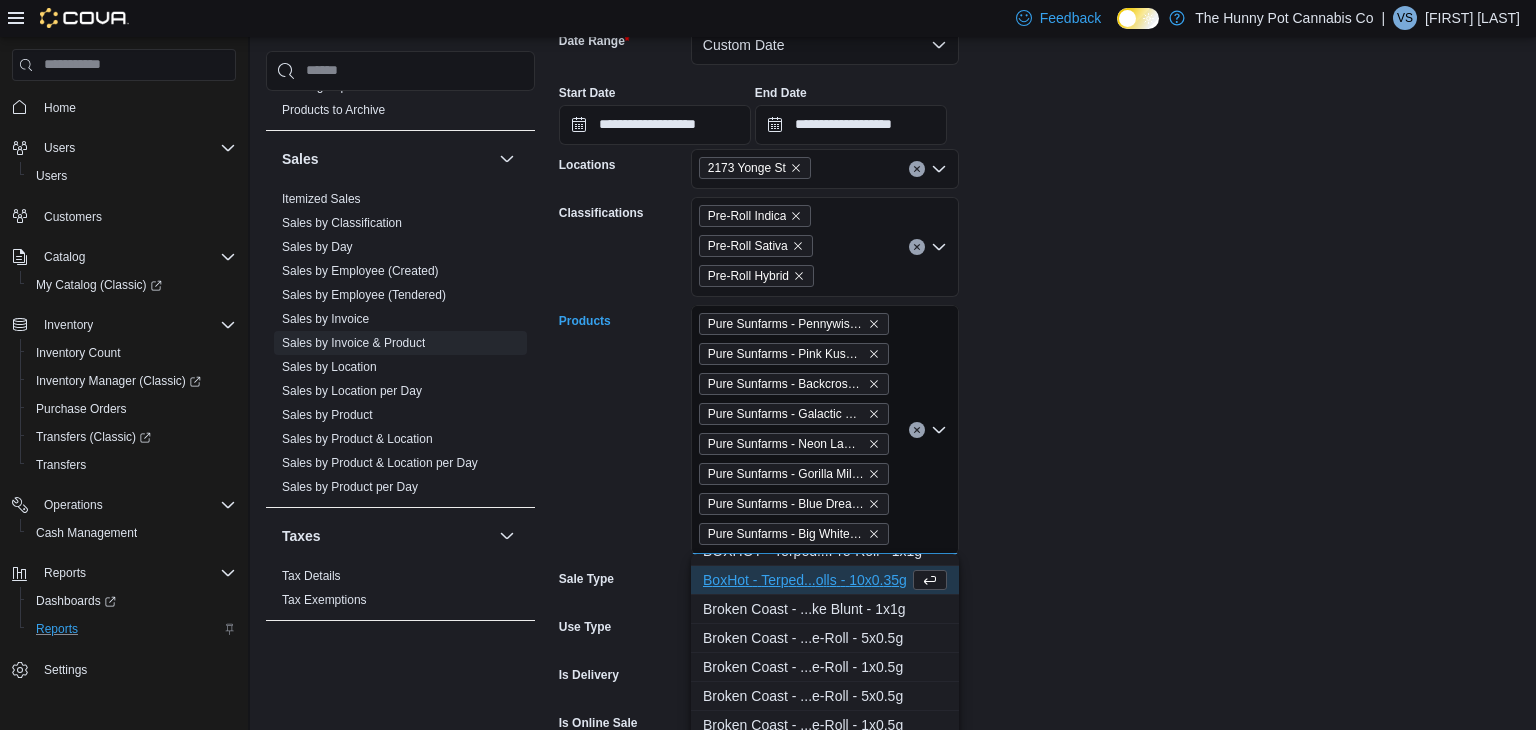 paste on "**********" 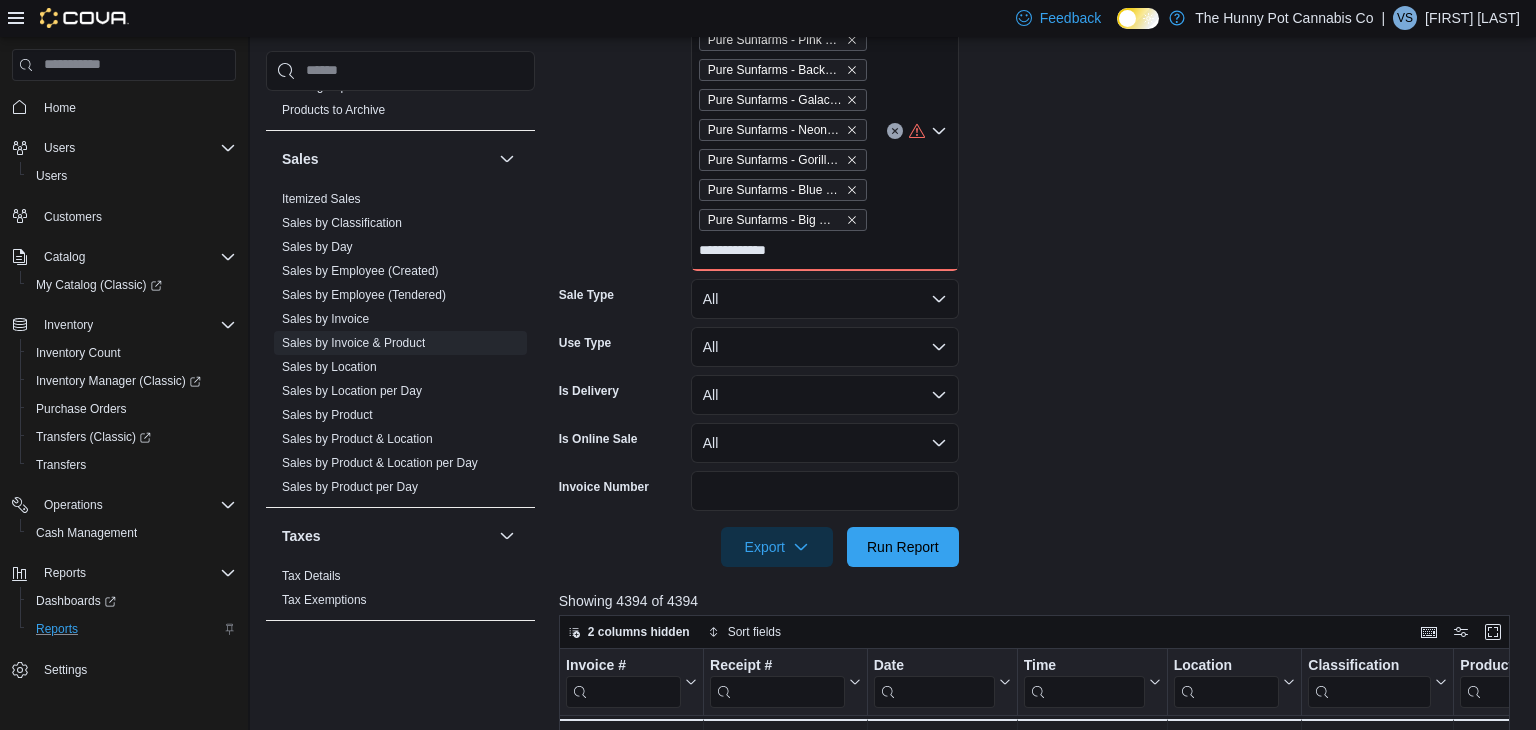 scroll, scrollTop: 641, scrollLeft: 0, axis: vertical 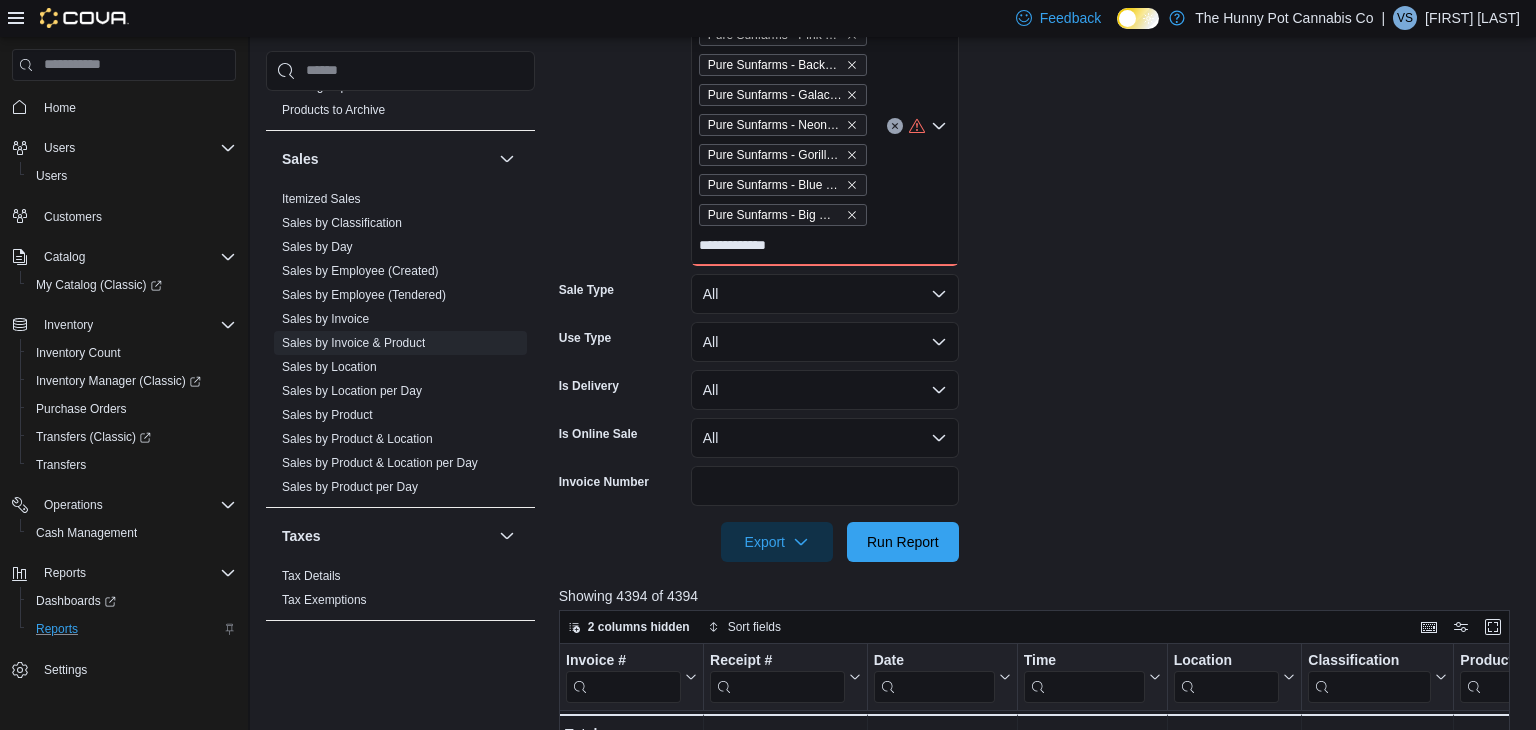 type on "**********" 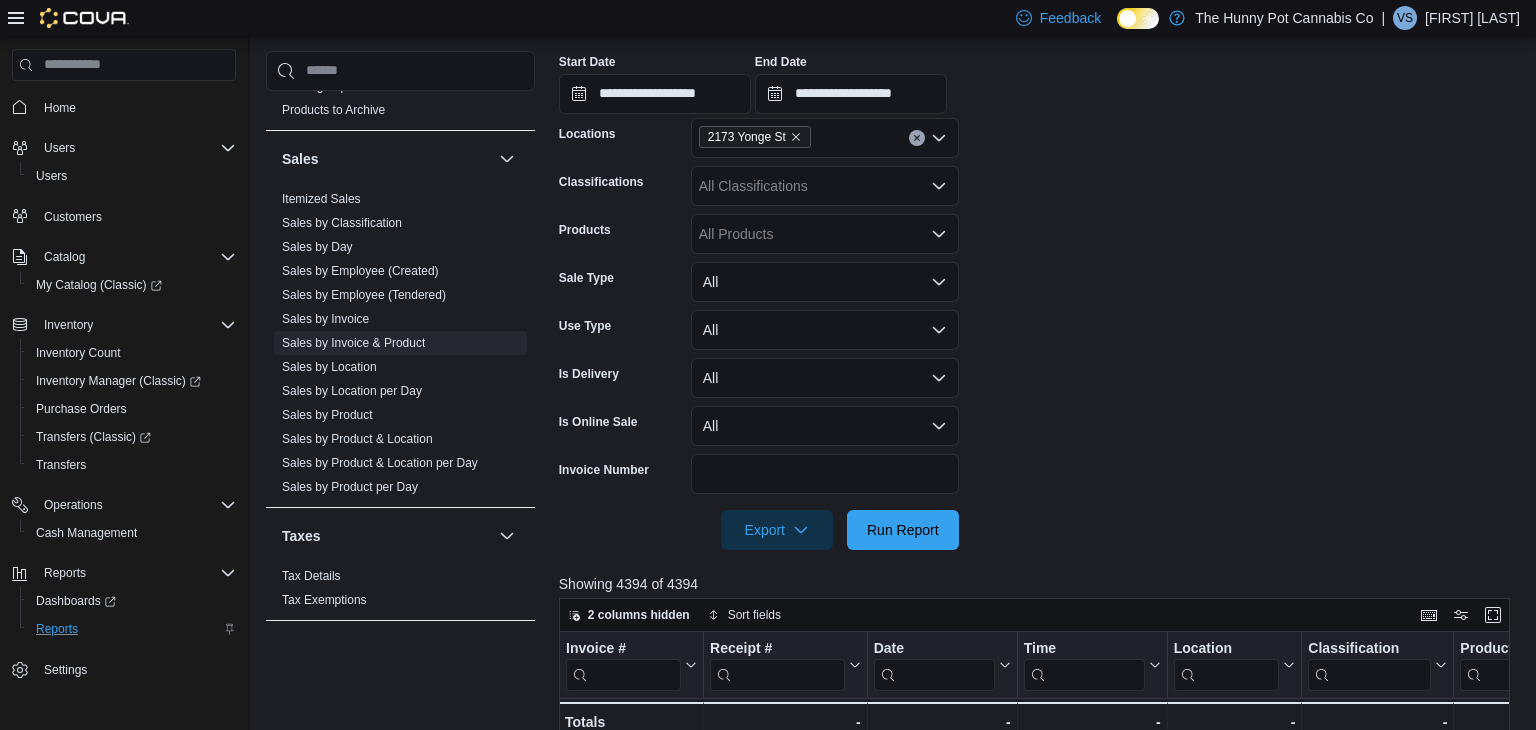 scroll, scrollTop: 365, scrollLeft: 0, axis: vertical 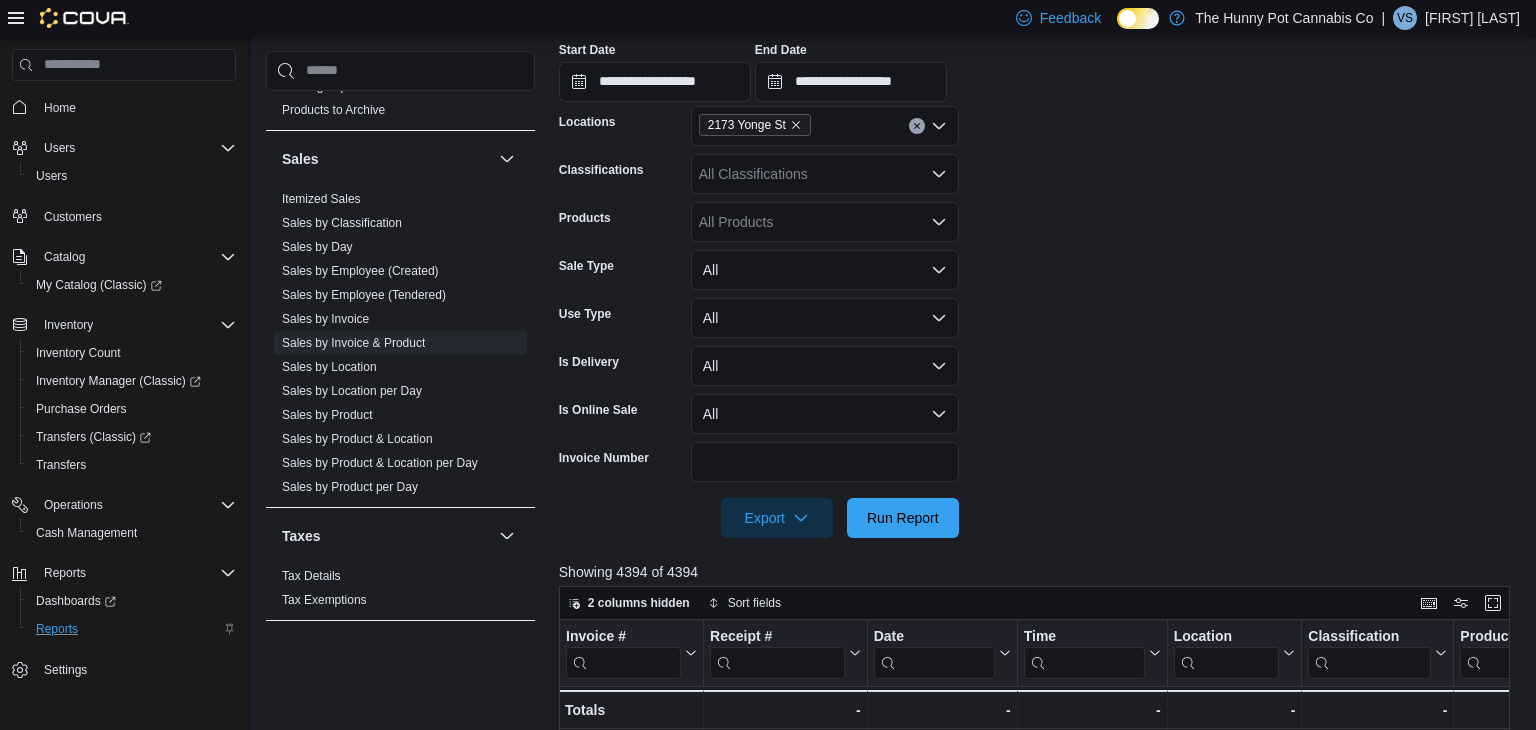 click on "All Products" at bounding box center [825, 222] 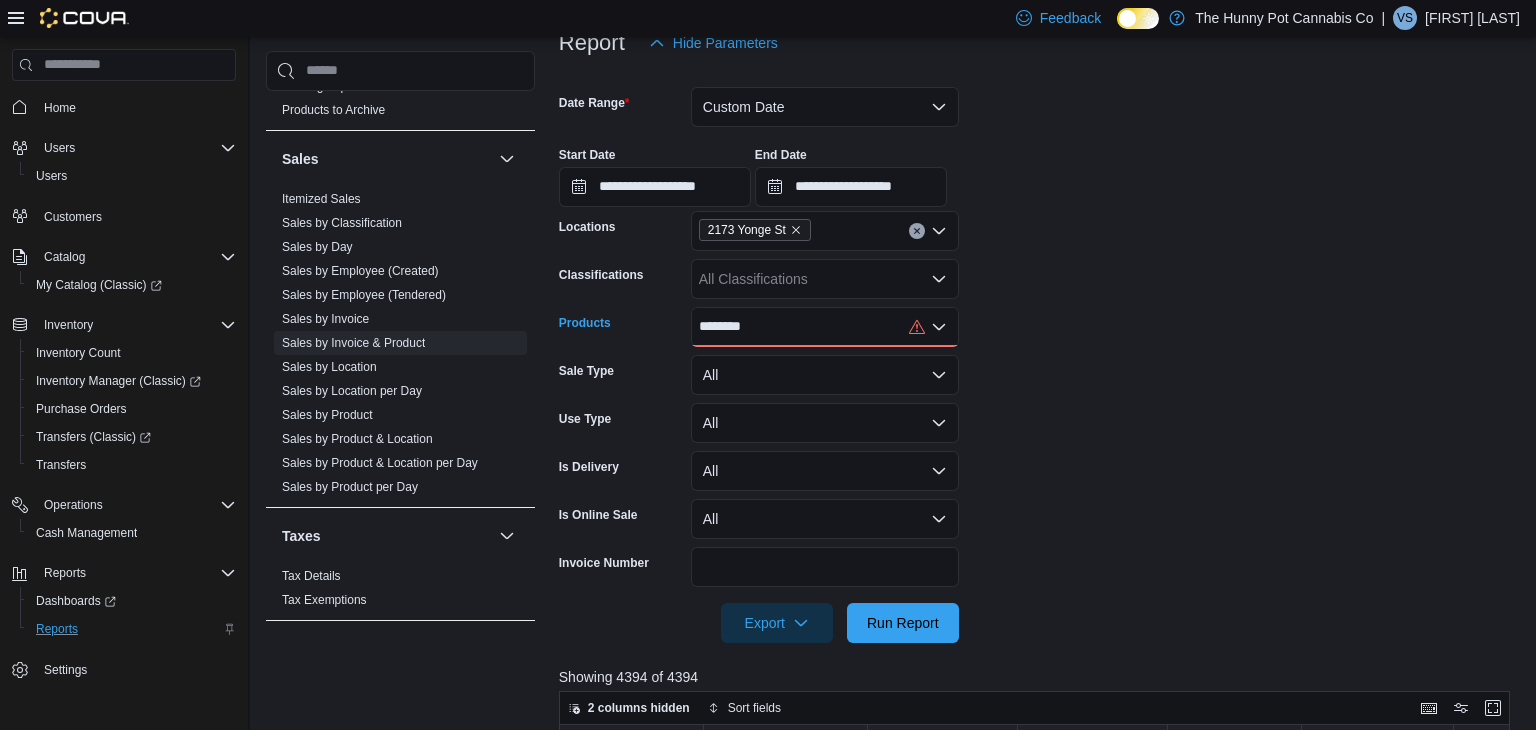 scroll, scrollTop: 266, scrollLeft: 0, axis: vertical 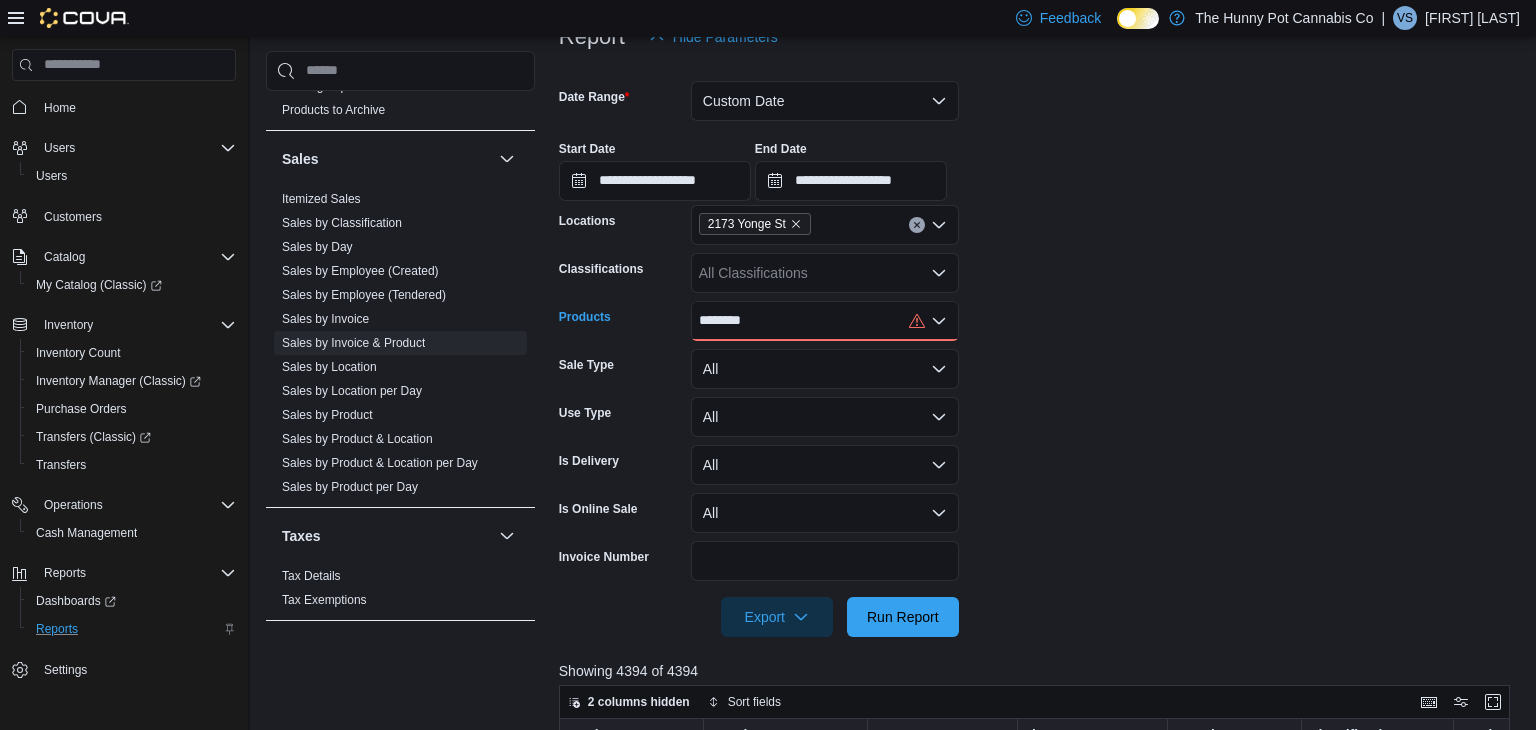 click on "******** Combo box. Selected. pure sun. Selected. Combo box input. All Products. Type some text or, to display a list of choices, press Down Arrow. To exit the list of choices, press Escape." at bounding box center (825, 321) 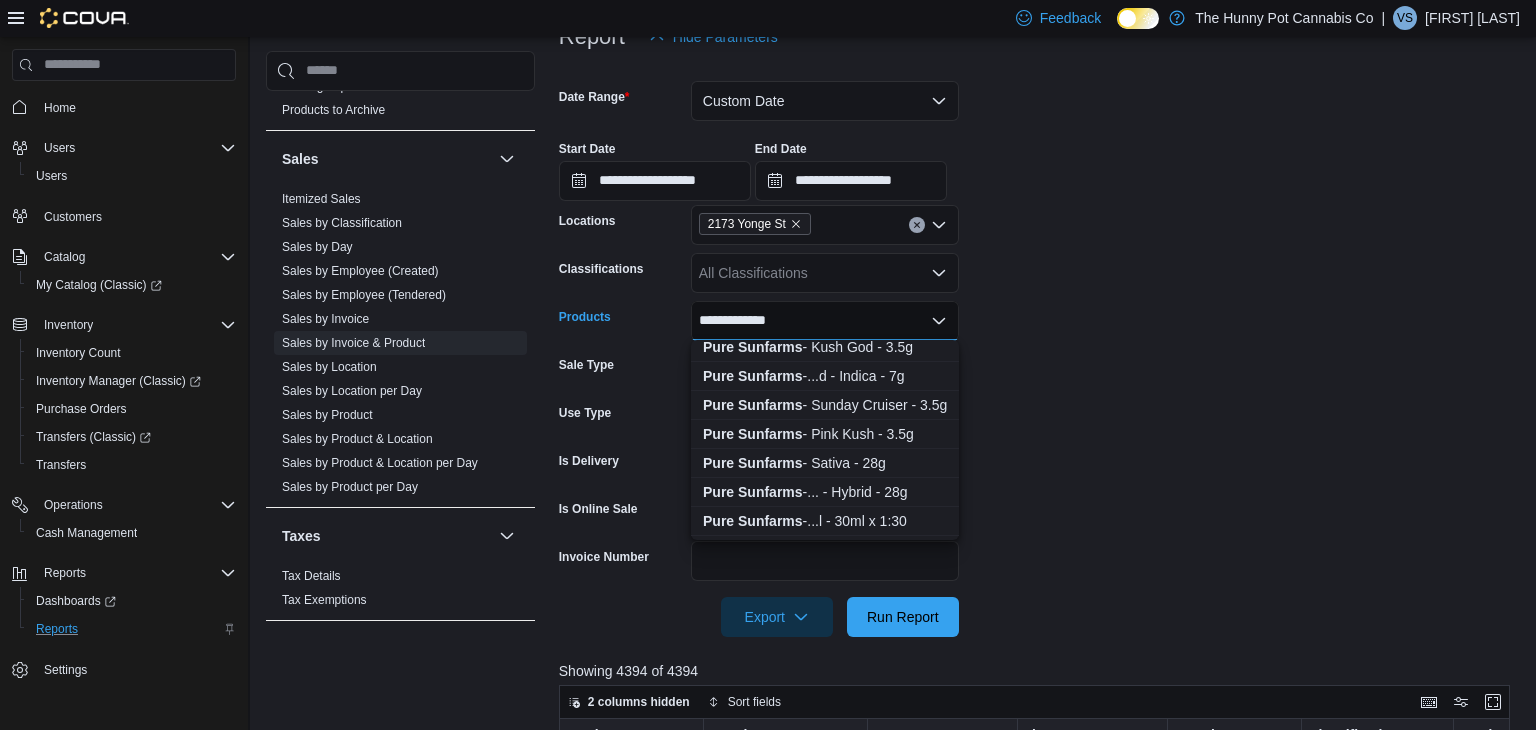 scroll, scrollTop: 849, scrollLeft: 0, axis: vertical 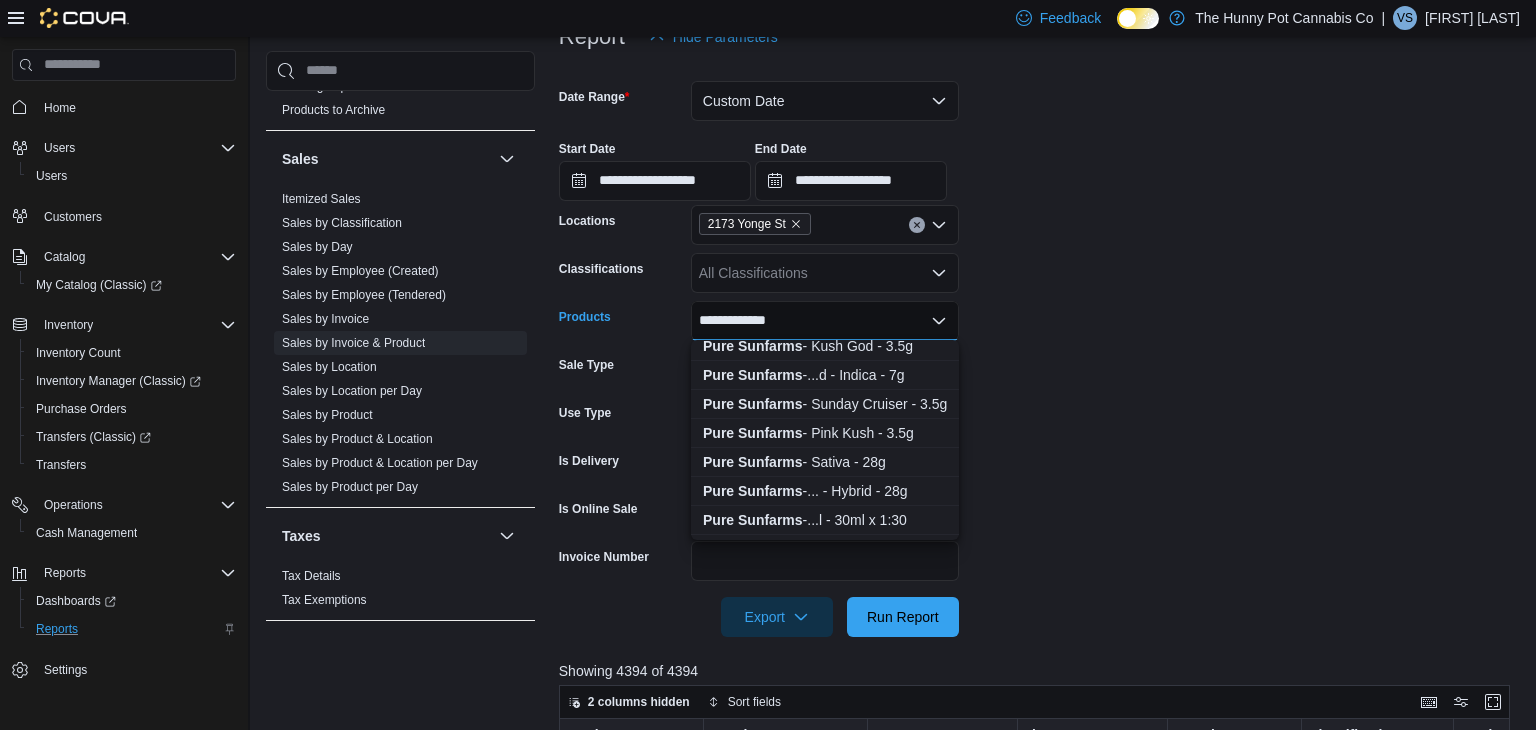 type on "**********" 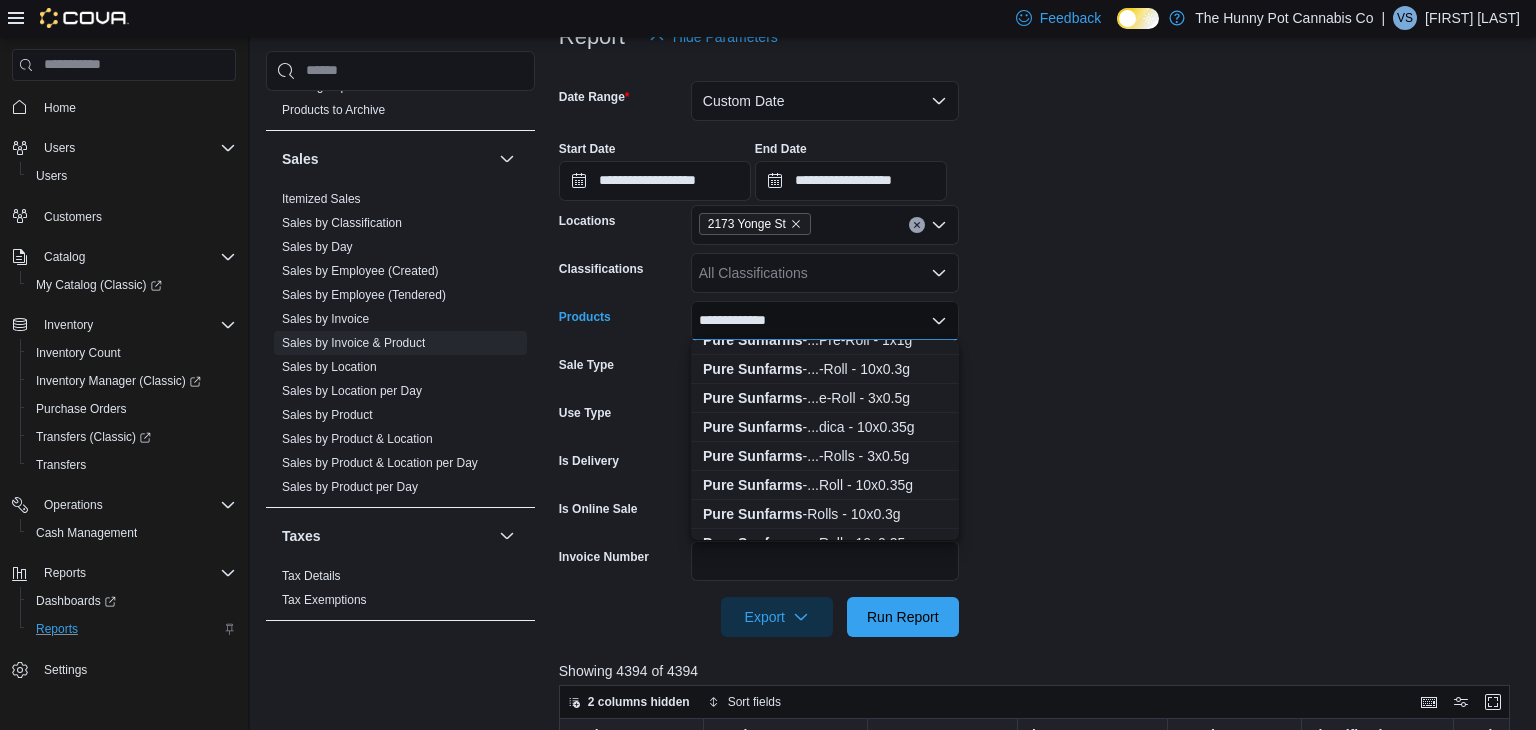 scroll, scrollTop: 1239, scrollLeft: 0, axis: vertical 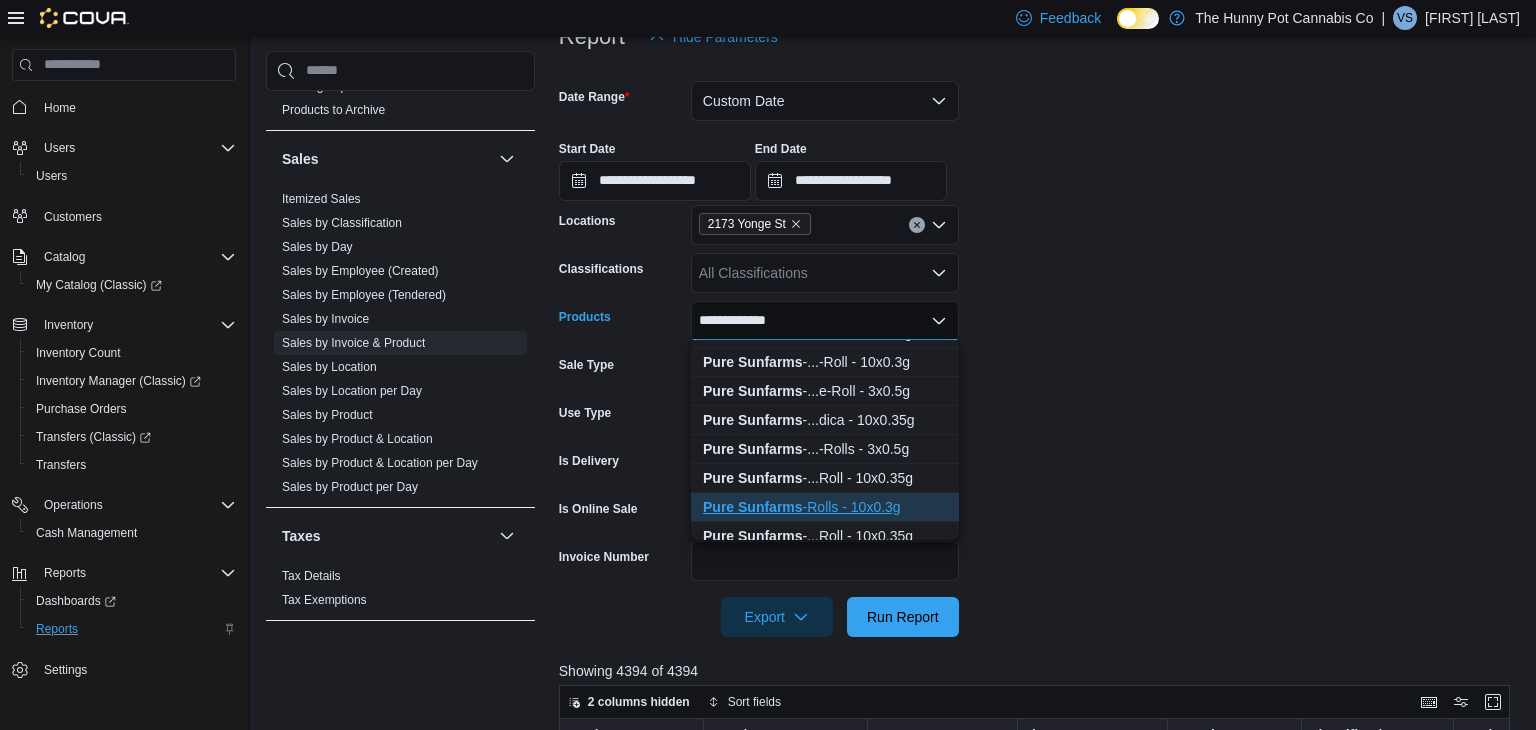 click on "Pure Sunfarms  -...Rolls - 10x0.3g" at bounding box center (825, 507) 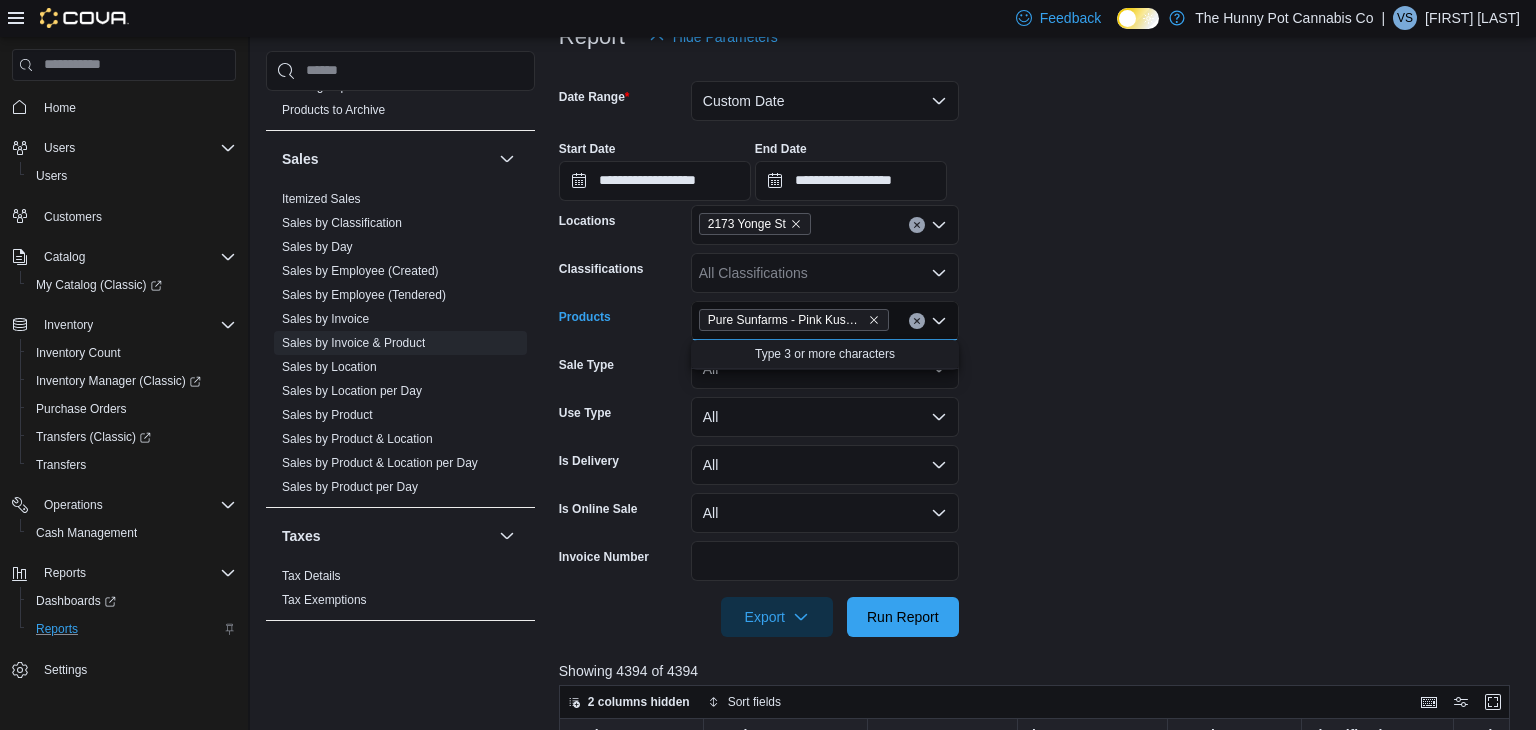 scroll, scrollTop: 0, scrollLeft: 0, axis: both 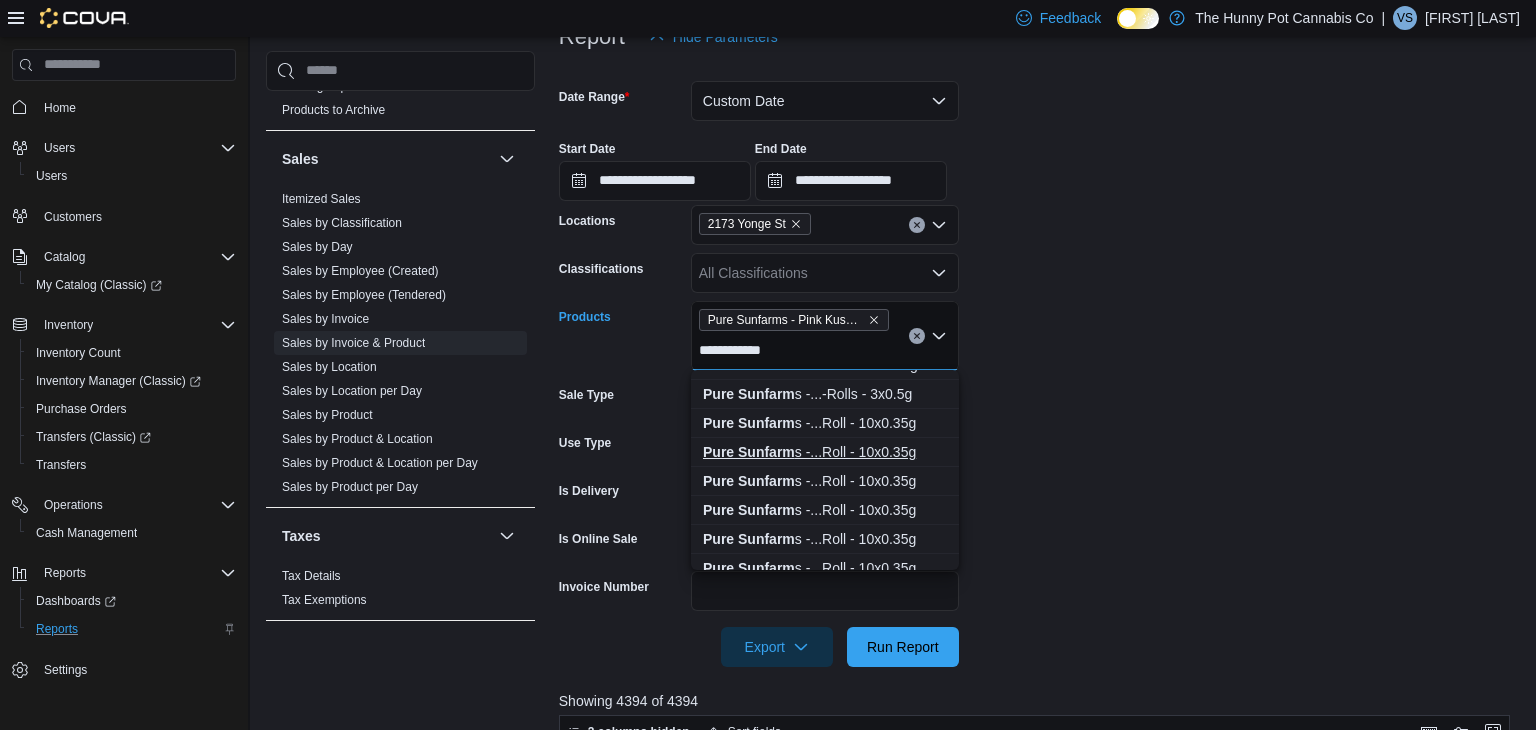 type on "**********" 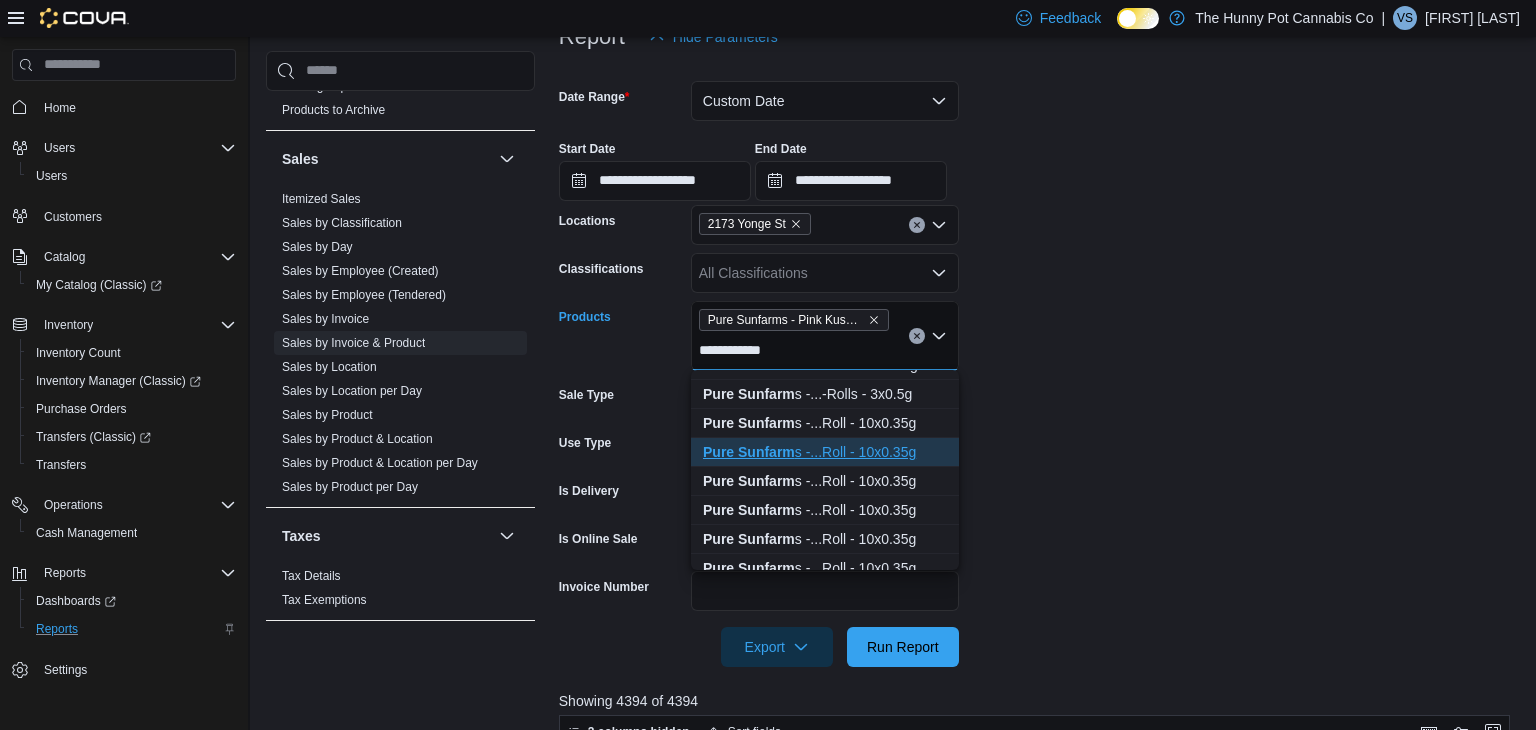 click on "Pure Sunfarm s -...Roll - 10x0.35g" at bounding box center (825, 452) 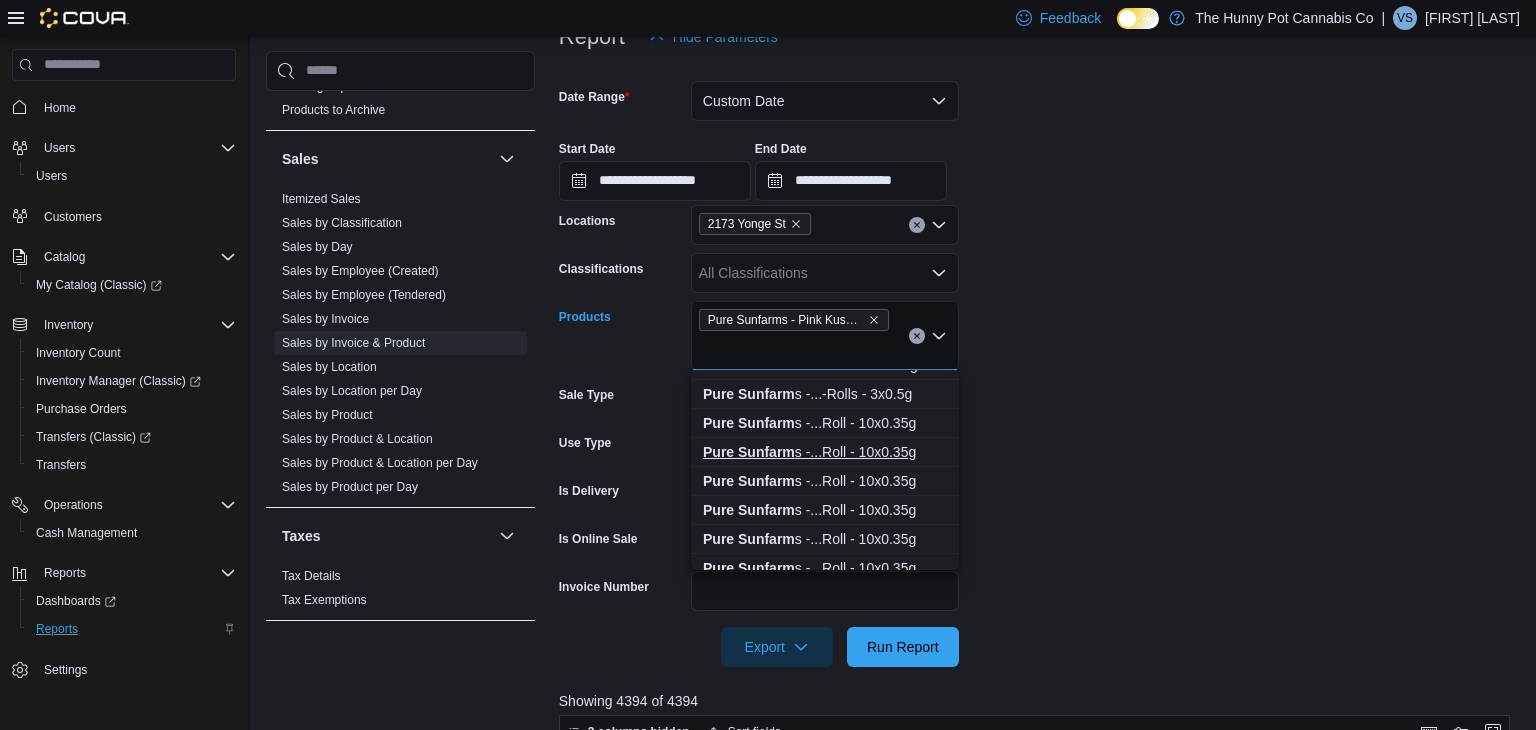 scroll, scrollTop: 0, scrollLeft: 0, axis: both 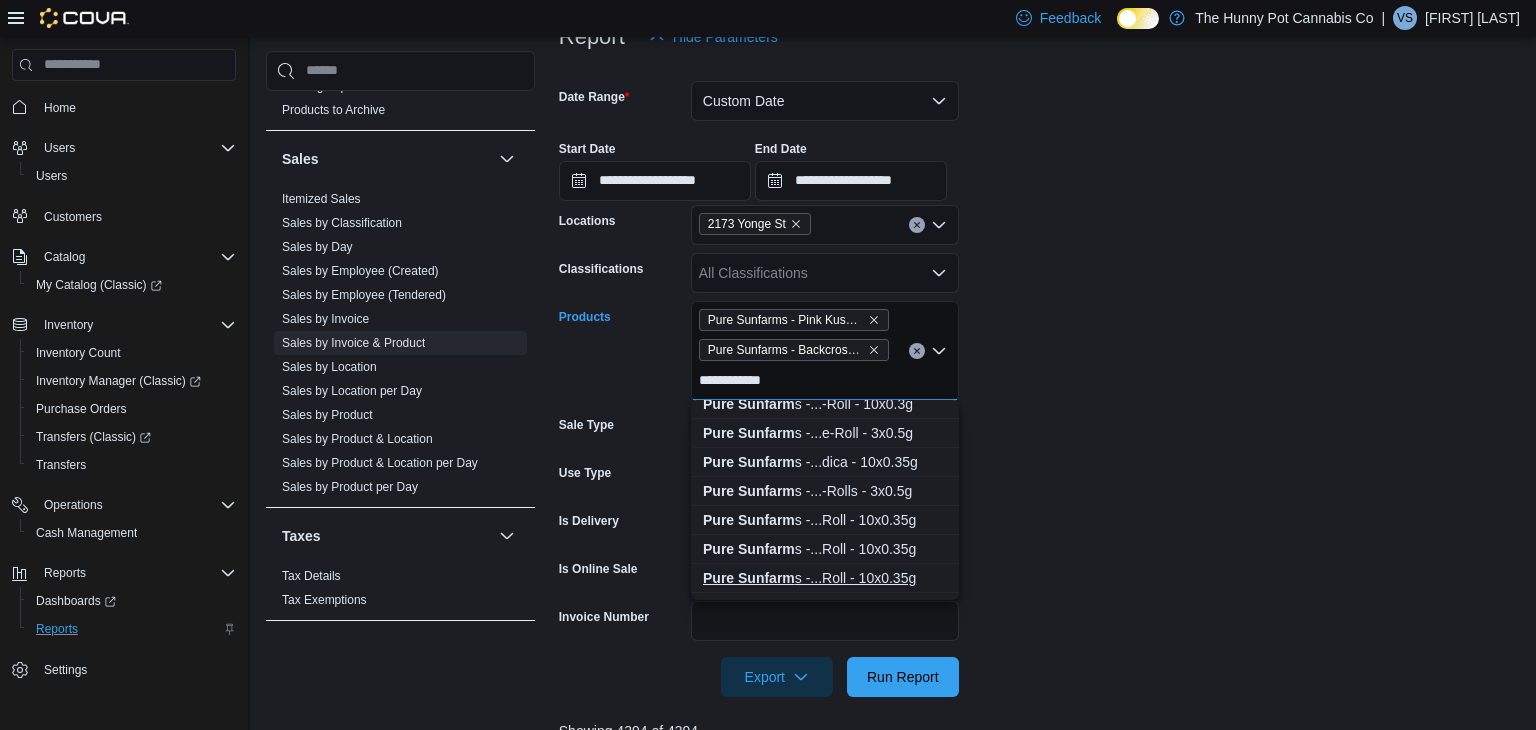 type on "**********" 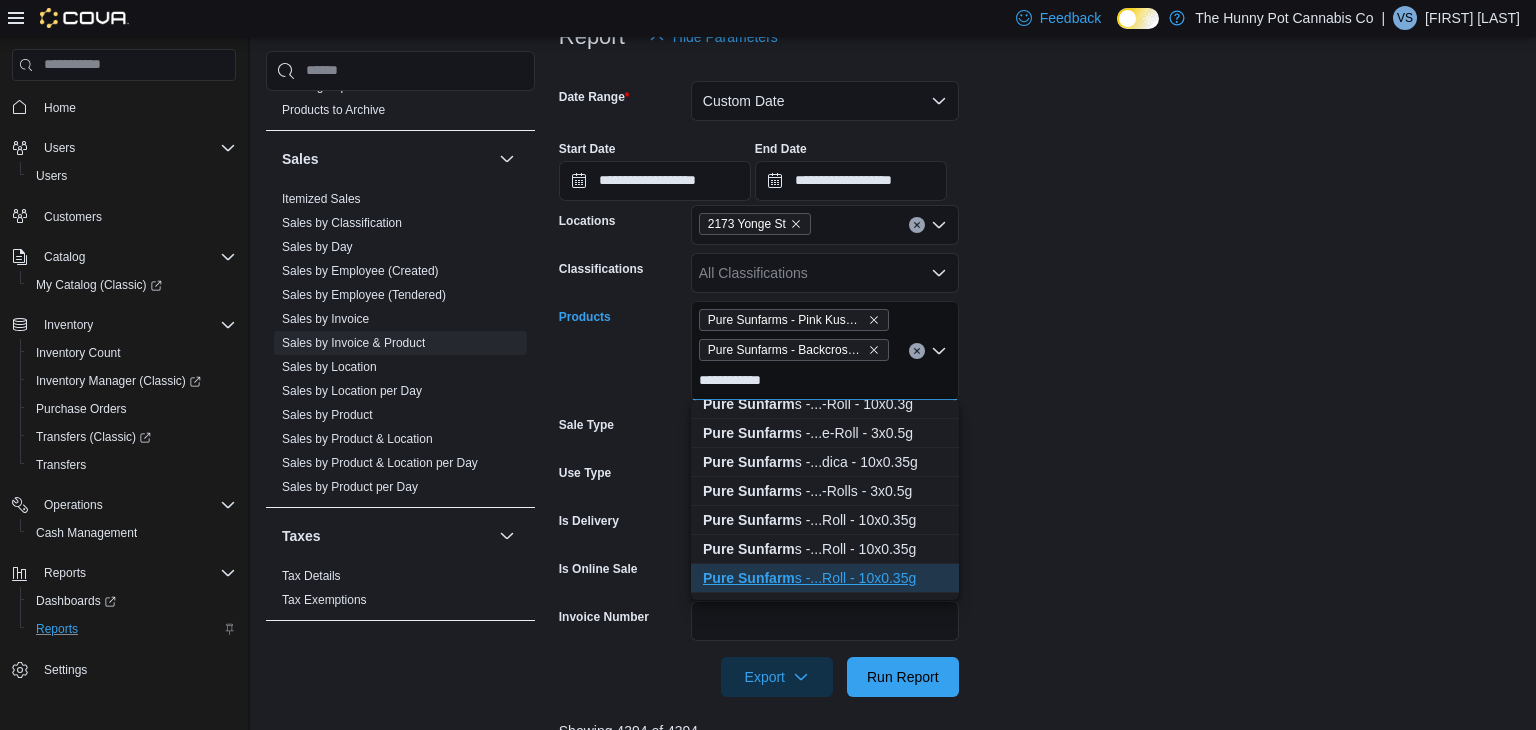 click on "Pure Sunfarm s -...Roll - 10x0.35g" at bounding box center (825, 578) 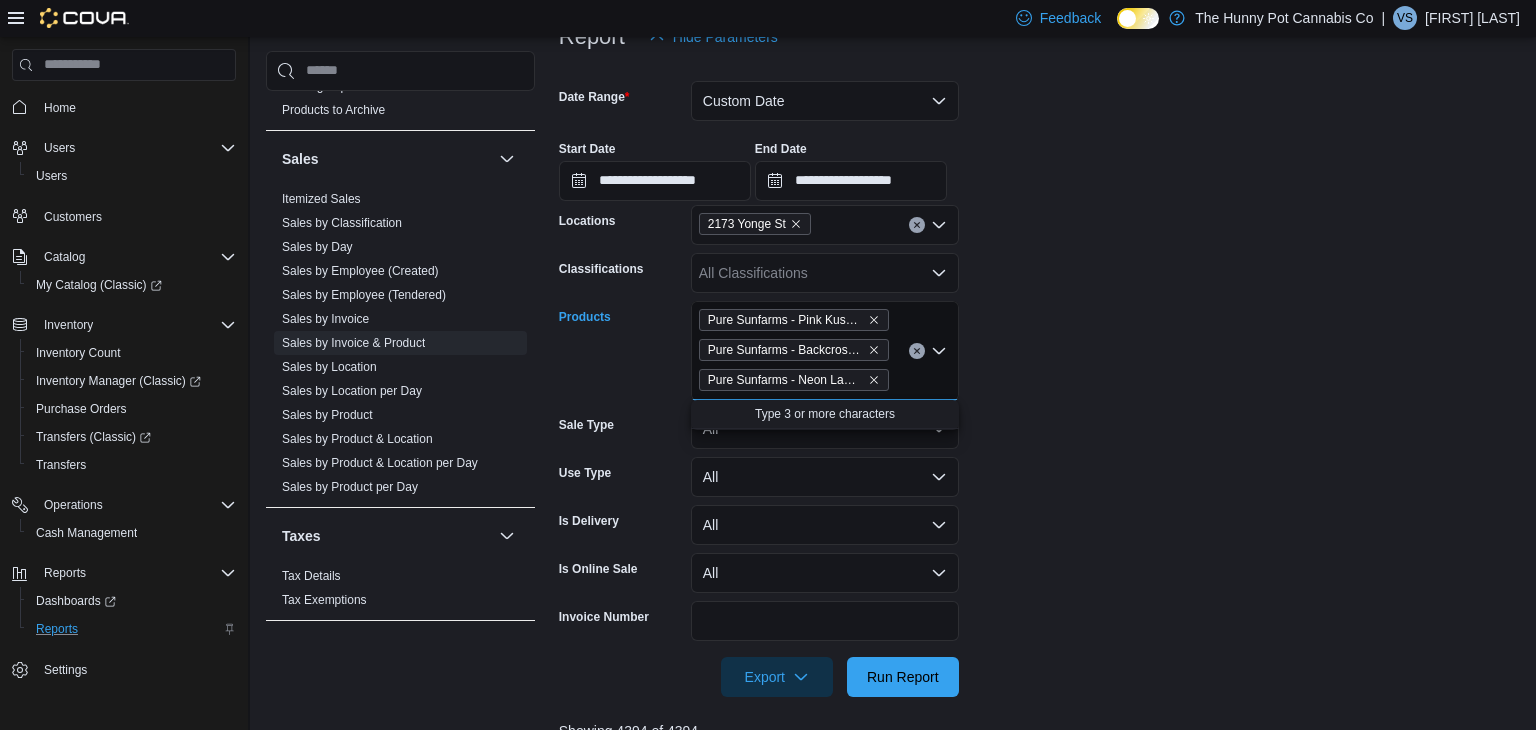 scroll, scrollTop: 0, scrollLeft: 0, axis: both 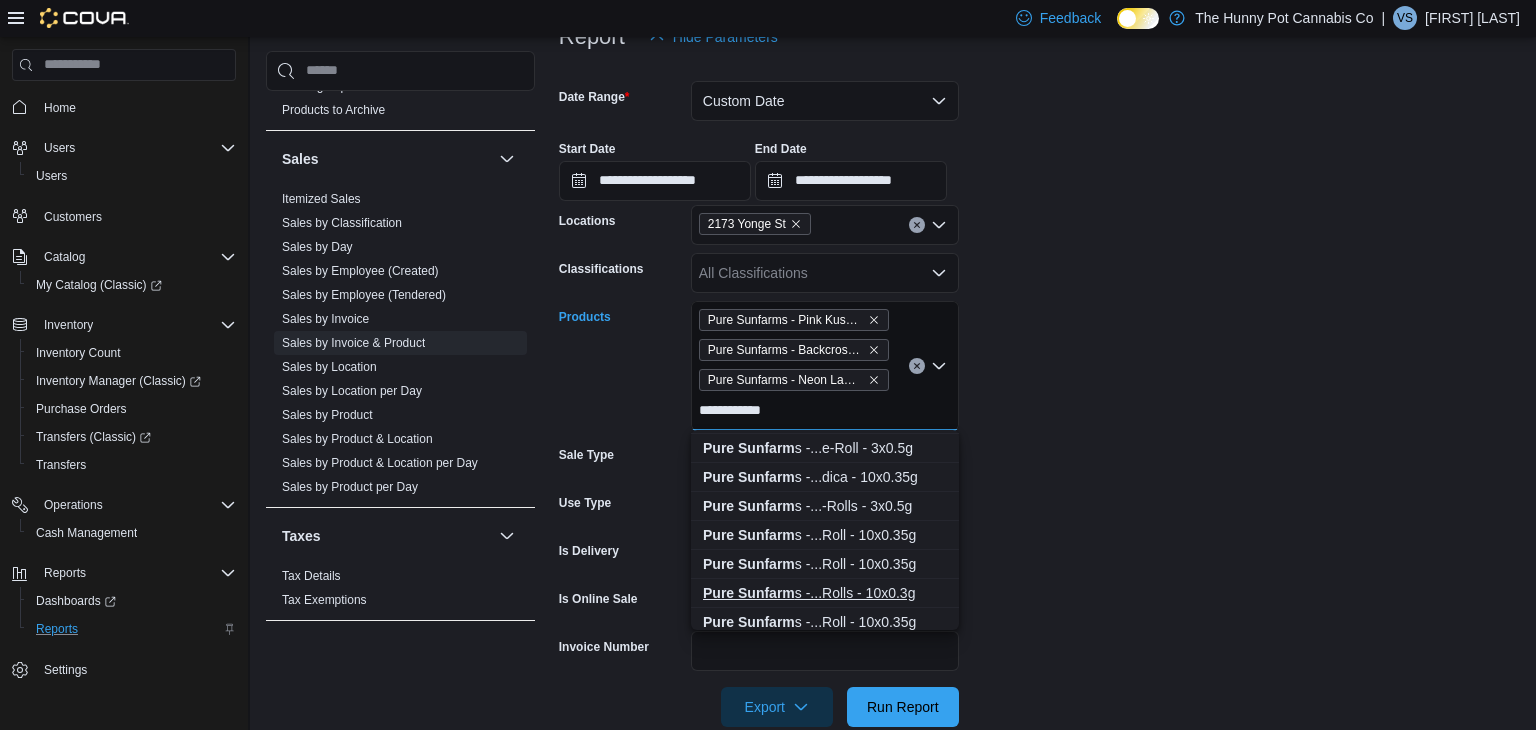 type on "**********" 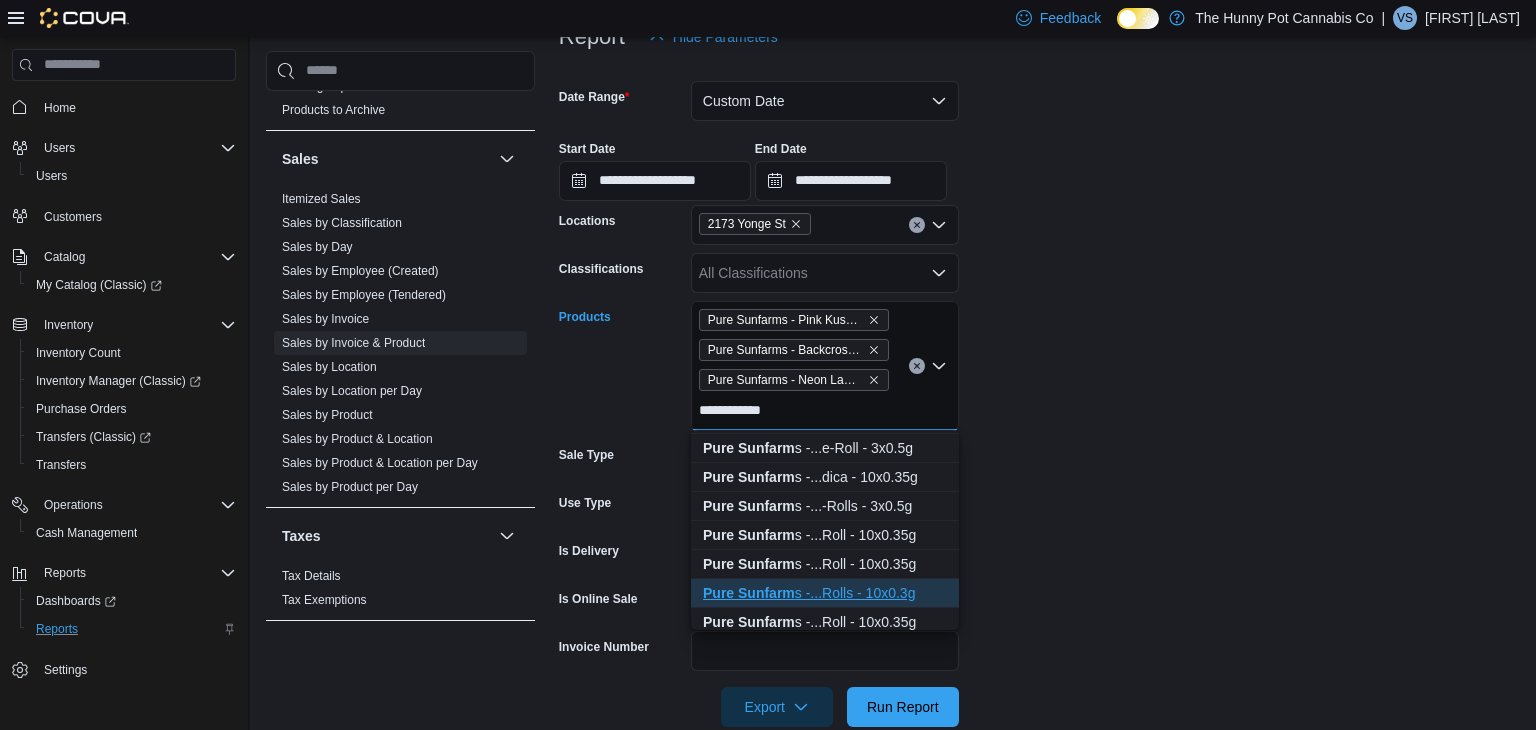 click on "Pure Sunfarm s -...Rolls - 10x0.3g" at bounding box center (825, 593) 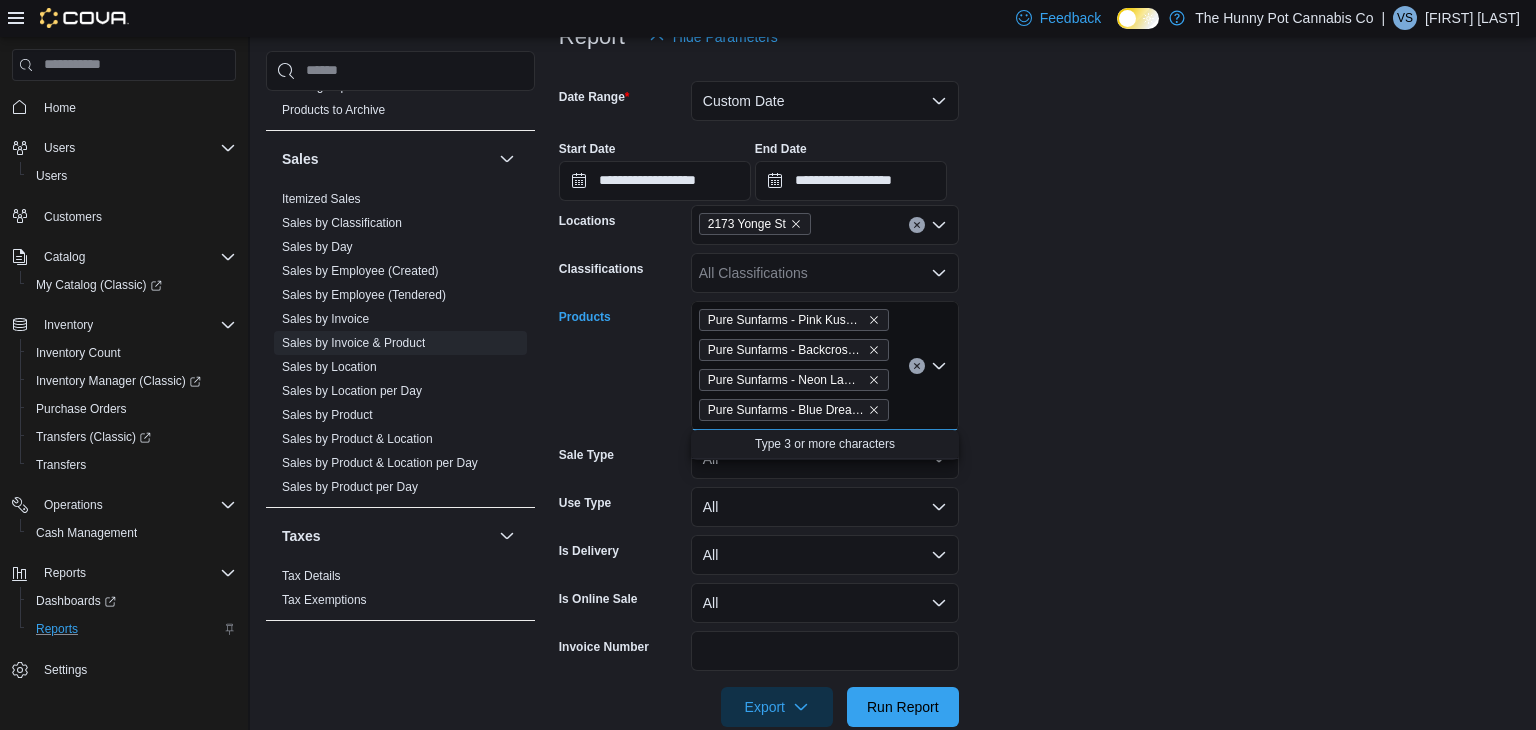 scroll, scrollTop: 0, scrollLeft: 0, axis: both 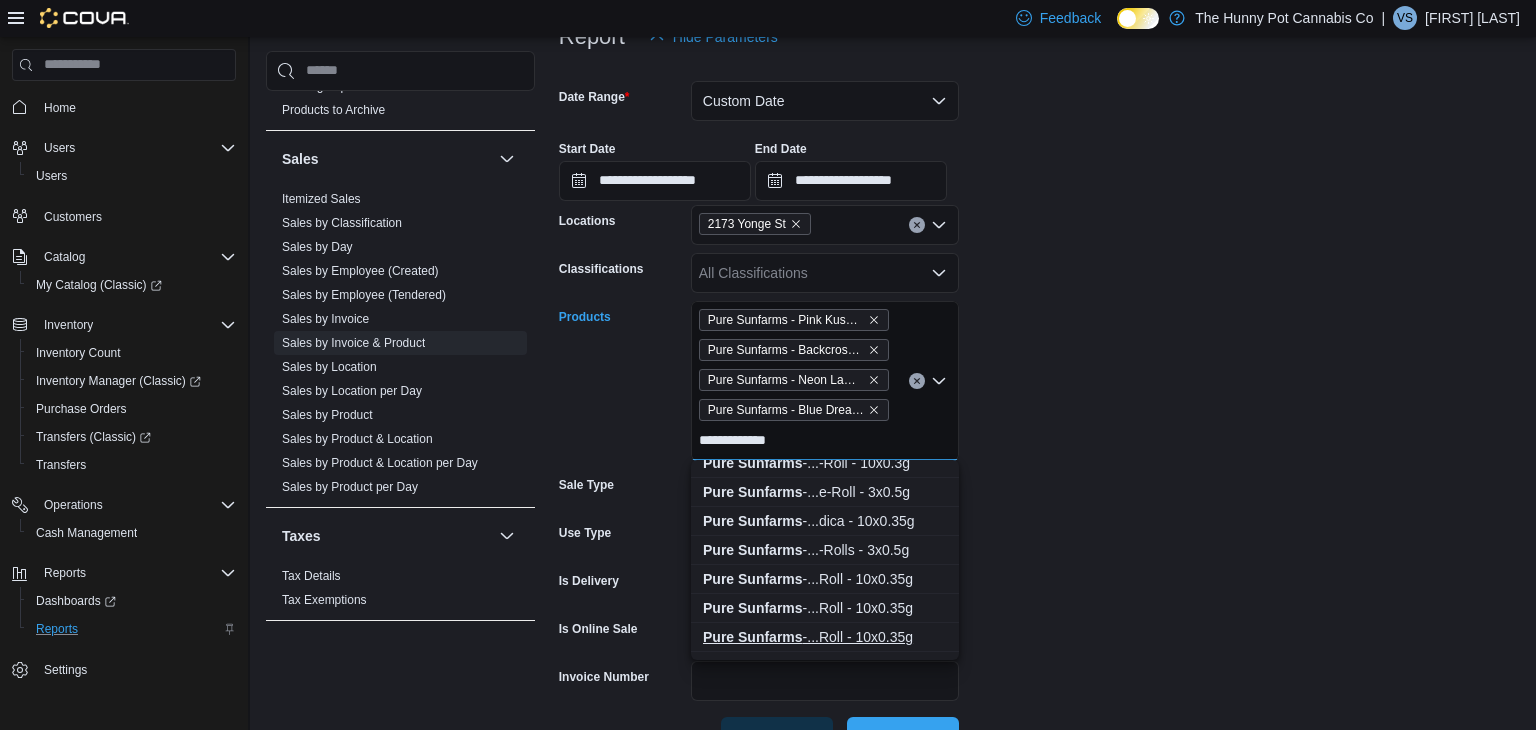 type on "**********" 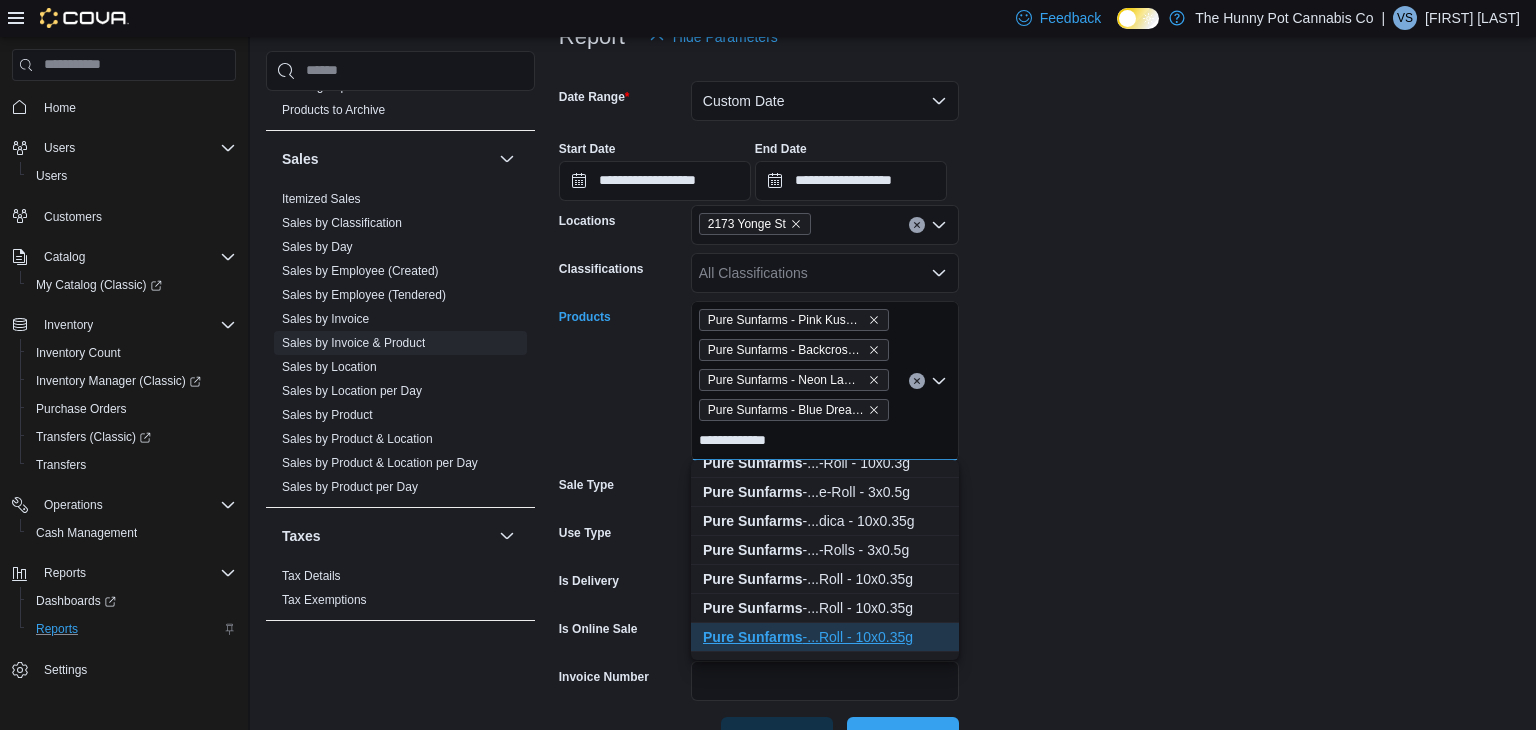 click on "Pure Sunfarms -Roll - 10x0.35g" at bounding box center (825, 637) 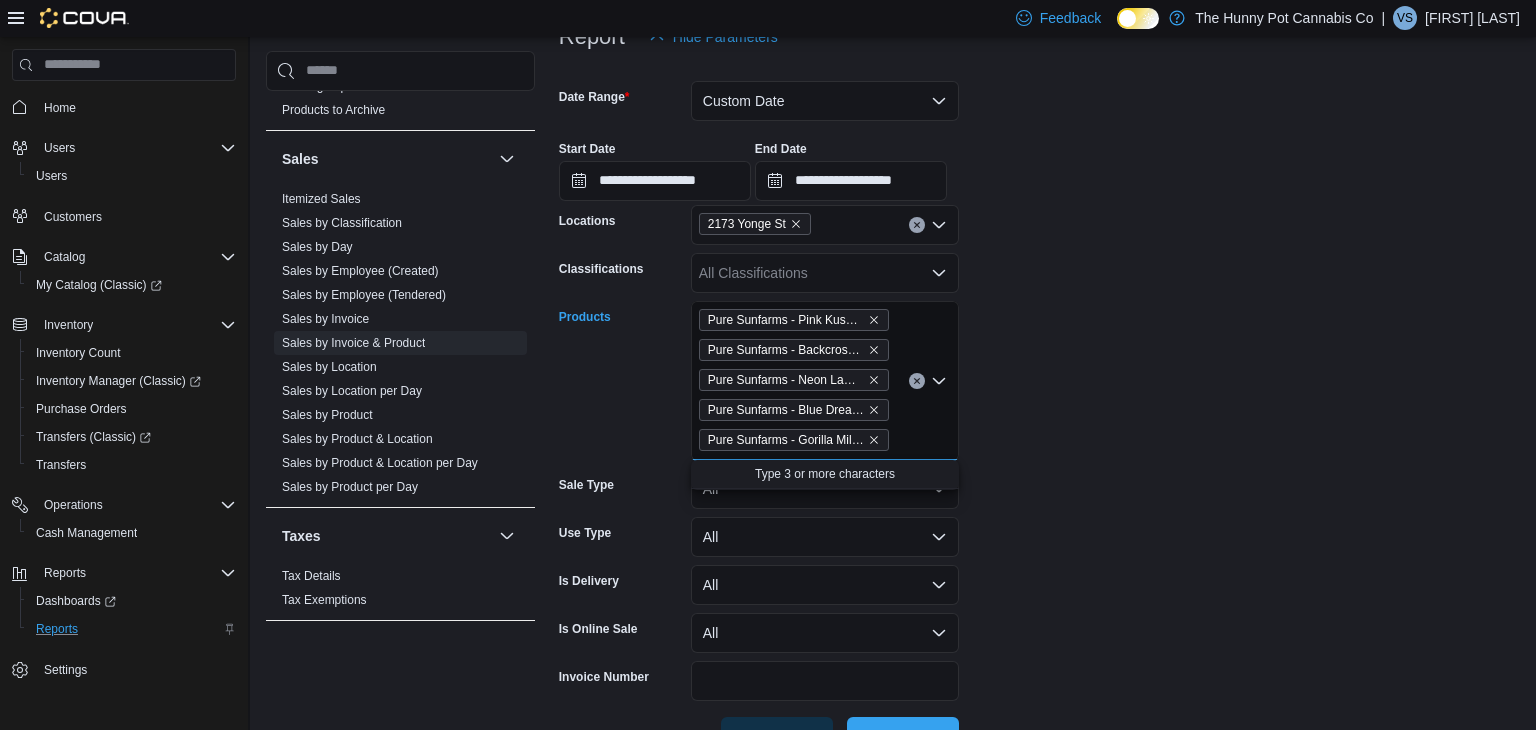 scroll, scrollTop: 0, scrollLeft: 0, axis: both 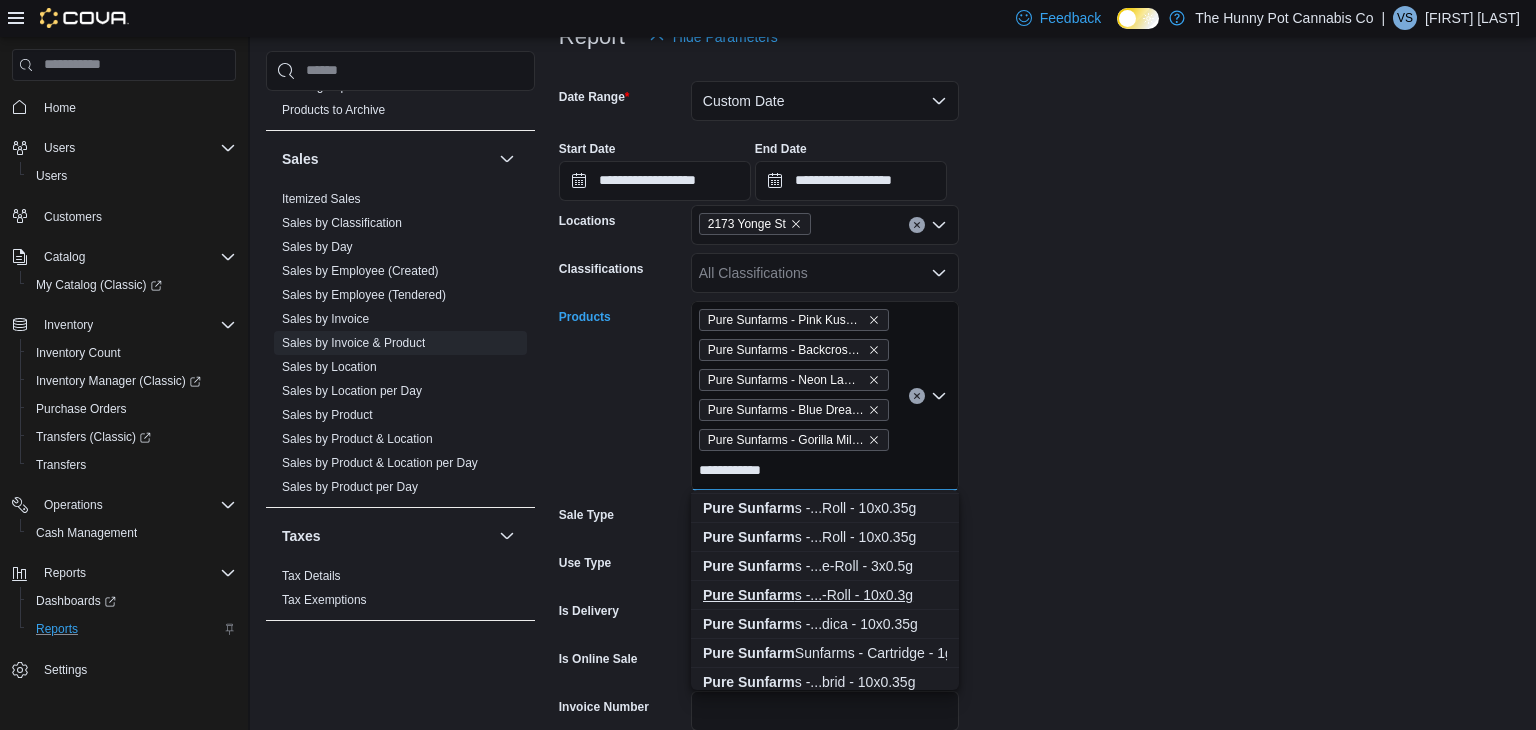 type on "**********" 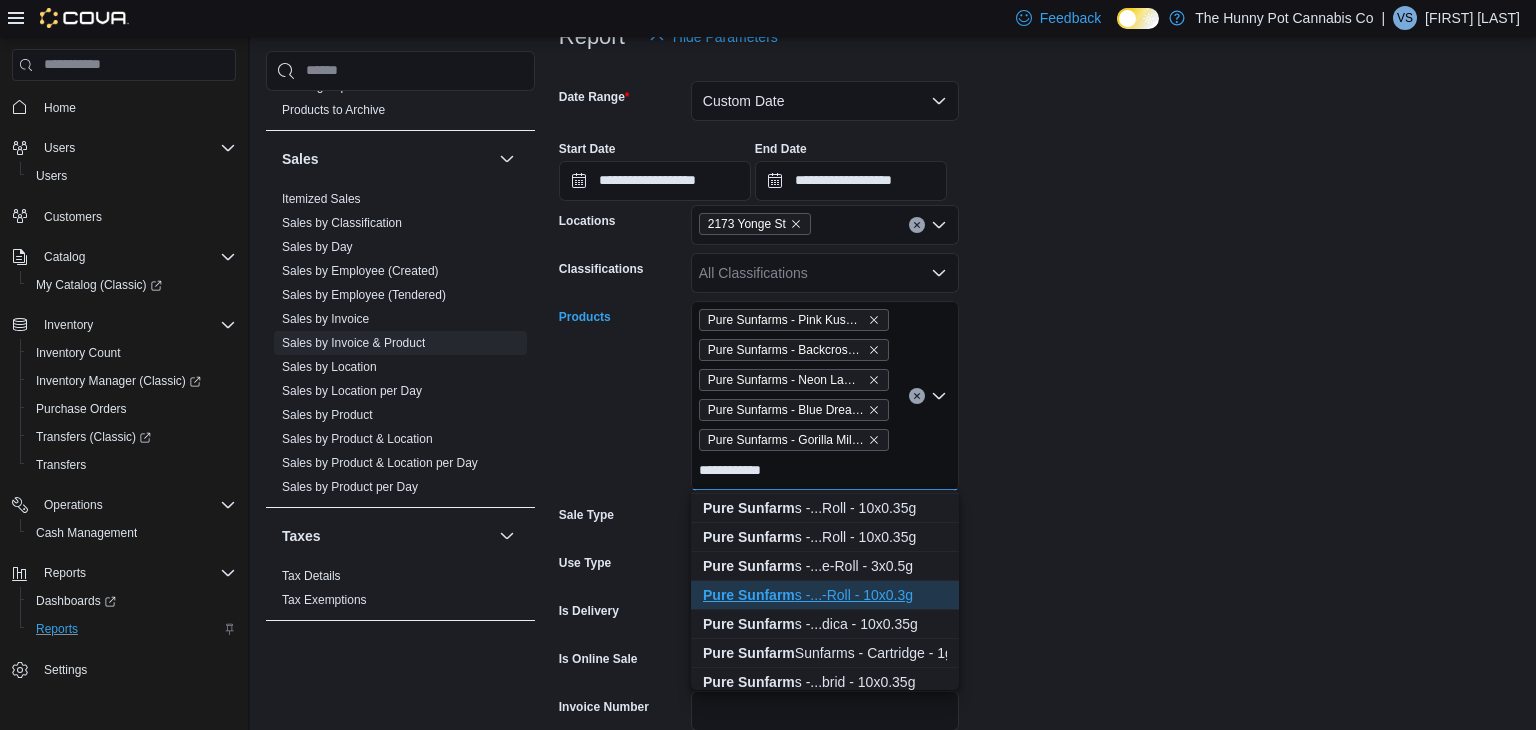 click on "Pure Sunfarm s -...-Roll - 10x0.3g" at bounding box center (825, 595) 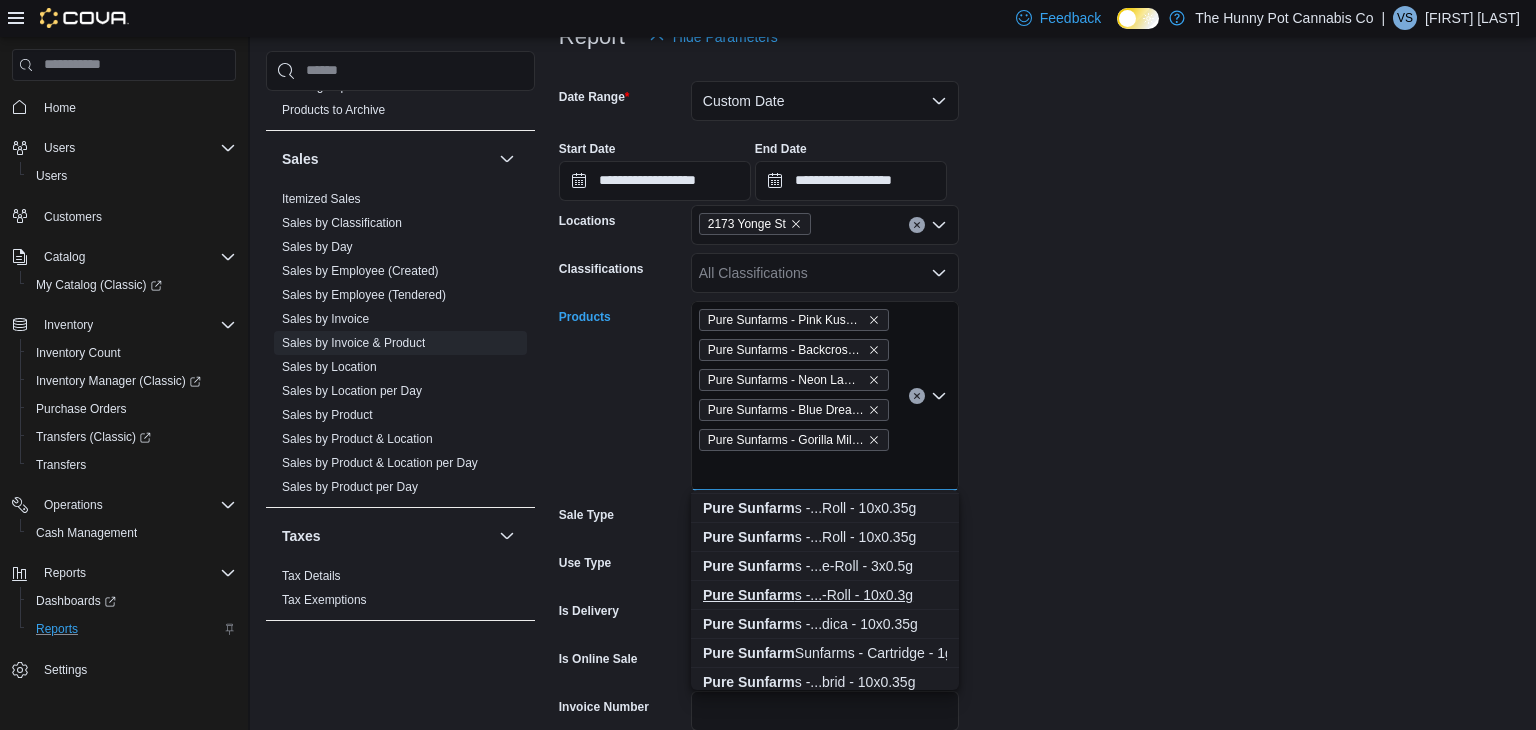 scroll, scrollTop: 0, scrollLeft: 0, axis: both 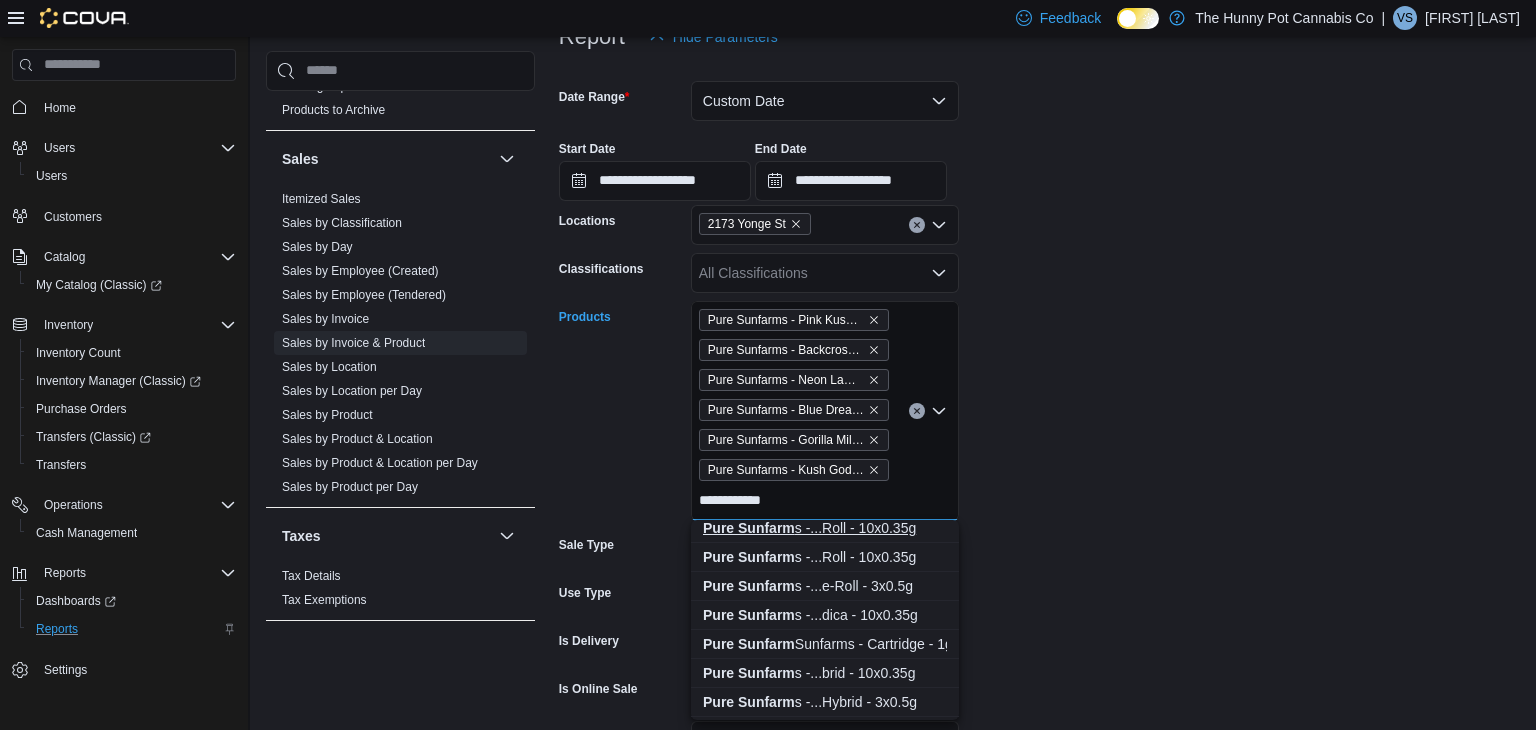 type on "**********" 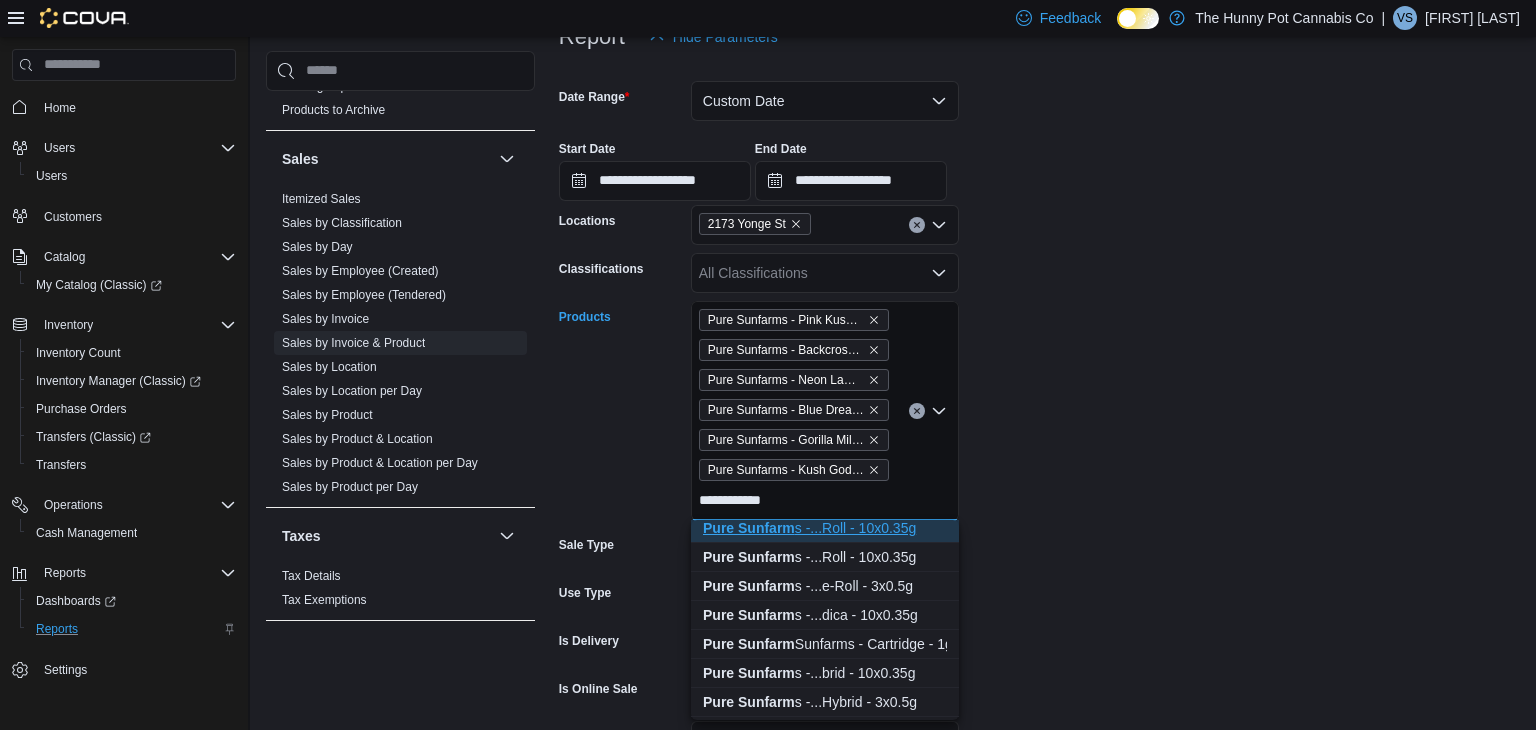 click on "Pure Sunfarm s -...Roll - 10x0.35g" at bounding box center (825, 528) 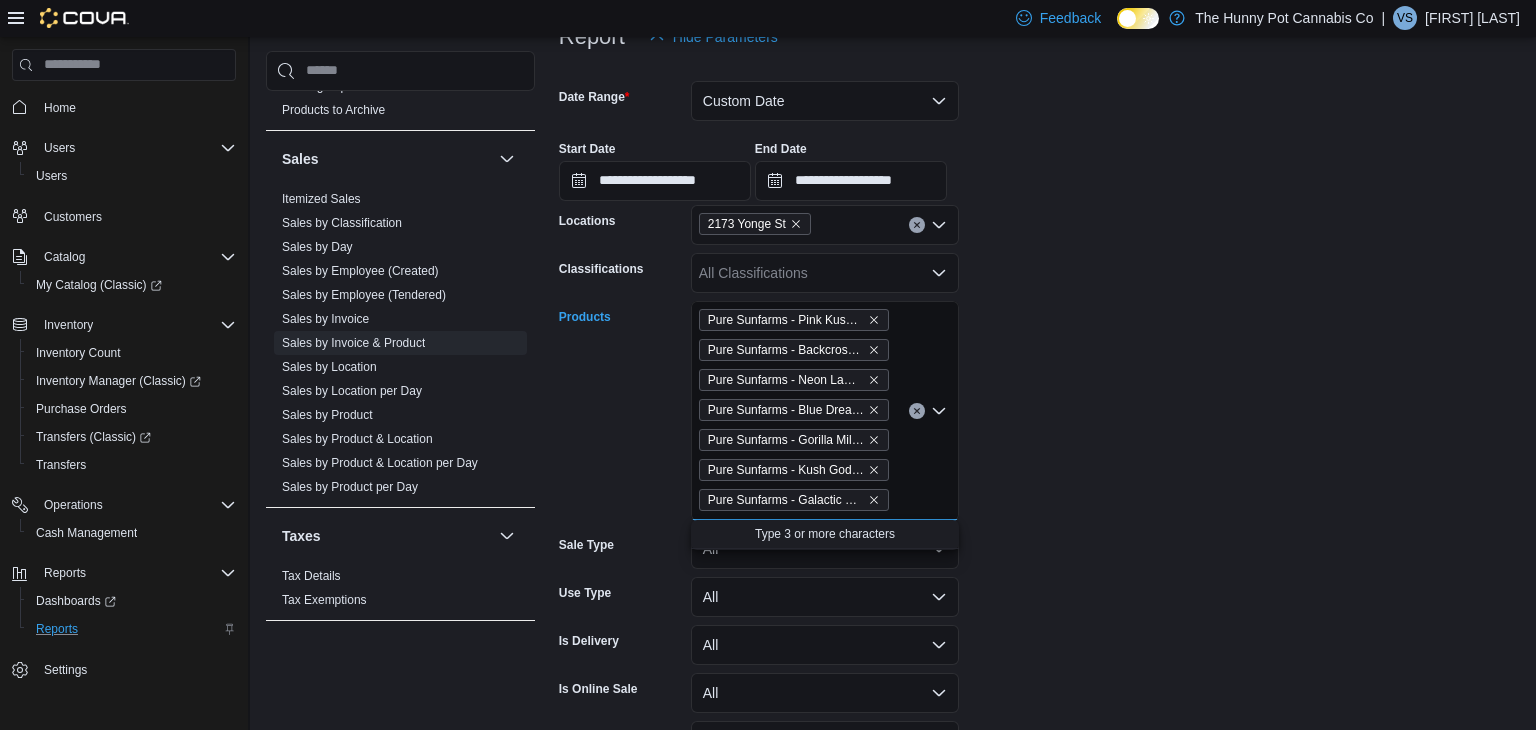 scroll, scrollTop: 0, scrollLeft: 0, axis: both 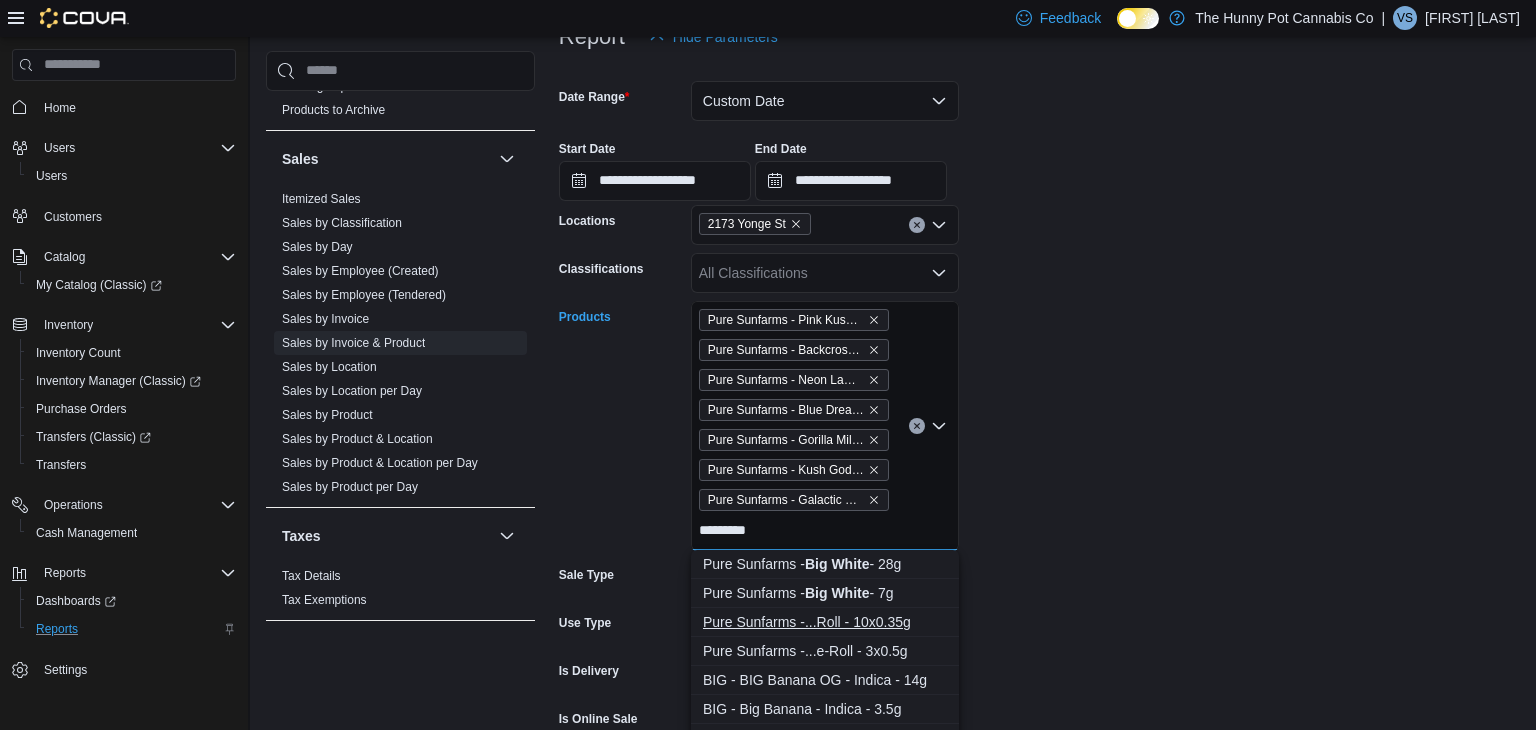 type on "*********" 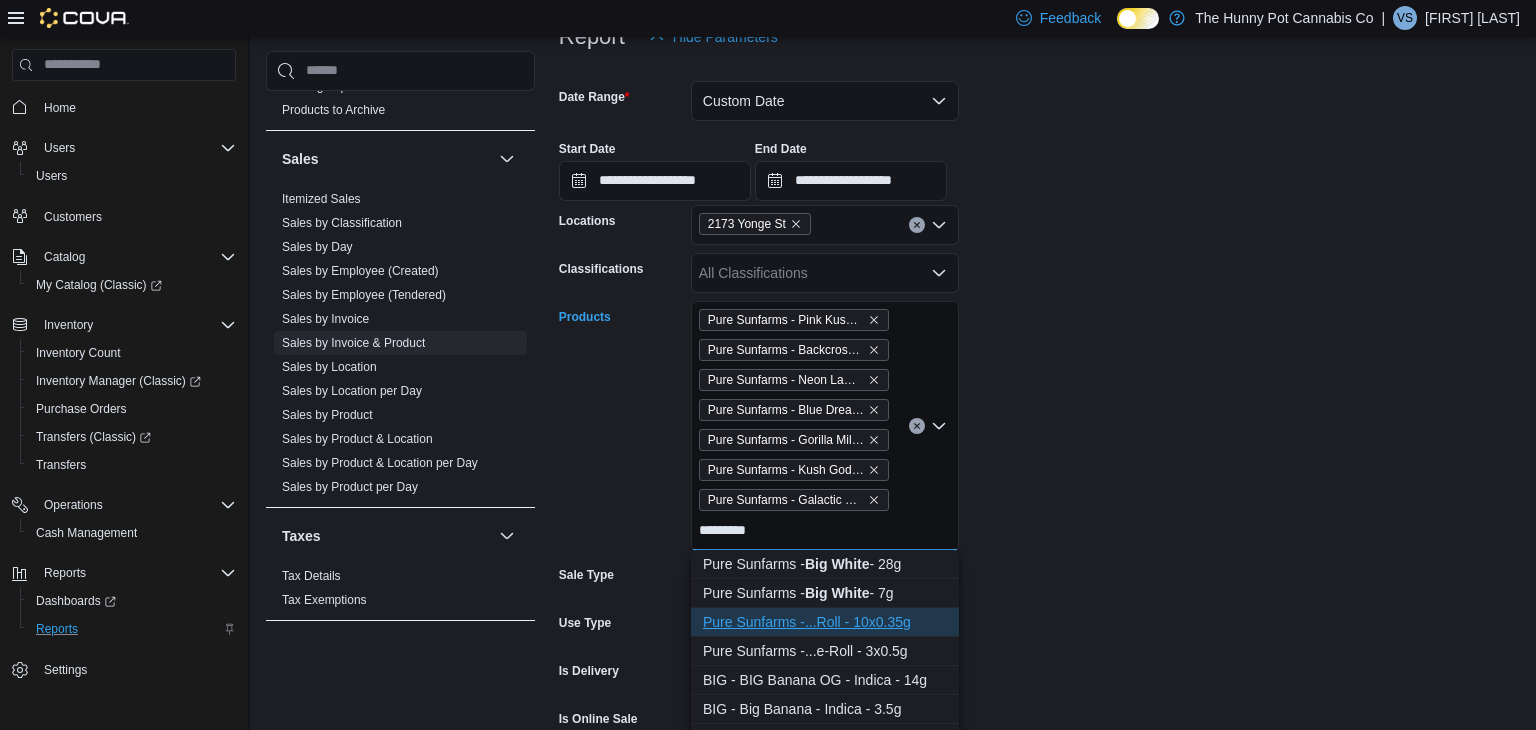 click on "Pure Sunfarms -...Roll - 10x0.35g" at bounding box center (825, 622) 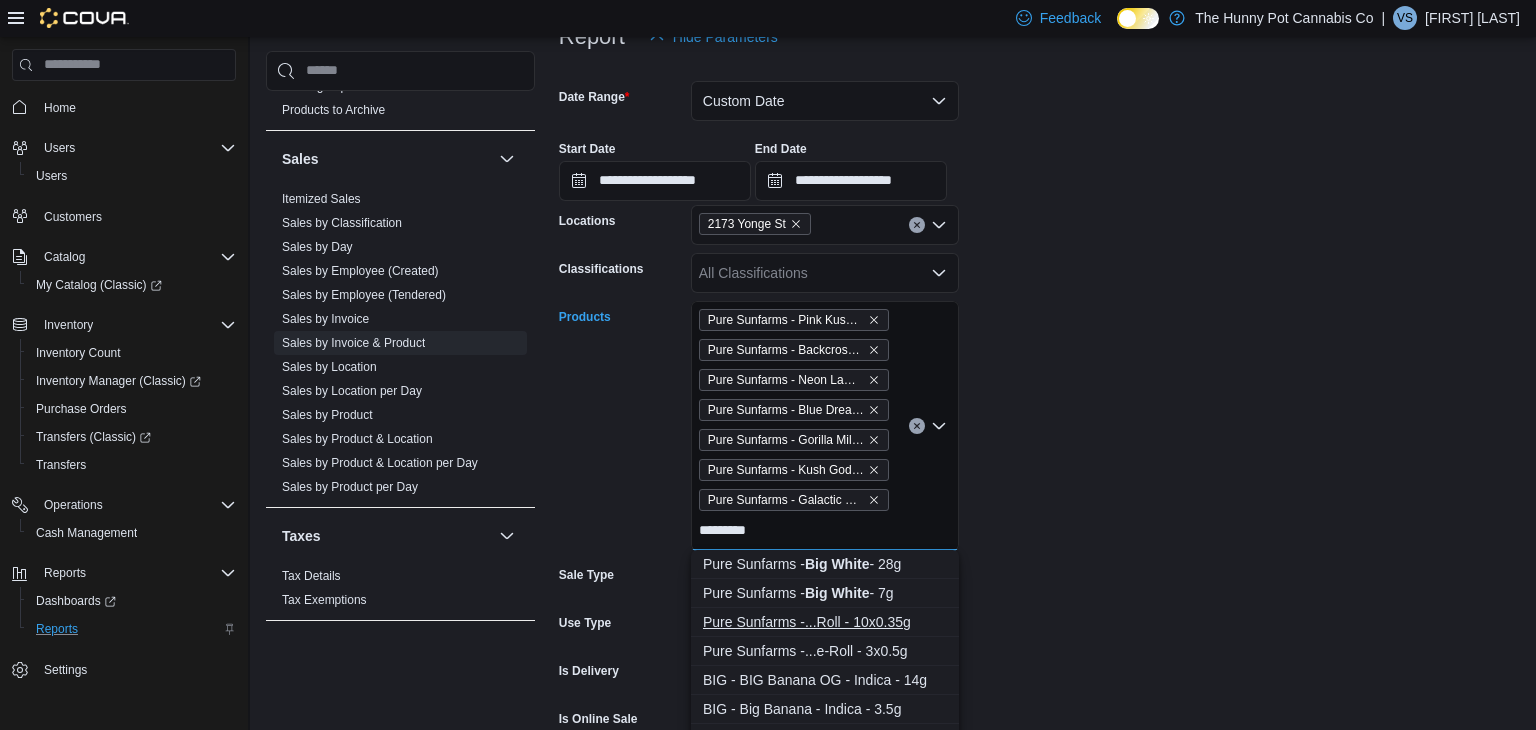 type 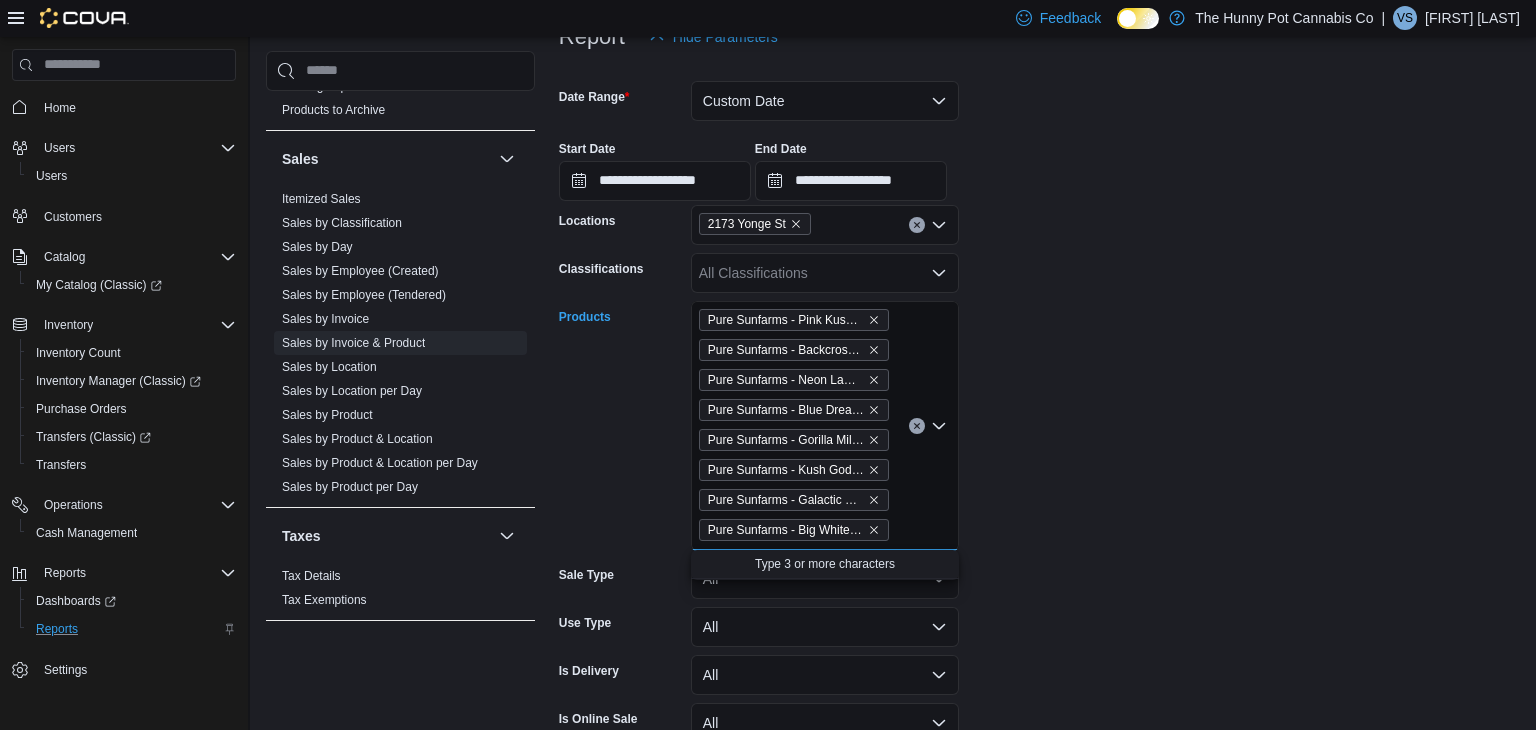 click on "**********" at bounding box center [1039, 452] 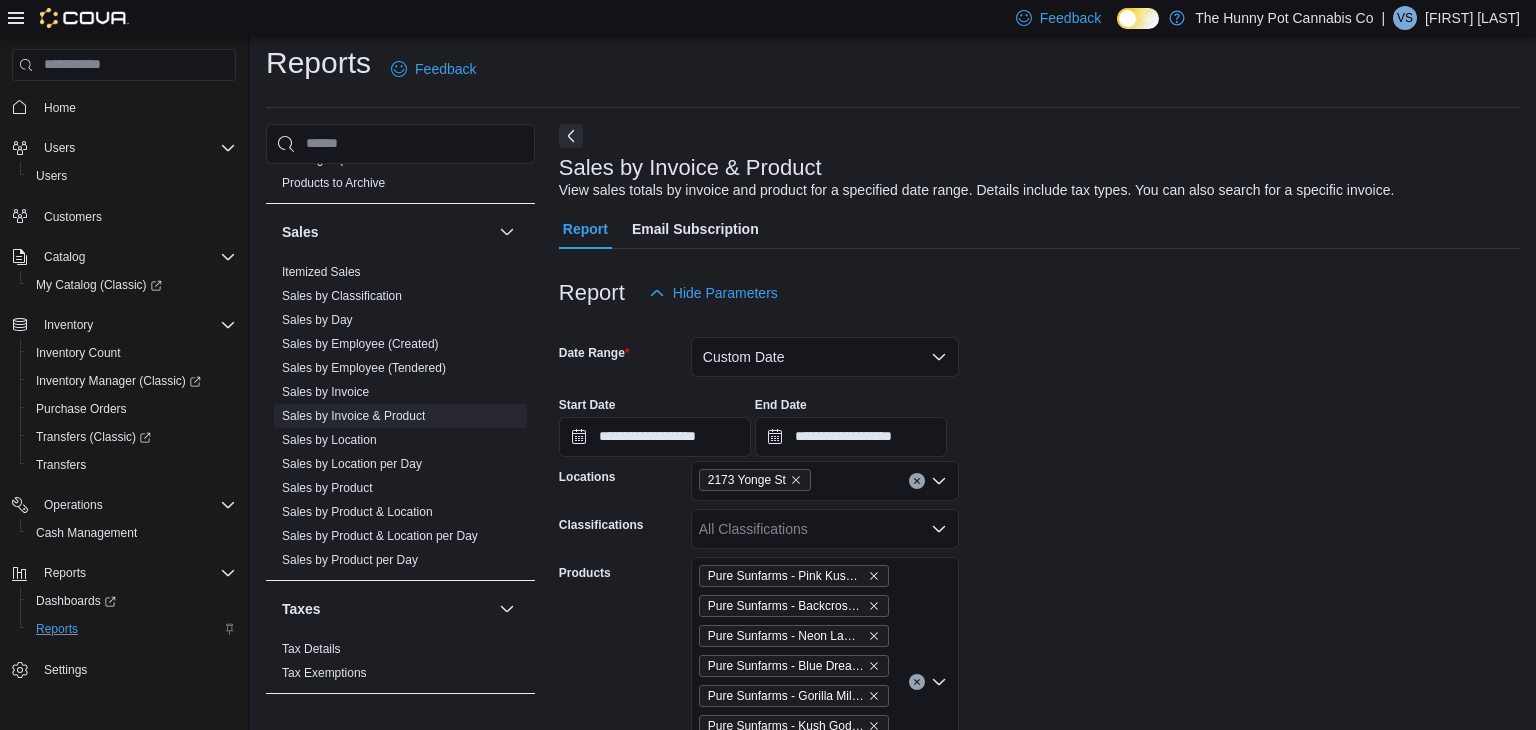 scroll, scrollTop: 487, scrollLeft: 0, axis: vertical 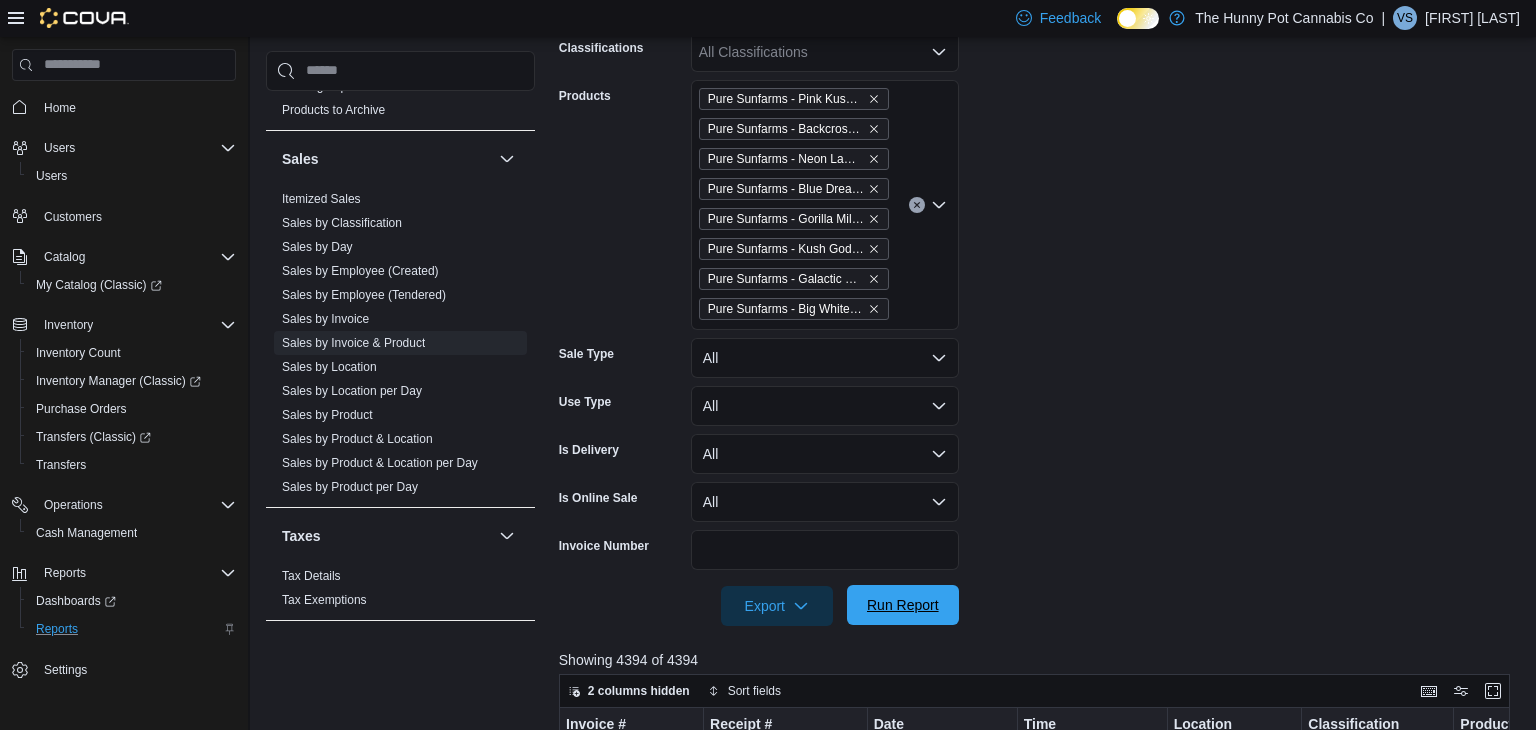 click on "Run Report" at bounding box center [903, 605] 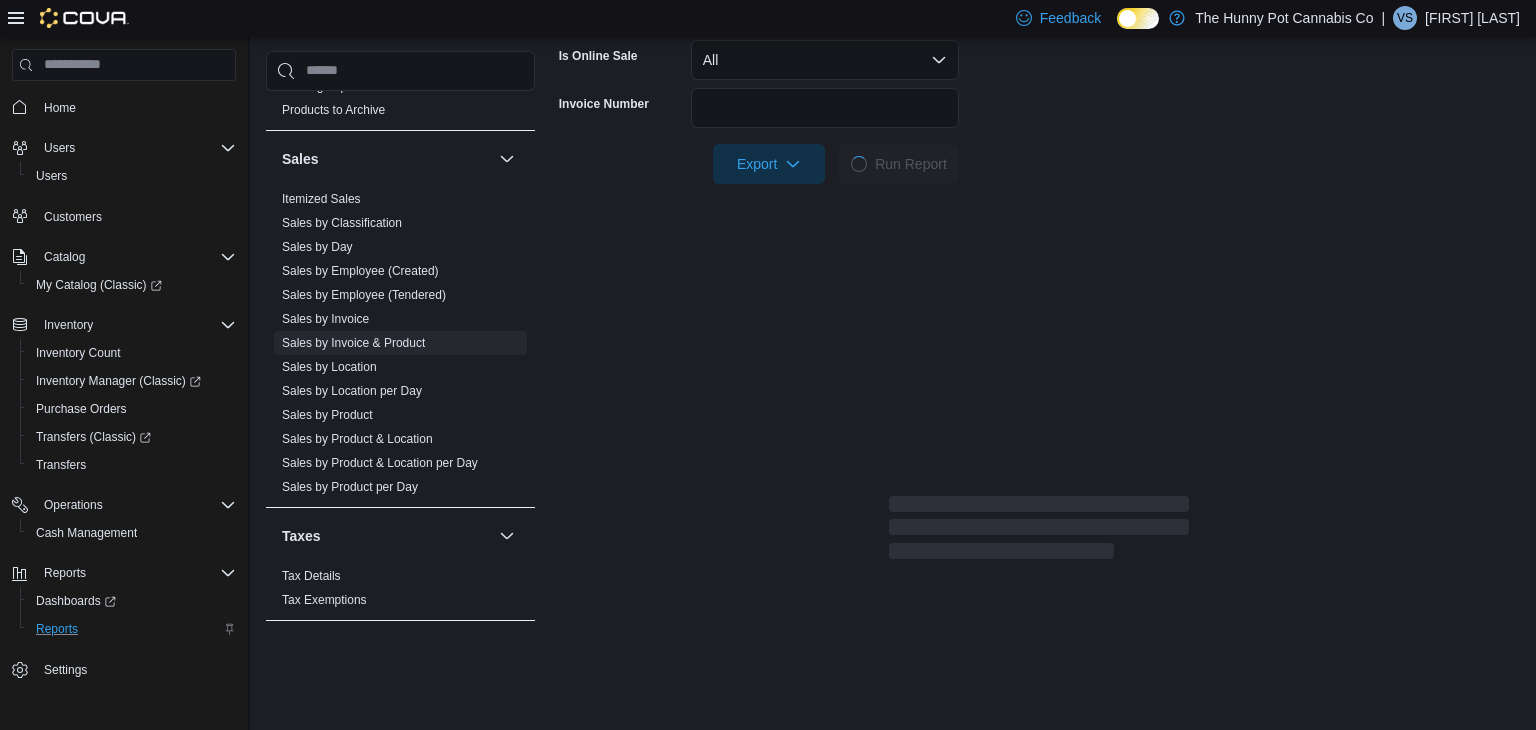 scroll, scrollTop: 933, scrollLeft: 0, axis: vertical 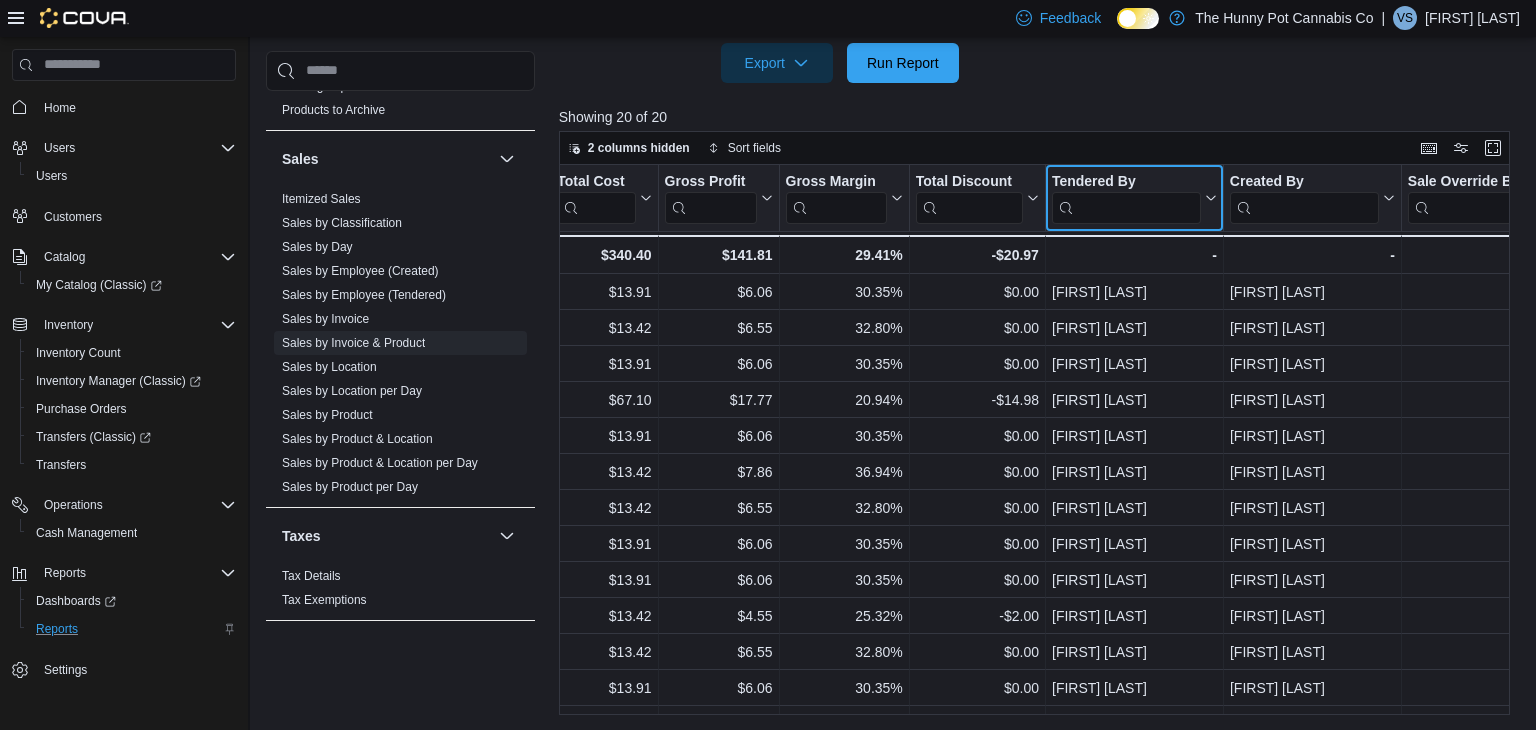 click at bounding box center [1126, 207] 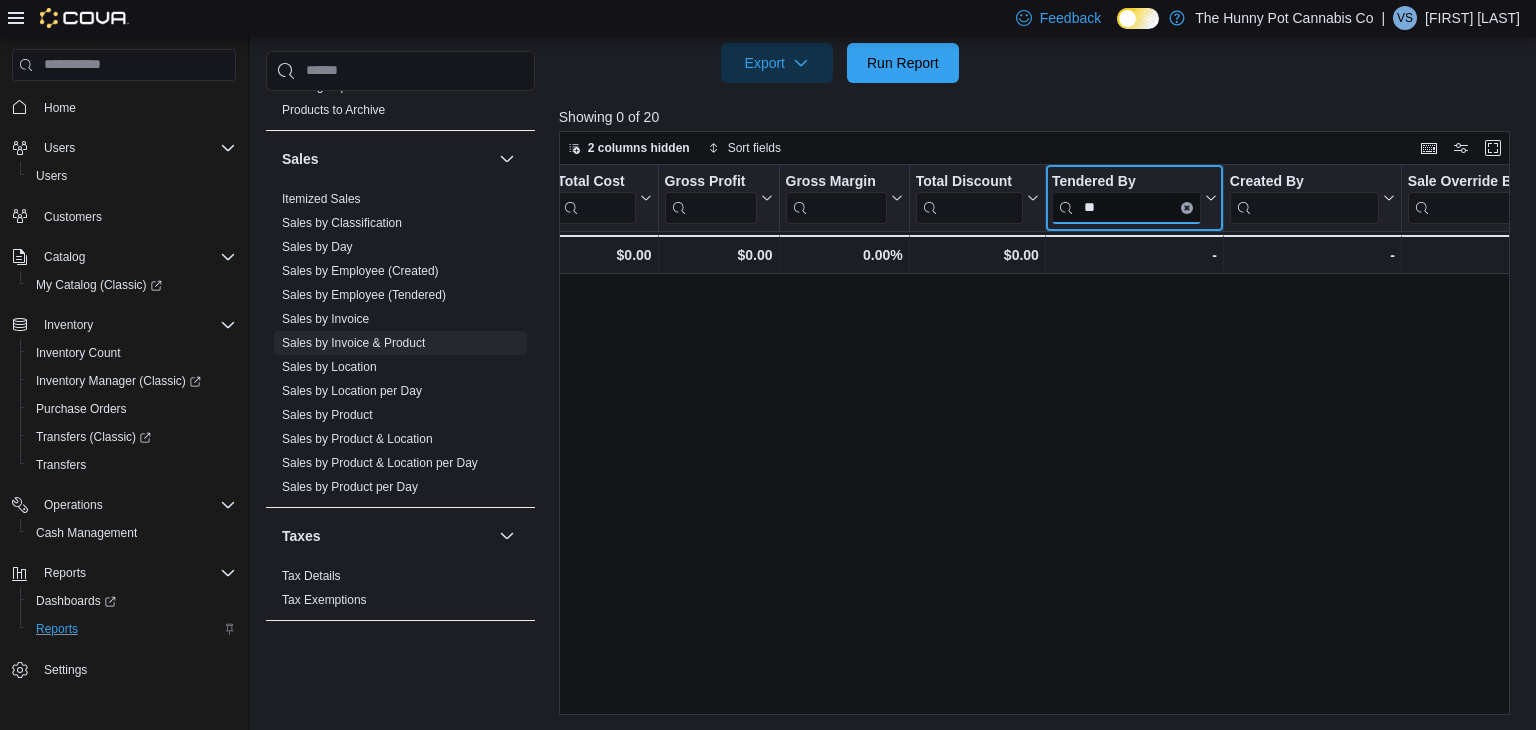 type on "*" 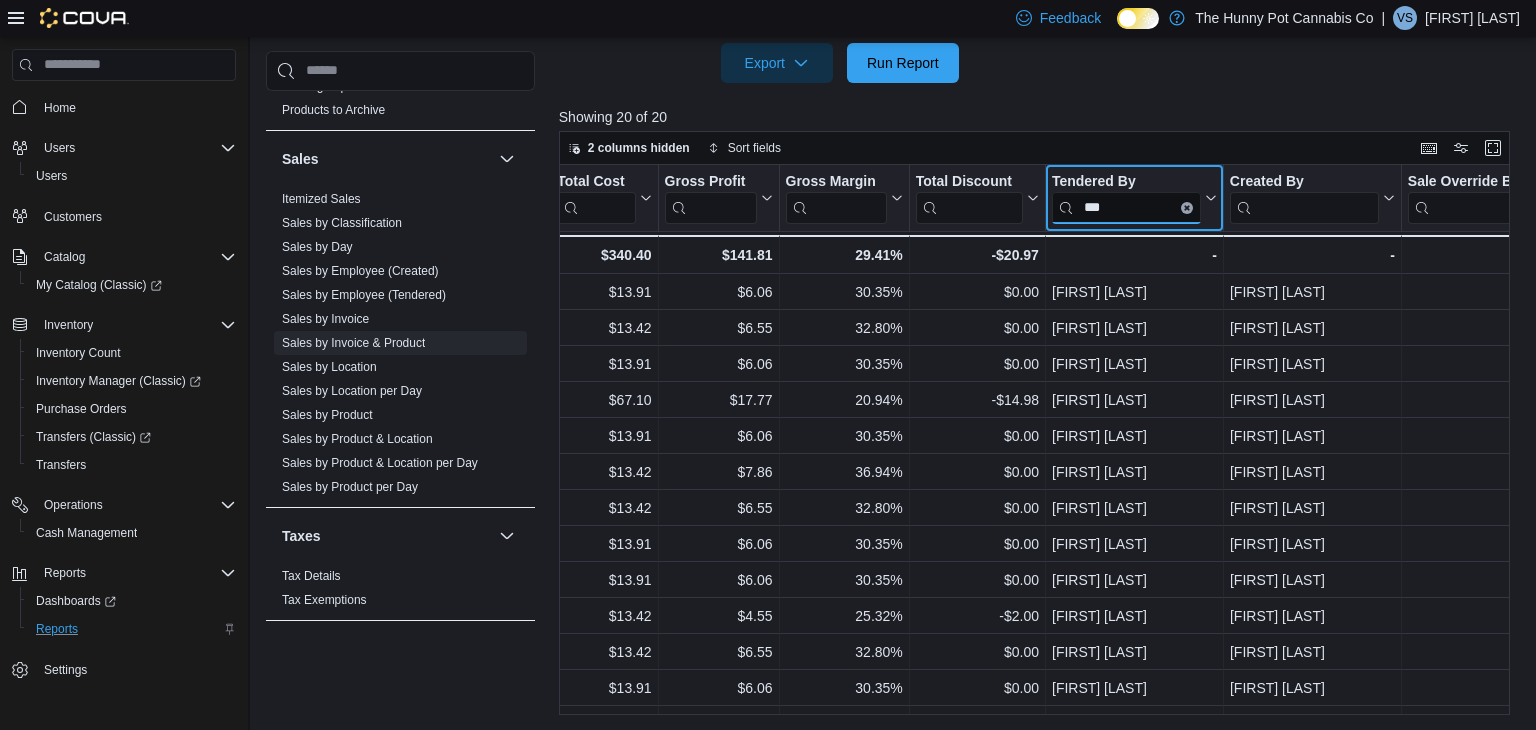 type on "****" 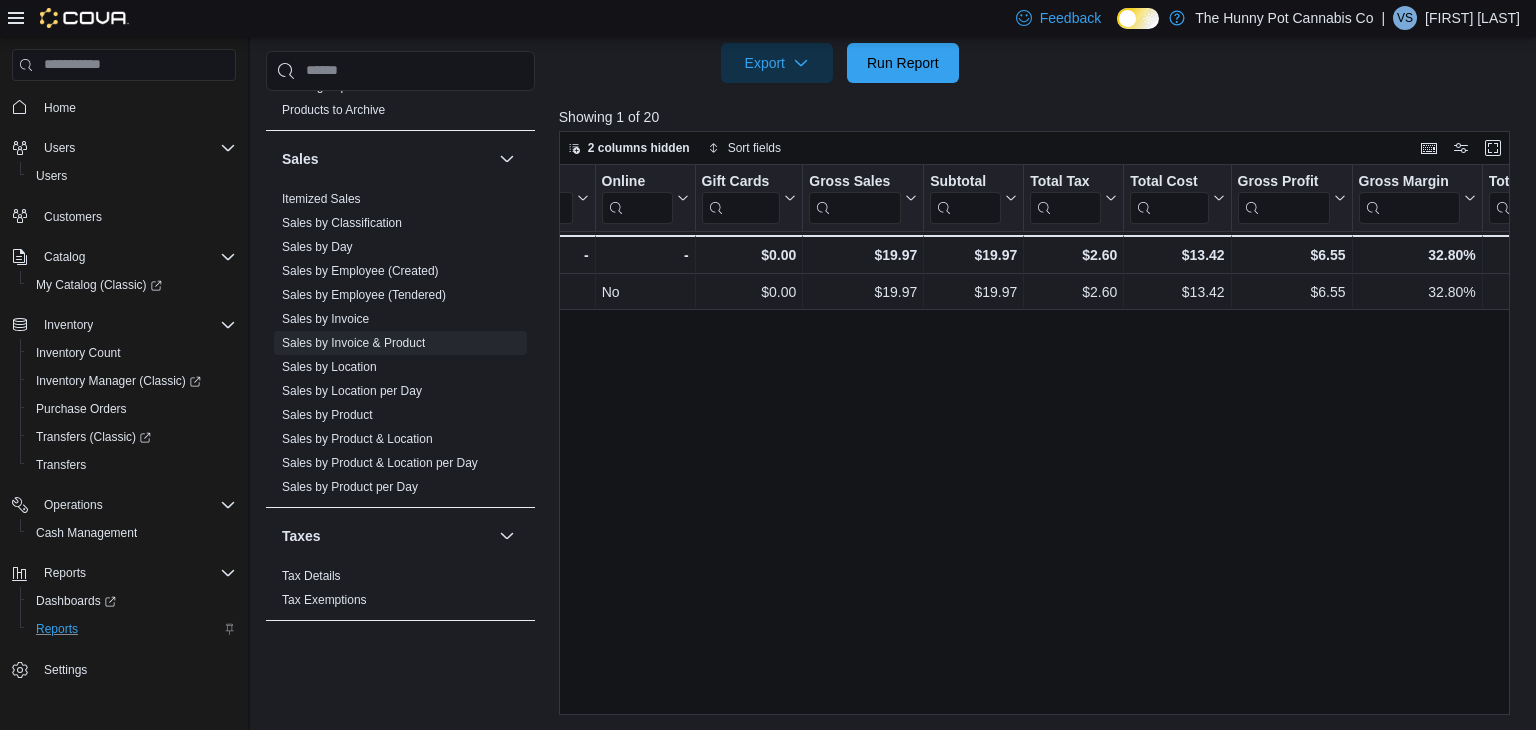 scroll, scrollTop: 0, scrollLeft: 1557, axis: horizontal 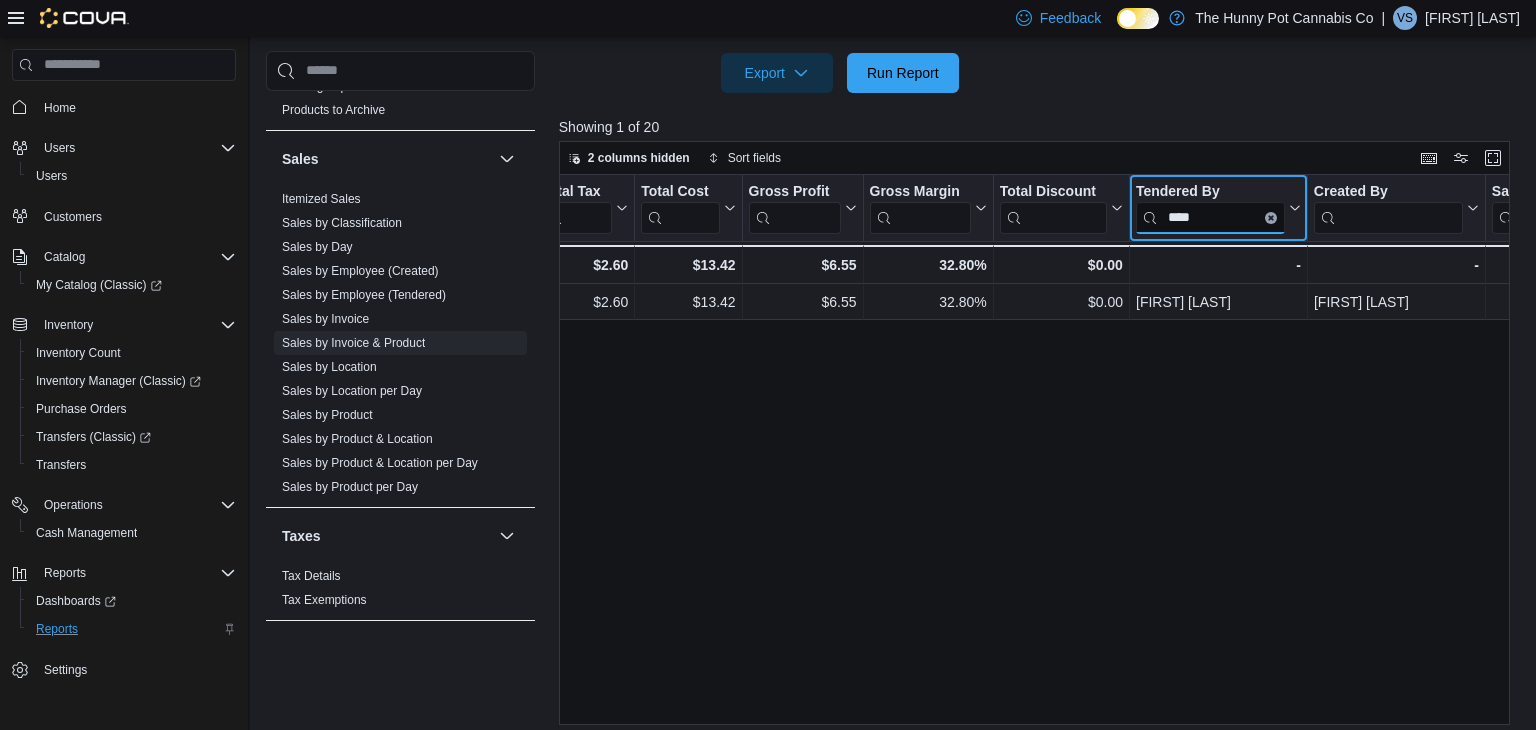 click on "****" at bounding box center [1210, 217] 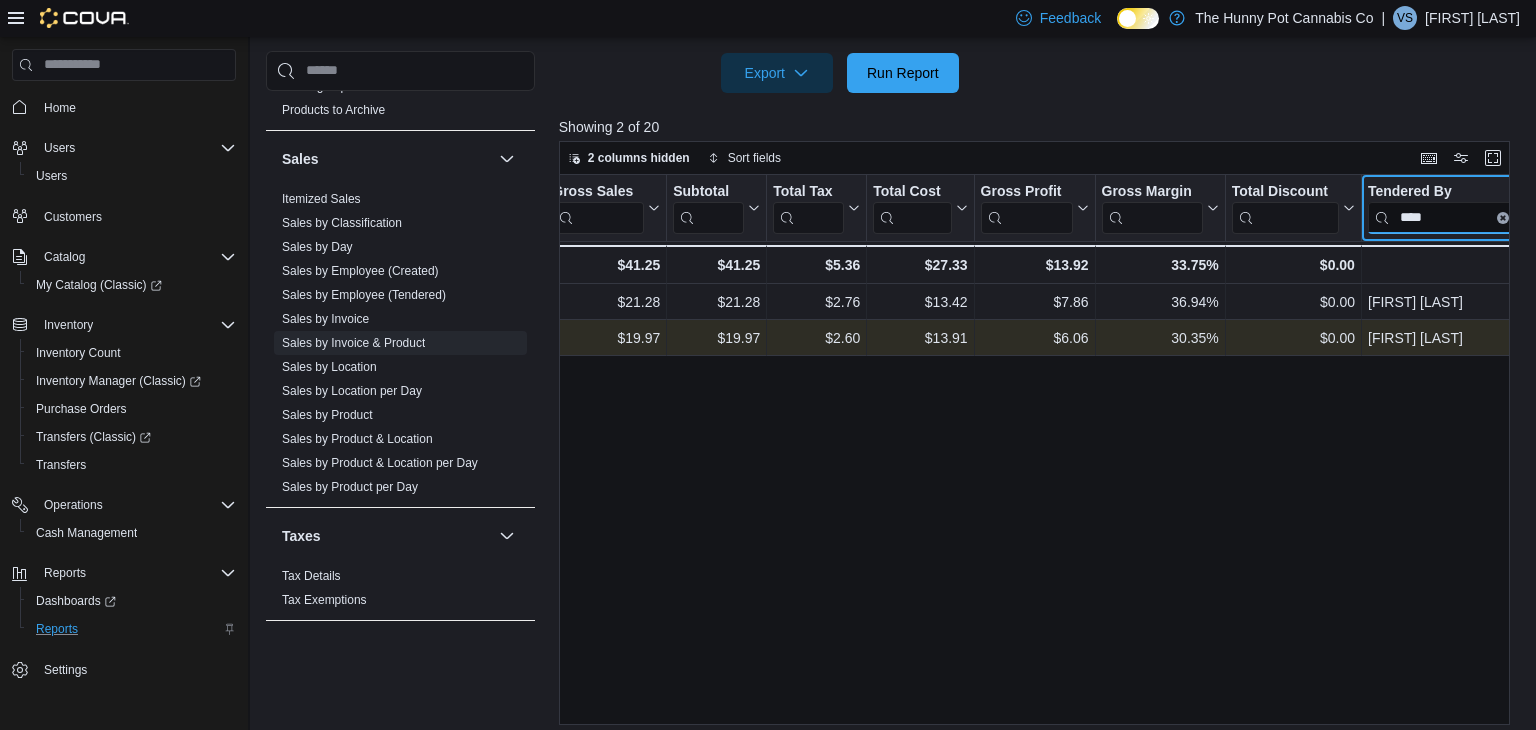 scroll, scrollTop: 0, scrollLeft: 1808, axis: horizontal 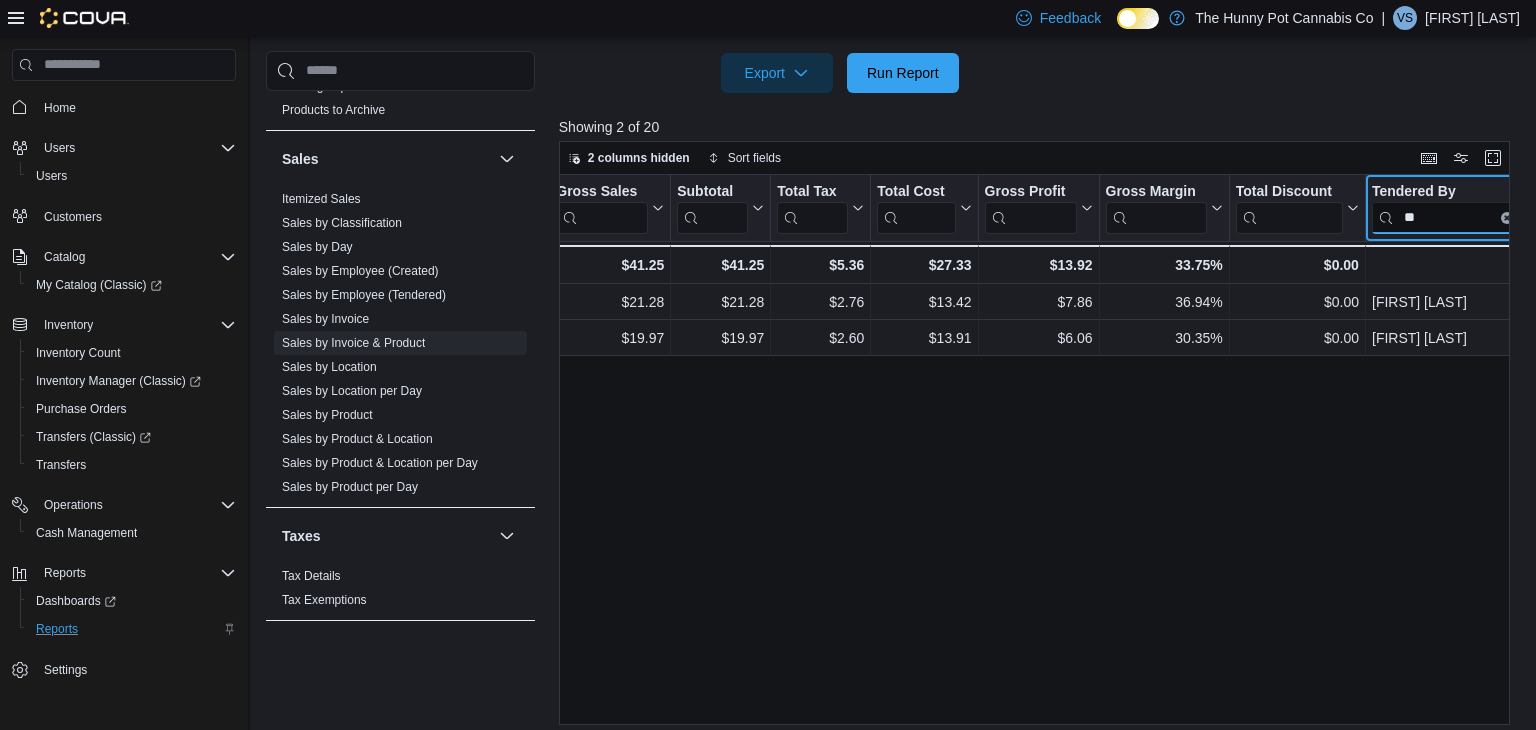 type on "*" 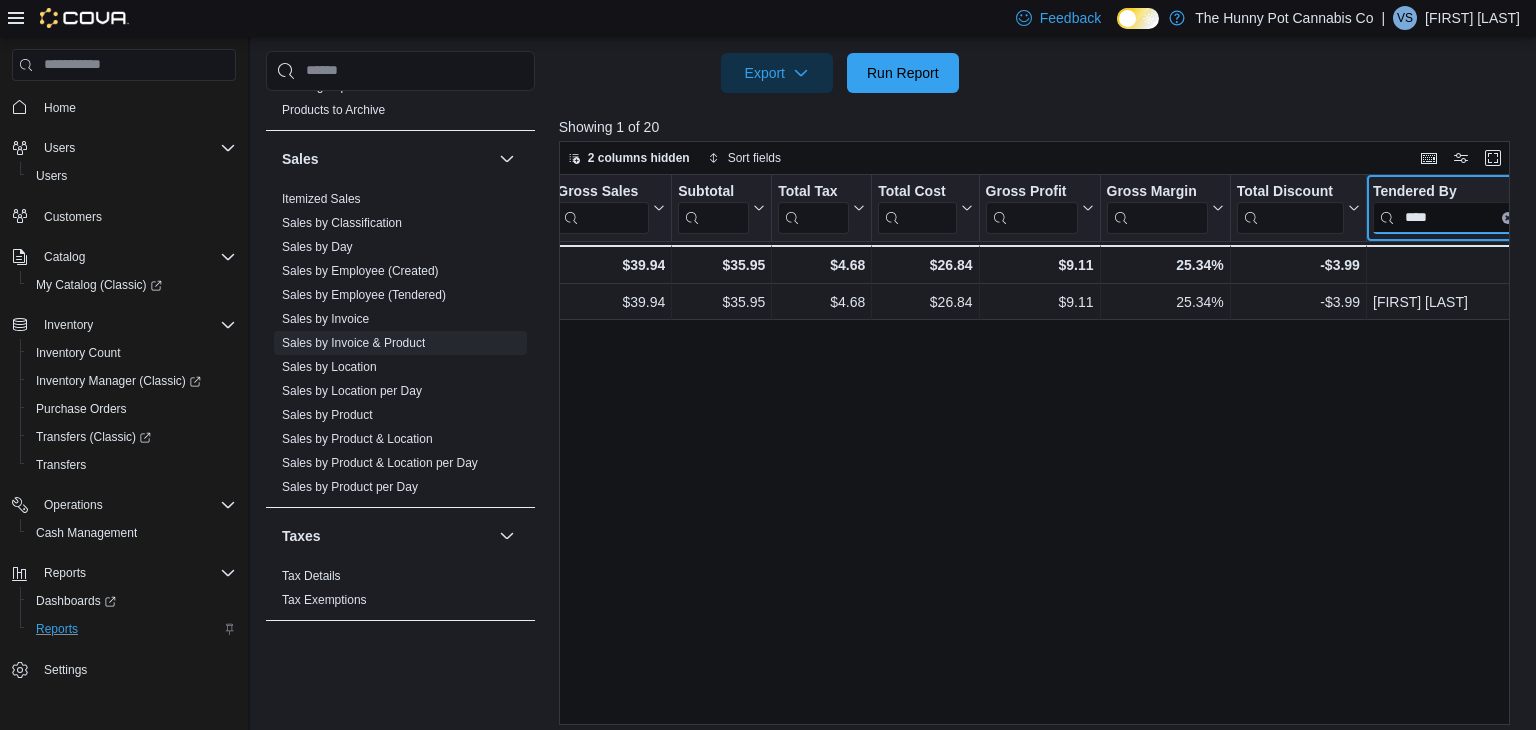 scroll, scrollTop: 0, scrollLeft: 1810, axis: horizontal 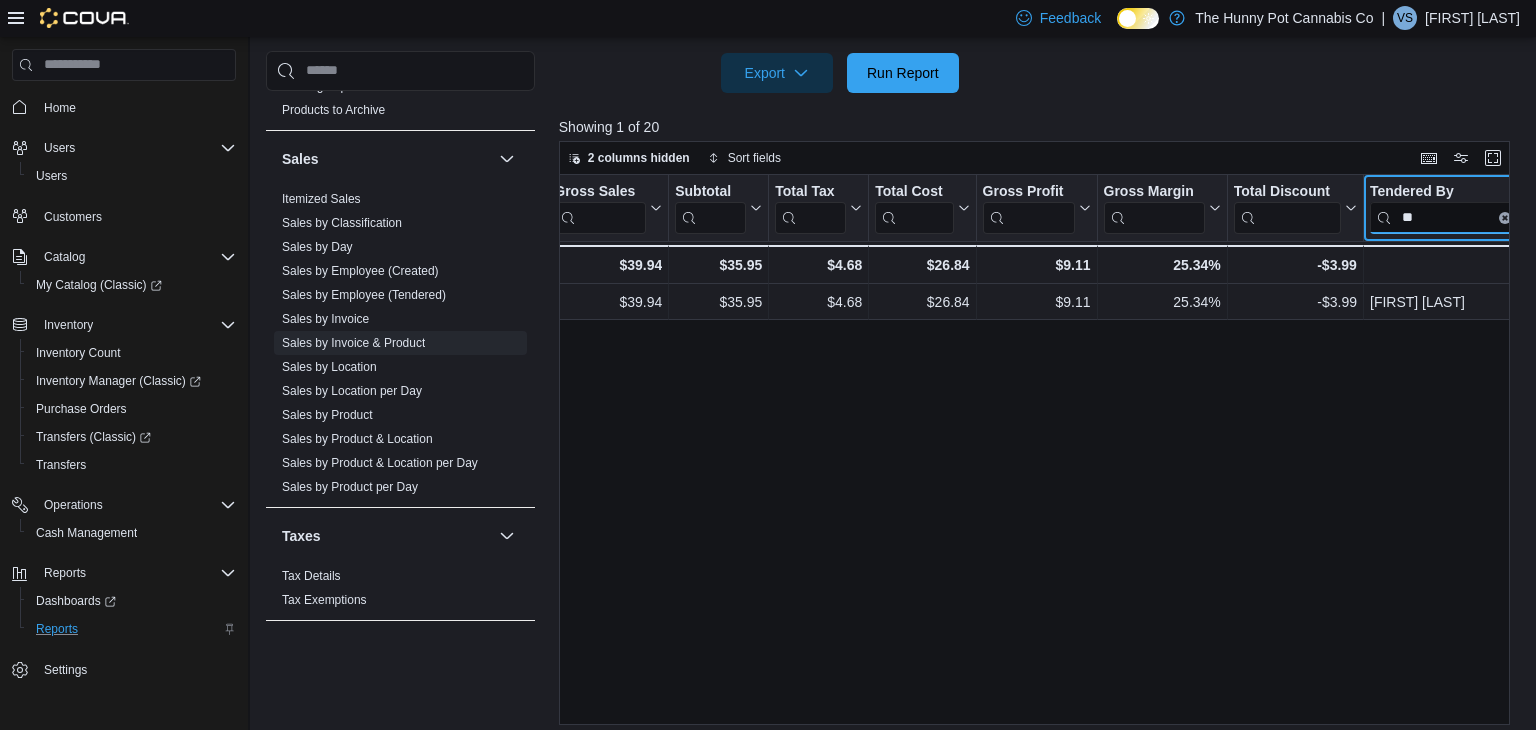 type on "*" 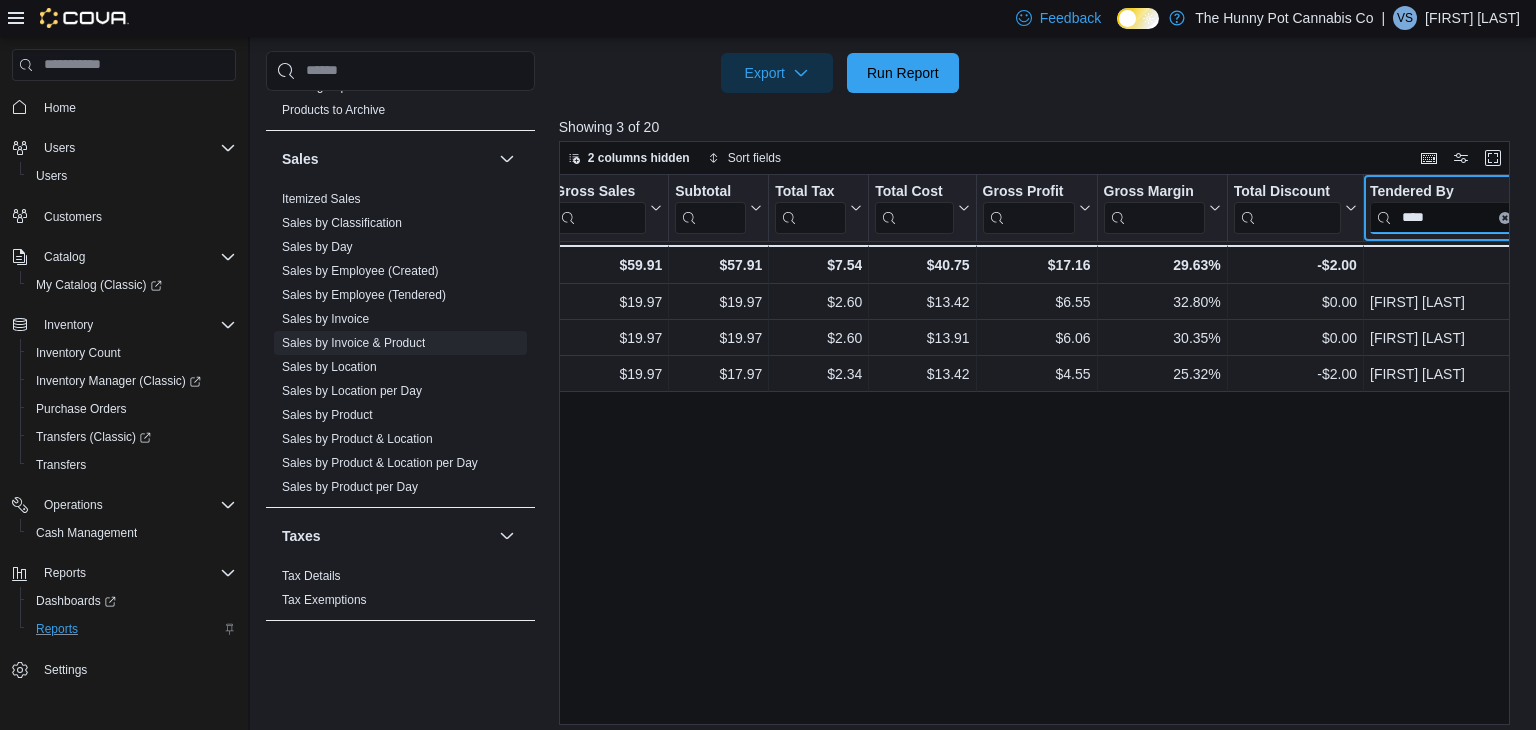 scroll, scrollTop: 0, scrollLeft: 1840, axis: horizontal 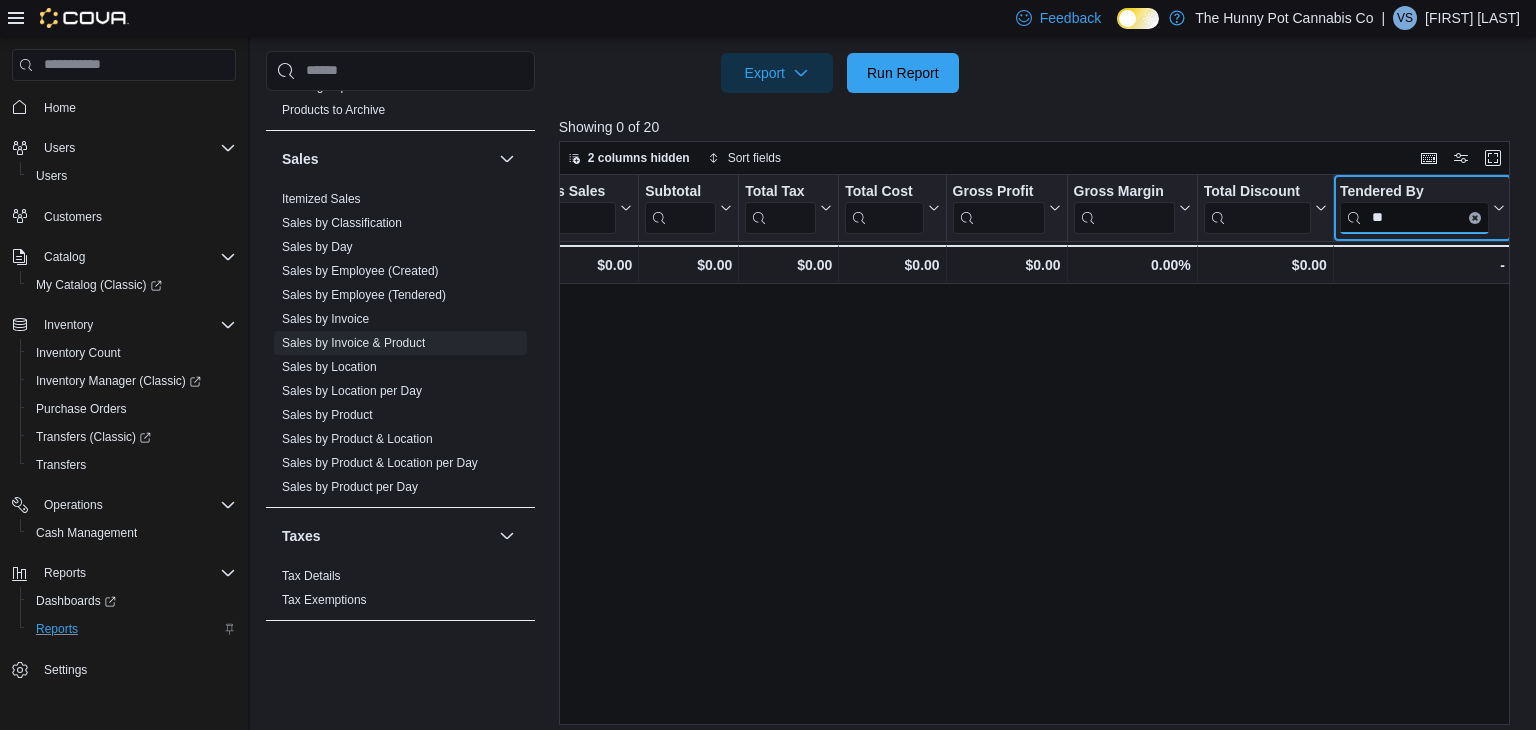 type on "*" 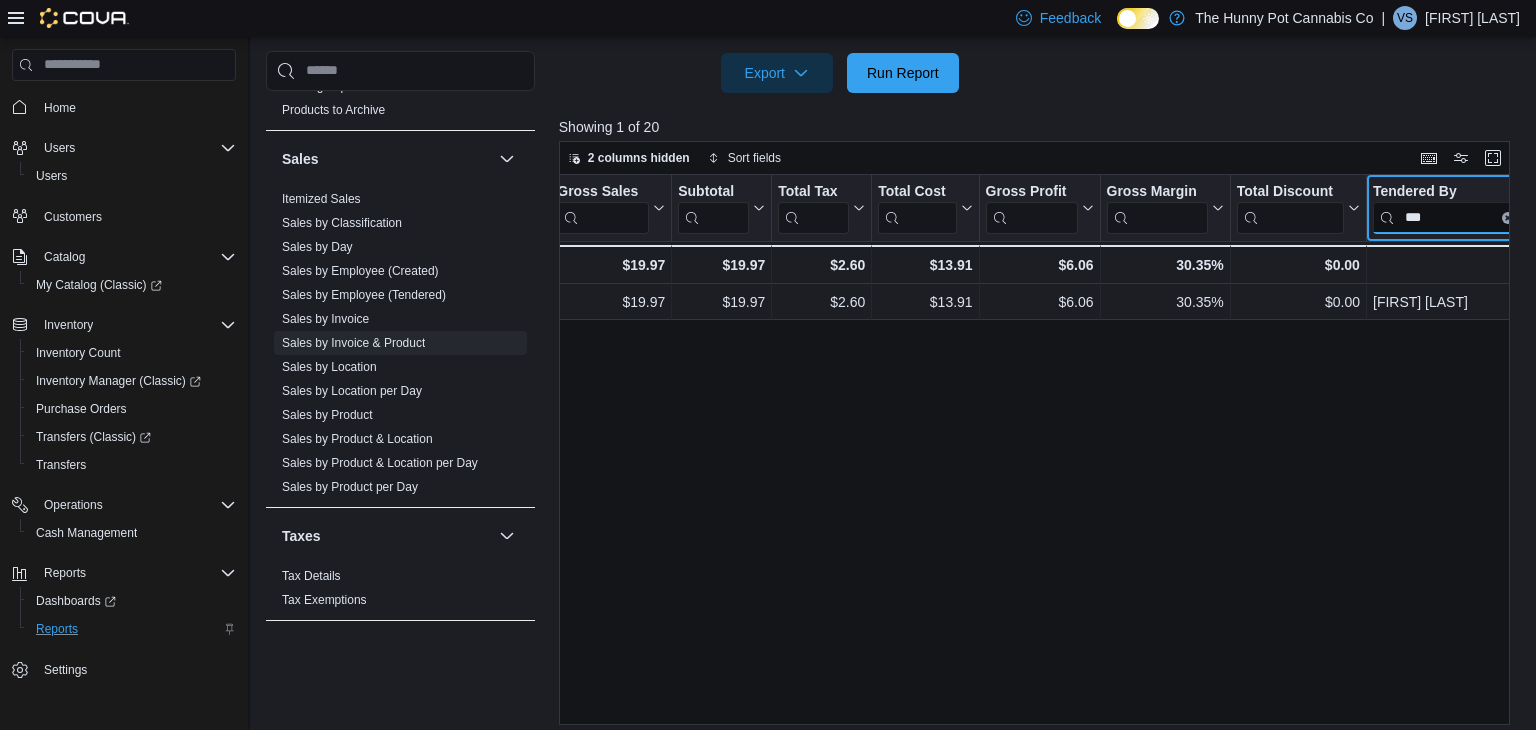 scroll, scrollTop: 0, scrollLeft: 1805, axis: horizontal 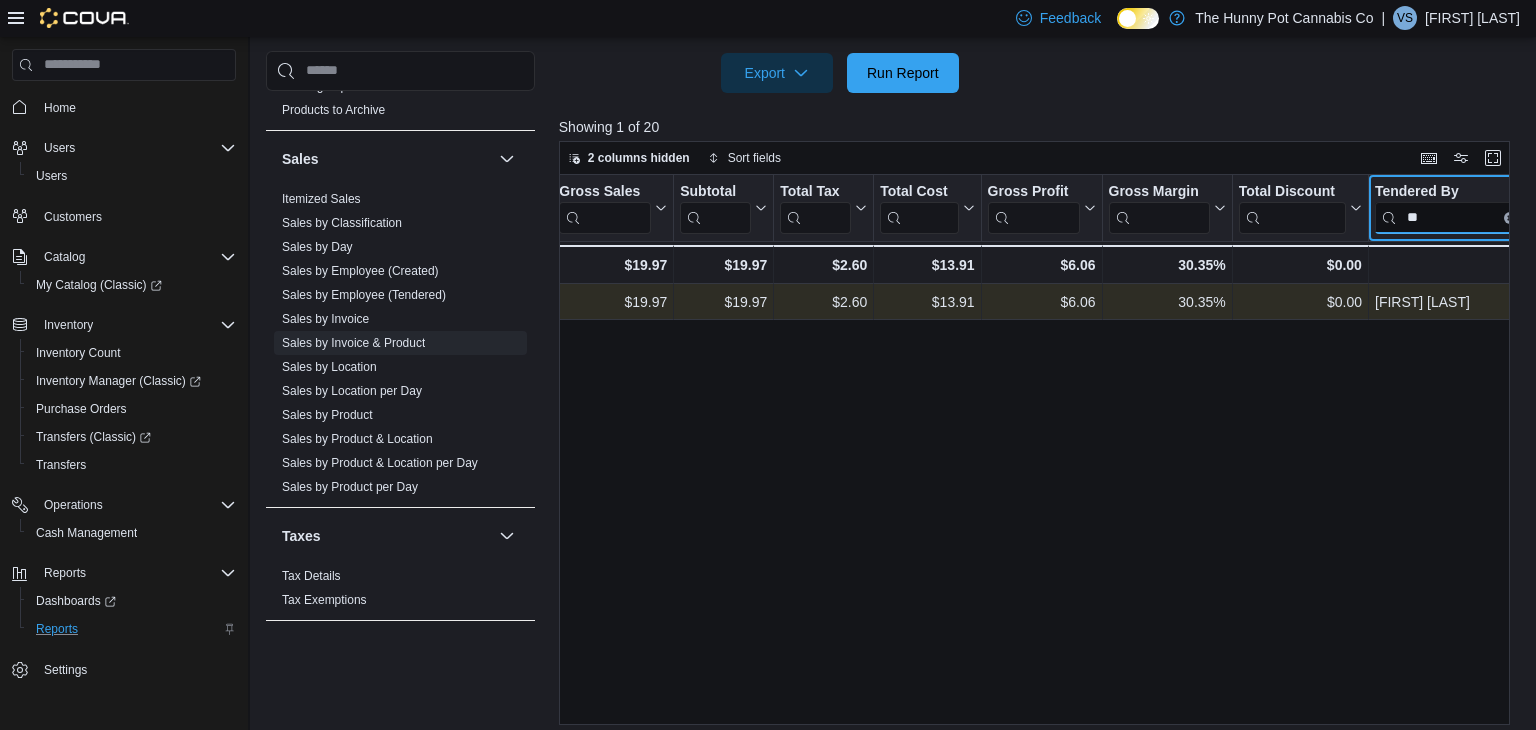 type on "*" 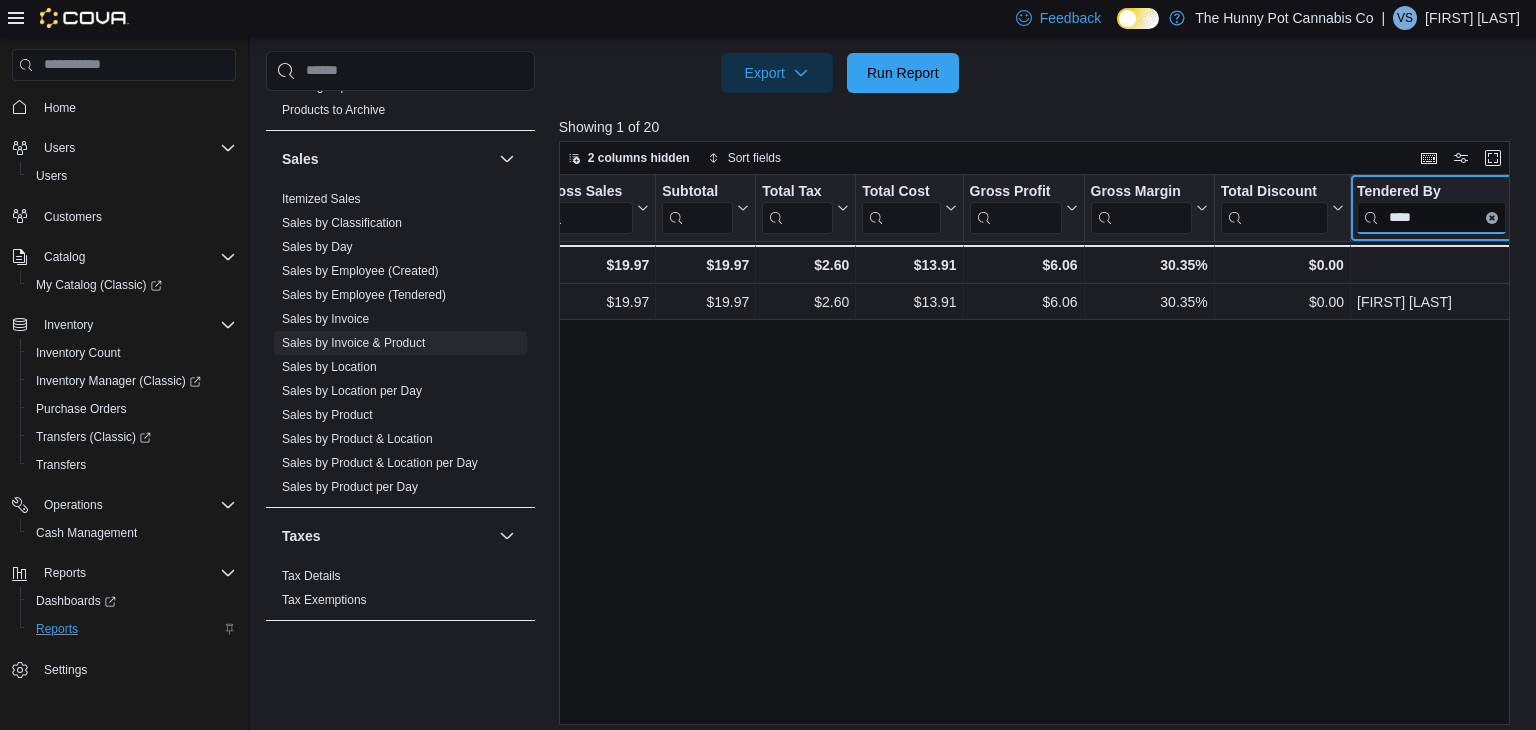 scroll, scrollTop: 0, scrollLeft: 1820, axis: horizontal 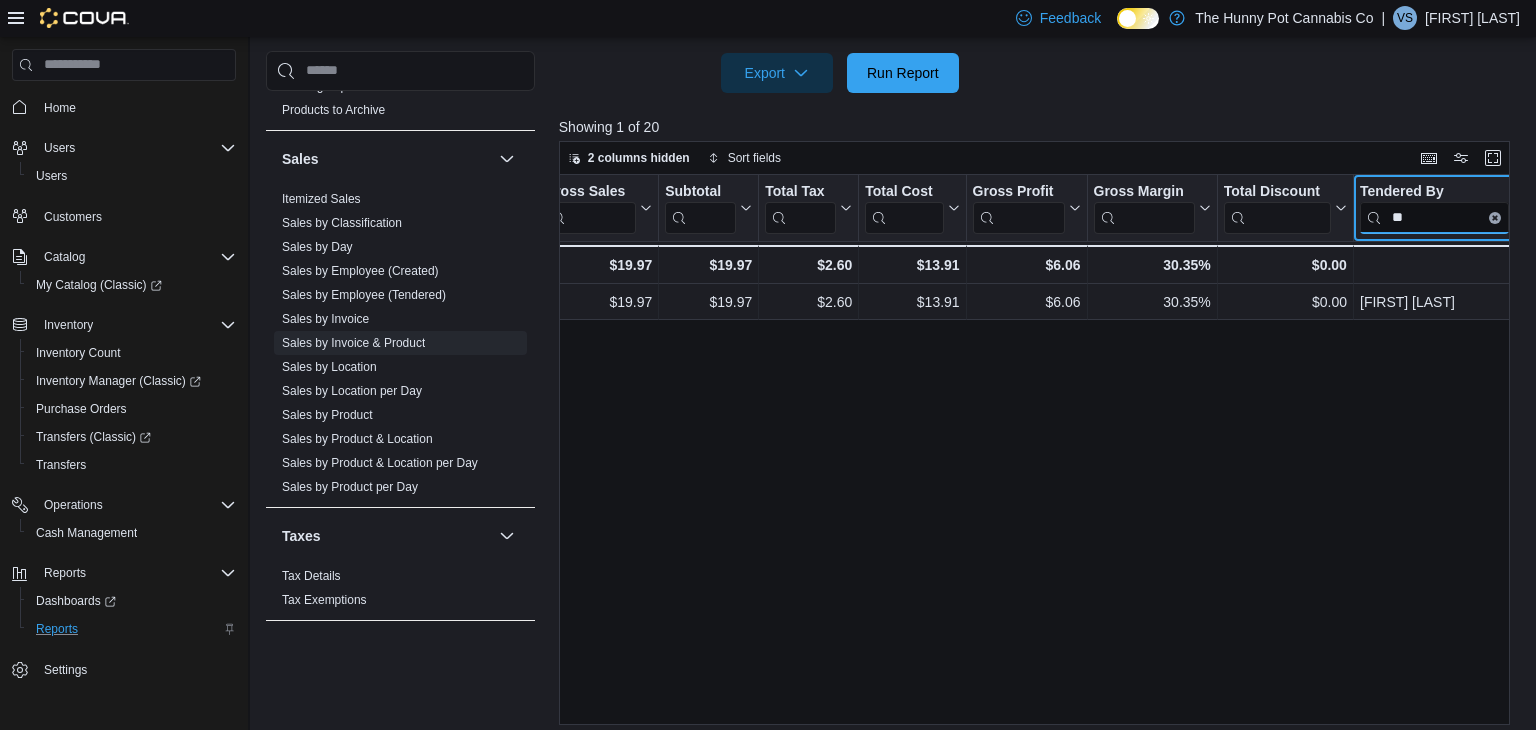 type on "*" 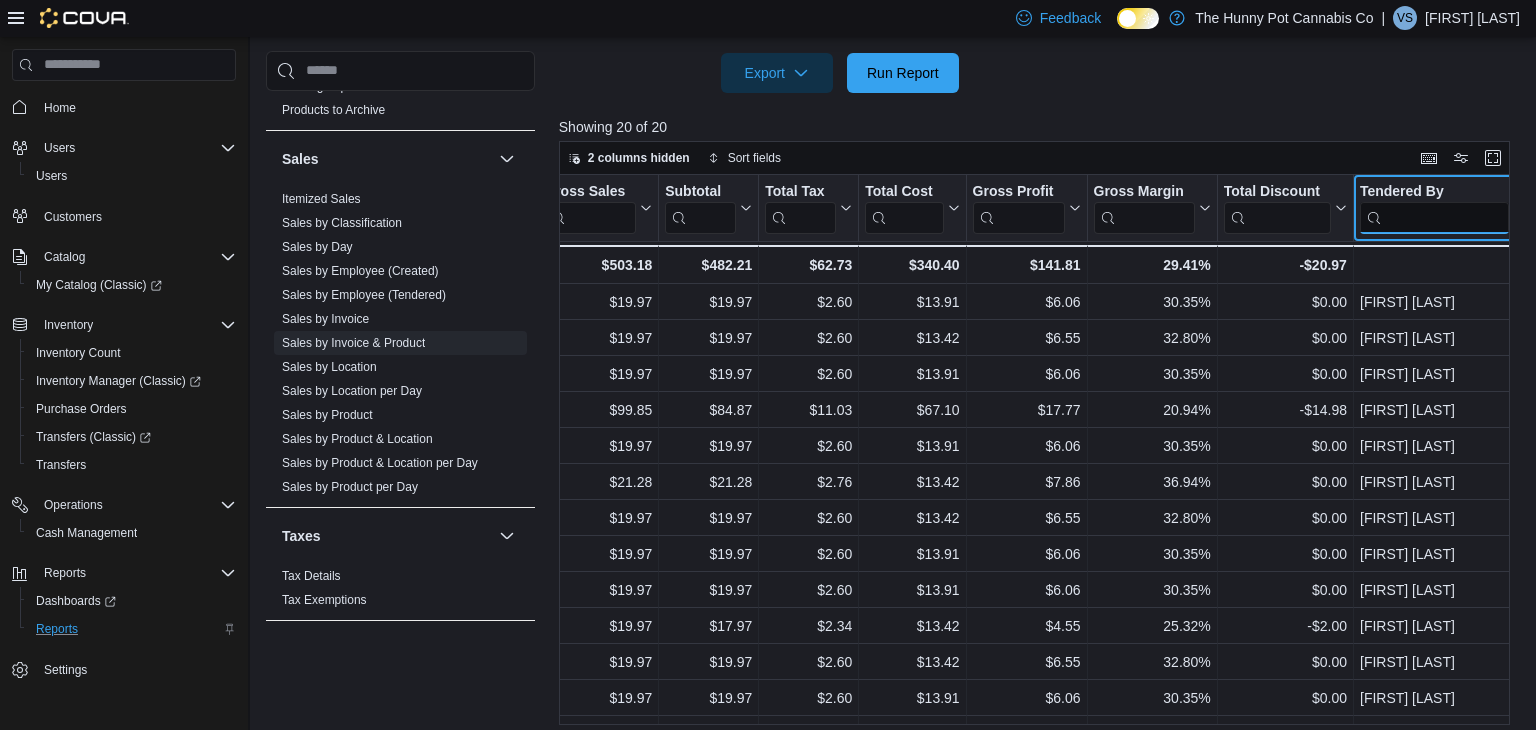 scroll, scrollTop: 0, scrollLeft: 1840, axis: horizontal 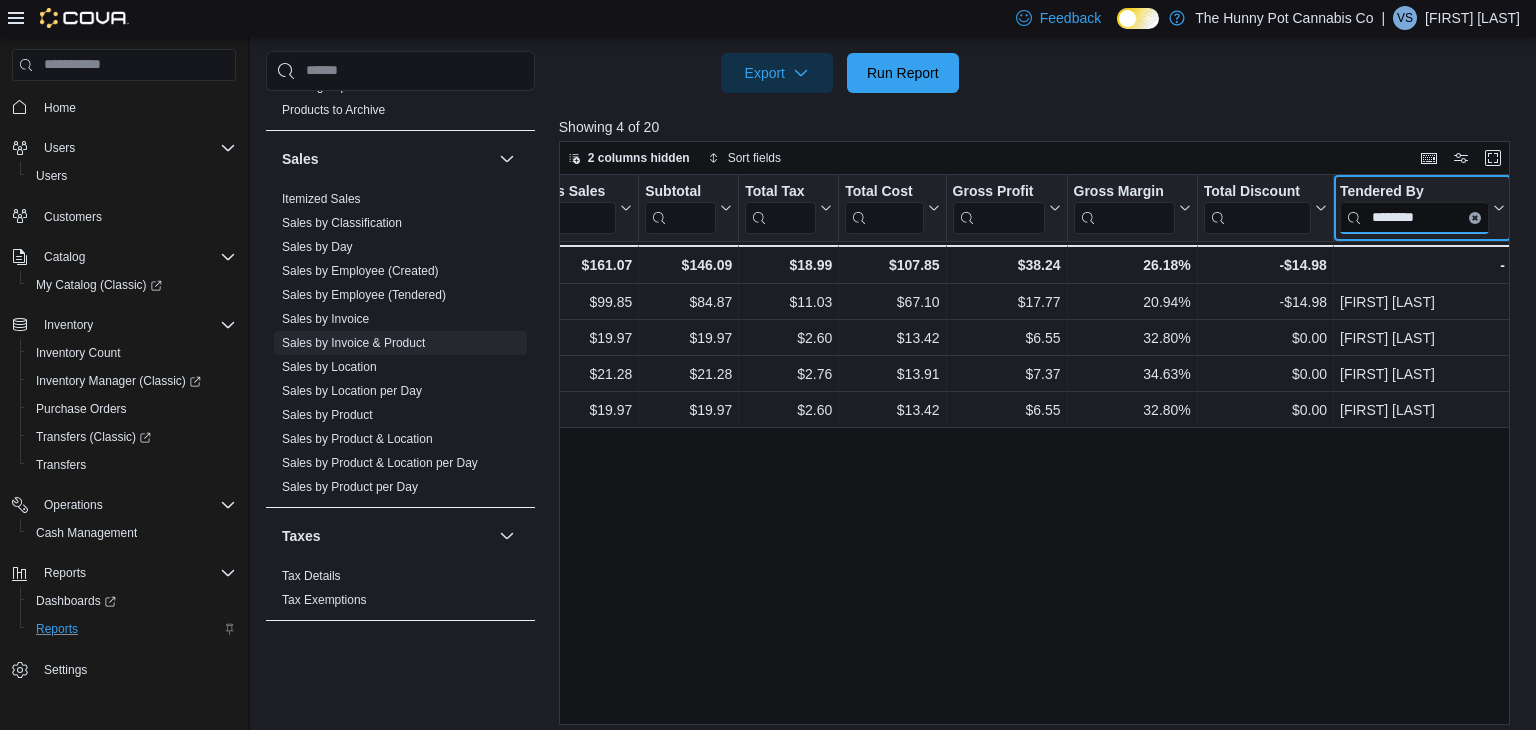type on "*********" 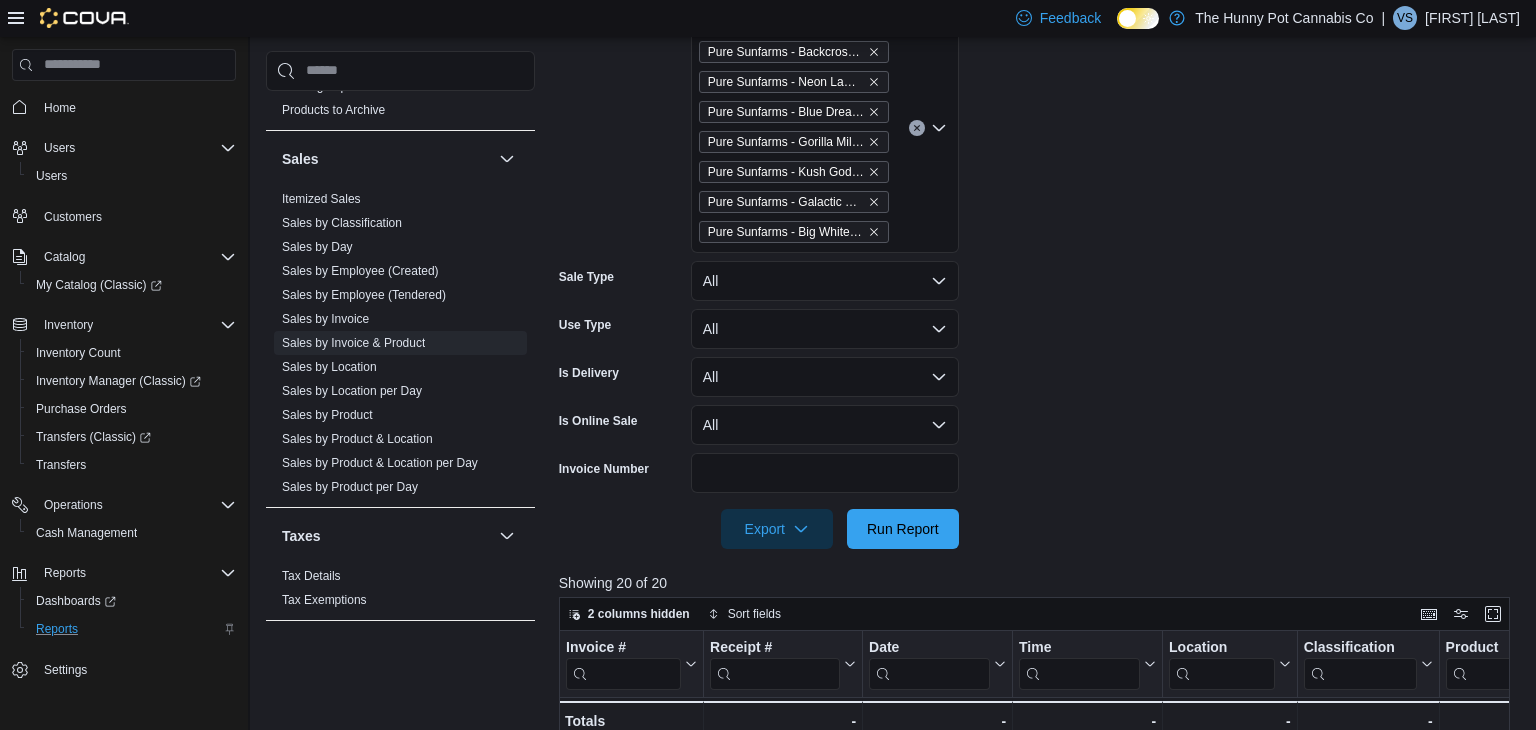 scroll, scrollTop: 876, scrollLeft: 0, axis: vertical 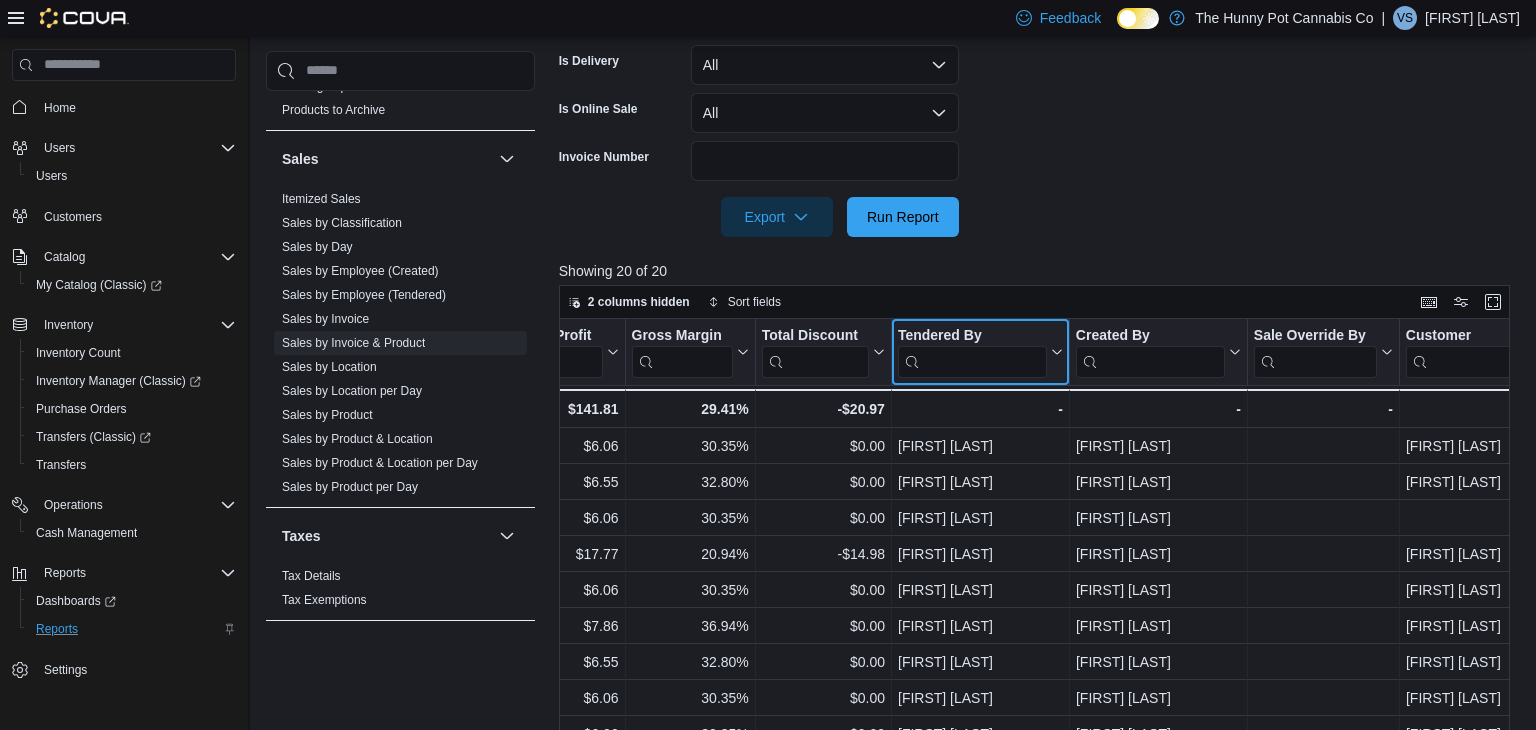 click at bounding box center [972, 361] 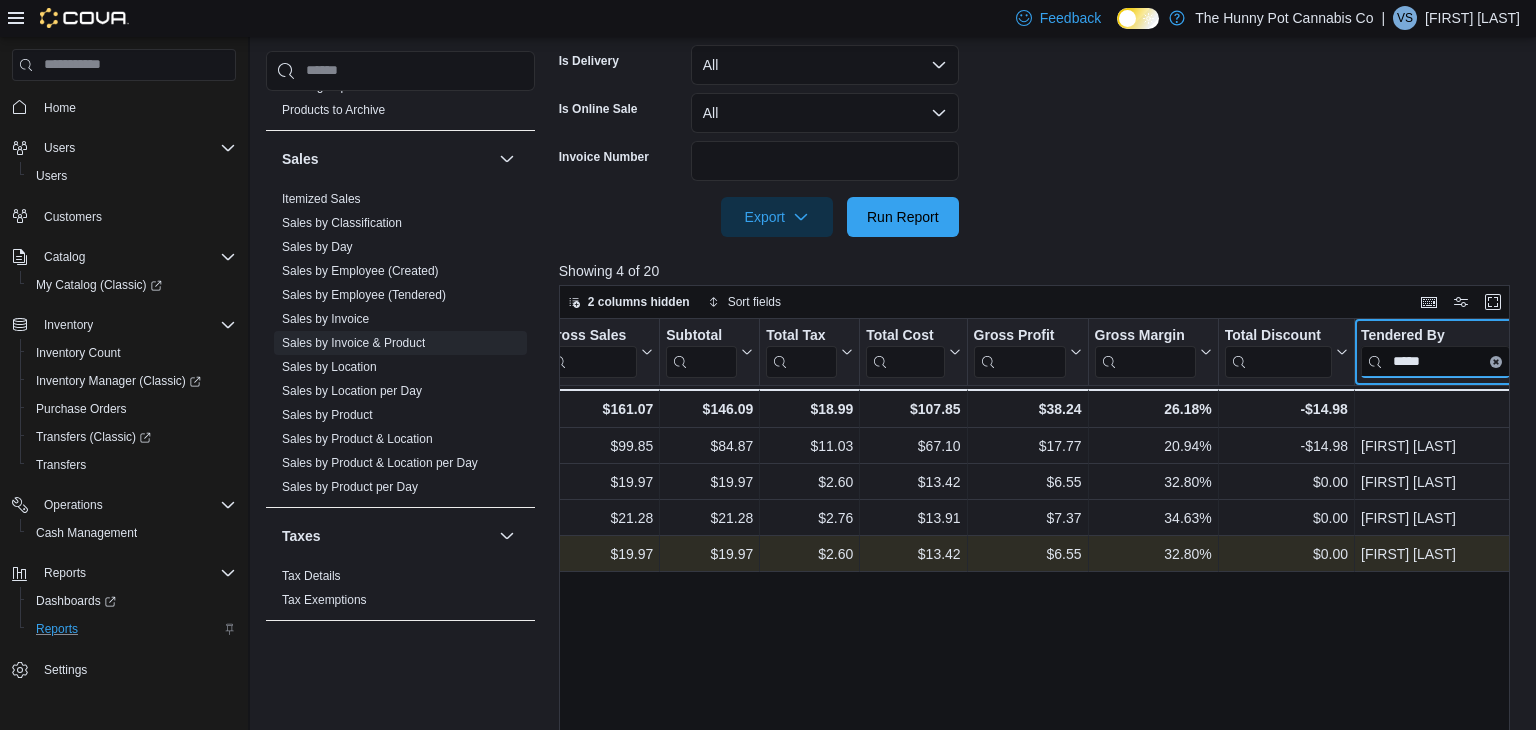 scroll, scrollTop: 0, scrollLeft: 1809, axis: horizontal 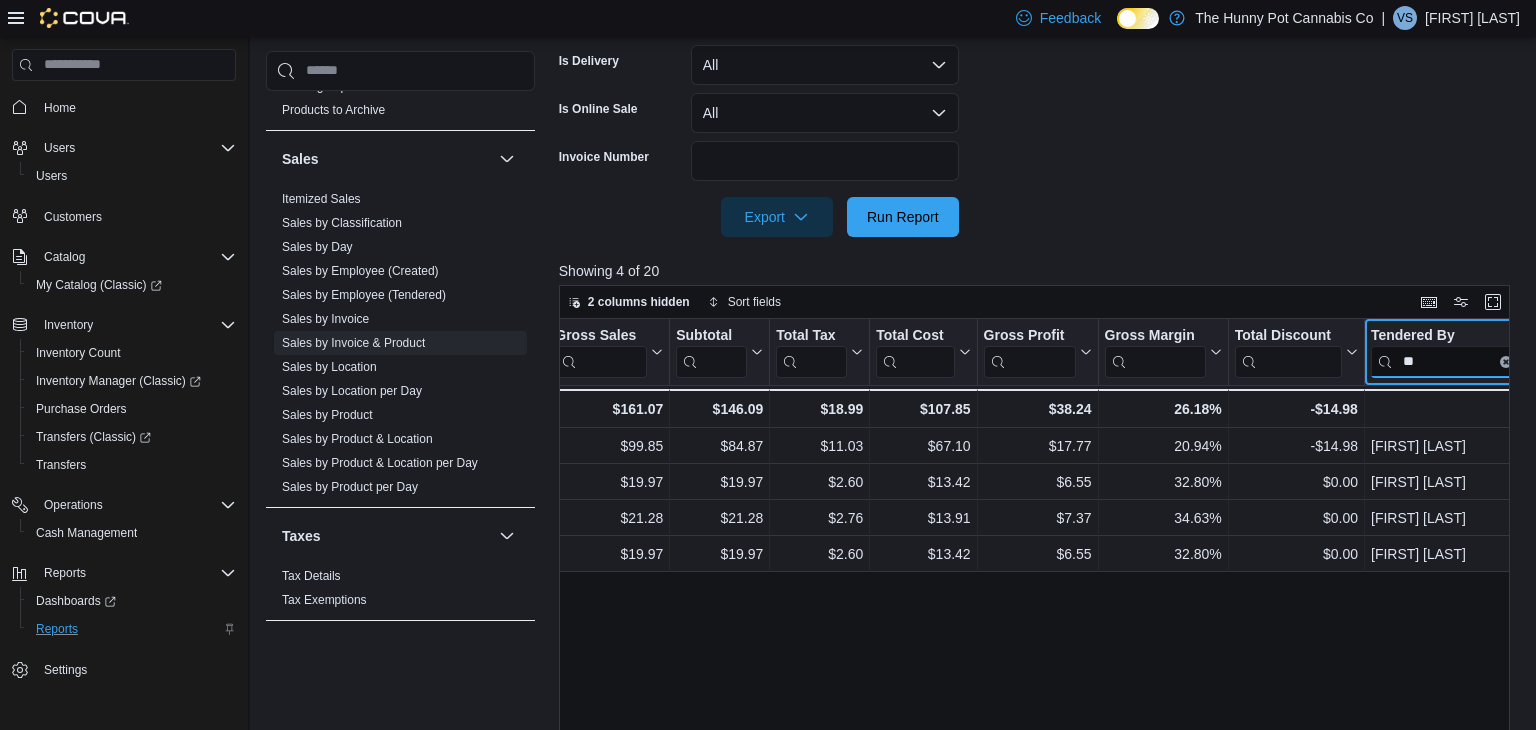 type on "*" 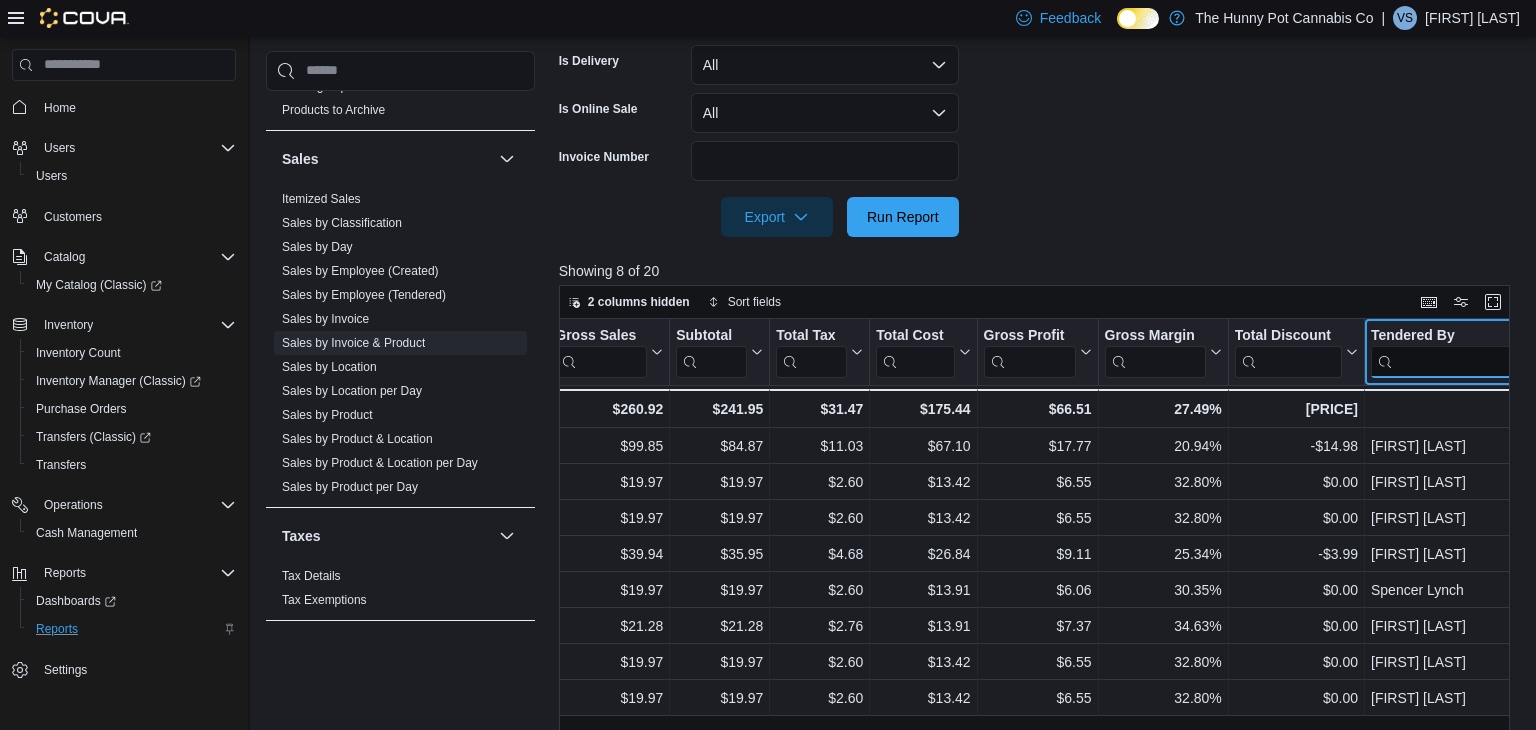scroll, scrollTop: 0, scrollLeft: 1840, axis: horizontal 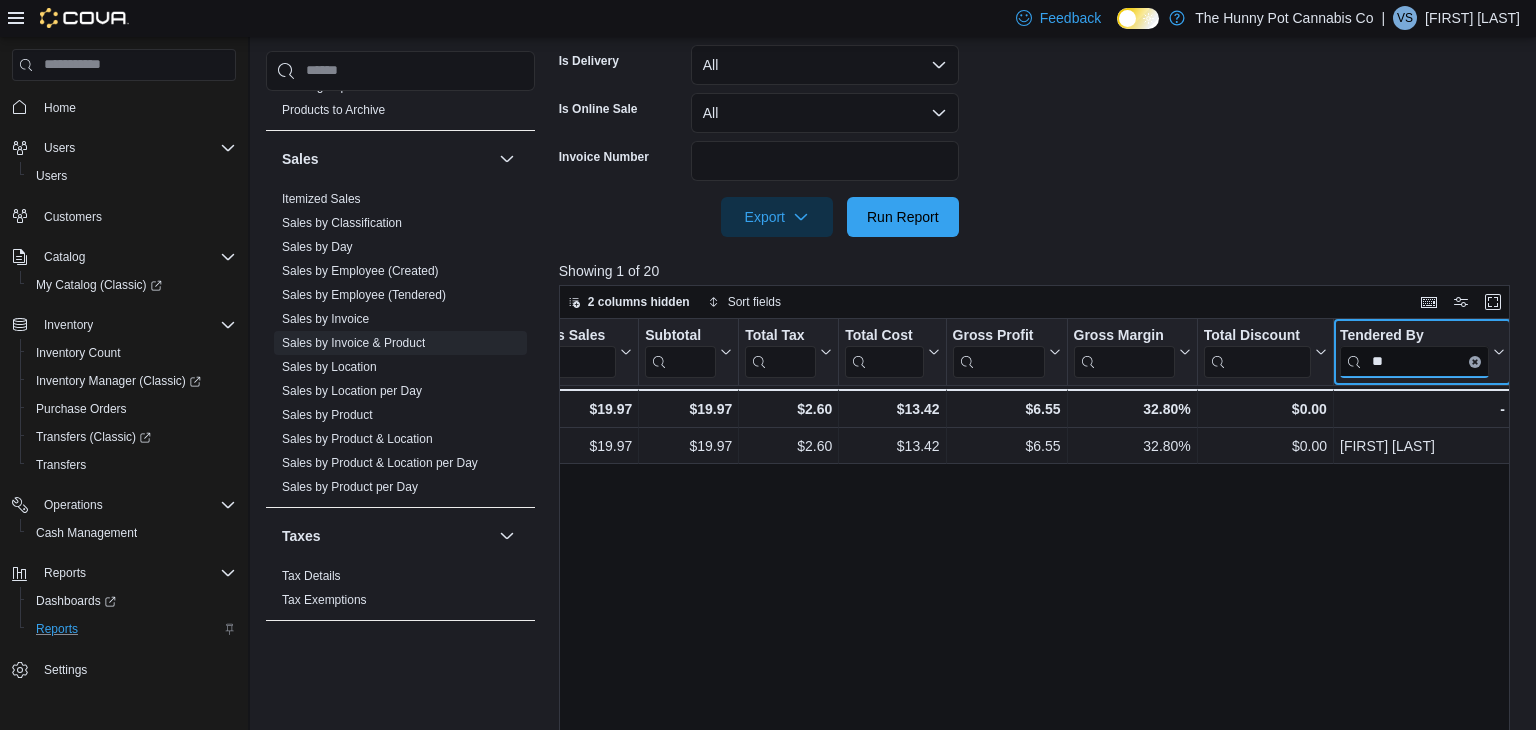 type on "*" 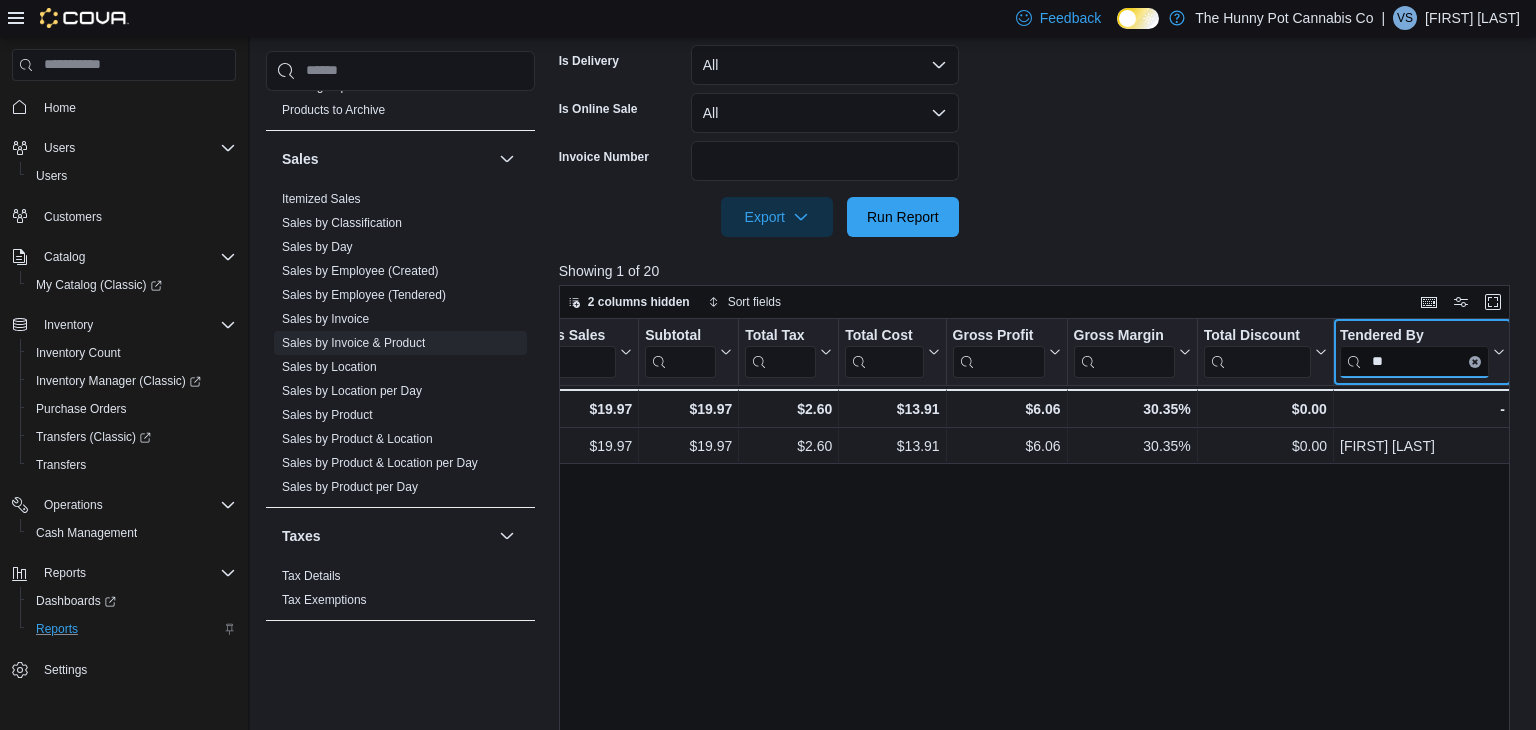 type on "*" 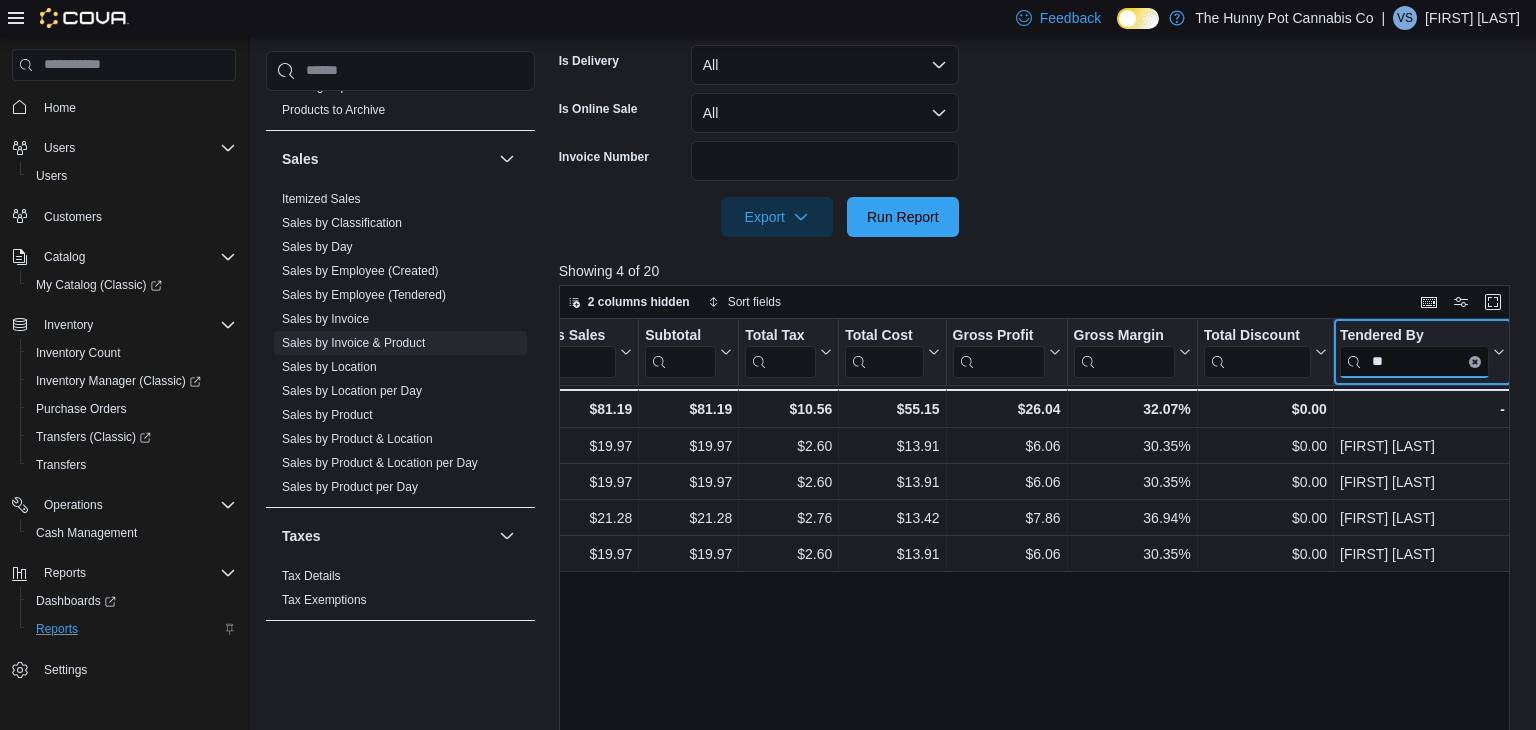 type on "***" 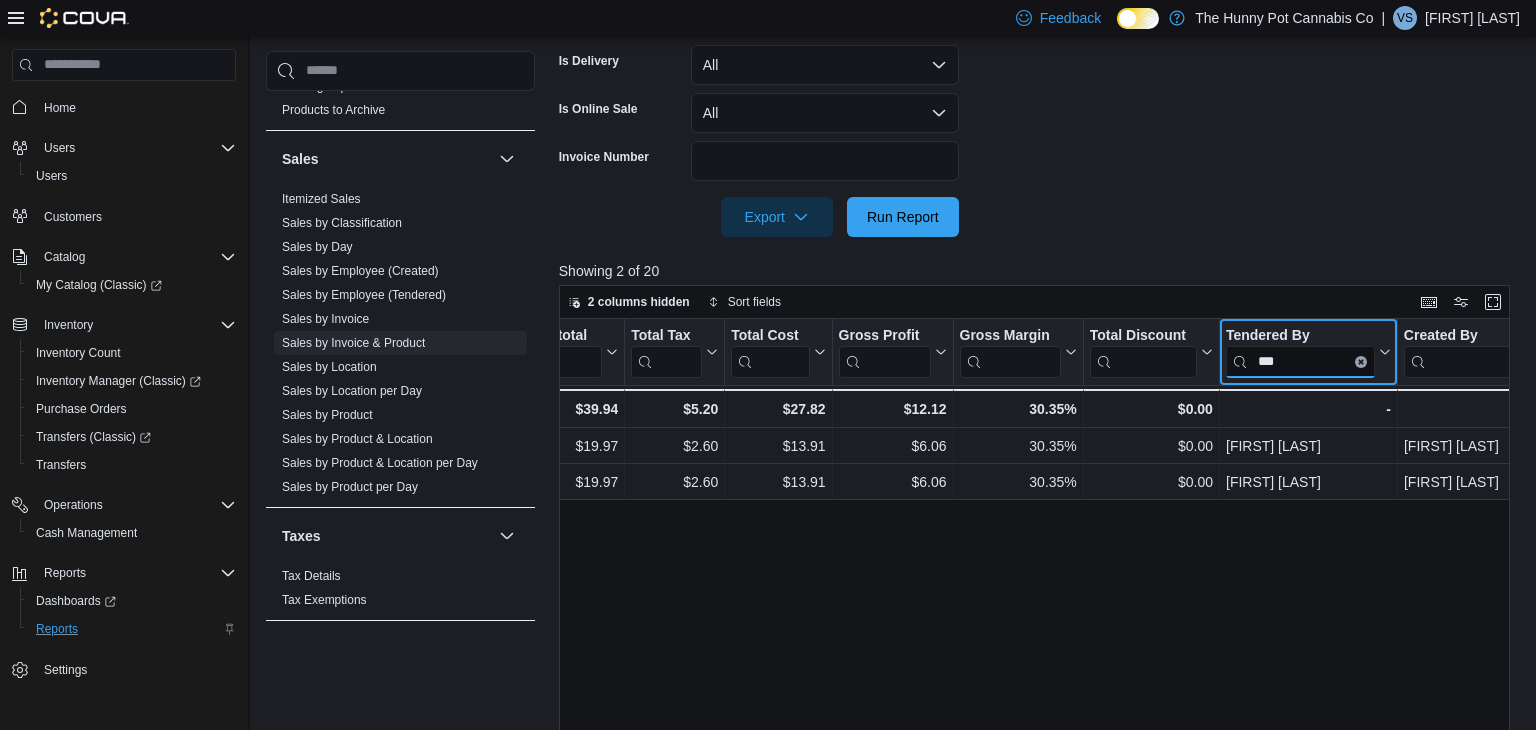 scroll, scrollTop: 0, scrollLeft: 1979, axis: horizontal 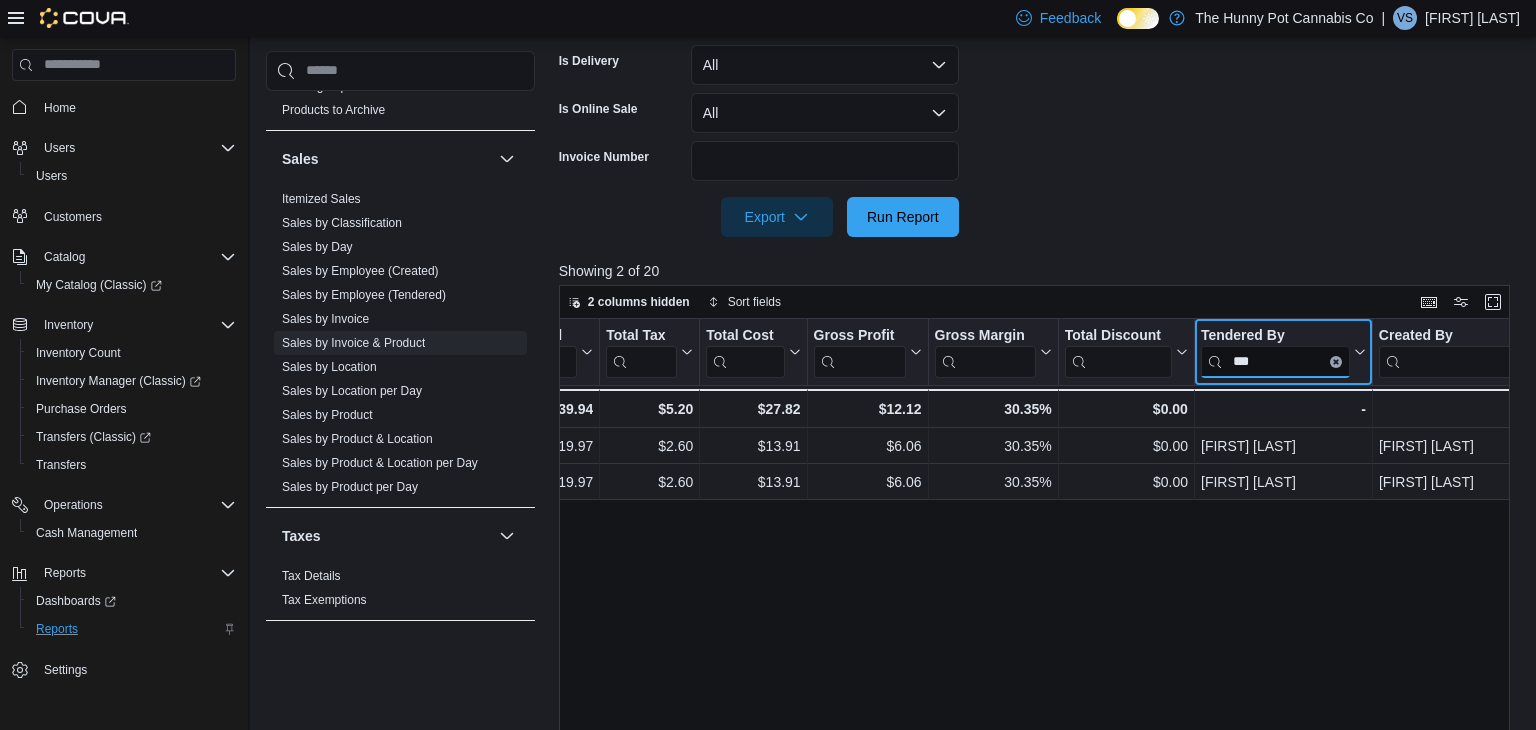 click on "***" at bounding box center [1275, 361] 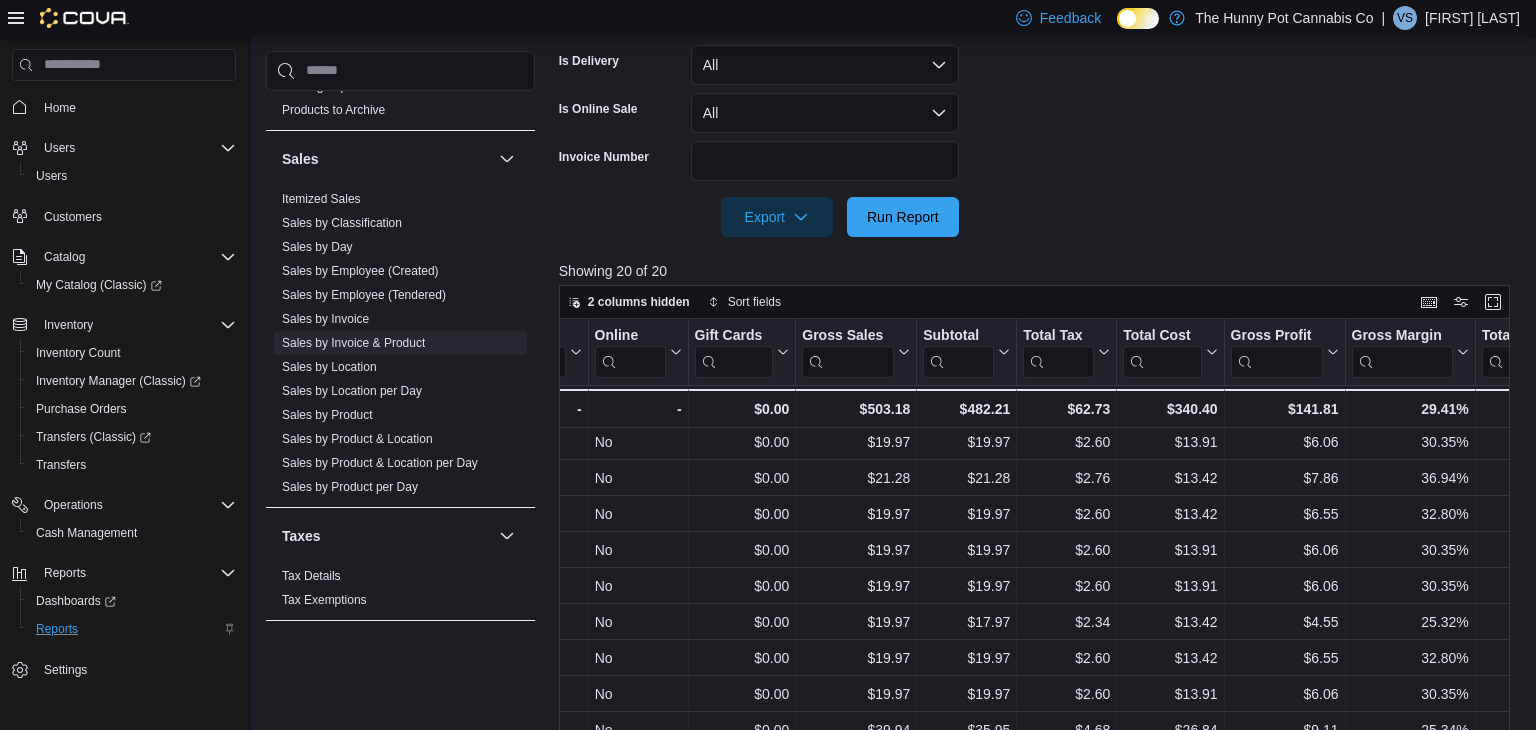 scroll, scrollTop: 148, scrollLeft: 1560, axis: both 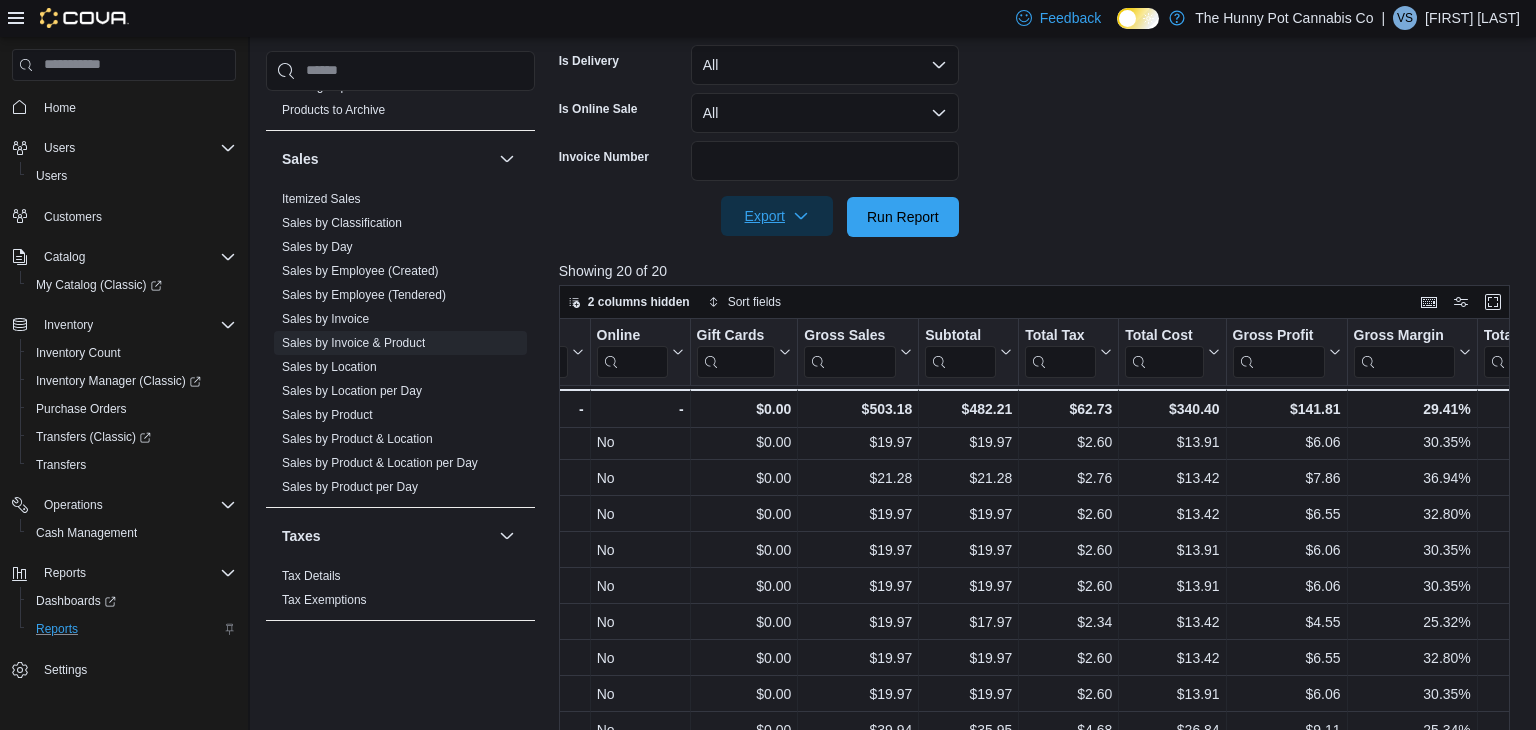 click on "Export" at bounding box center [777, 216] 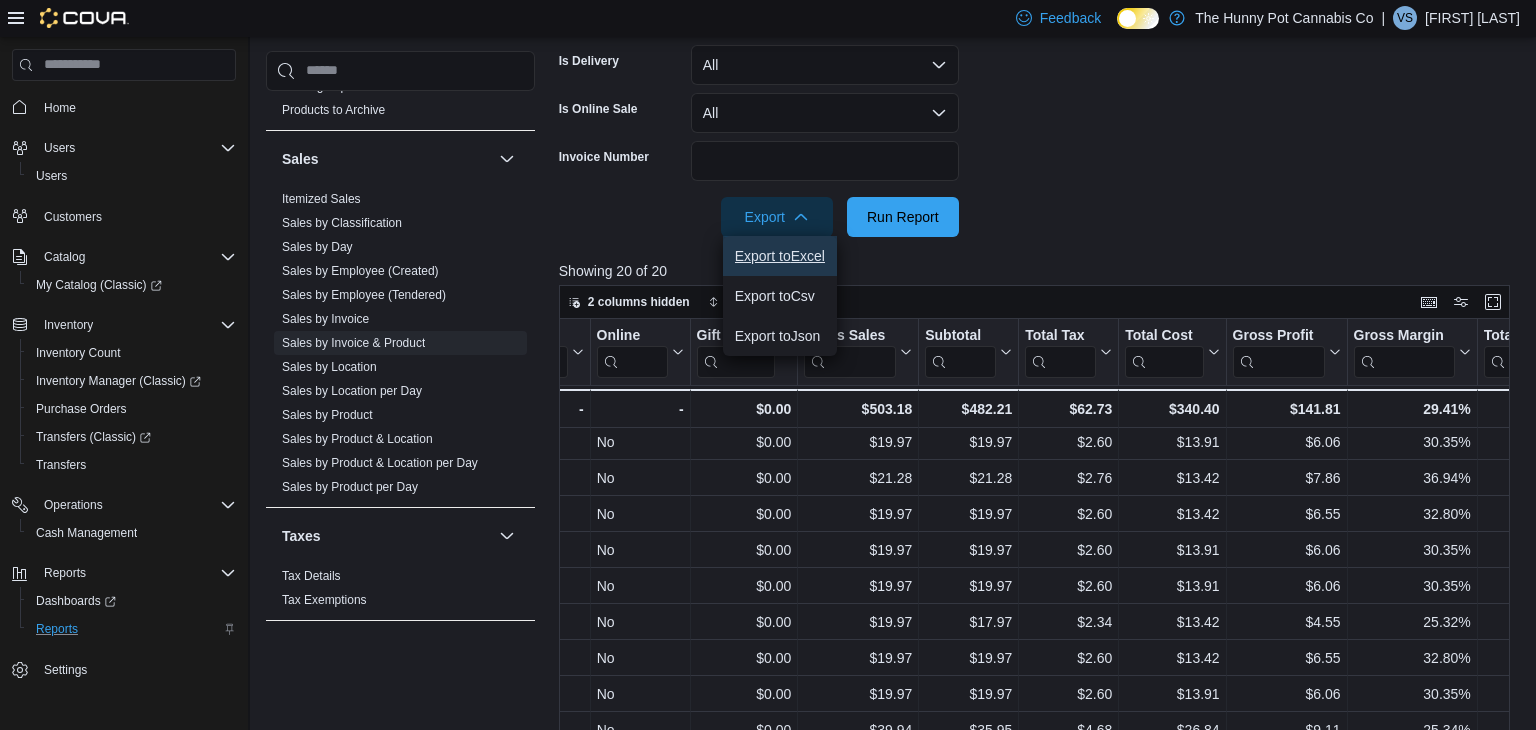 click on "Export to  Excel" at bounding box center (780, 256) 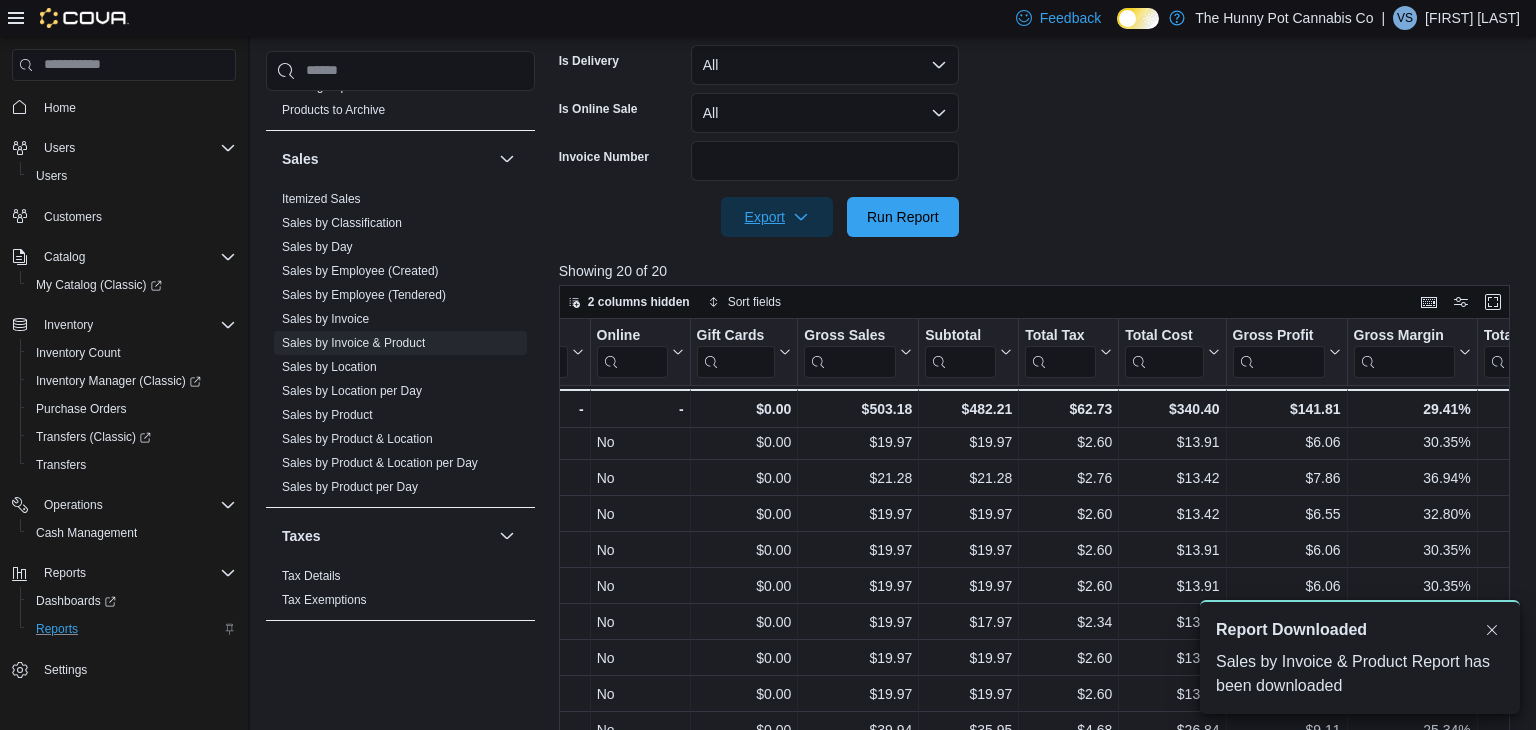 scroll, scrollTop: 0, scrollLeft: 0, axis: both 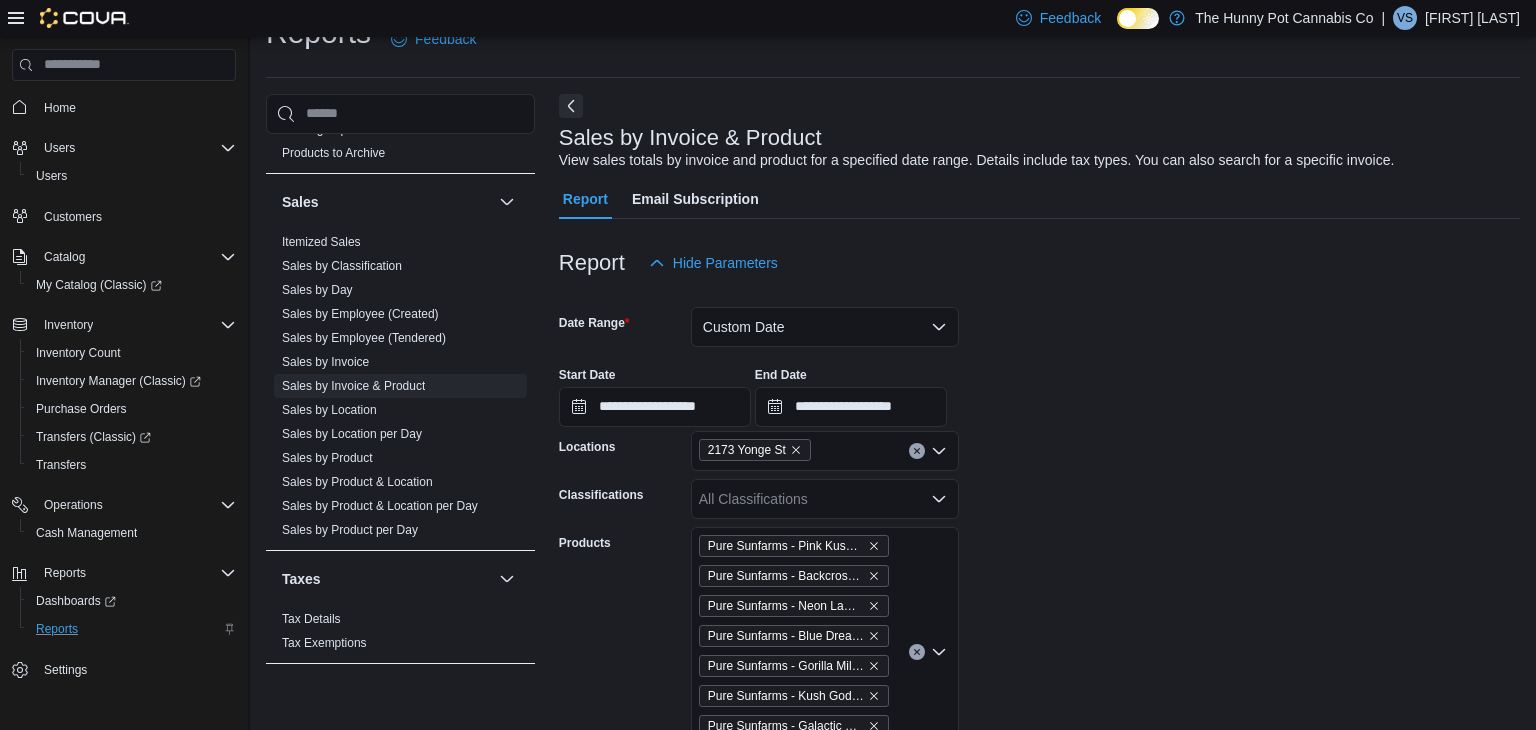 click at bounding box center [917, 652] 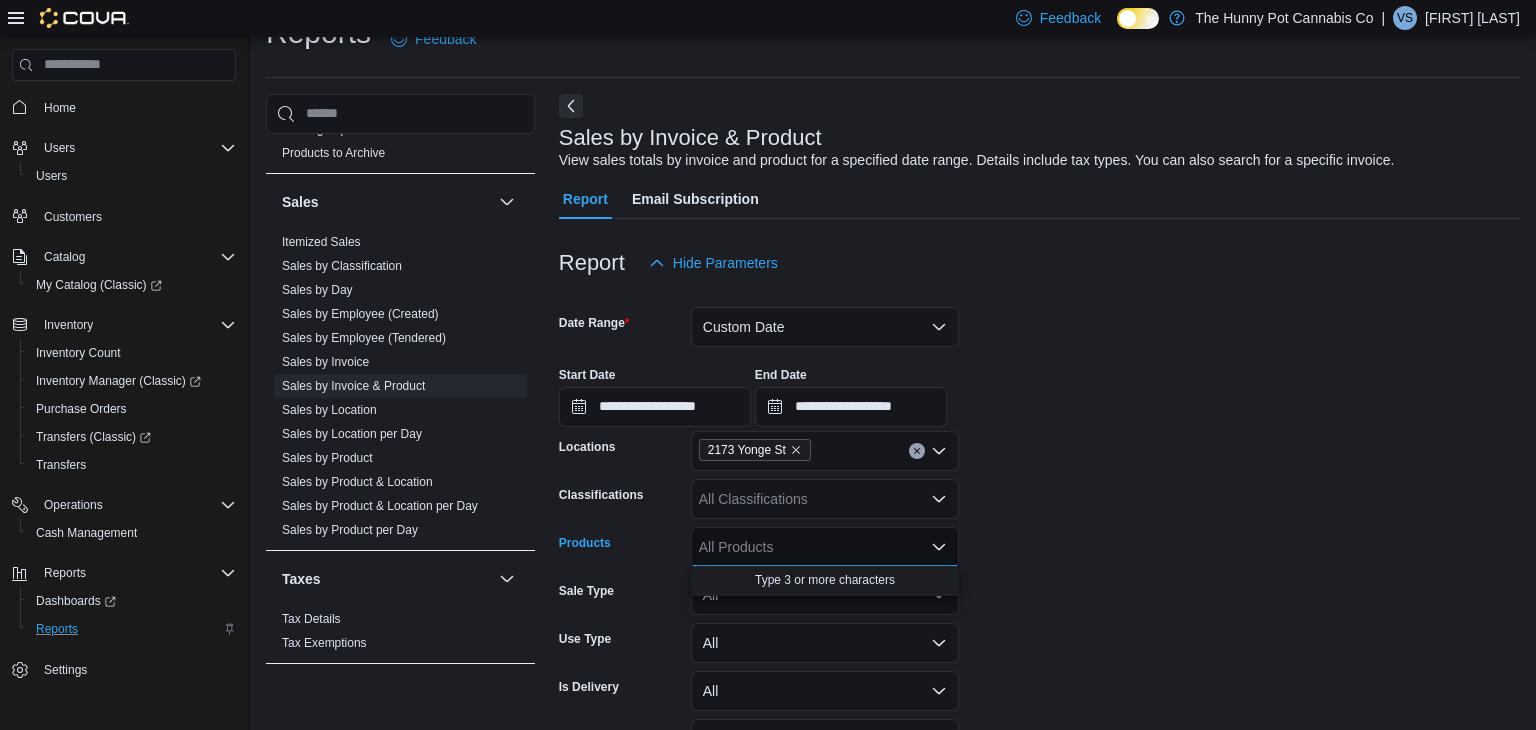 scroll, scrollTop: 432, scrollLeft: 0, axis: vertical 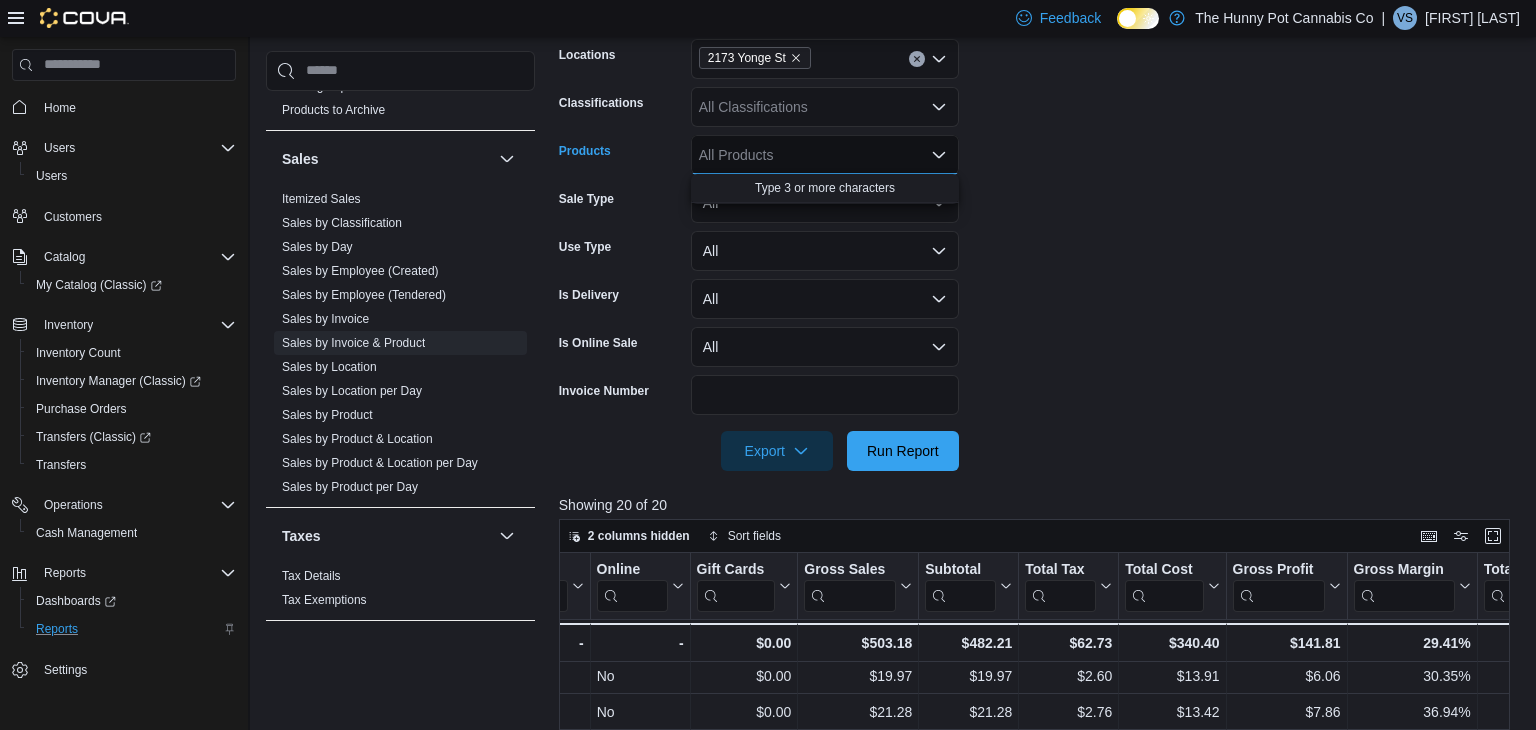 click on "**********" at bounding box center [1039, 181] 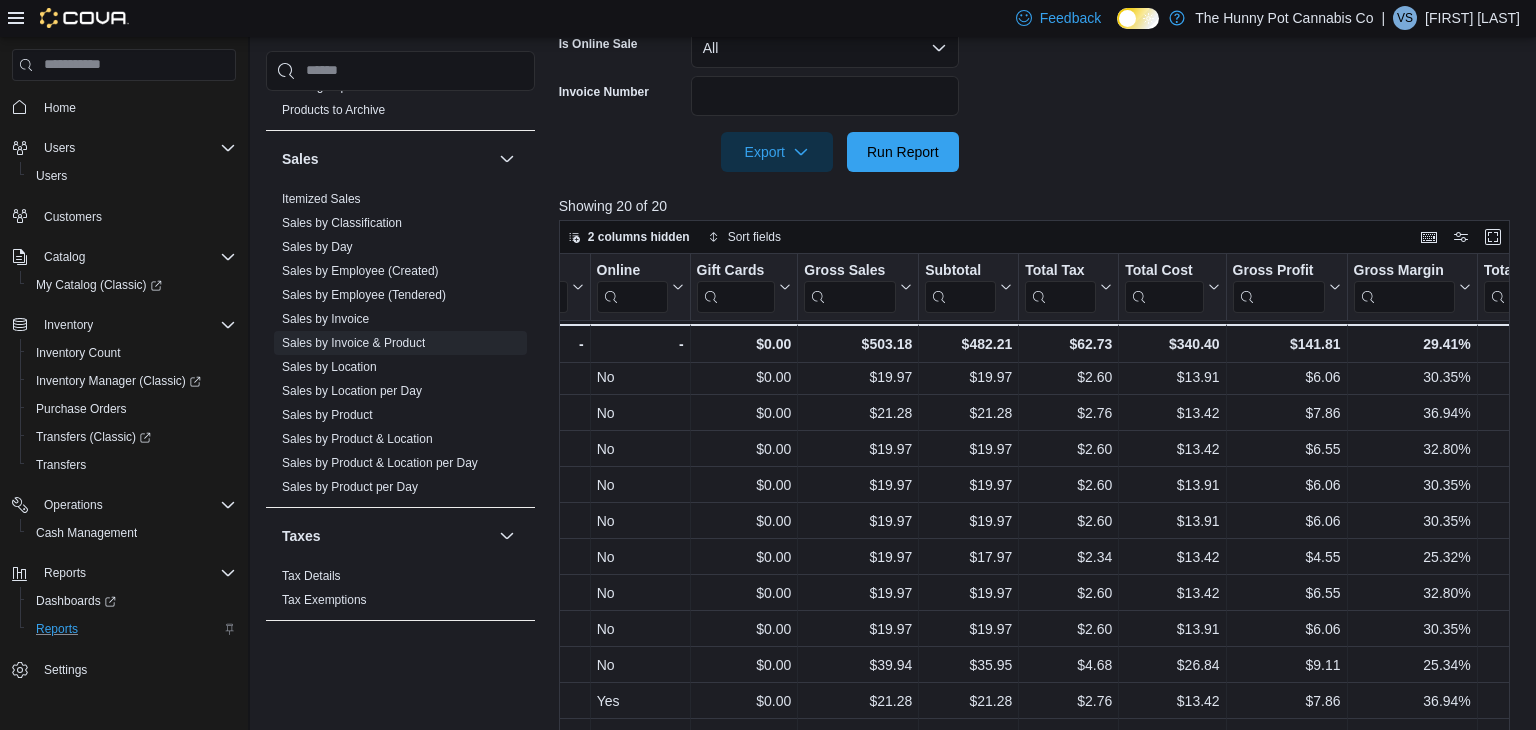 scroll, scrollTop: 756, scrollLeft: 0, axis: vertical 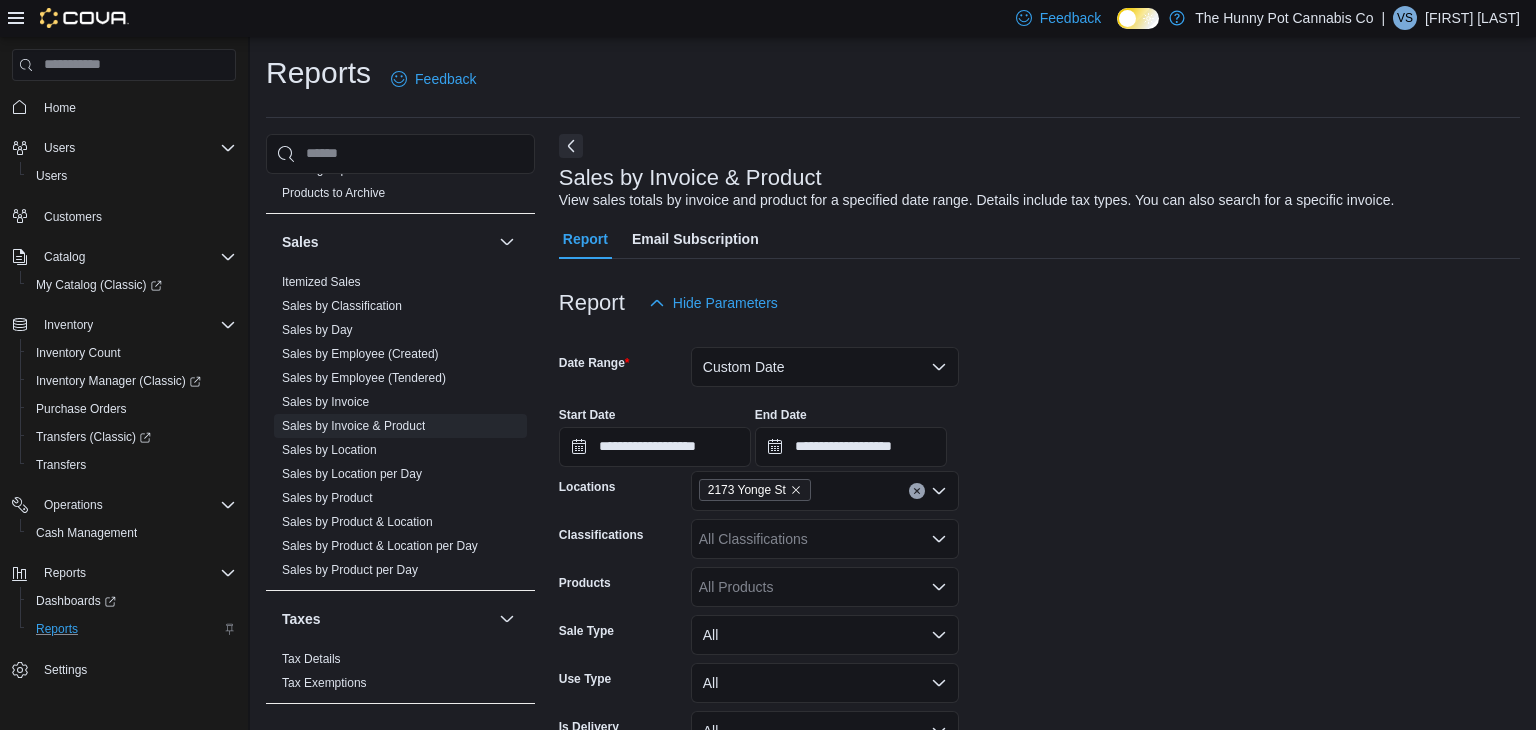click on "All Classifications" at bounding box center (825, 539) 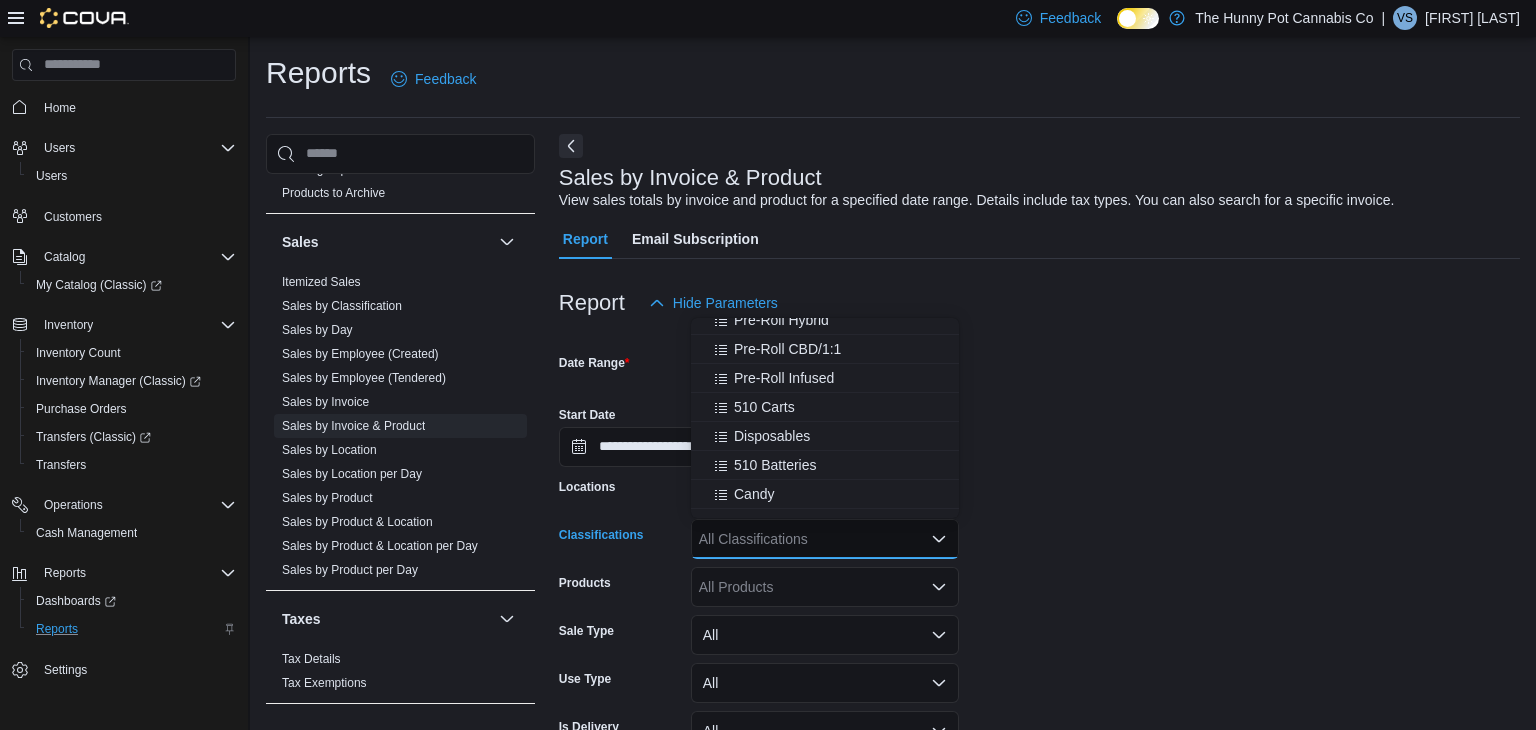 scroll, scrollTop: 244, scrollLeft: 0, axis: vertical 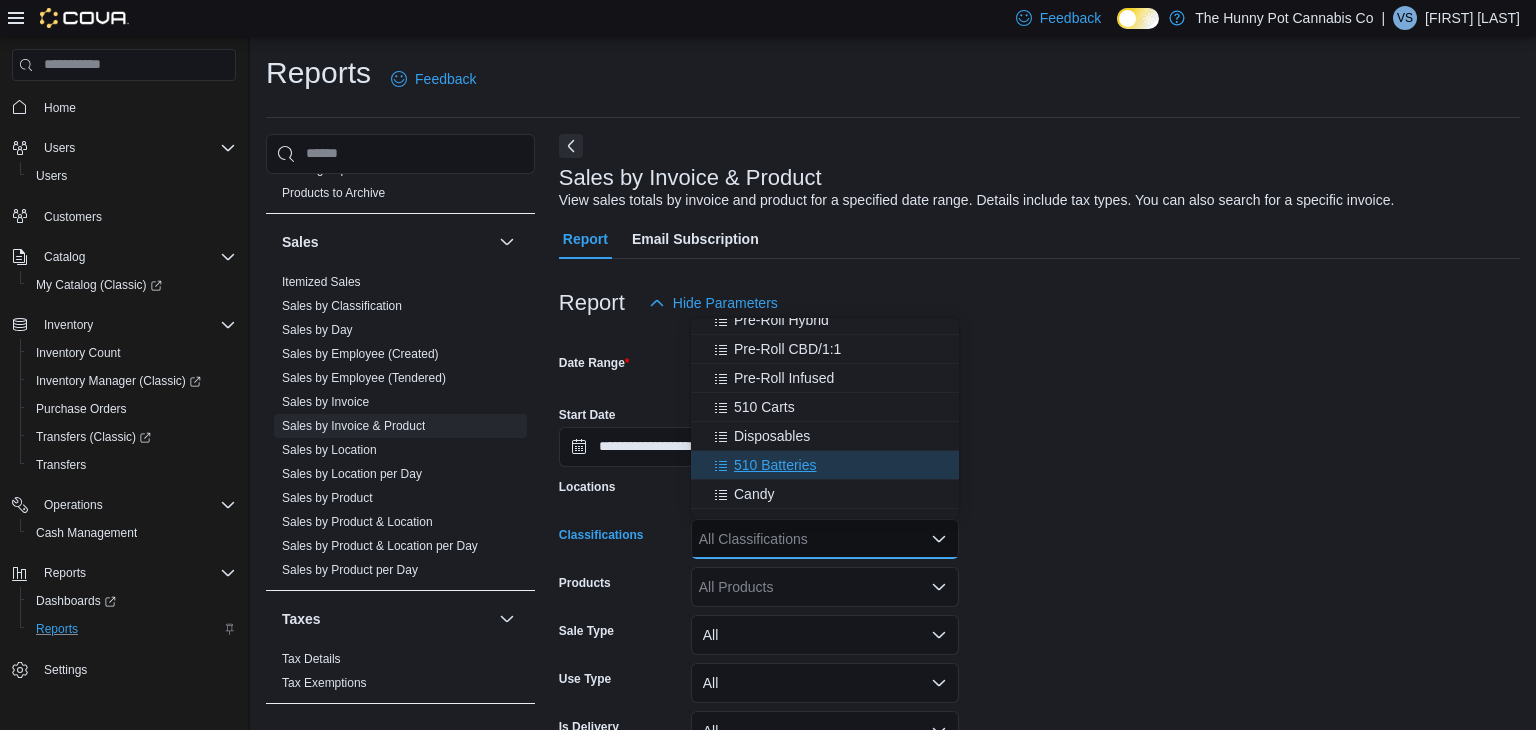 click on "510 Batteries" at bounding box center (825, 465) 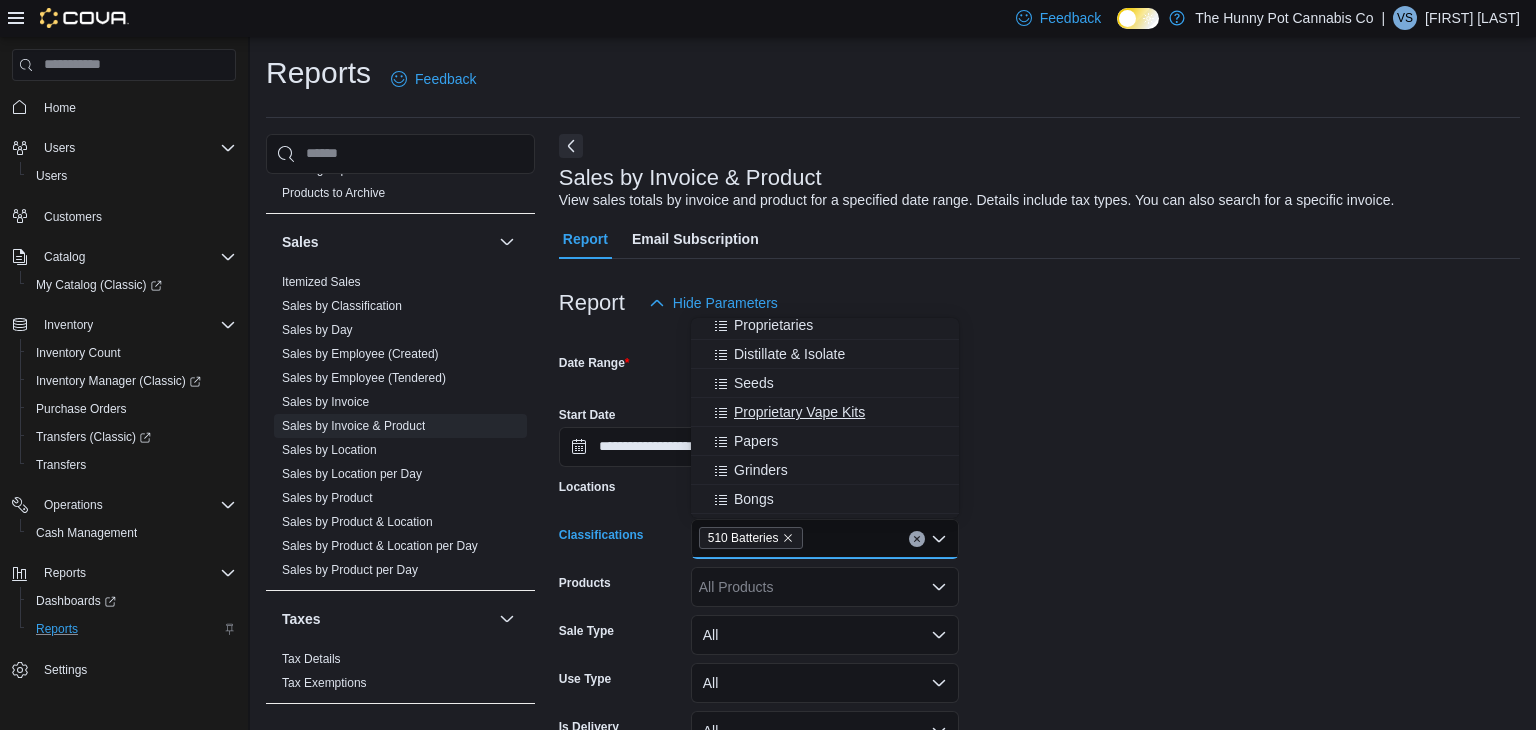 scroll, scrollTop: 737, scrollLeft: 0, axis: vertical 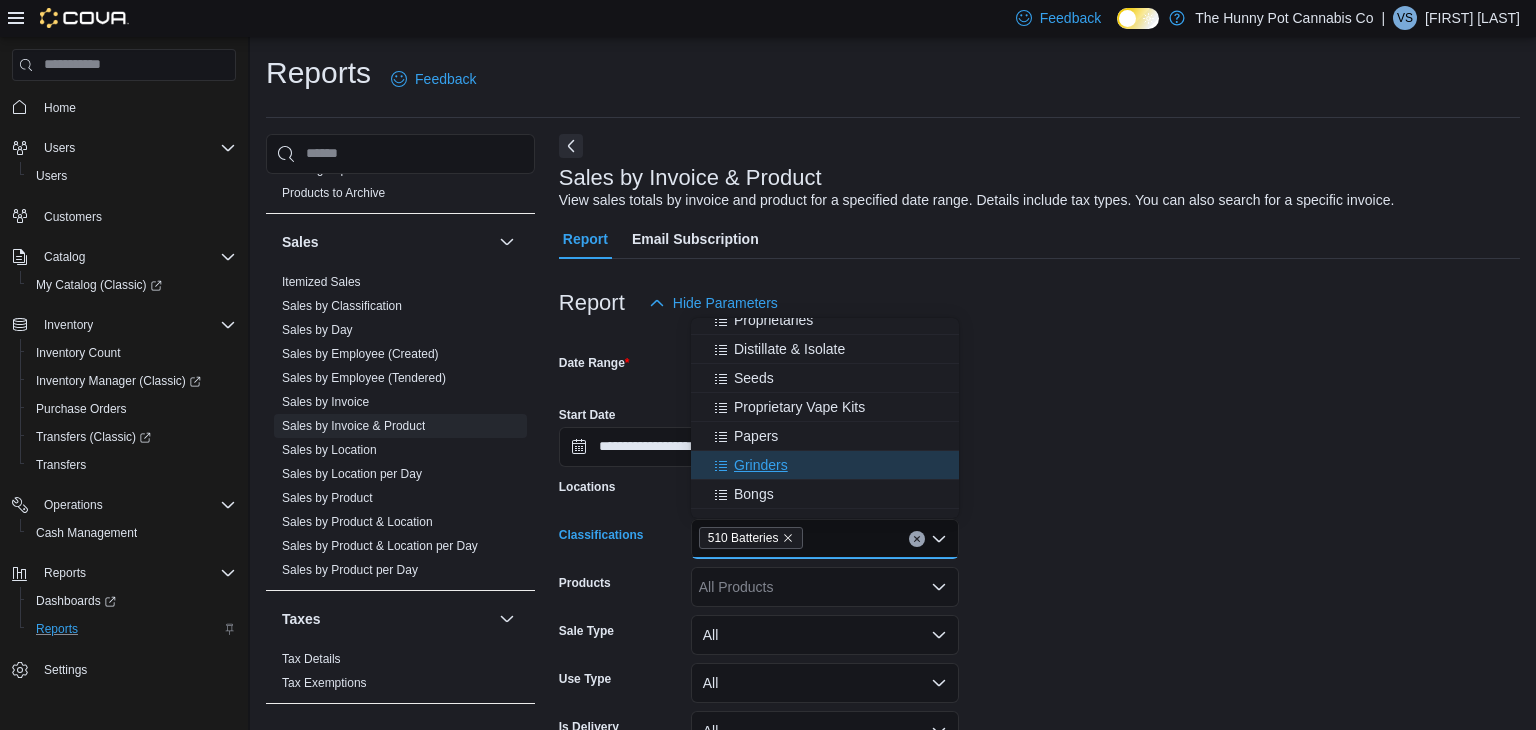 click on "Grinders" at bounding box center [825, 465] 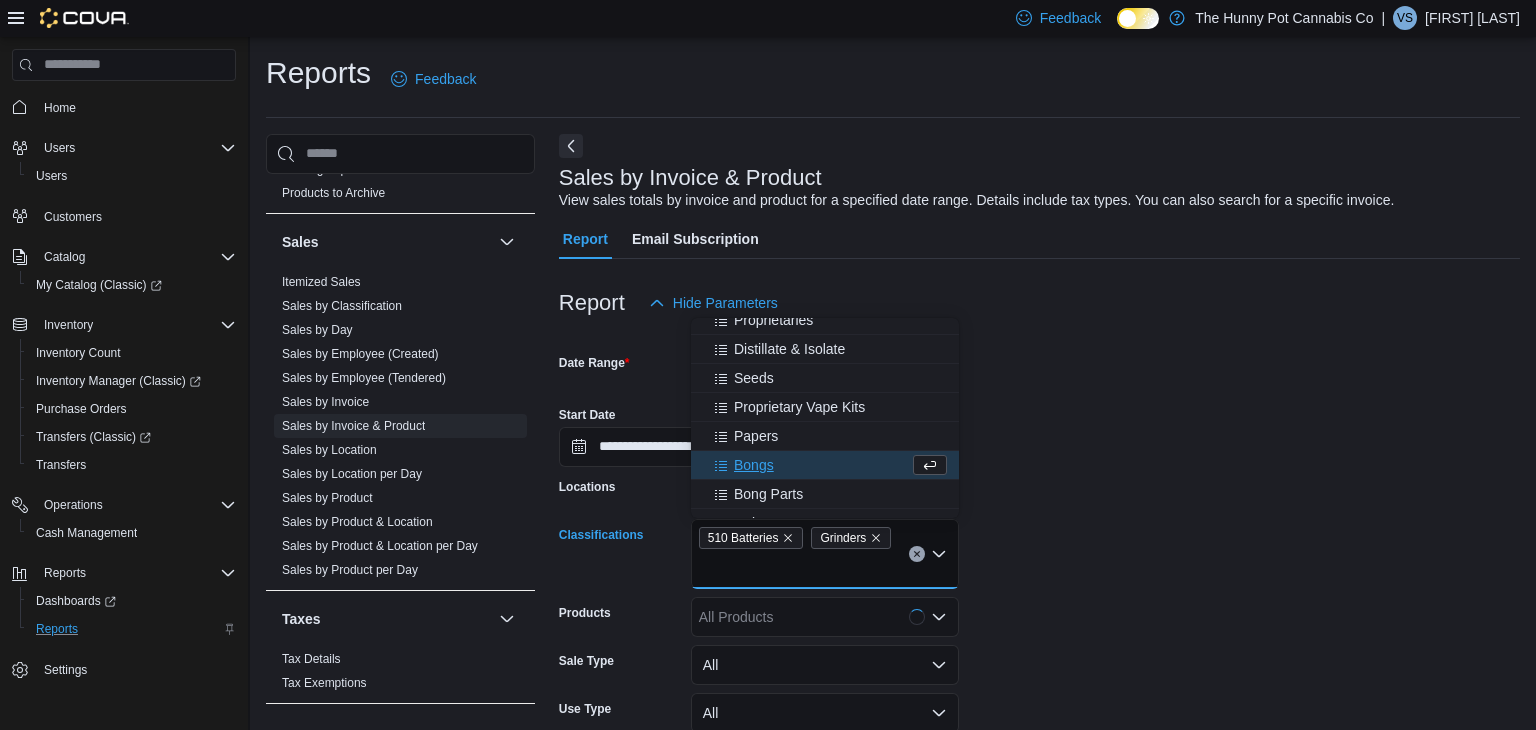 click on "Bongs" at bounding box center [806, 465] 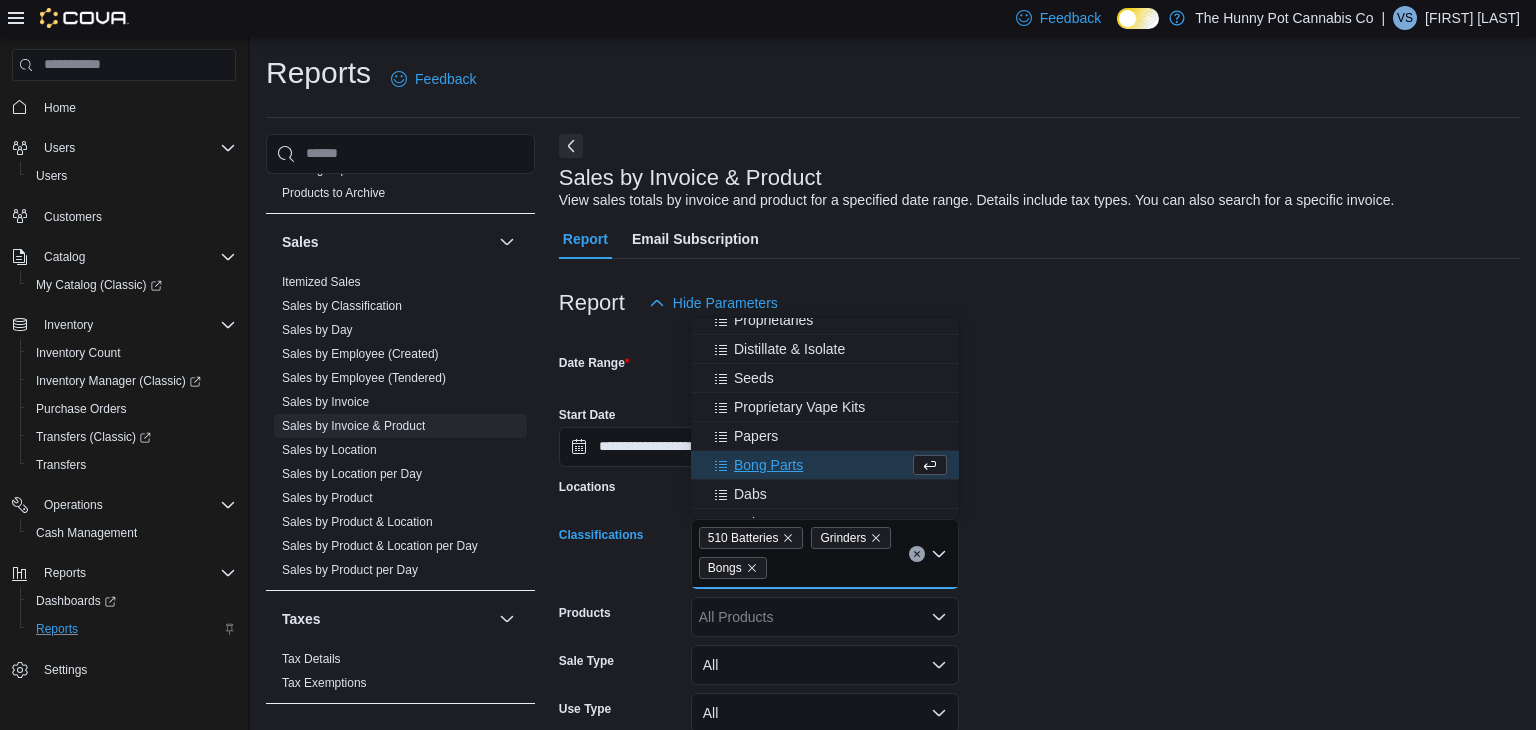 click on "Bong Parts" at bounding box center [806, 465] 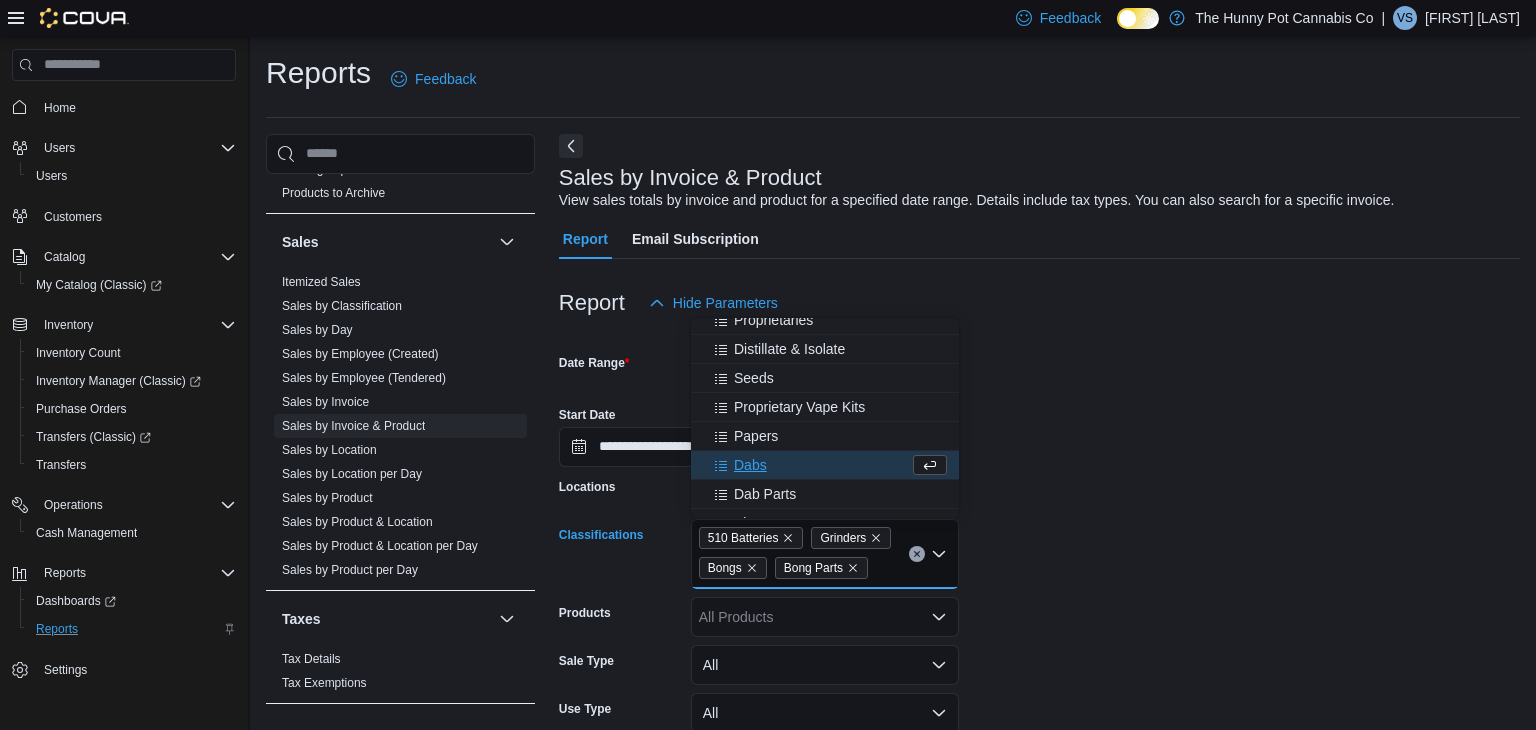 click on "Dabs" at bounding box center [806, 465] 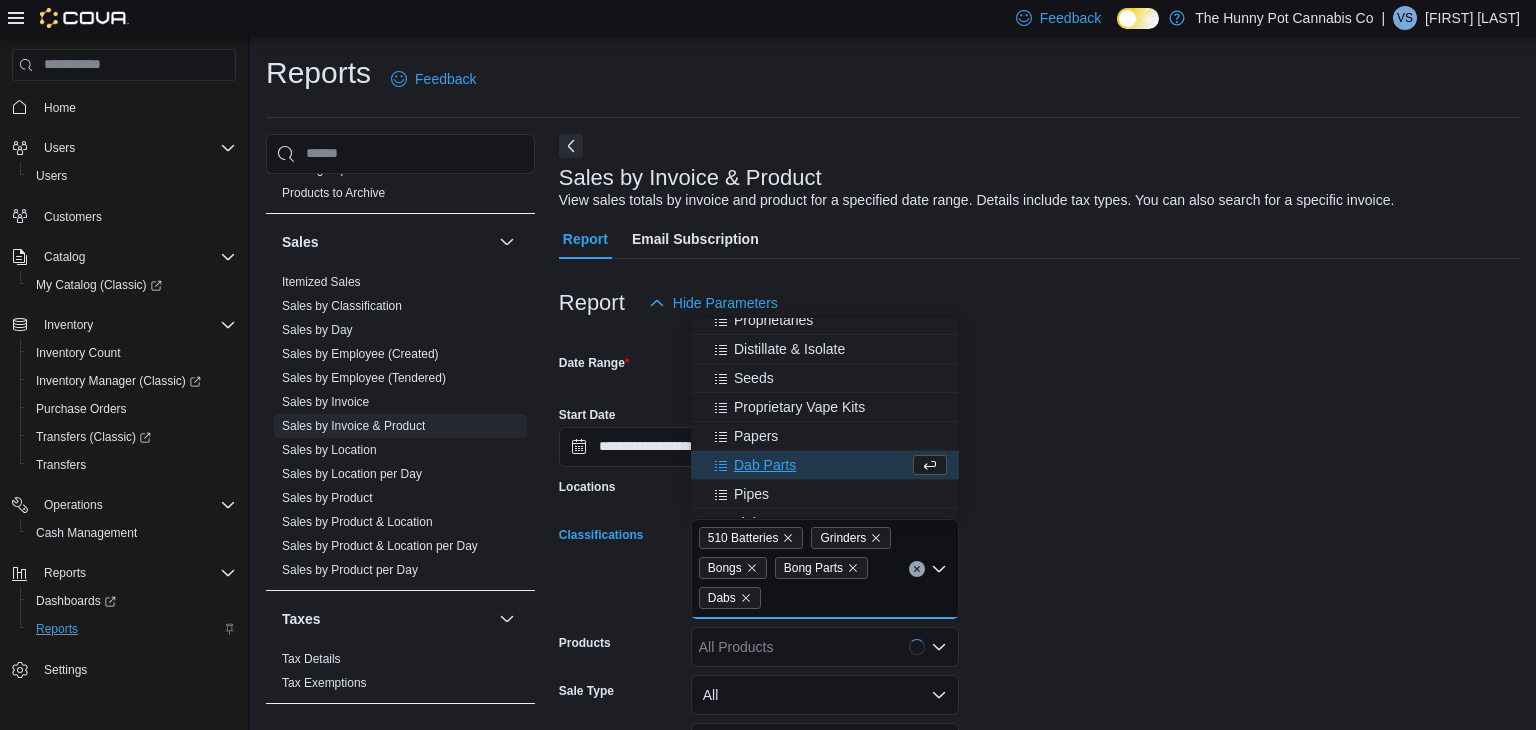 click on "Dab Parts" at bounding box center (806, 465) 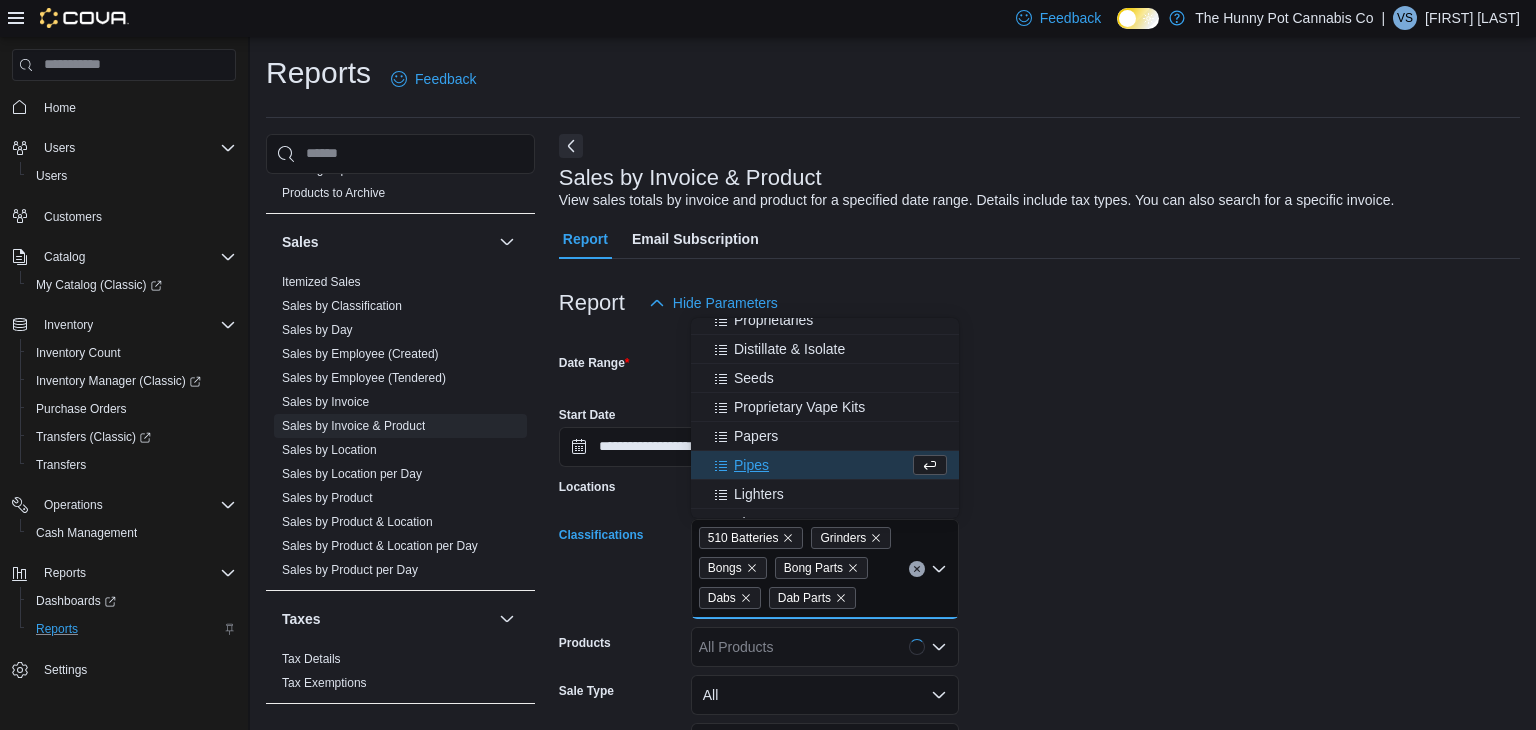 click on "Pipes" at bounding box center (806, 465) 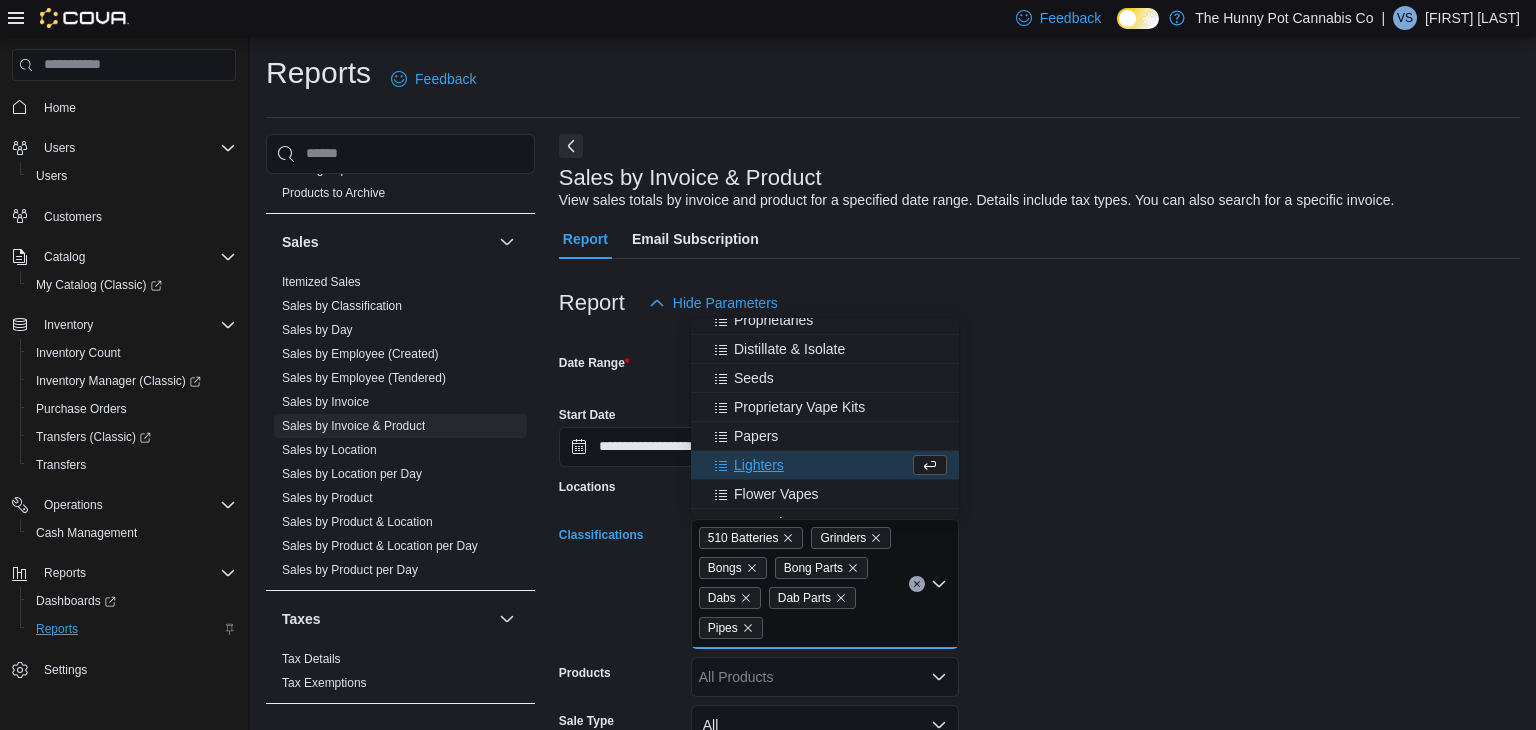 click on "Lighters" at bounding box center [806, 465] 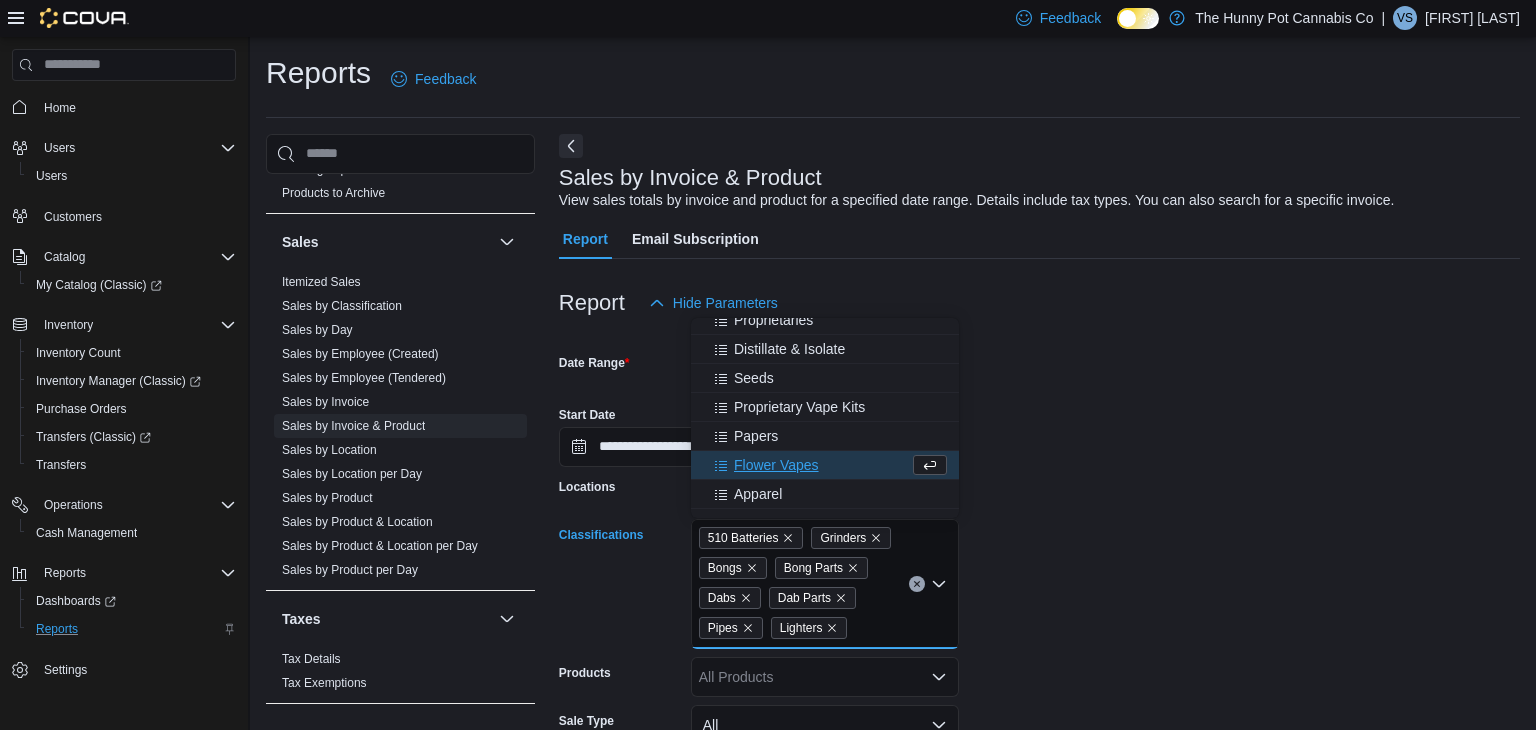 click on "Flower Vapes" at bounding box center (806, 465) 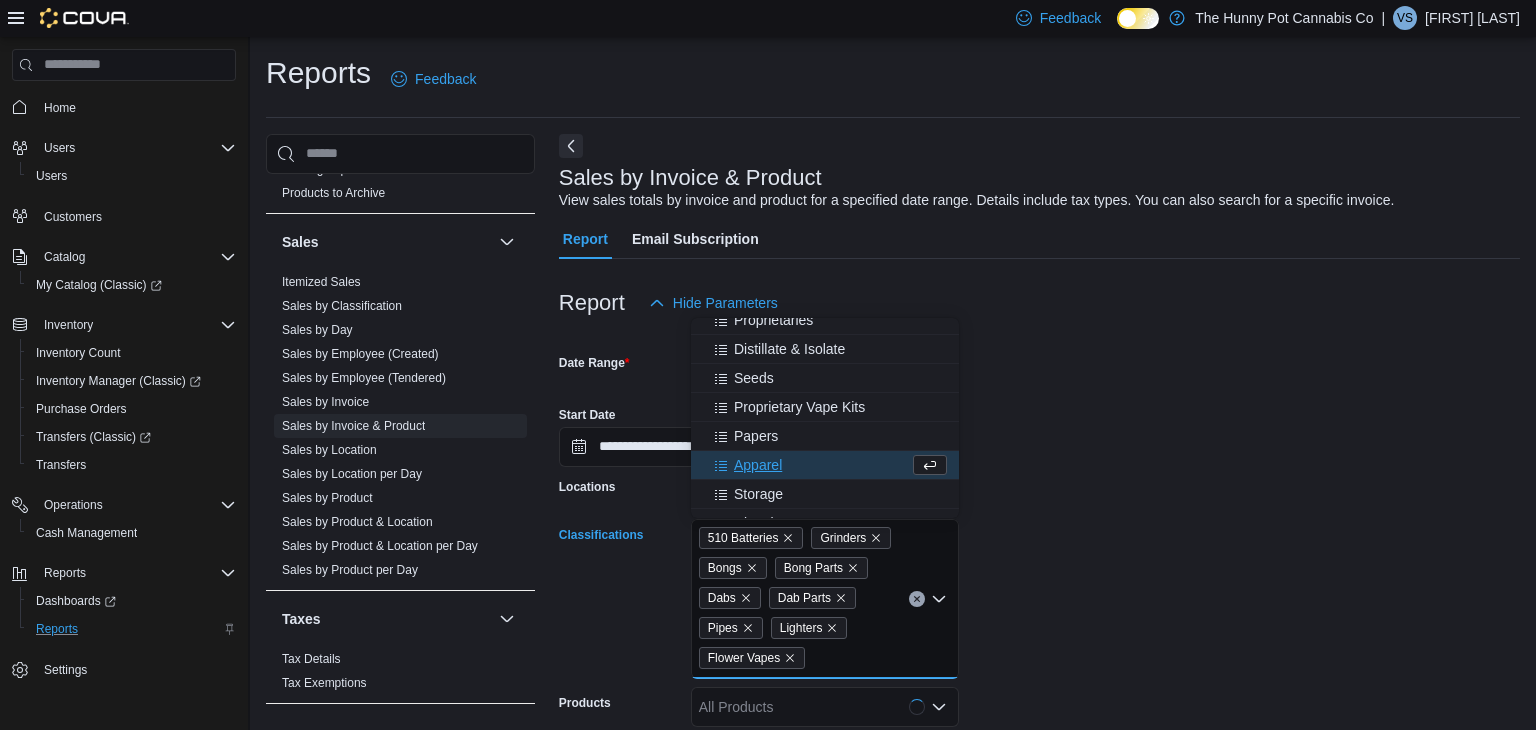 click on "Apparel" at bounding box center [806, 465] 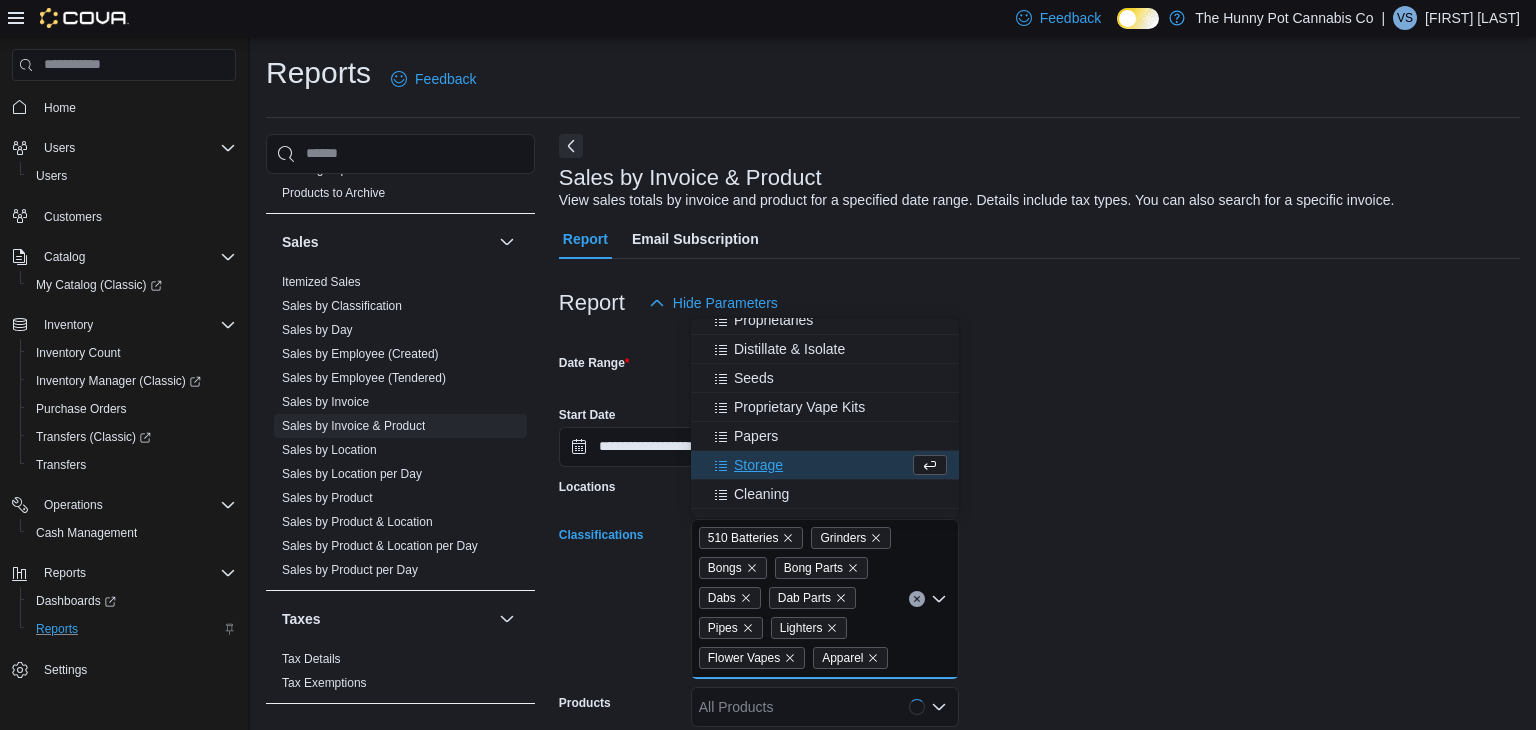 click on "Storage" at bounding box center (806, 465) 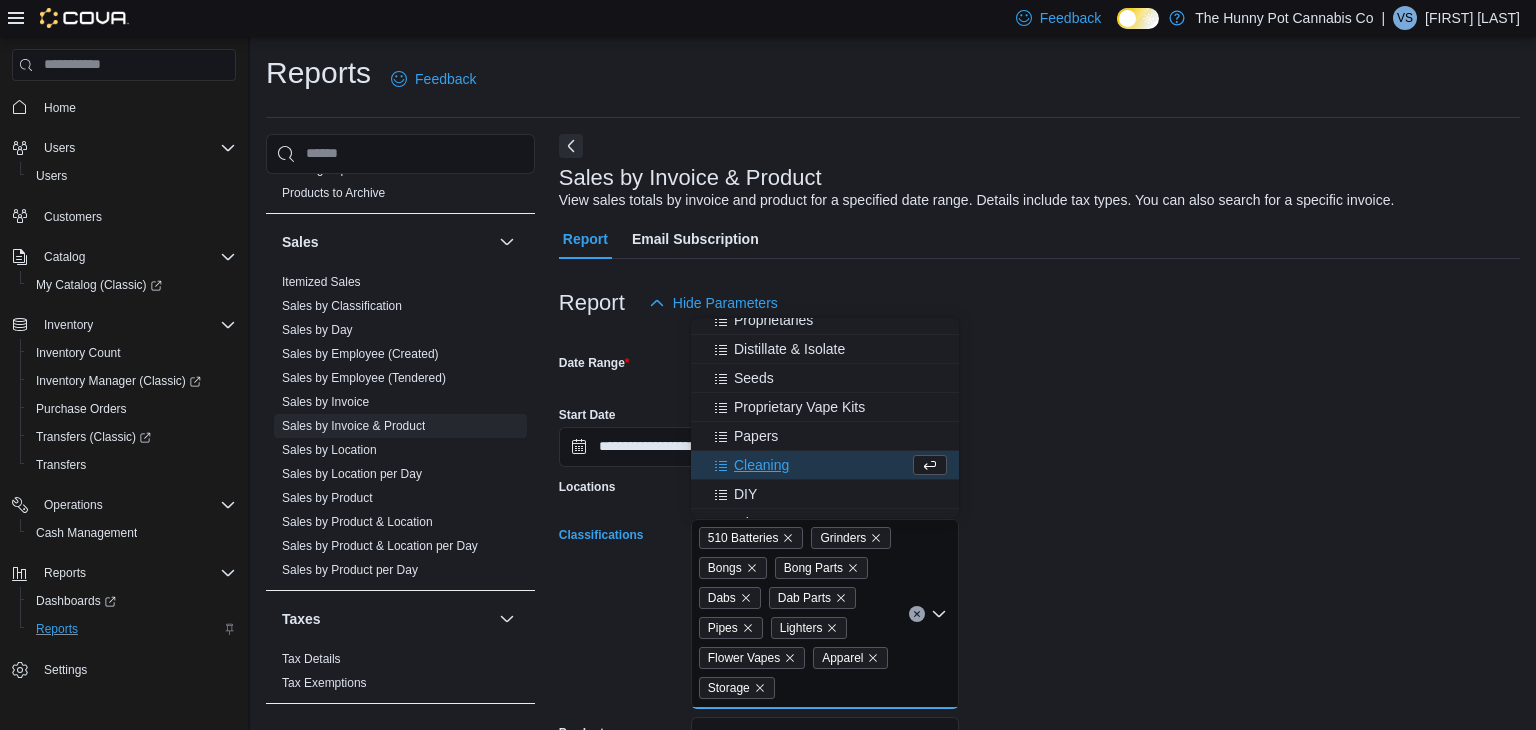 click on "Cleaning" at bounding box center (806, 465) 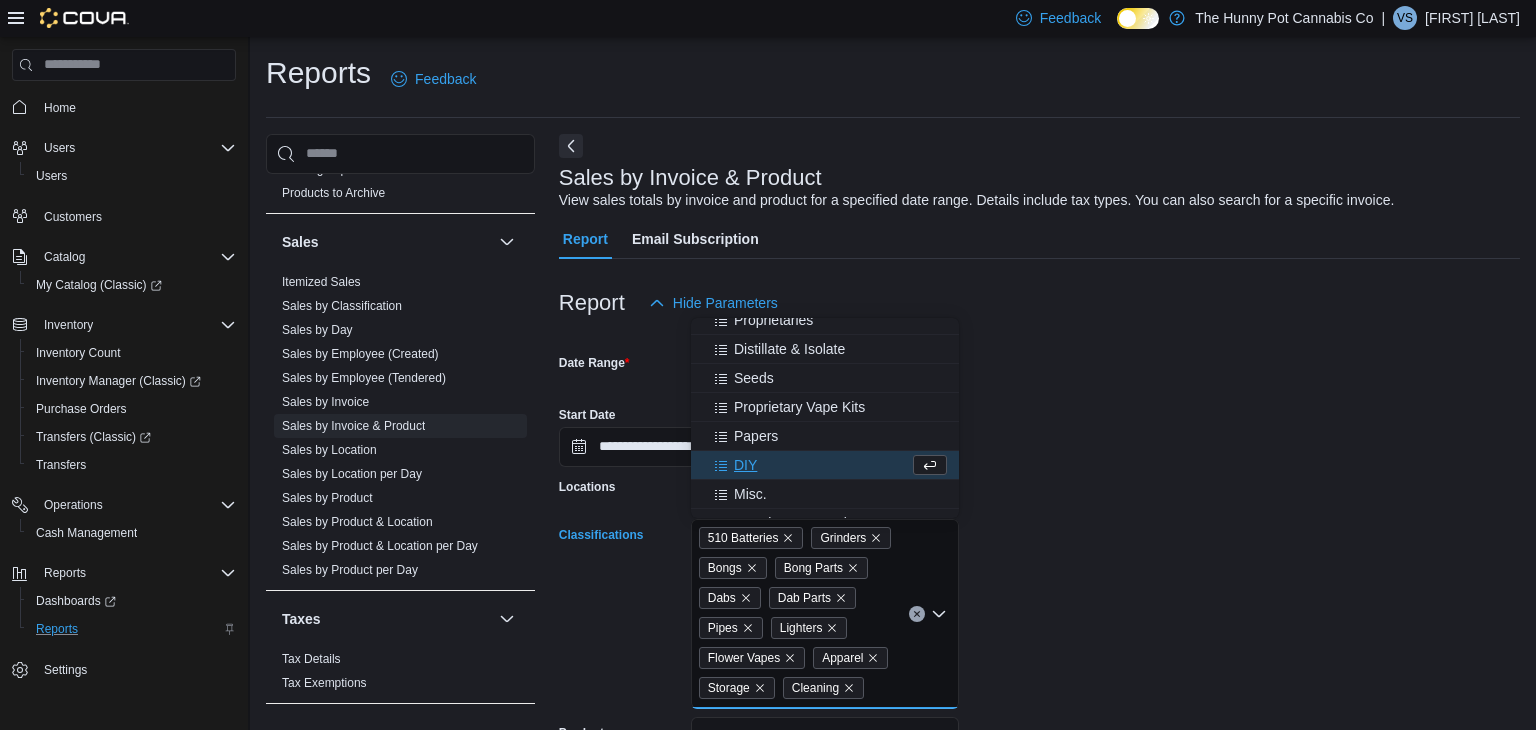 click on "DIY" at bounding box center (806, 465) 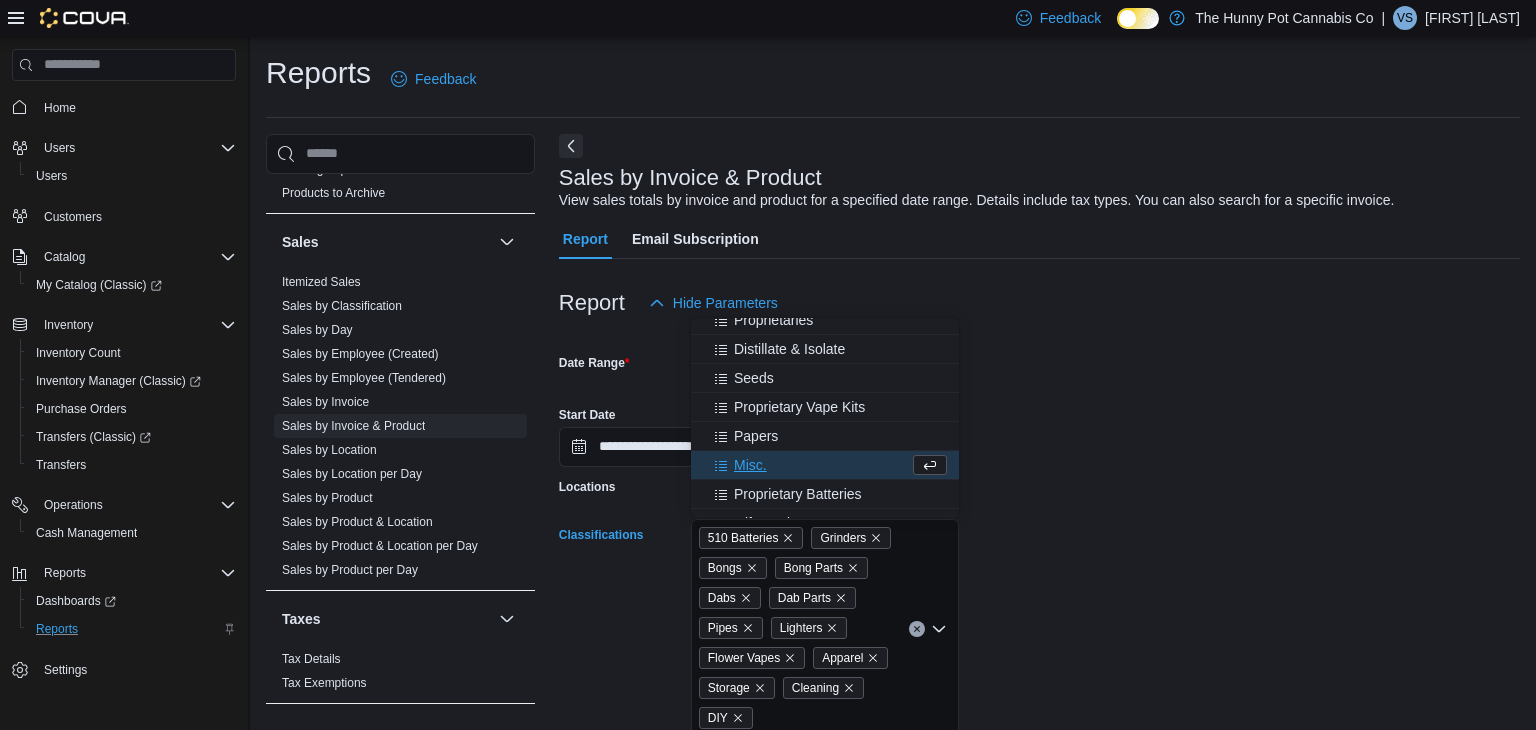 click on "Misc." at bounding box center (806, 465) 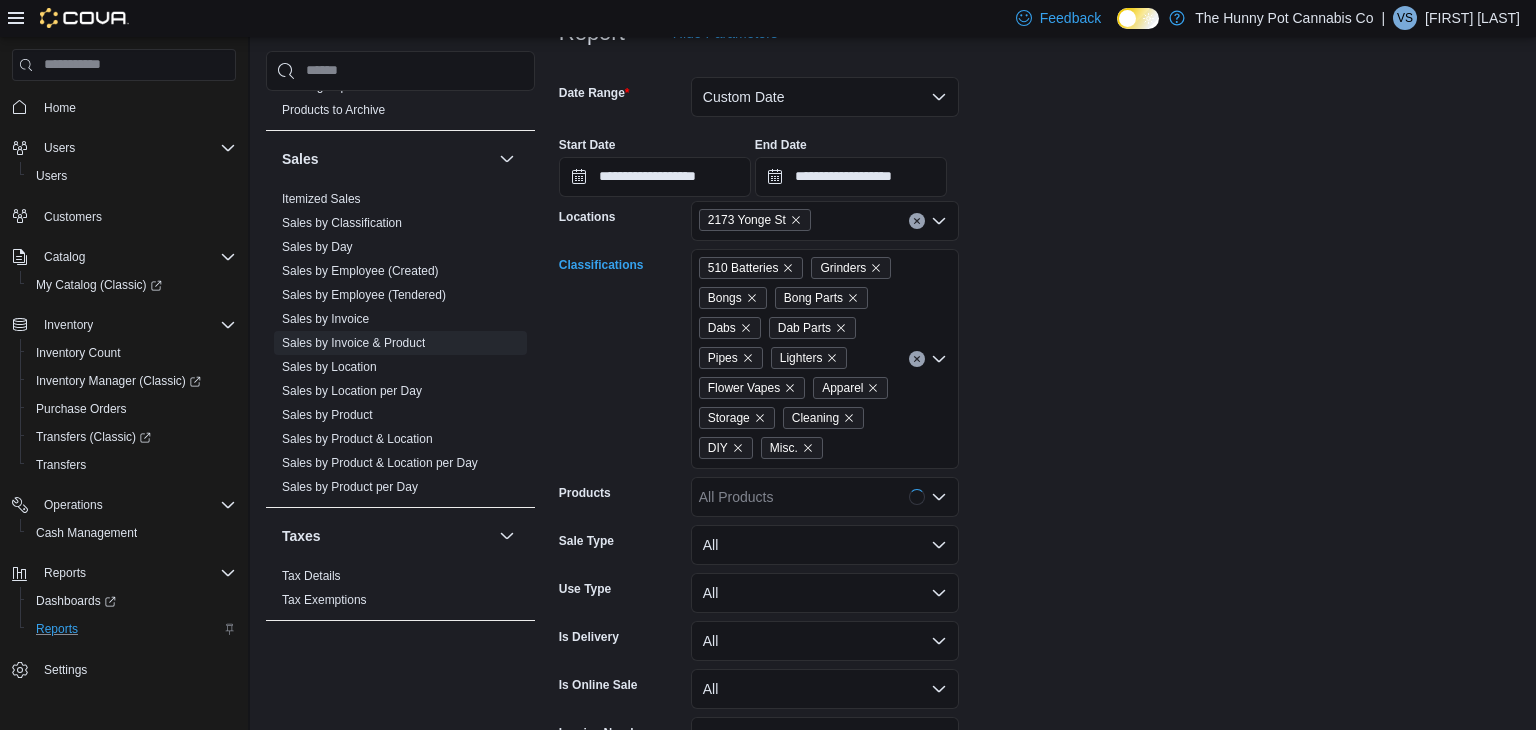 scroll, scrollTop: 275, scrollLeft: 0, axis: vertical 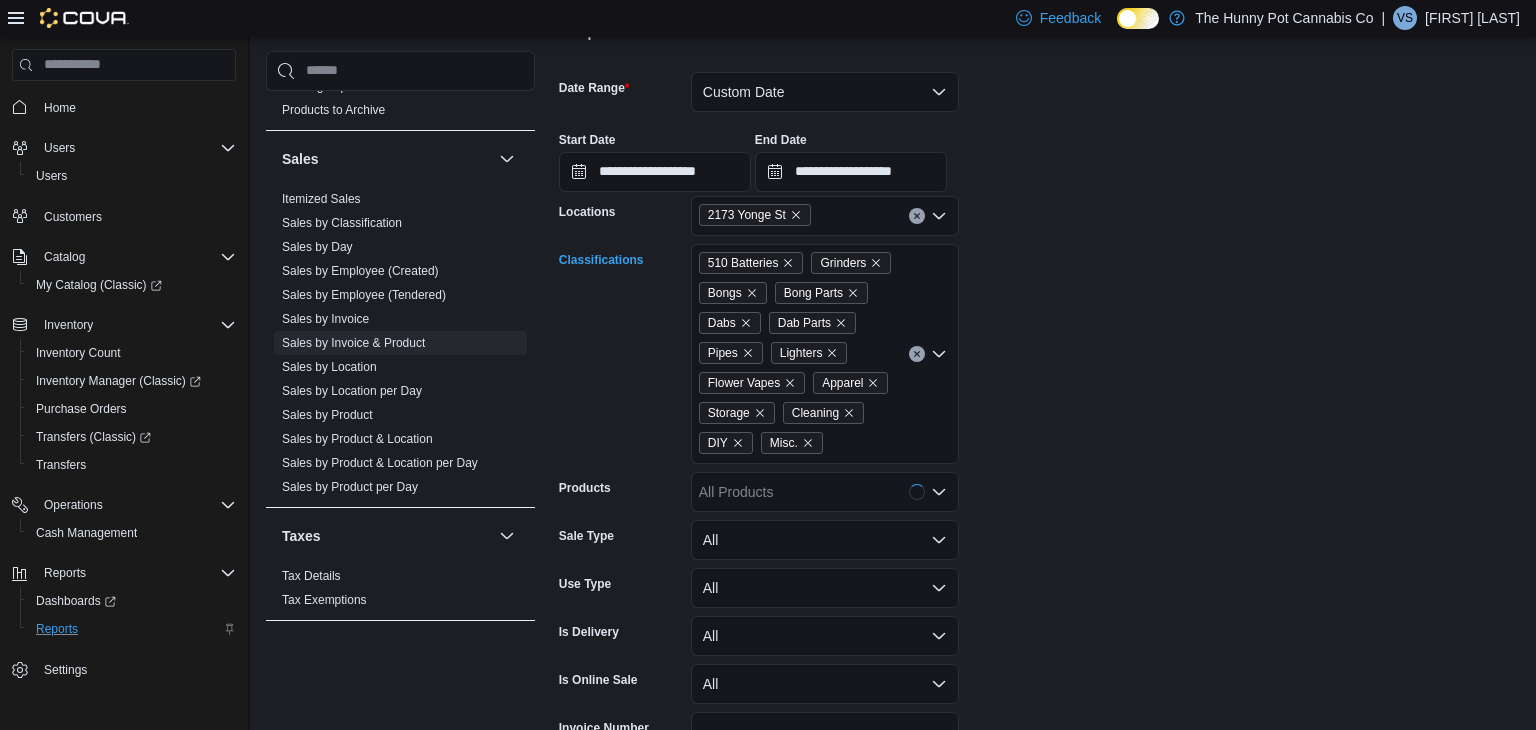 click on "510 Batteries Grinders Bongs Bong Parts Dabs Dab Parts Pipes Lighters Flower Vapes Apparel Storage Cleaning DIY Misc. Combo box. Selected. 510 Batteries, Grinders, Bongs, Bong Parts, Dabs, Dab Parts, Pipes, Lighters, Flower Vapes, Apparel, Storage, Cleaning, DIY, Misc.. Press Backspace to delete Misc.. Combo box input. All Classifications. Type some text or, to display a list of choices, press Down Arrow. To exit the list of choices, press Escape." at bounding box center (825, 354) 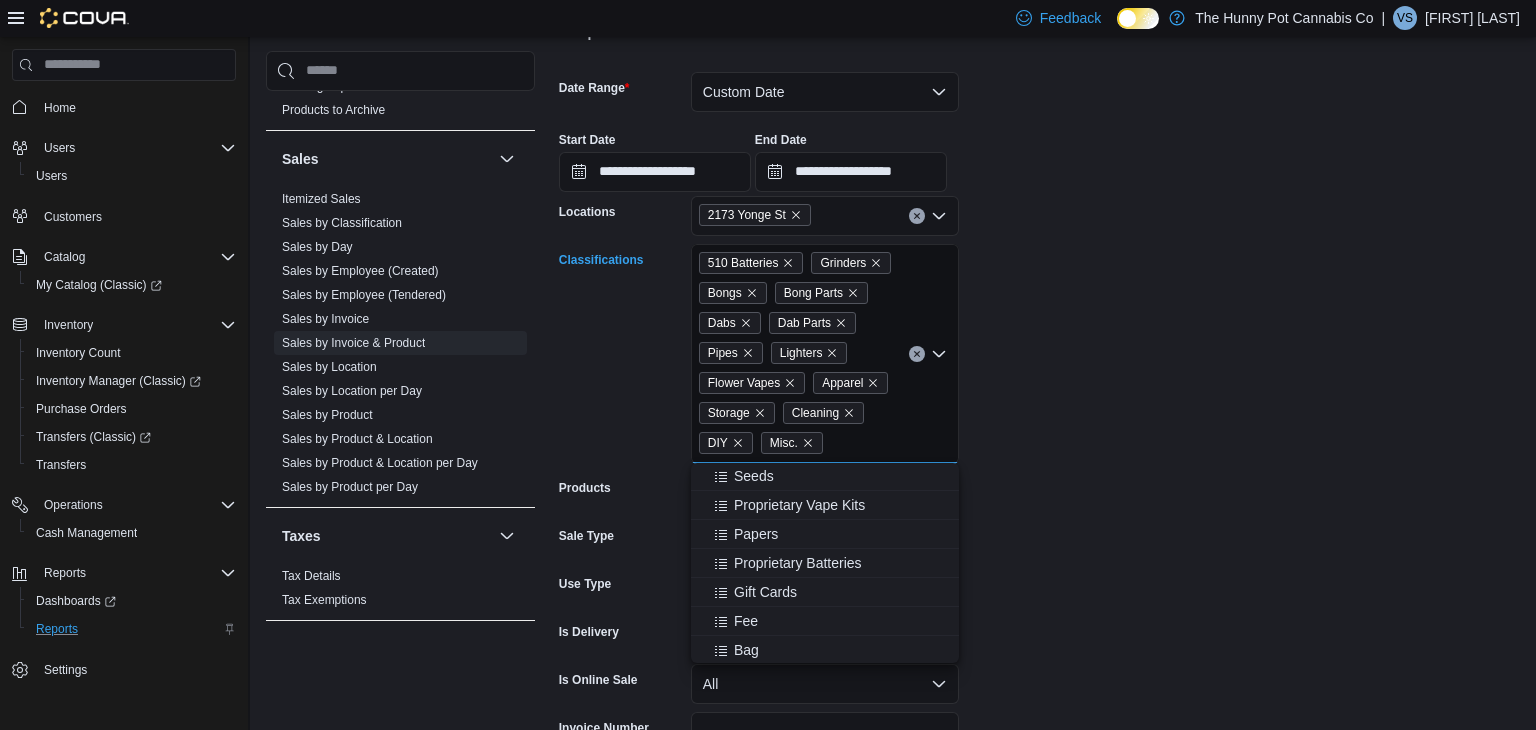 scroll, scrollTop: 783, scrollLeft: 0, axis: vertical 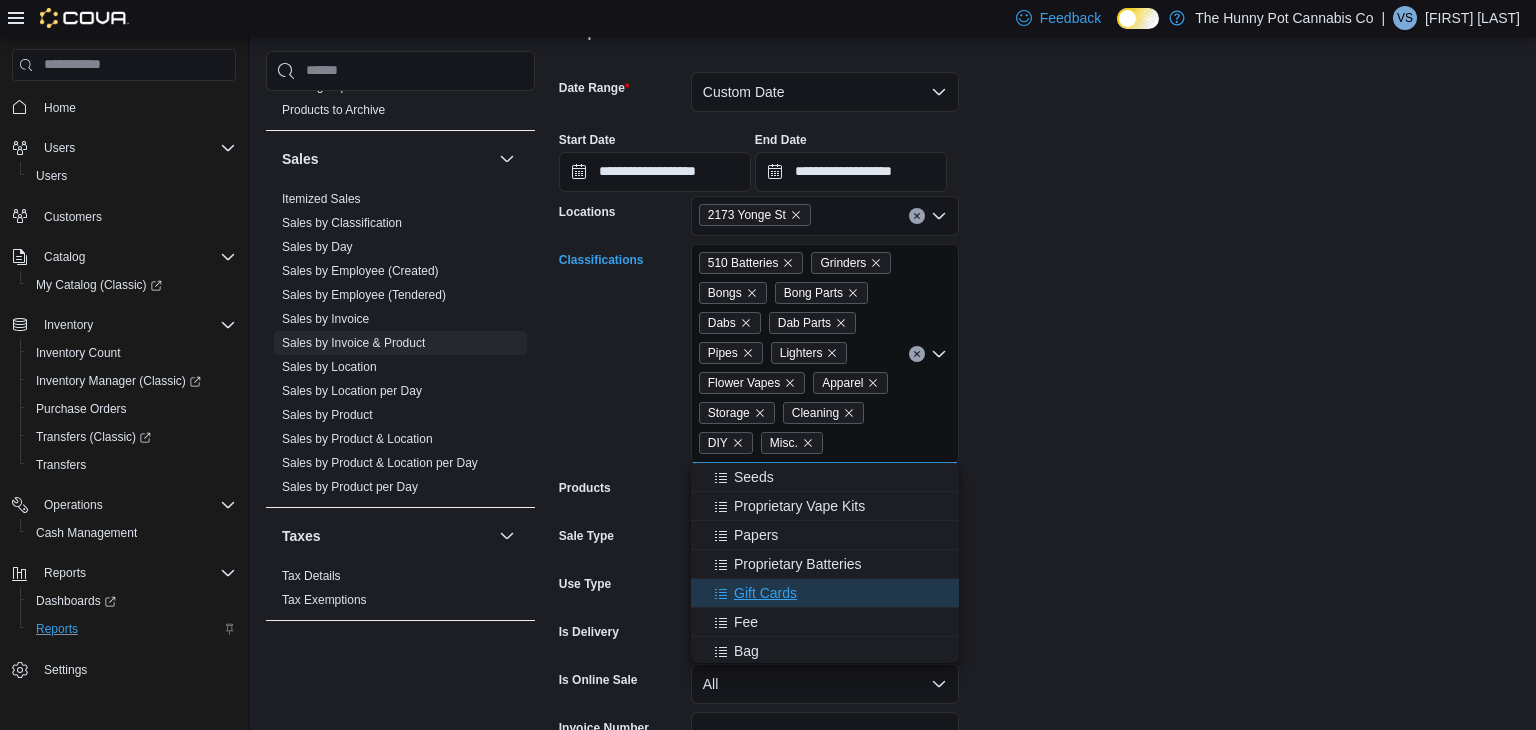 click on "Gift Cards" at bounding box center (825, 593) 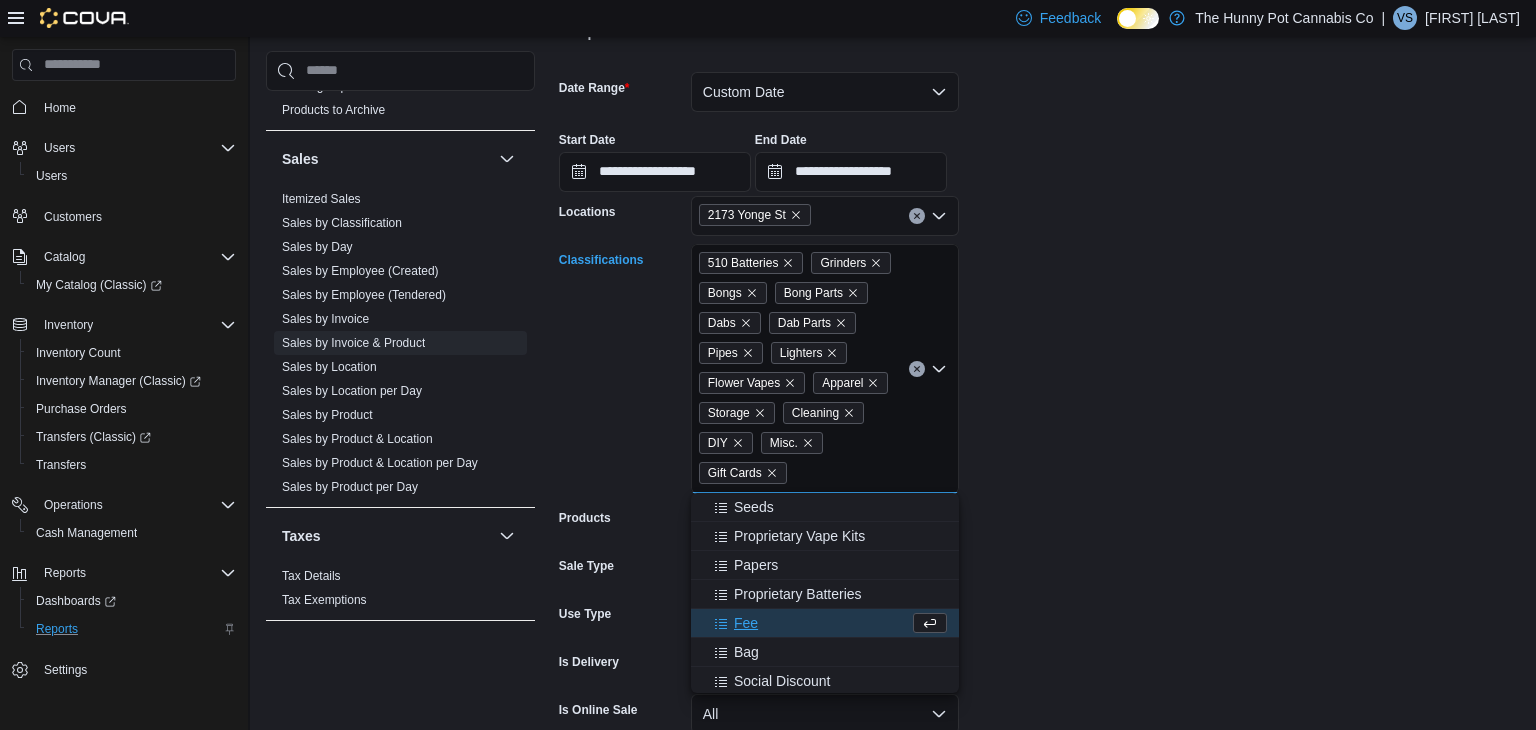 click on "**********" at bounding box center (1039, 443) 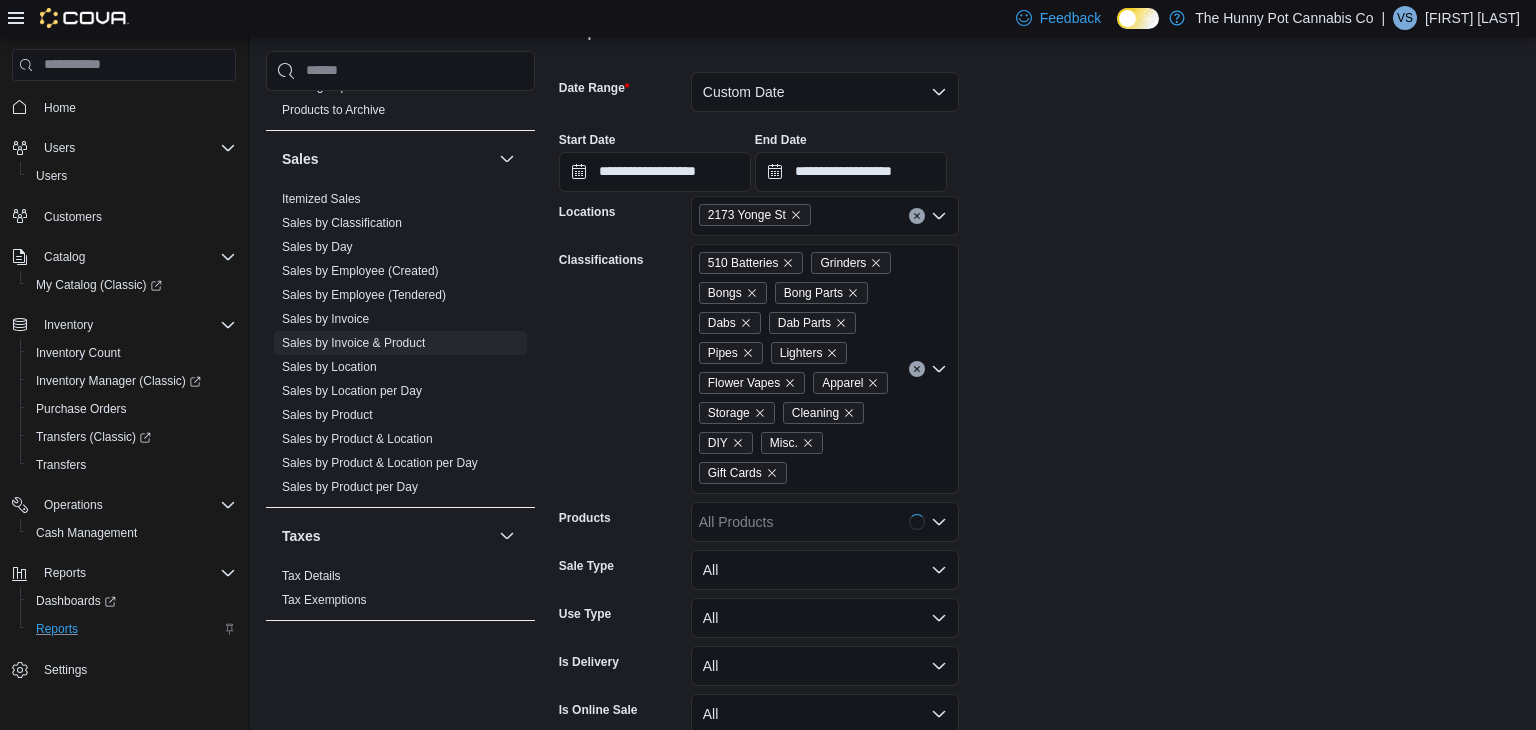 scroll, scrollTop: 855, scrollLeft: 0, axis: vertical 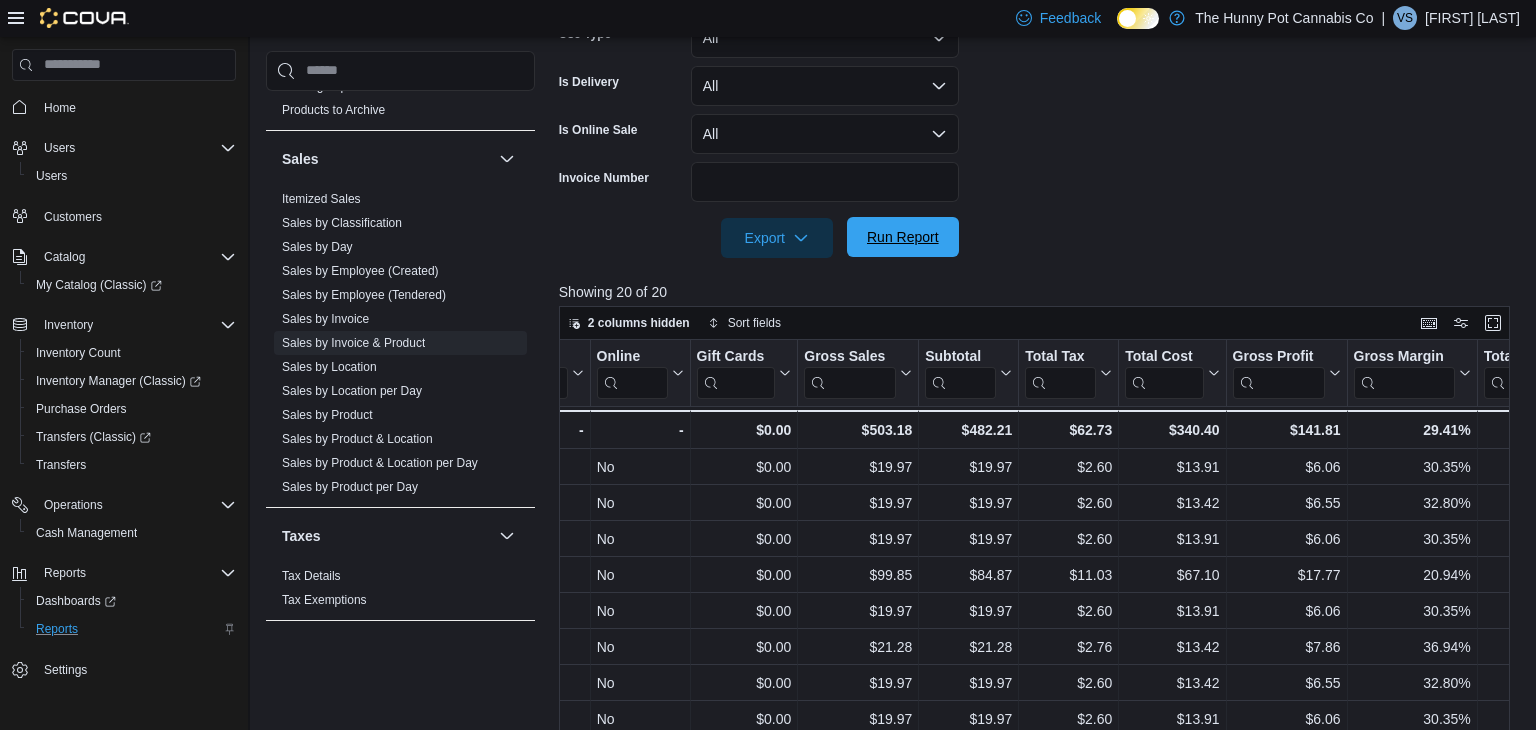 click on "Run Report" at bounding box center (903, 237) 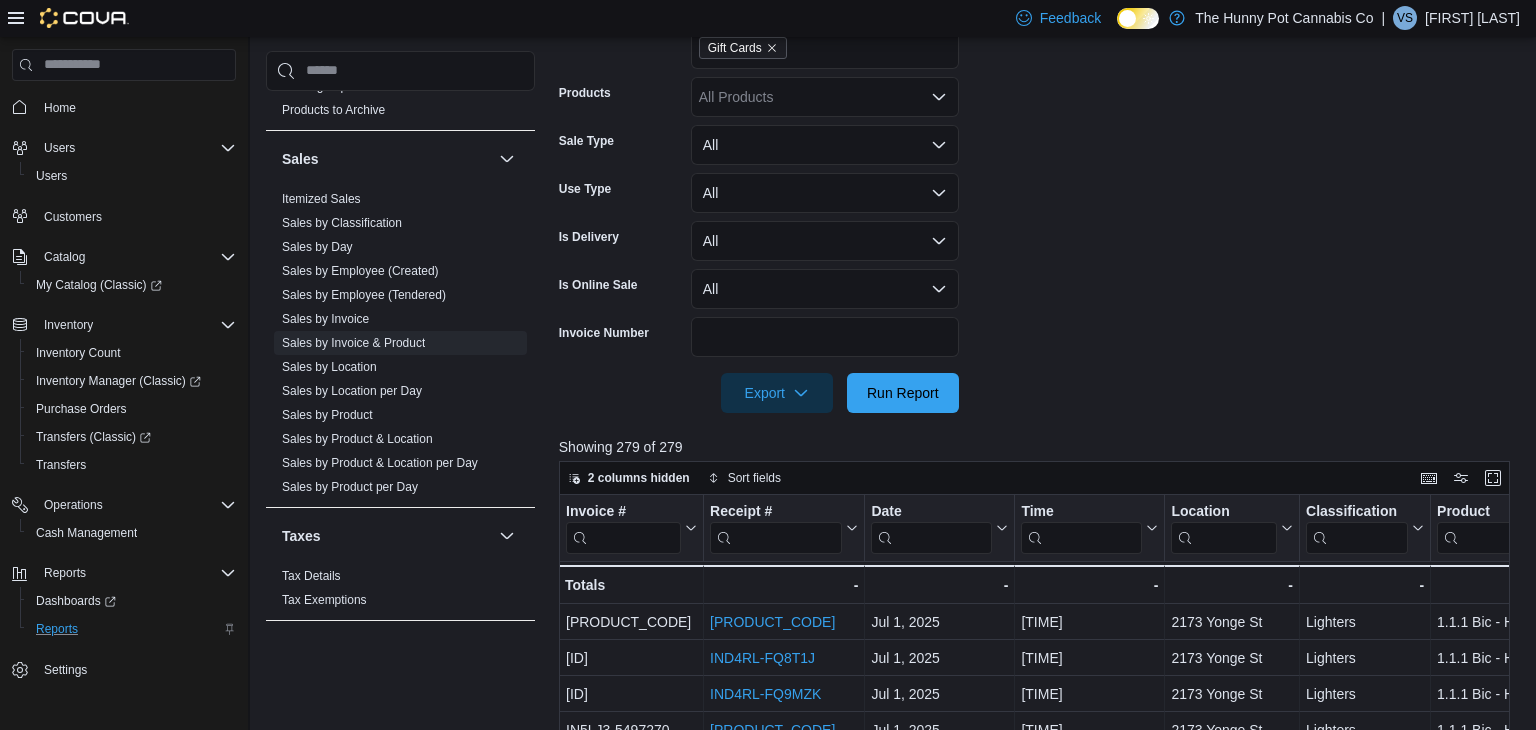 scroll, scrollTop: 701, scrollLeft: 0, axis: vertical 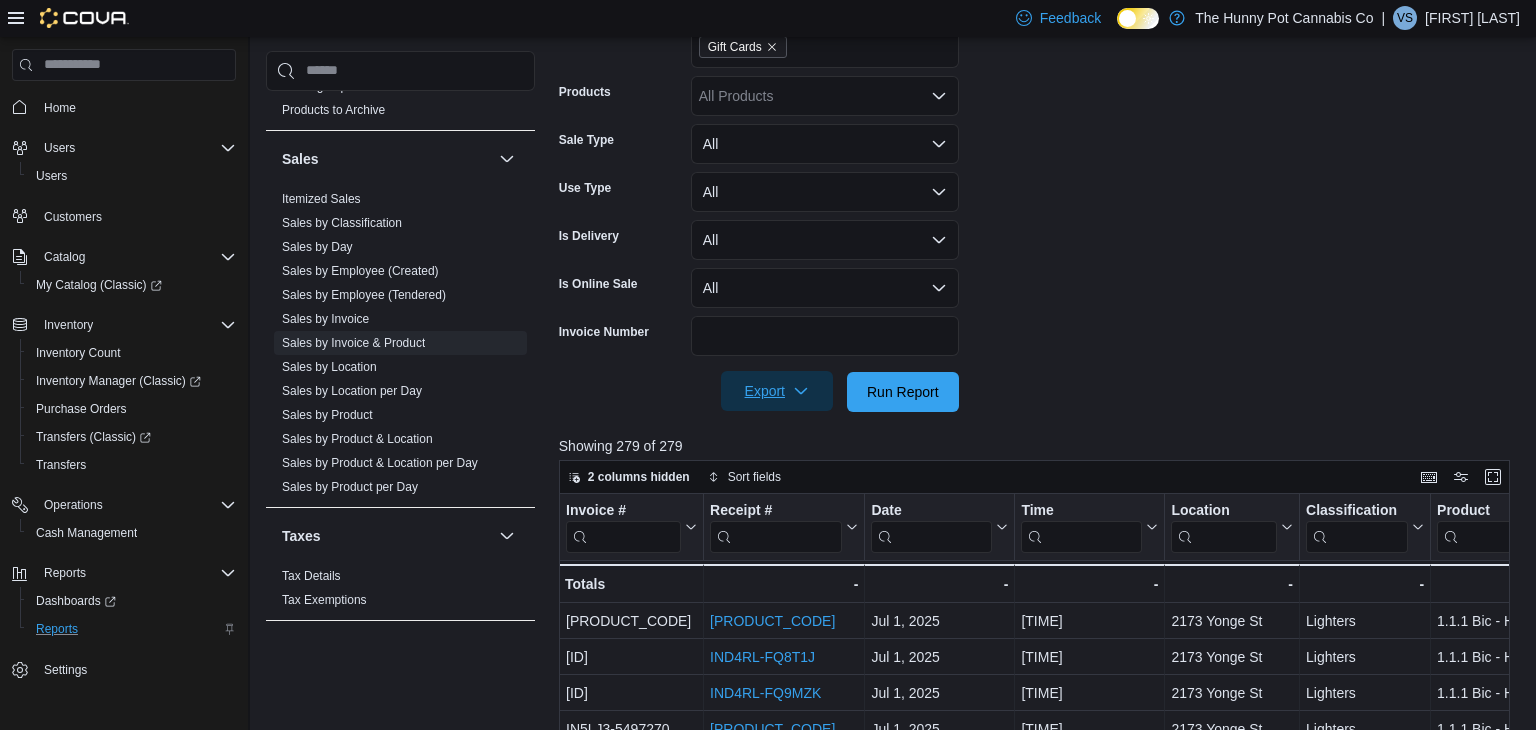 click on "Export" at bounding box center [777, 391] 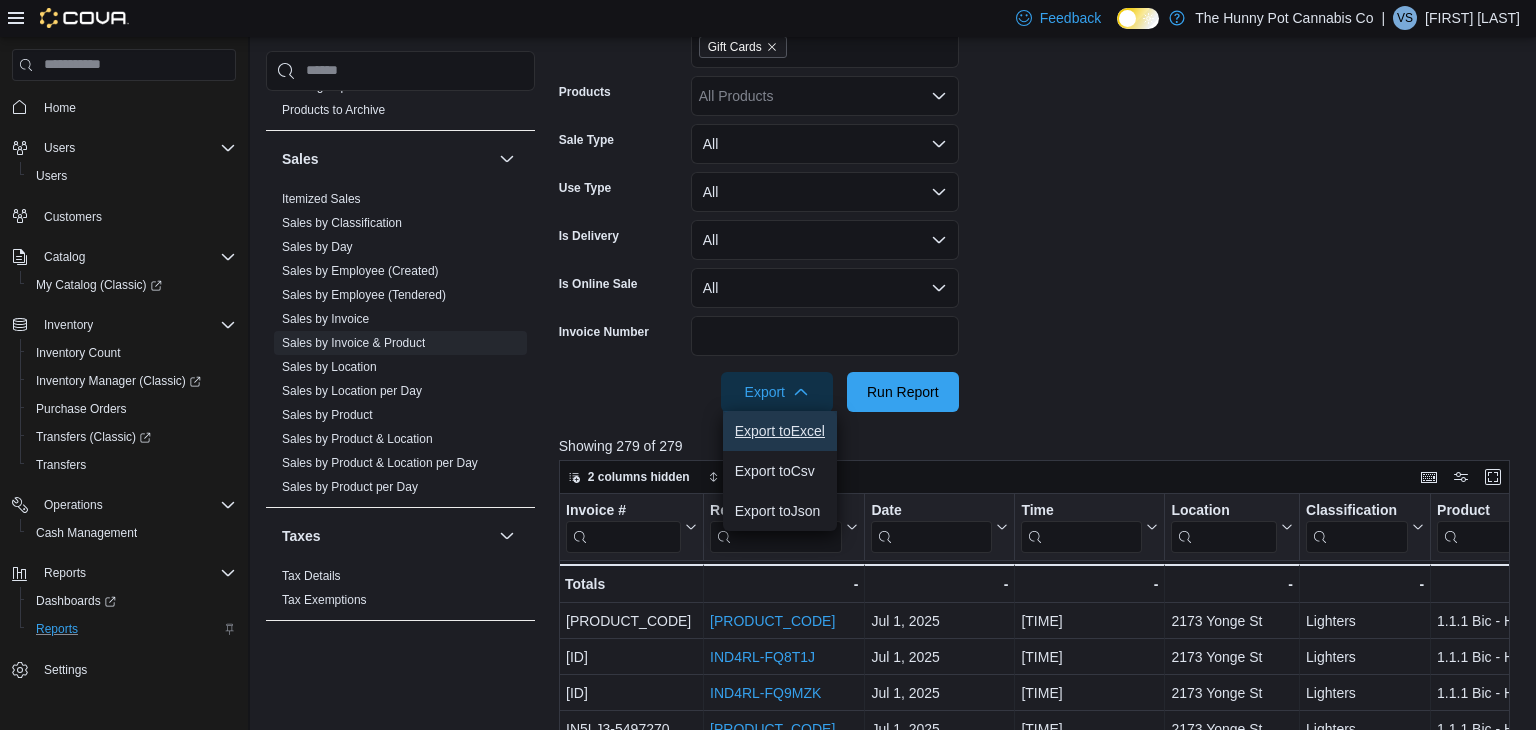 click on "Export to  Excel" at bounding box center (780, 431) 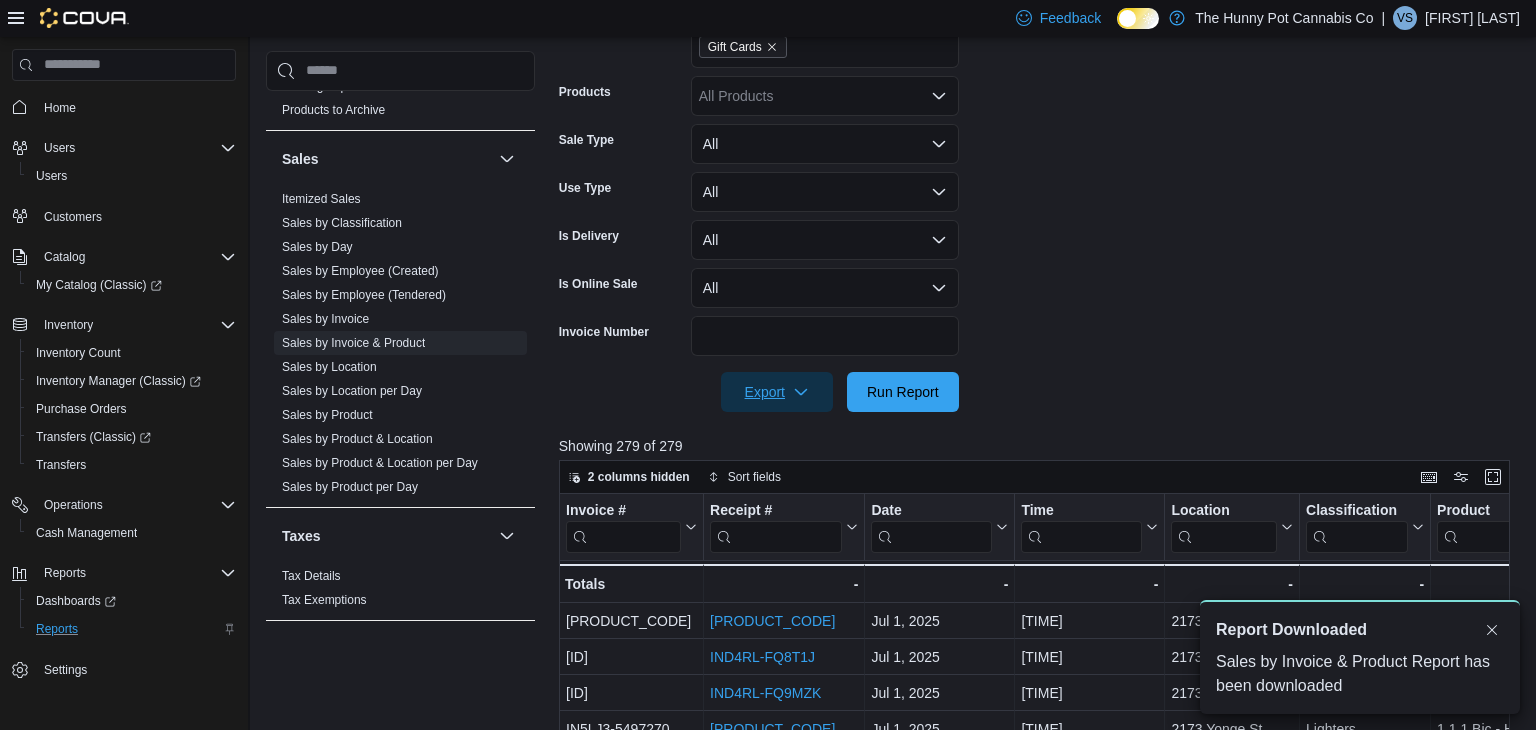 scroll, scrollTop: 0, scrollLeft: 0, axis: both 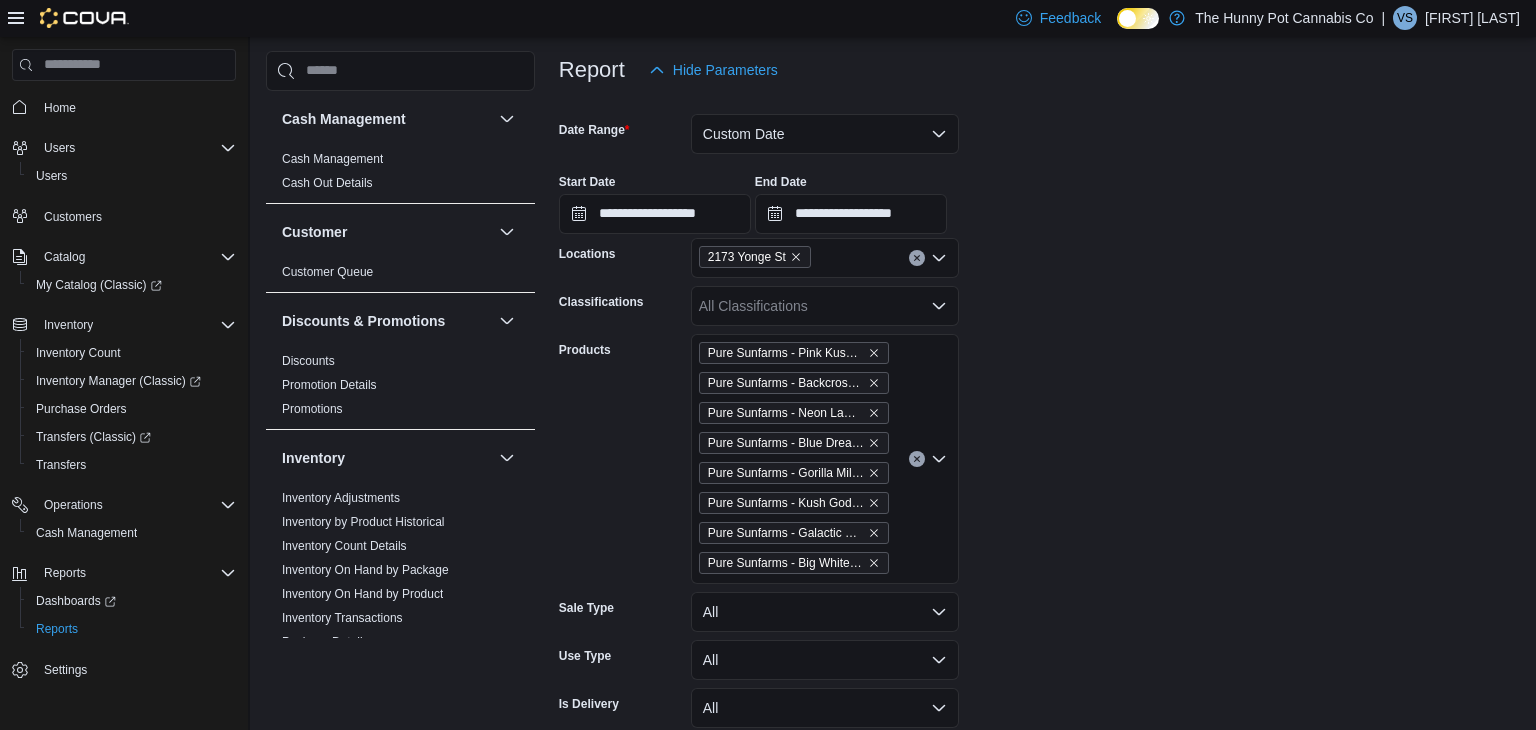 click 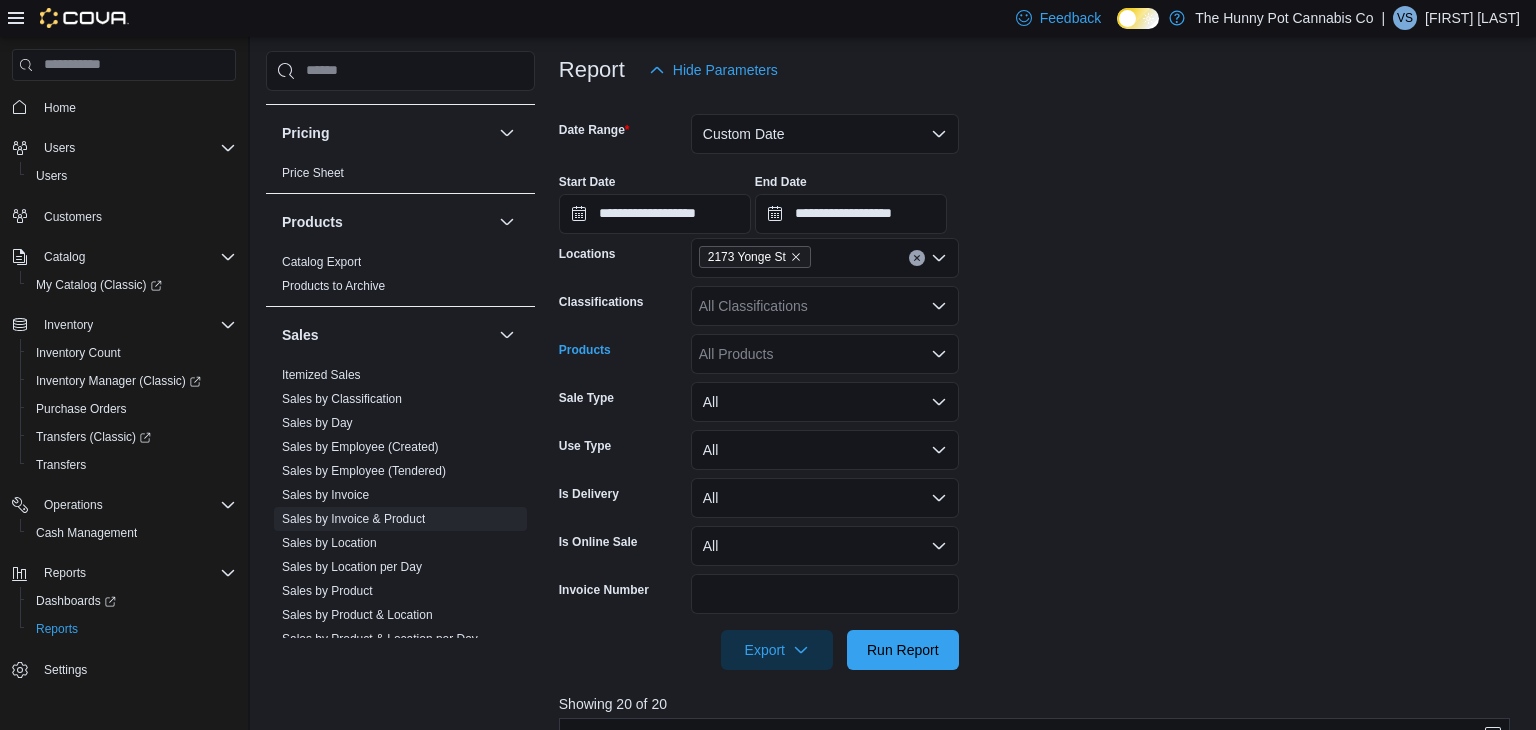 scroll, scrollTop: 887, scrollLeft: 0, axis: vertical 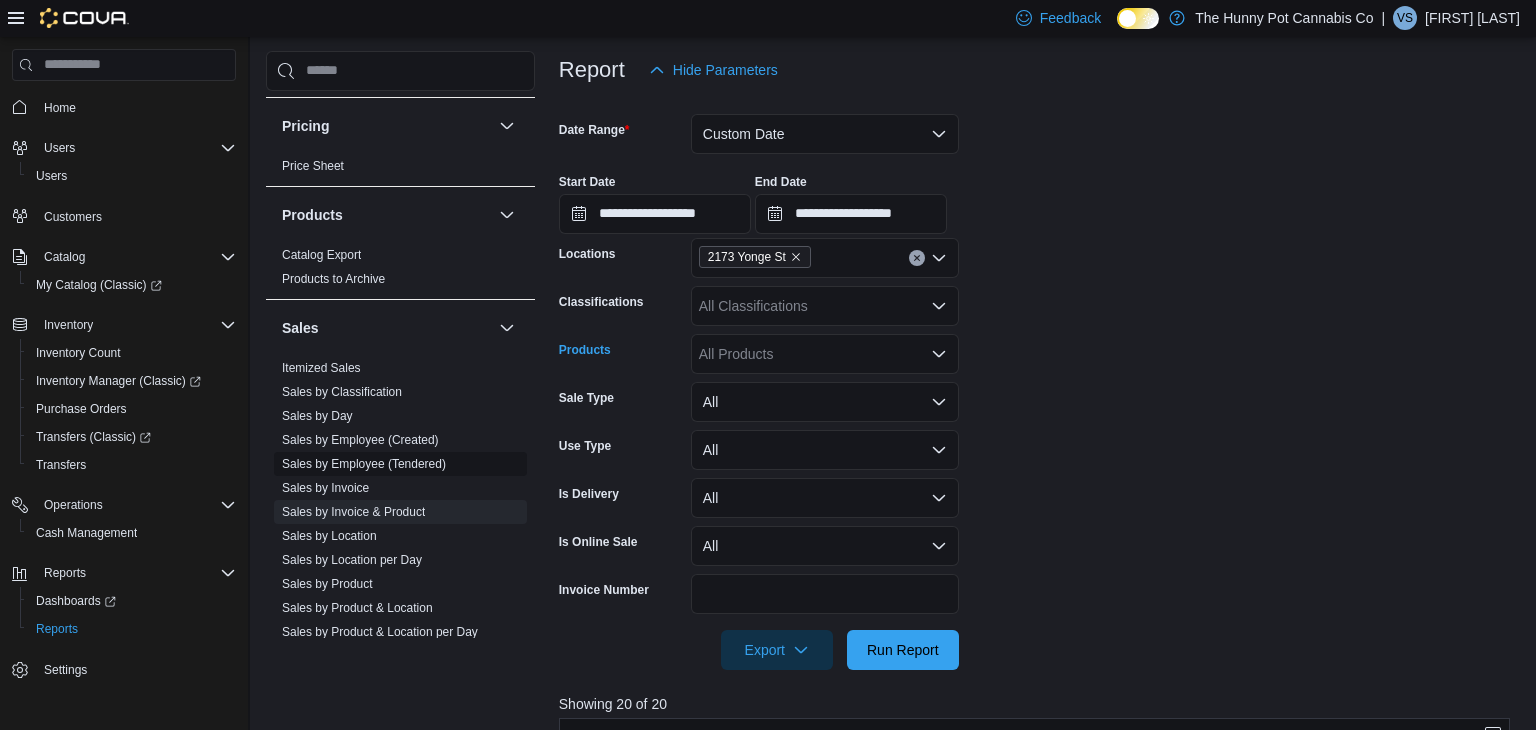click on "Sales by Employee (Tendered)" at bounding box center [364, 463] 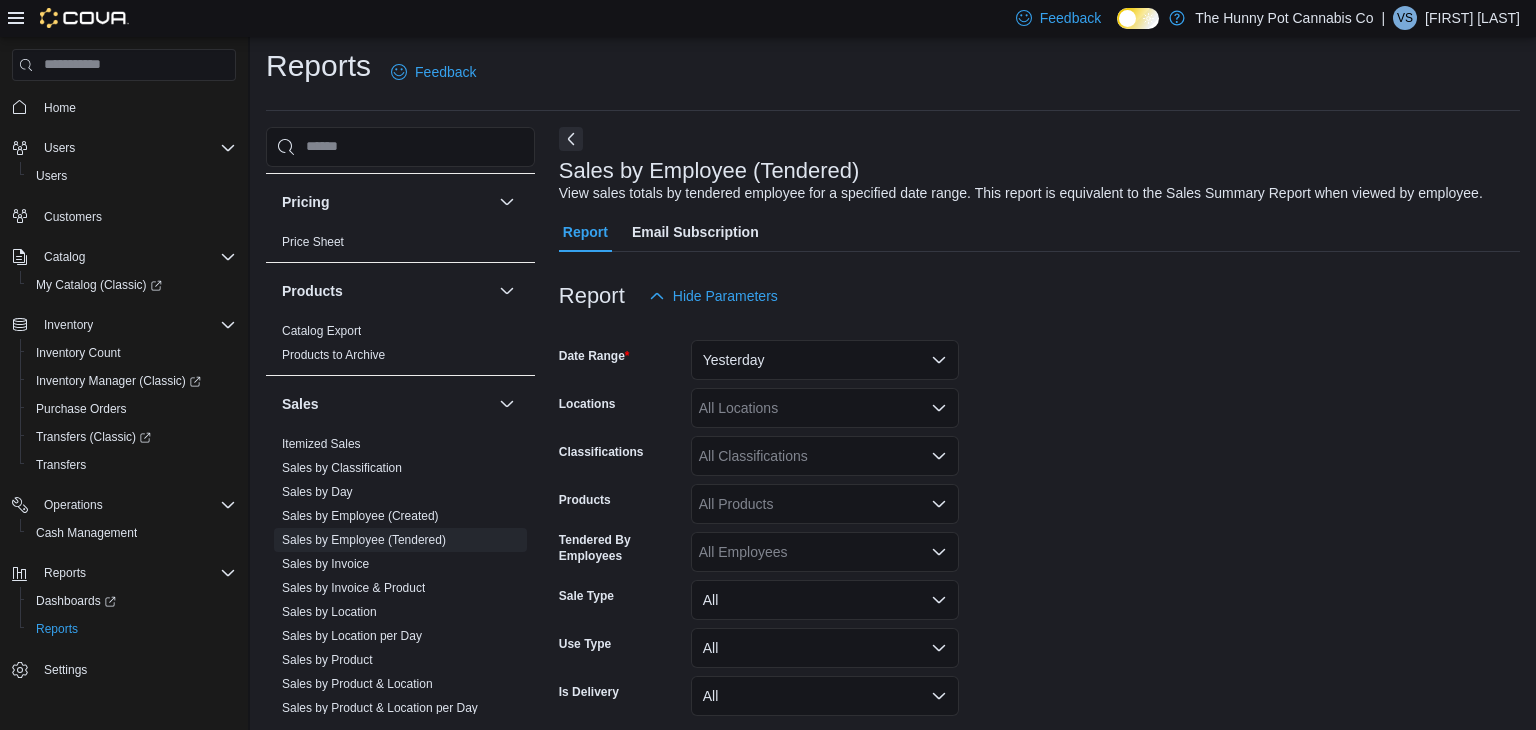 scroll, scrollTop: 46, scrollLeft: 0, axis: vertical 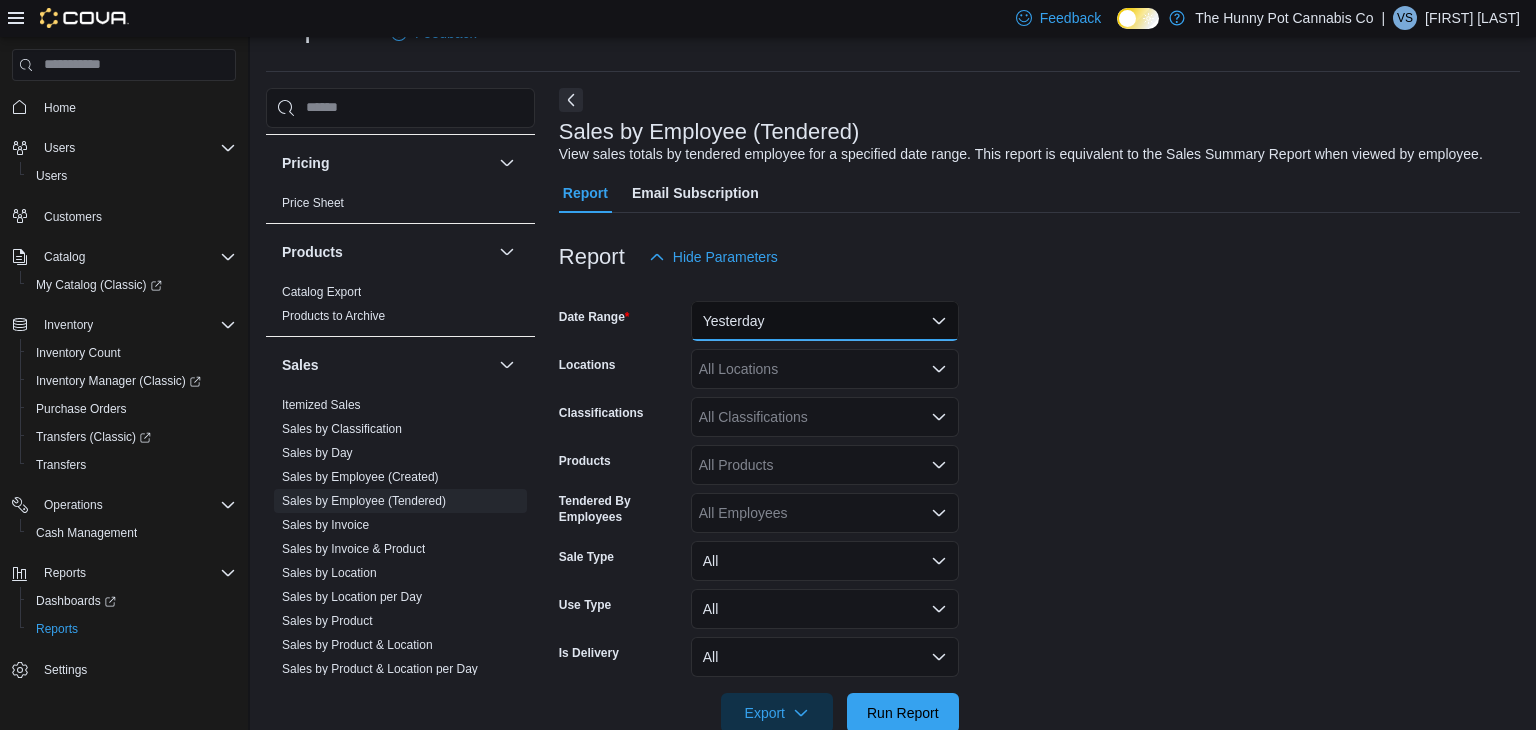 click on "Yesterday" at bounding box center (825, 321) 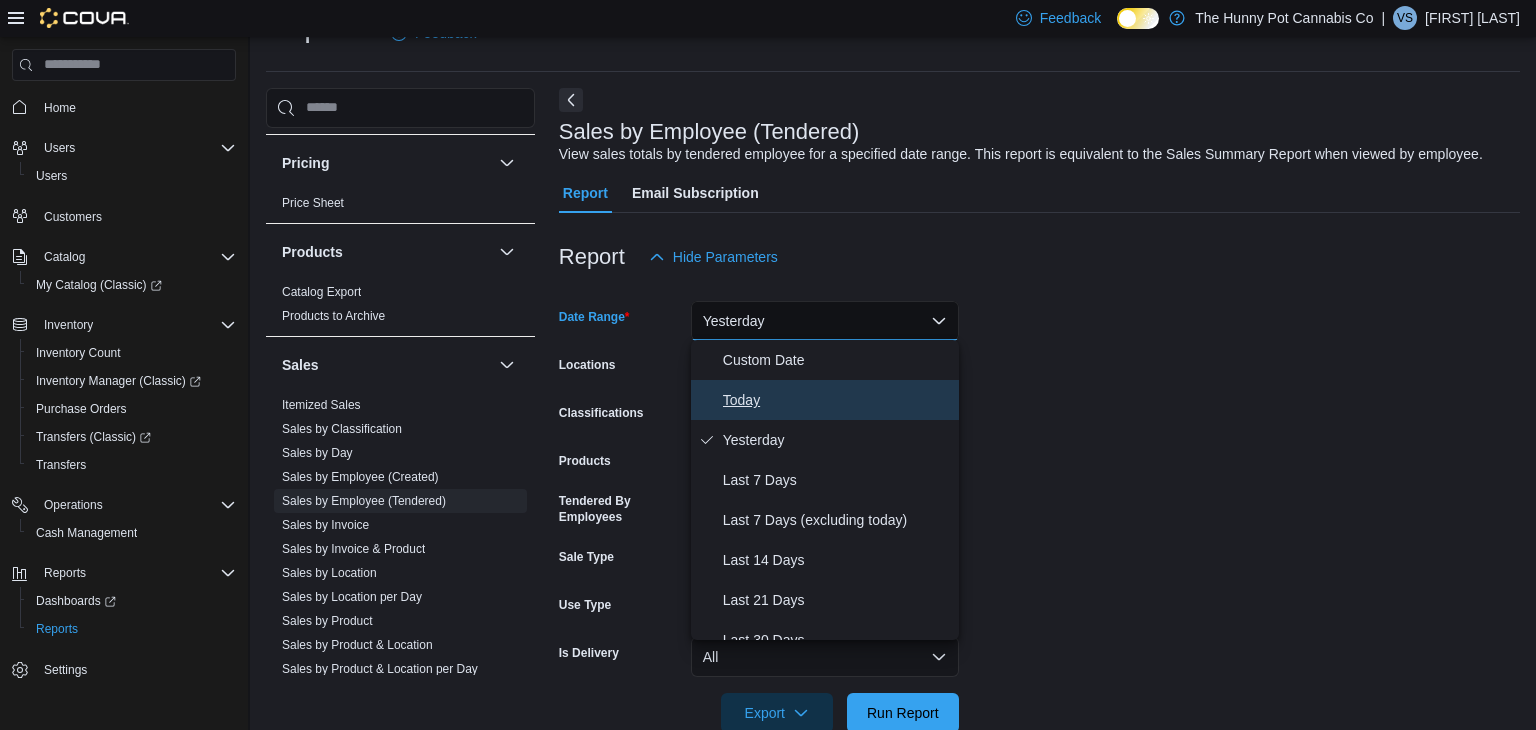 click on "Today" at bounding box center (837, 400) 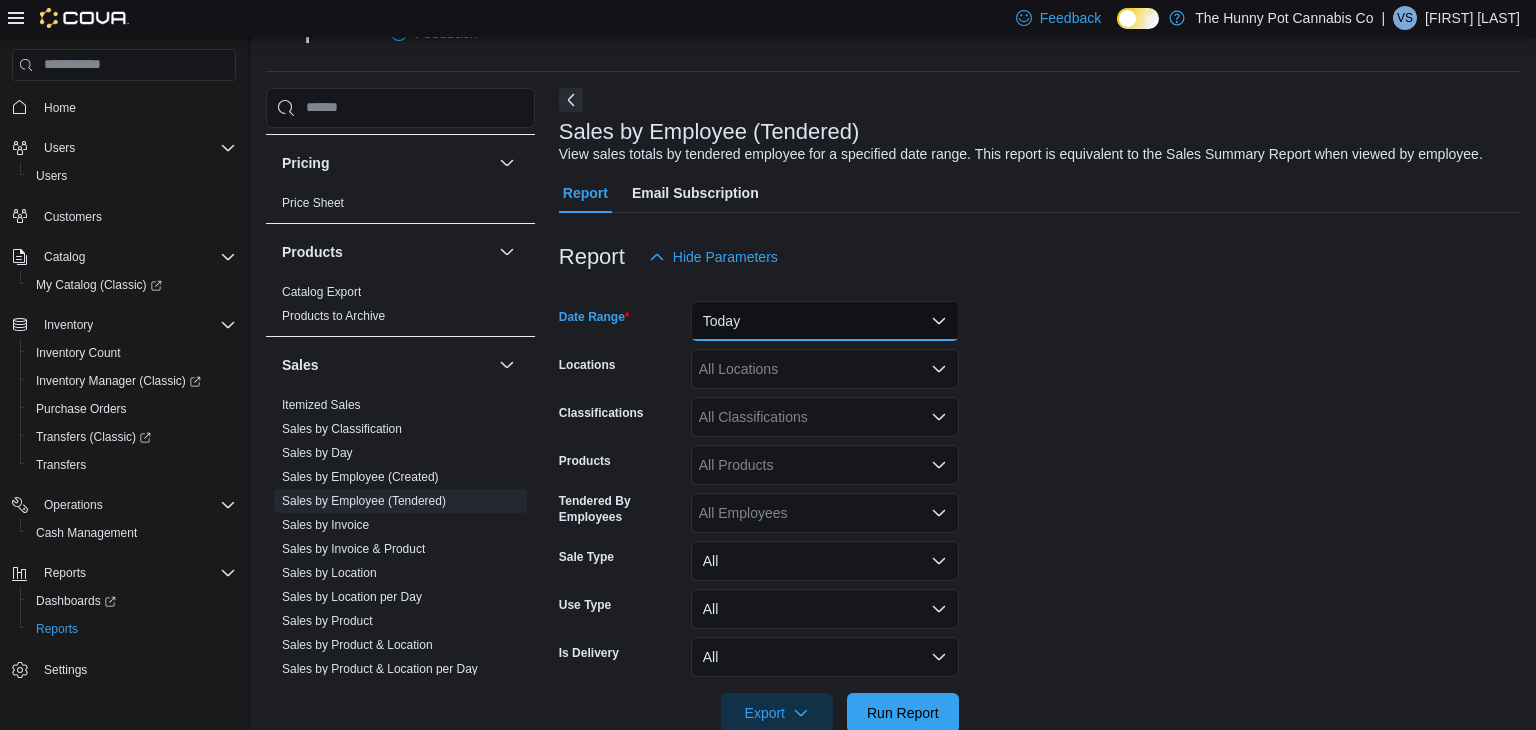 click on "Today" at bounding box center (825, 321) 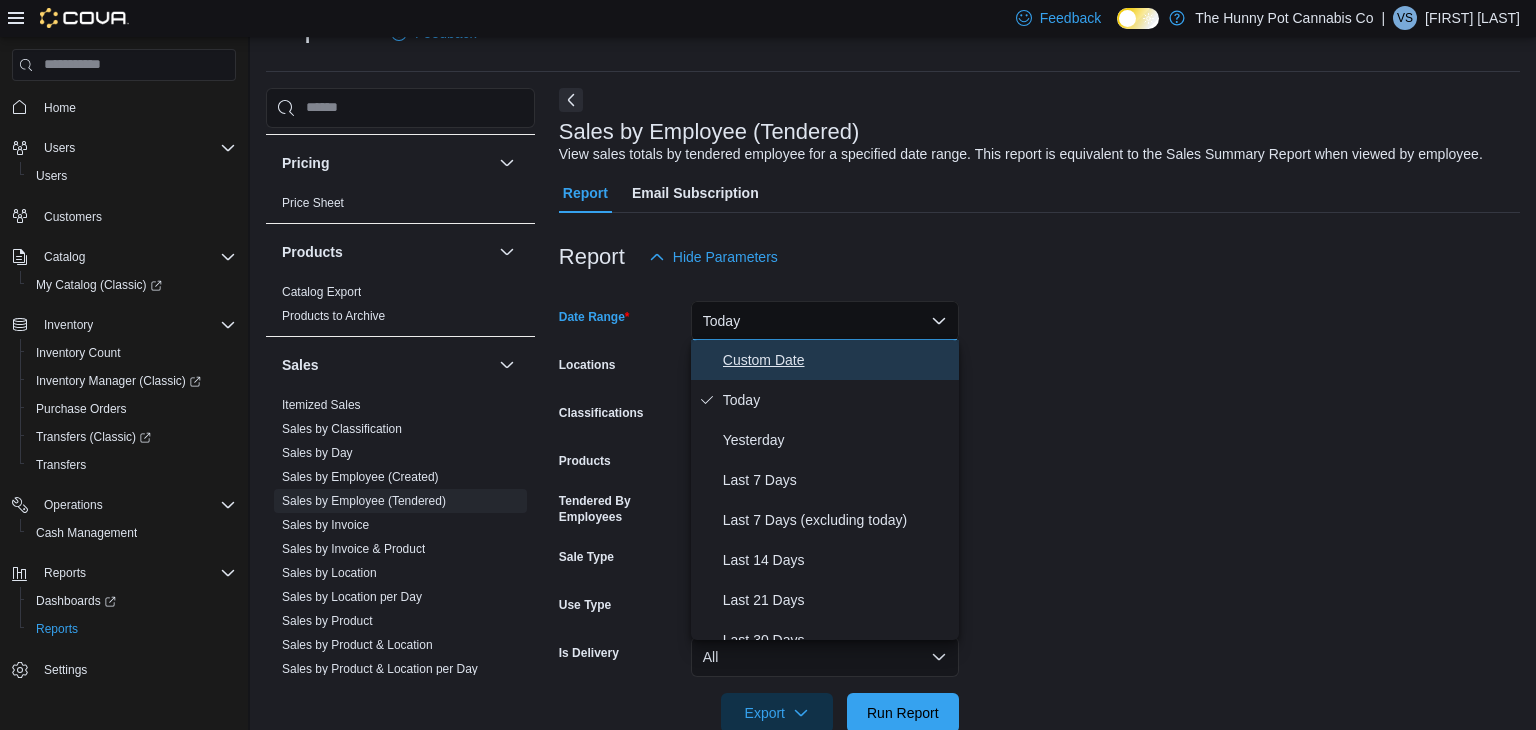 click on "Custom Date" at bounding box center (837, 360) 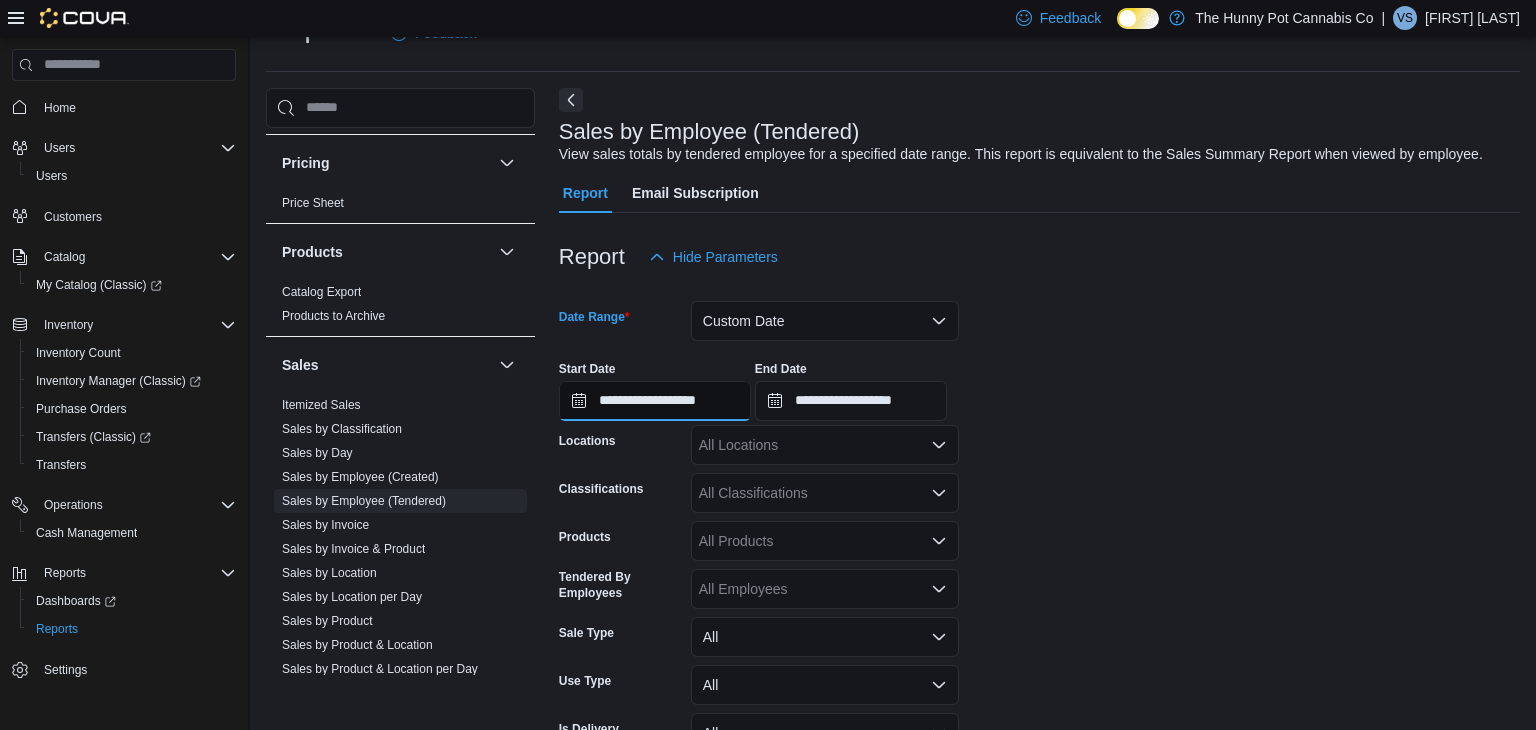click on "**********" at bounding box center (655, 401) 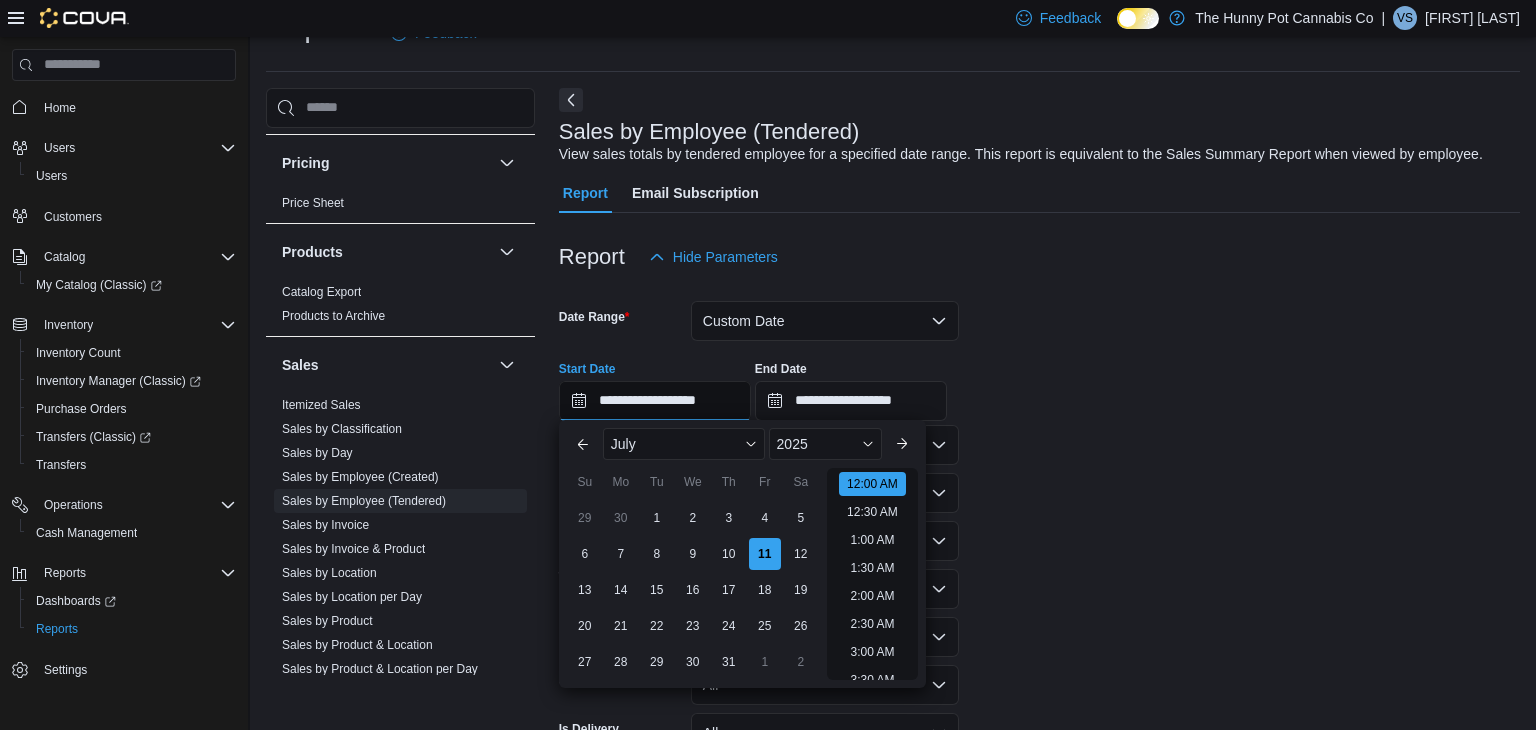 scroll, scrollTop: 62, scrollLeft: 0, axis: vertical 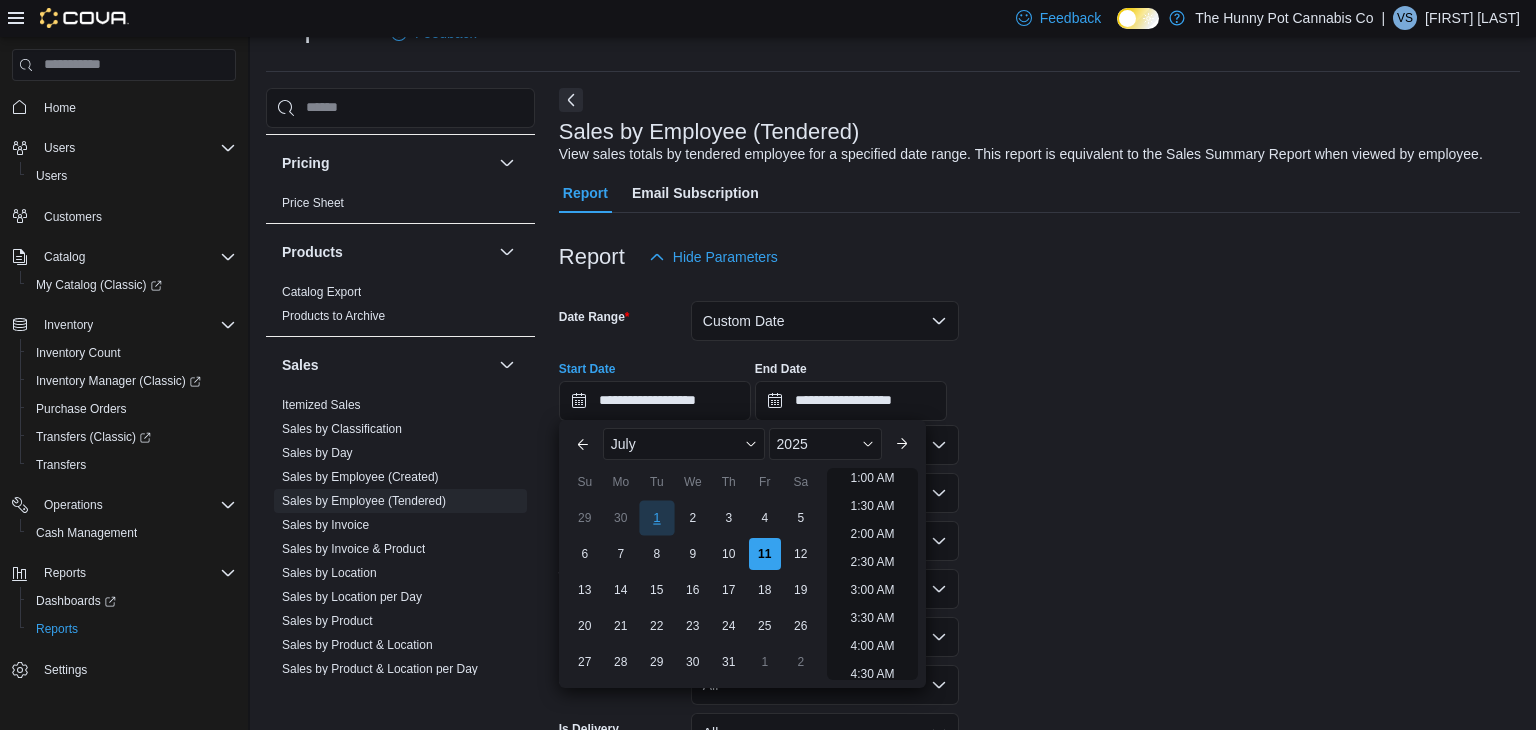 click on "1" at bounding box center (656, 518) 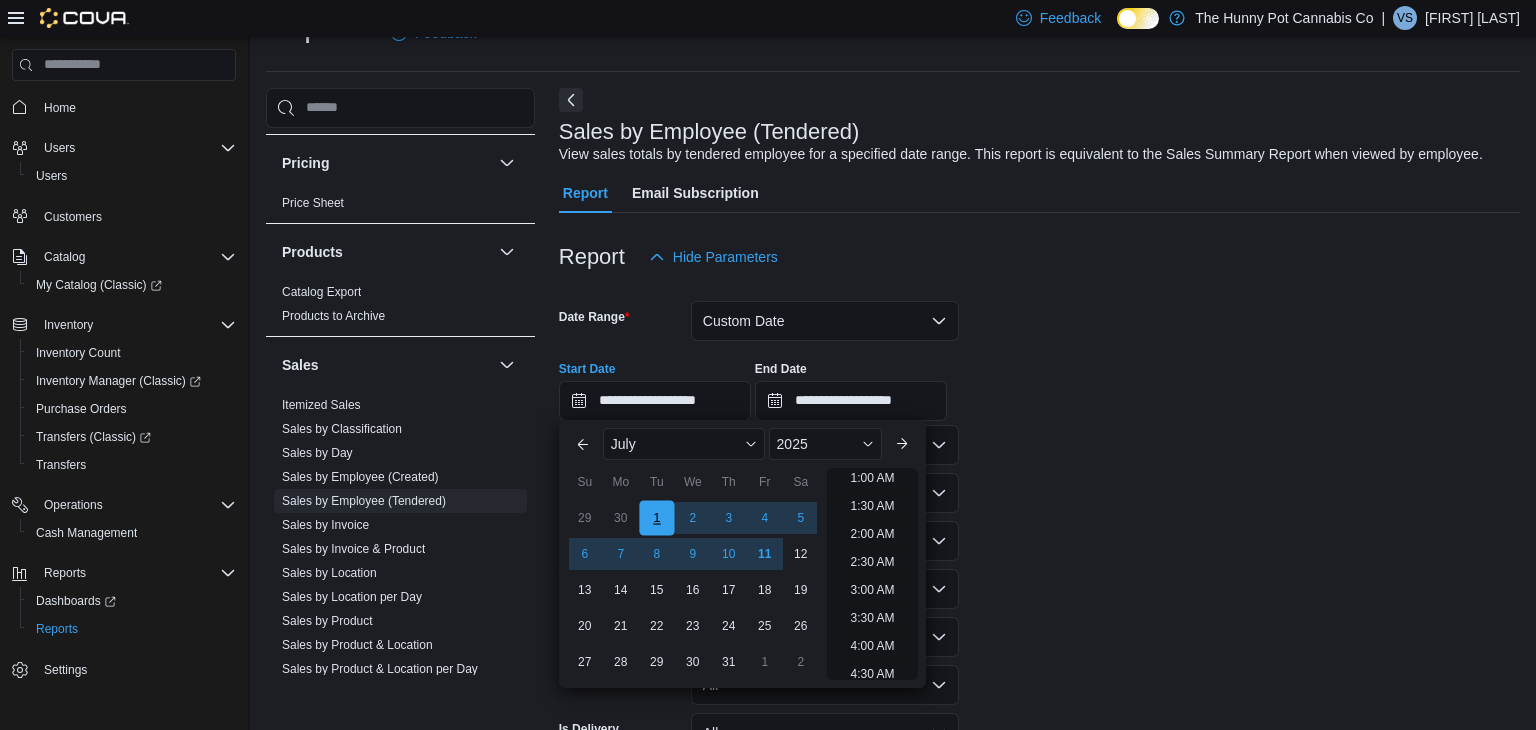 scroll, scrollTop: 4, scrollLeft: 0, axis: vertical 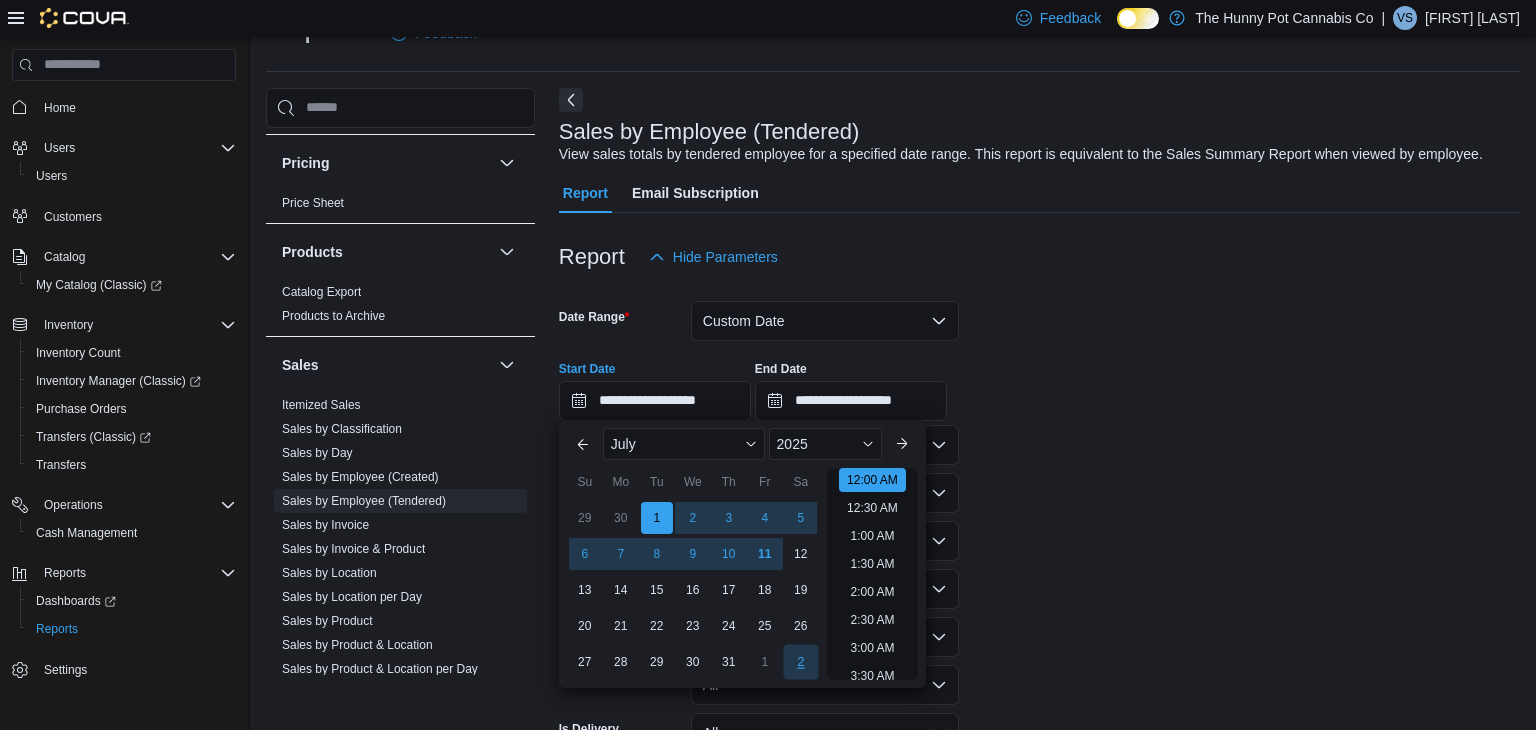click on "10" at bounding box center (729, 554) 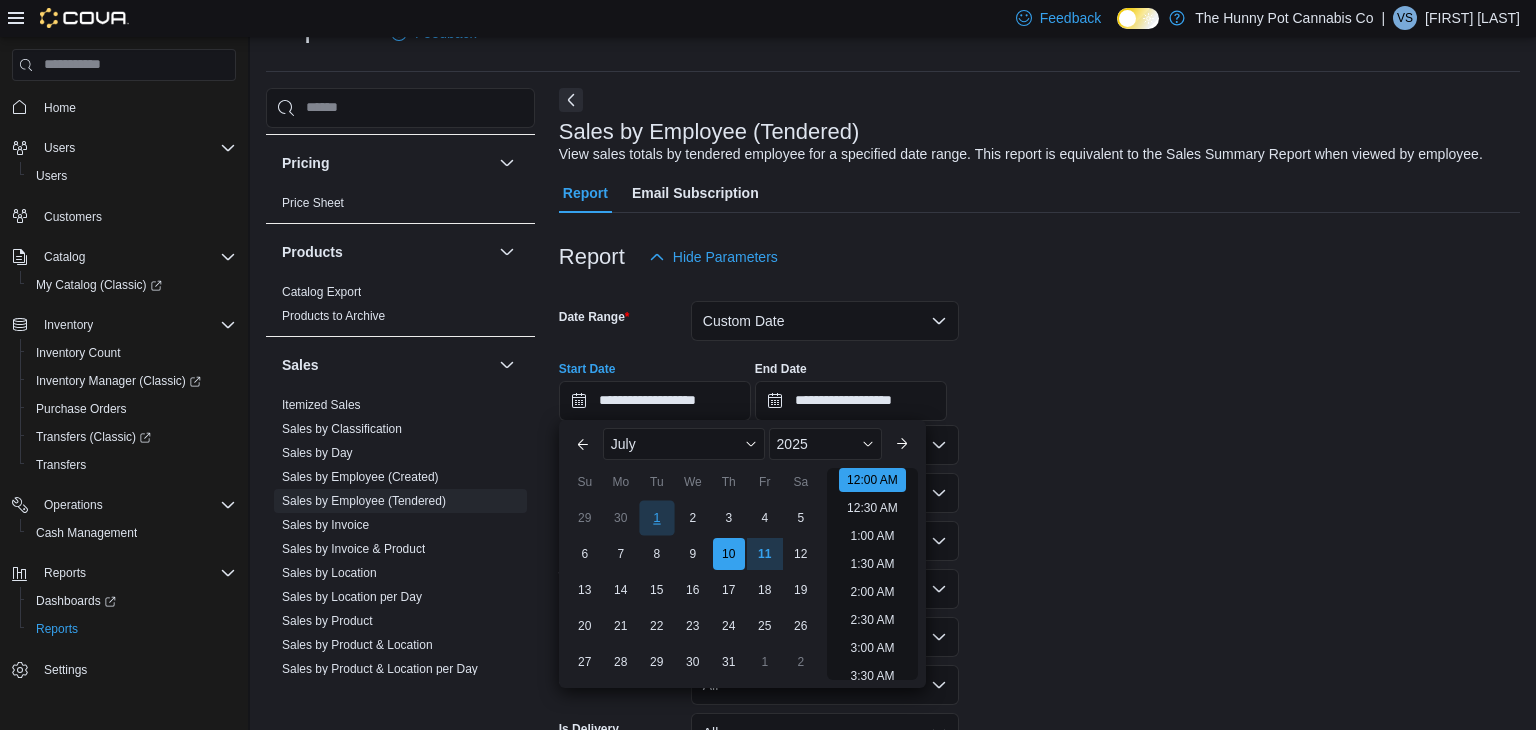 click on "1" at bounding box center (656, 518) 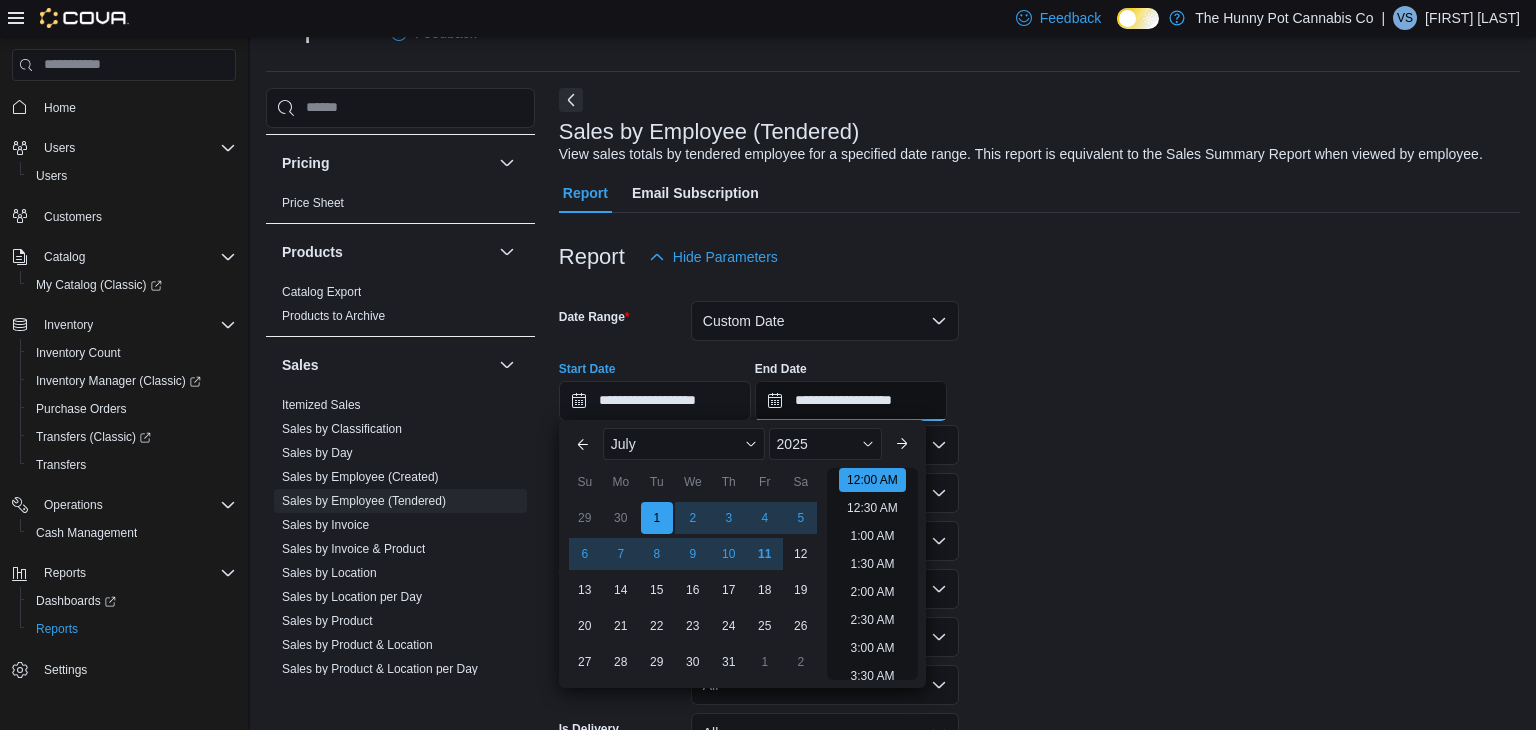 click on "**********" at bounding box center (851, 401) 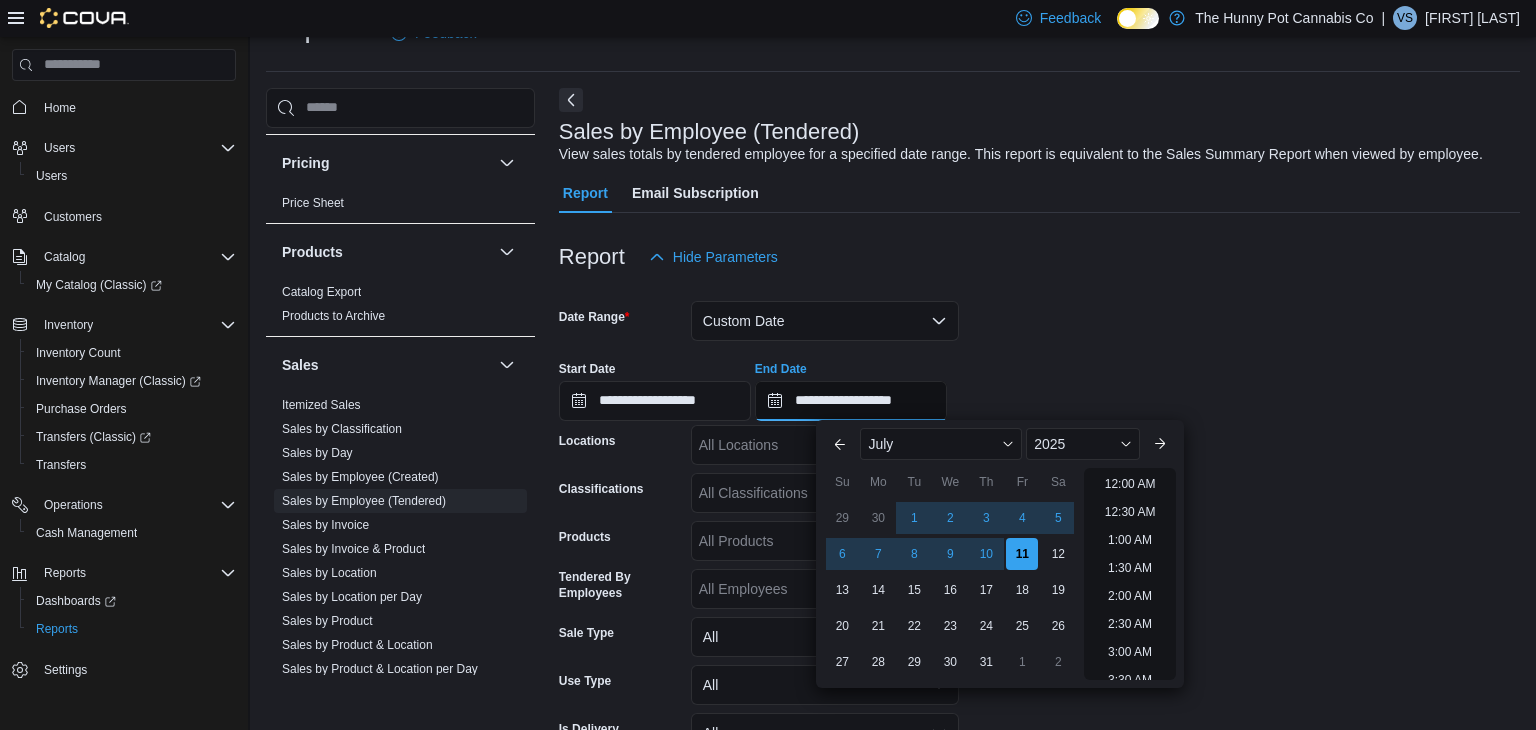 scroll, scrollTop: 1136, scrollLeft: 0, axis: vertical 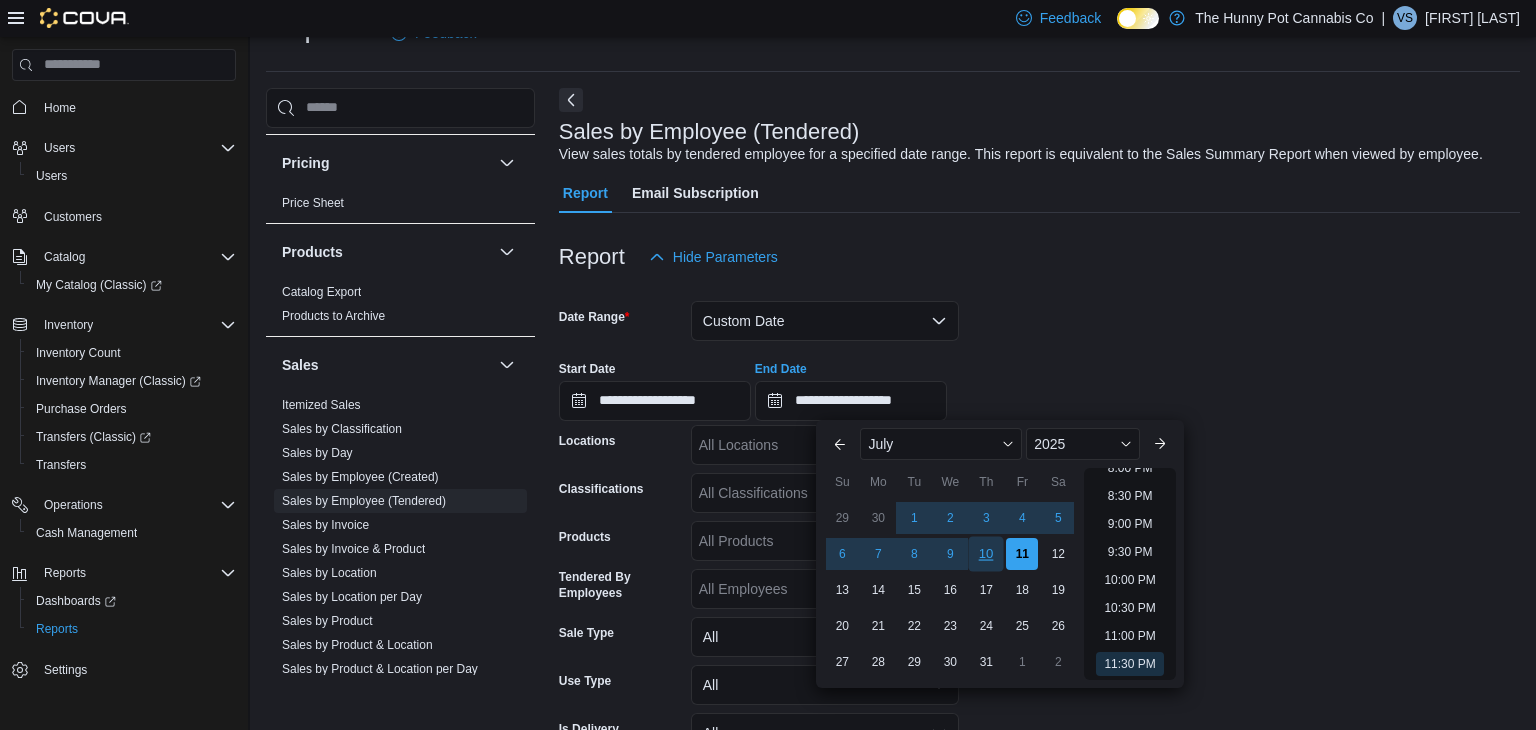 click on "10" at bounding box center (986, 554) 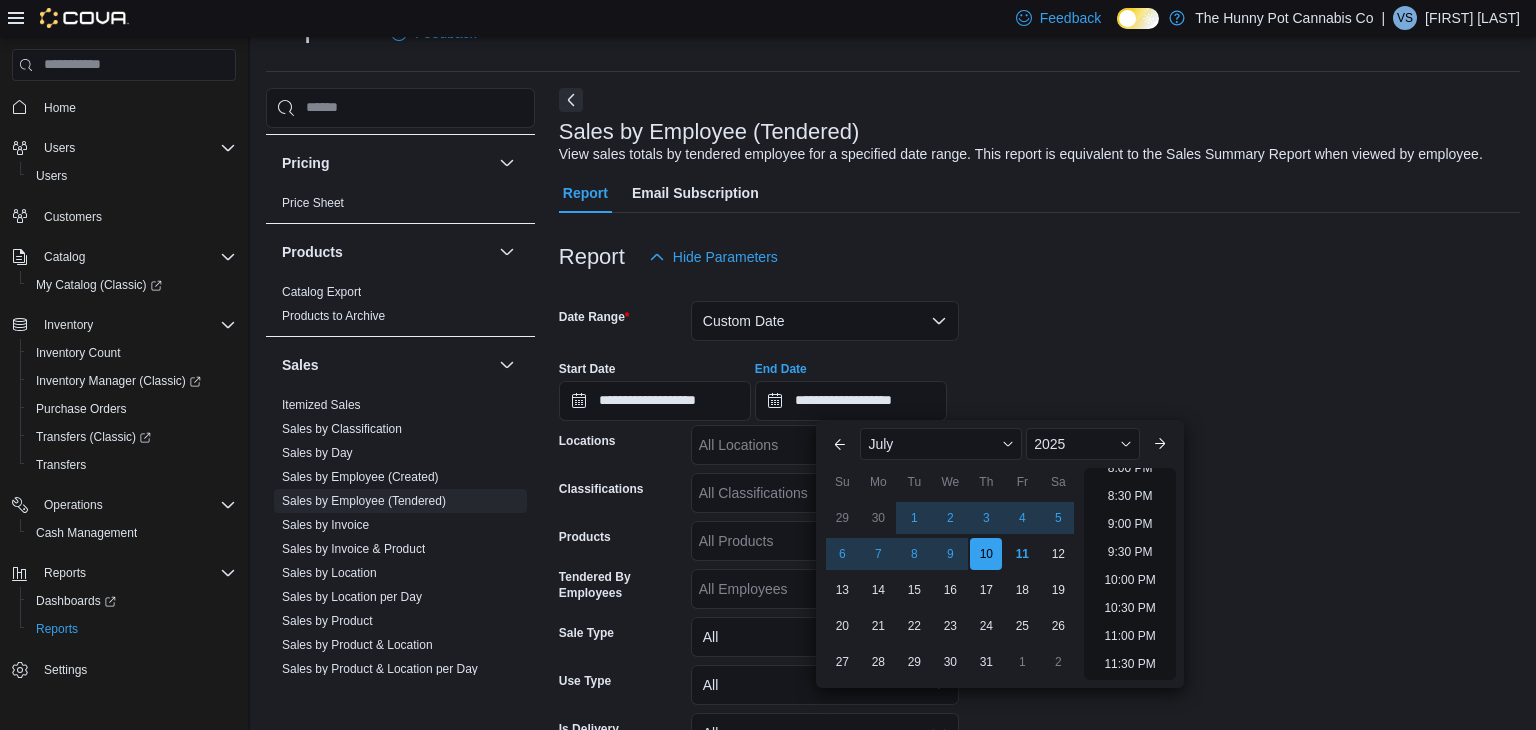click on "**********" at bounding box center (1039, 383) 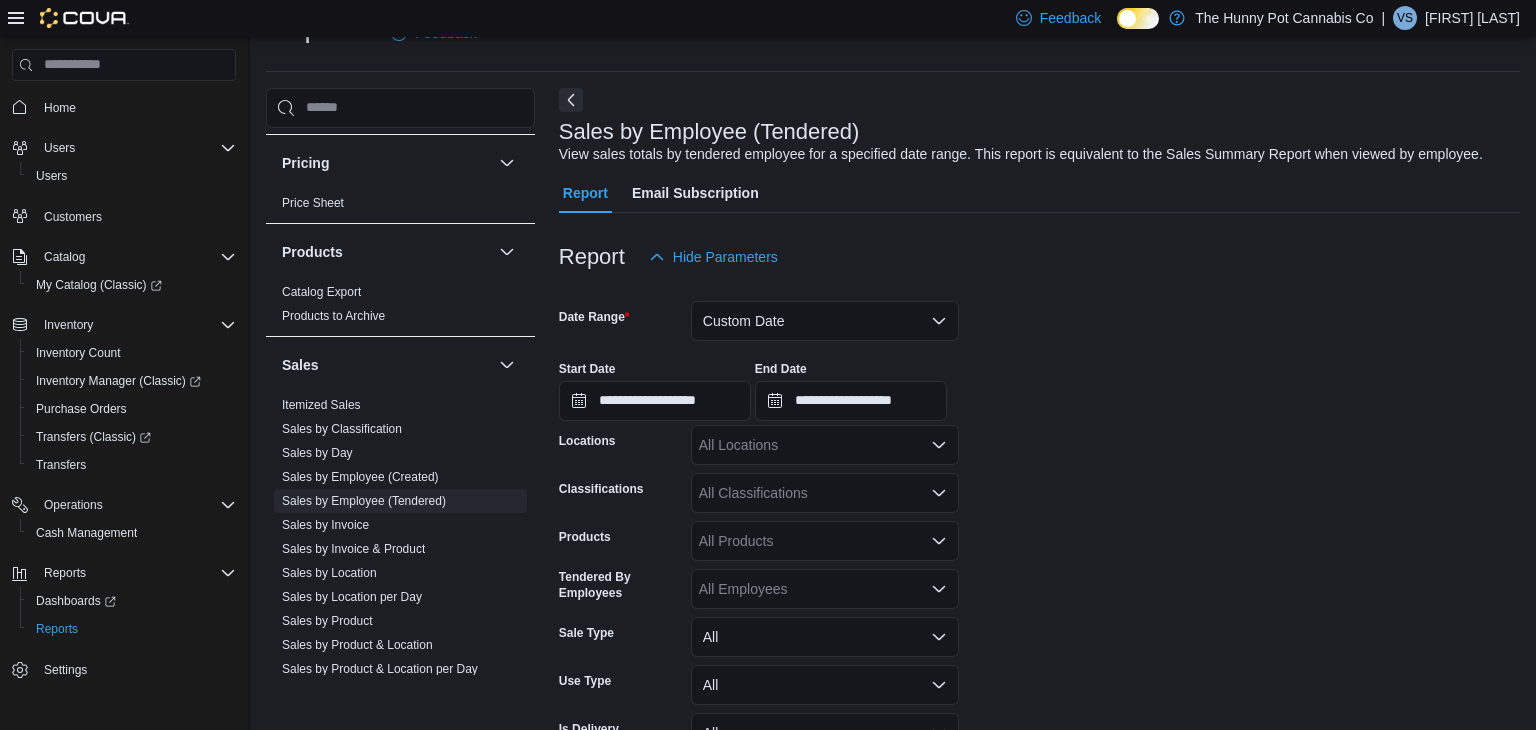 click on "All Locations" at bounding box center (825, 445) 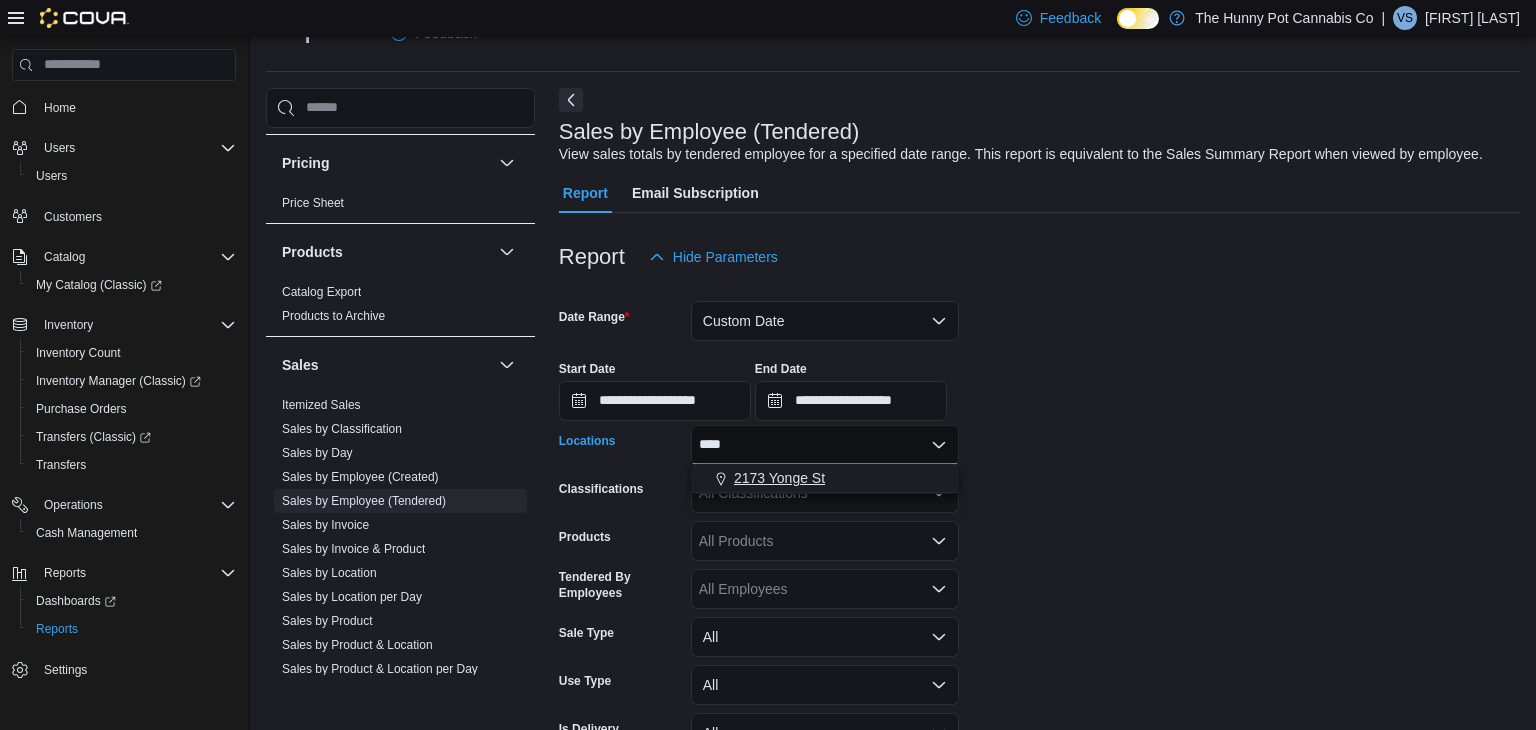 type on "****" 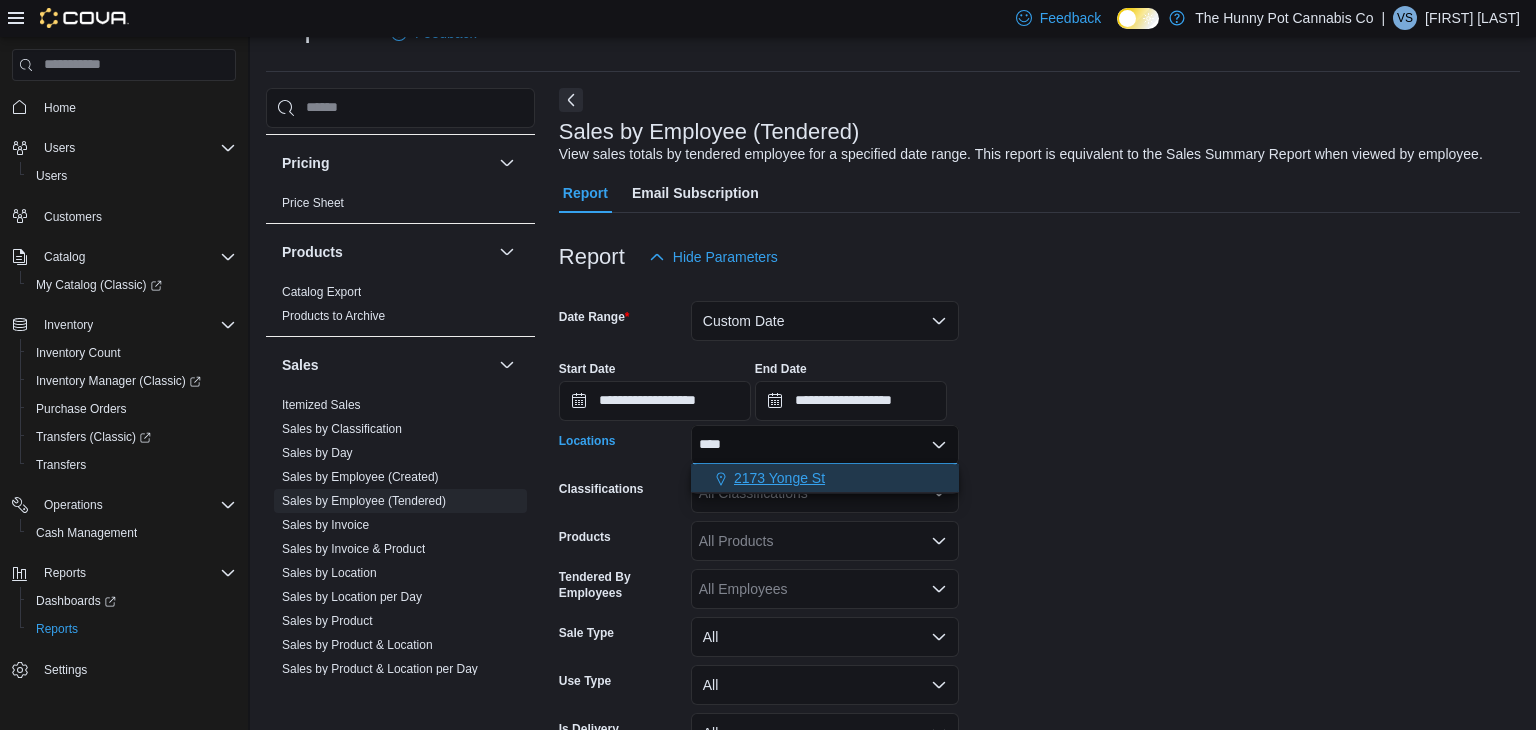 click on "2173 Yonge St" at bounding box center (779, 478) 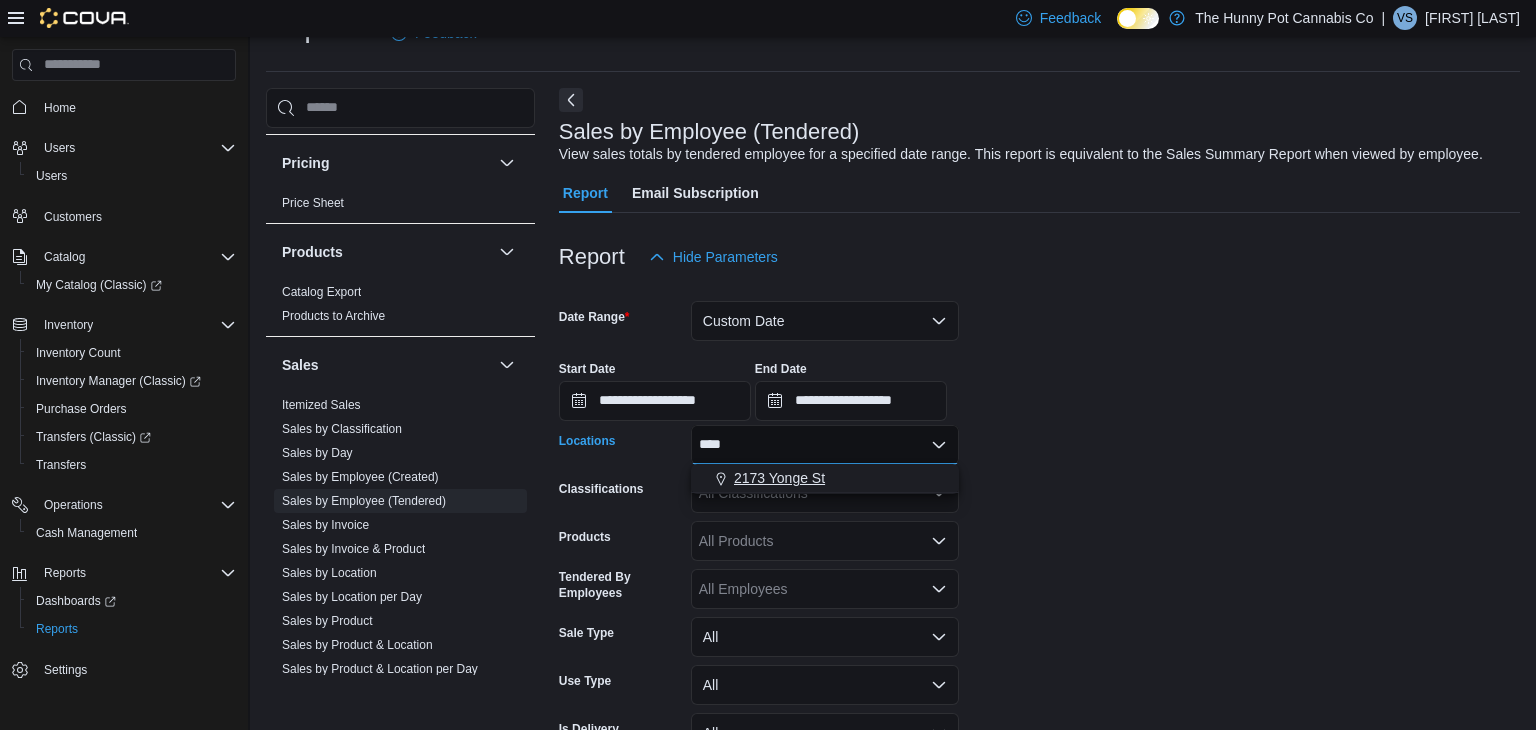 type 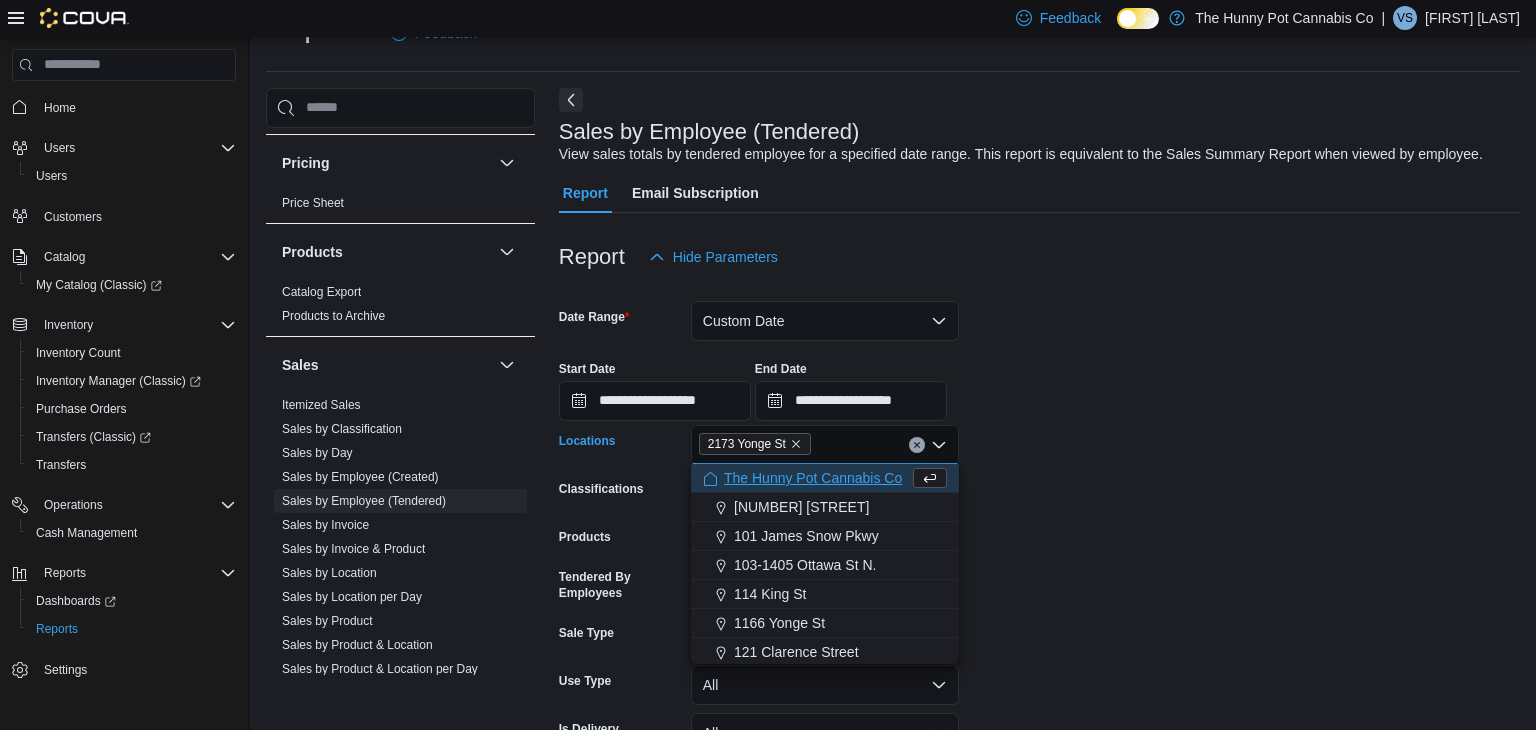click on "**********" at bounding box center (1039, 543) 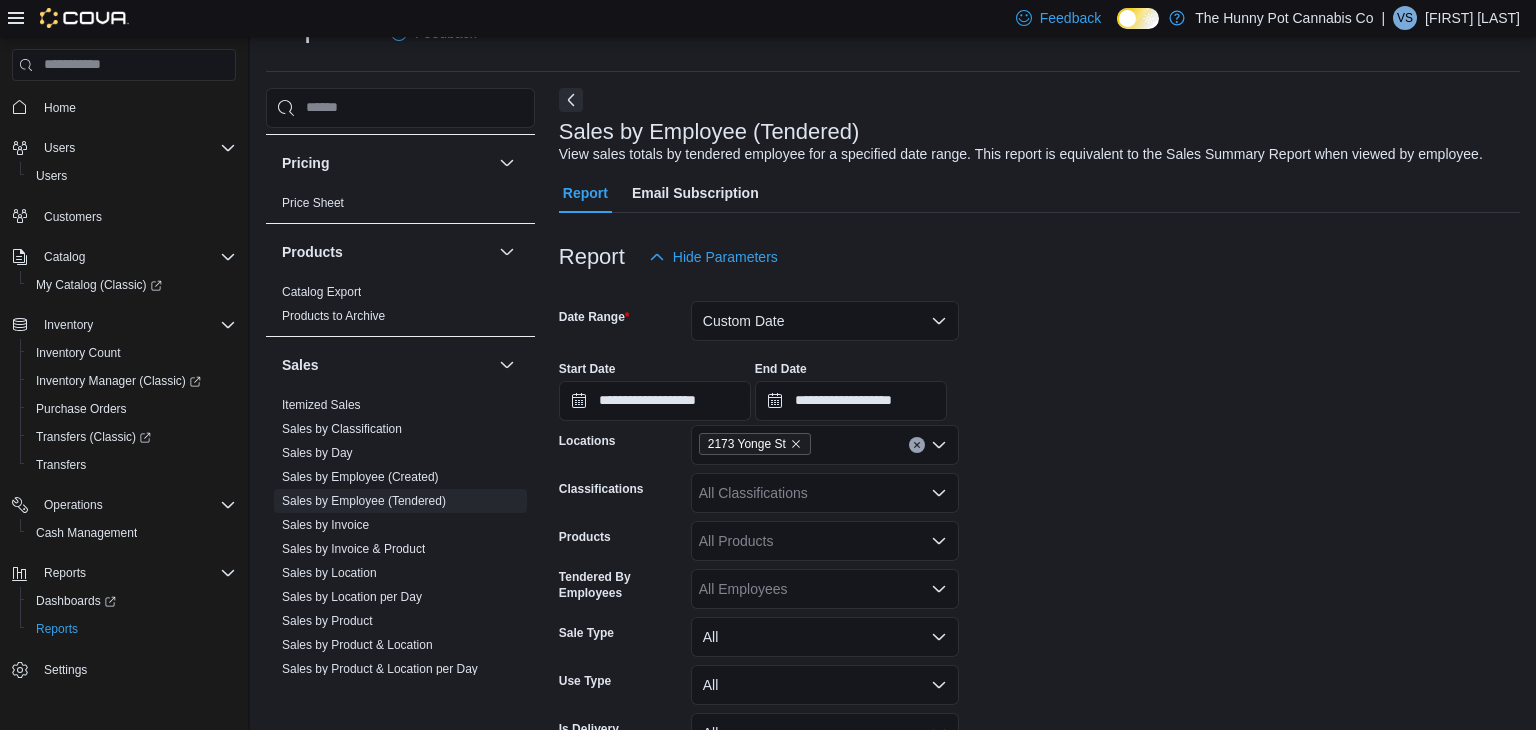 scroll, scrollTop: 164, scrollLeft: 0, axis: vertical 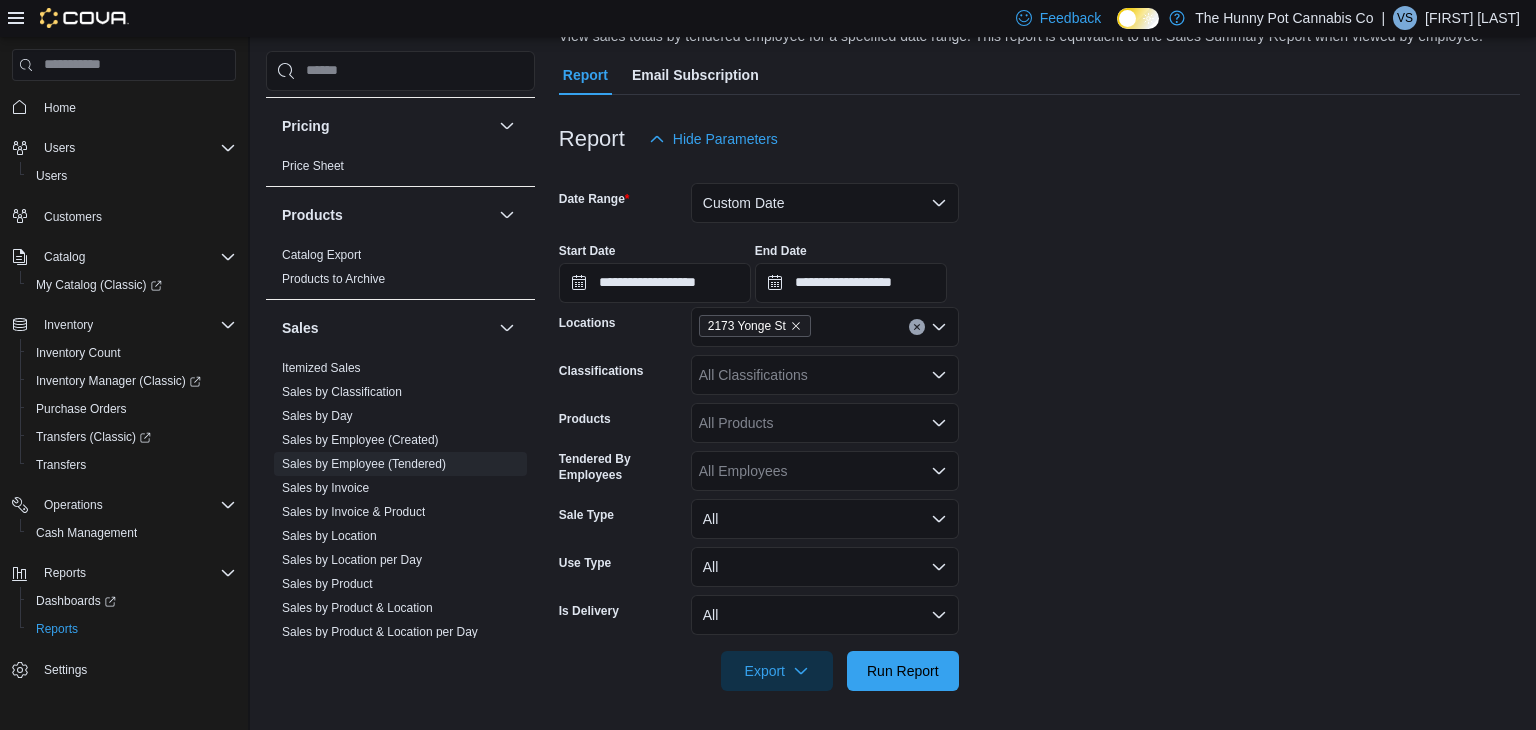 click at bounding box center (1039, 703) 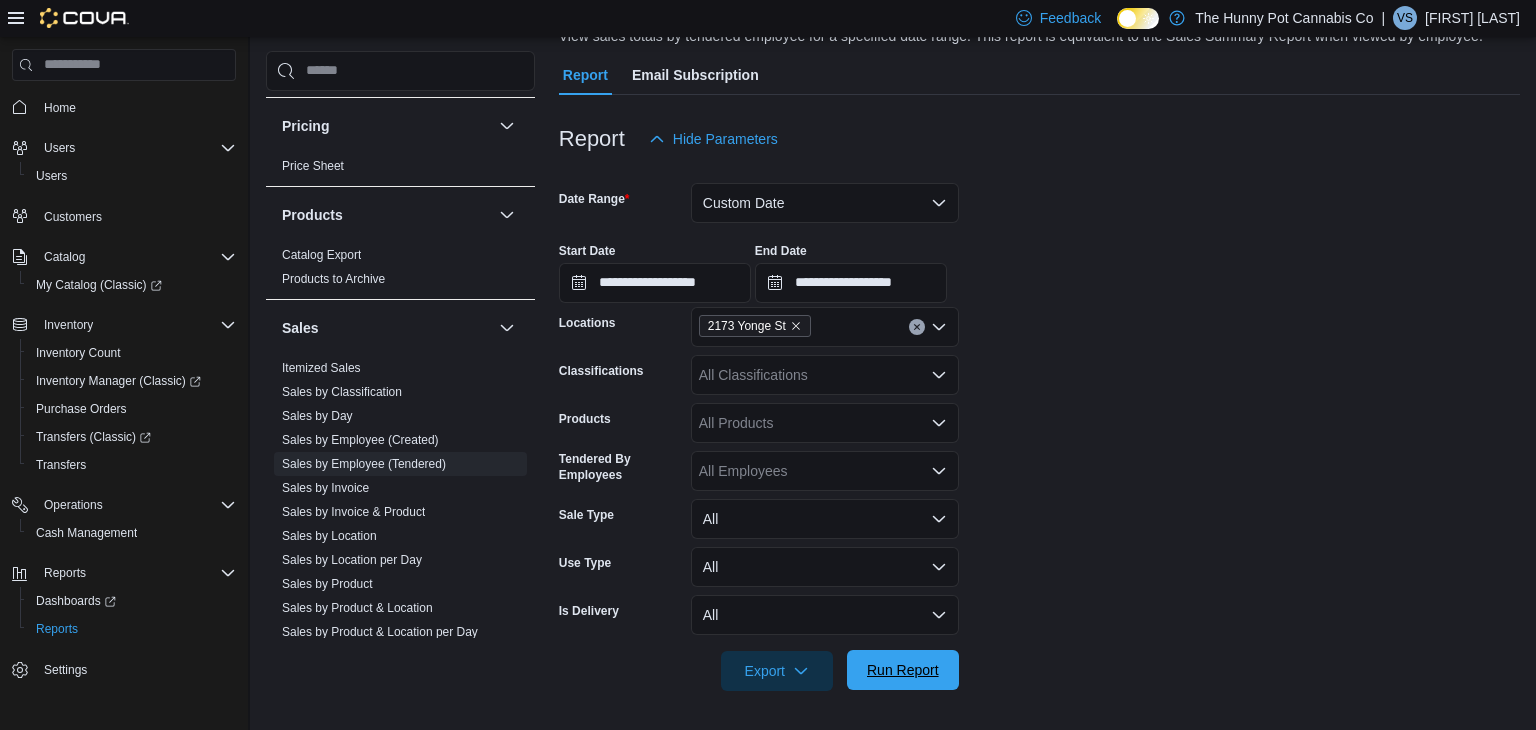 click on "Run Report" at bounding box center [903, 670] 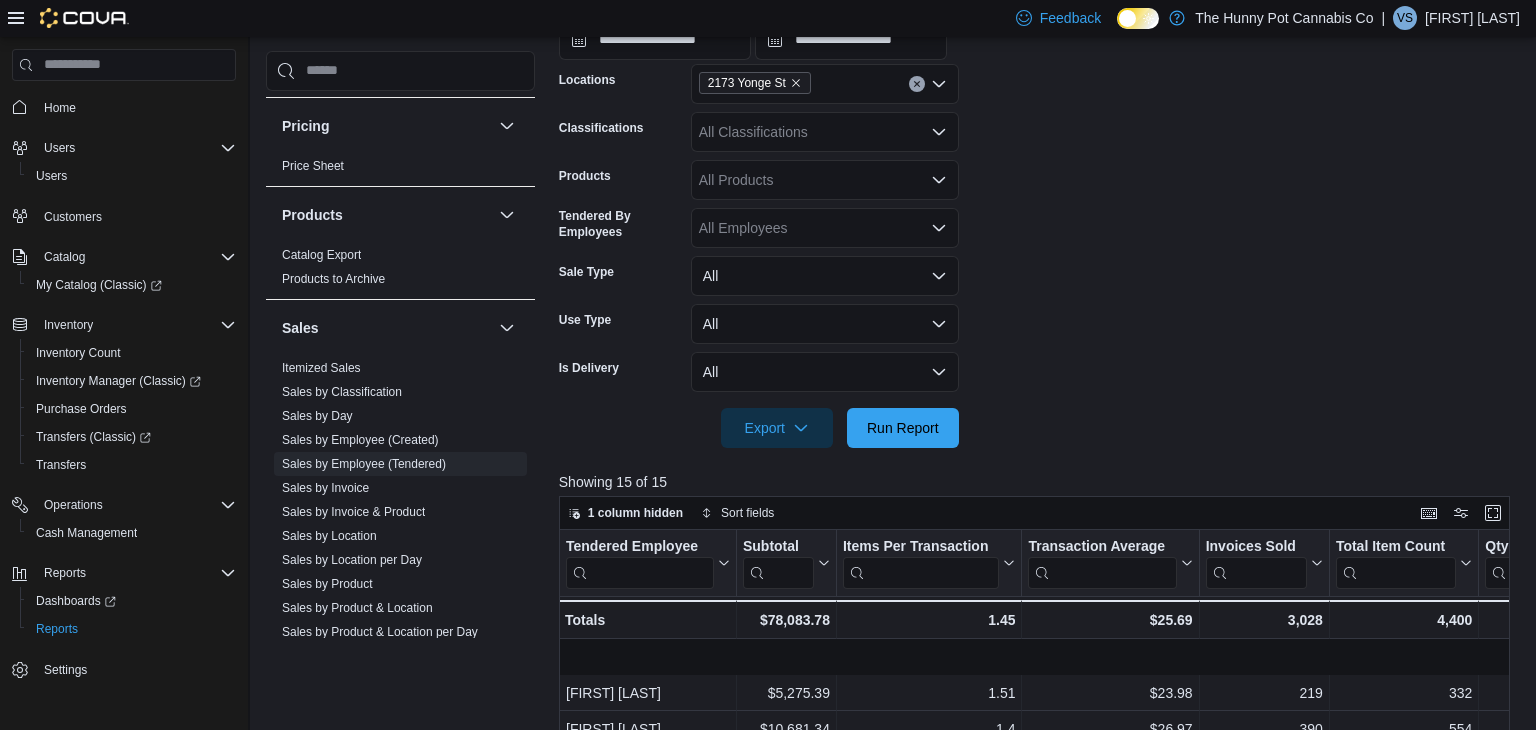 scroll, scrollTop: 411, scrollLeft: 0, axis: vertical 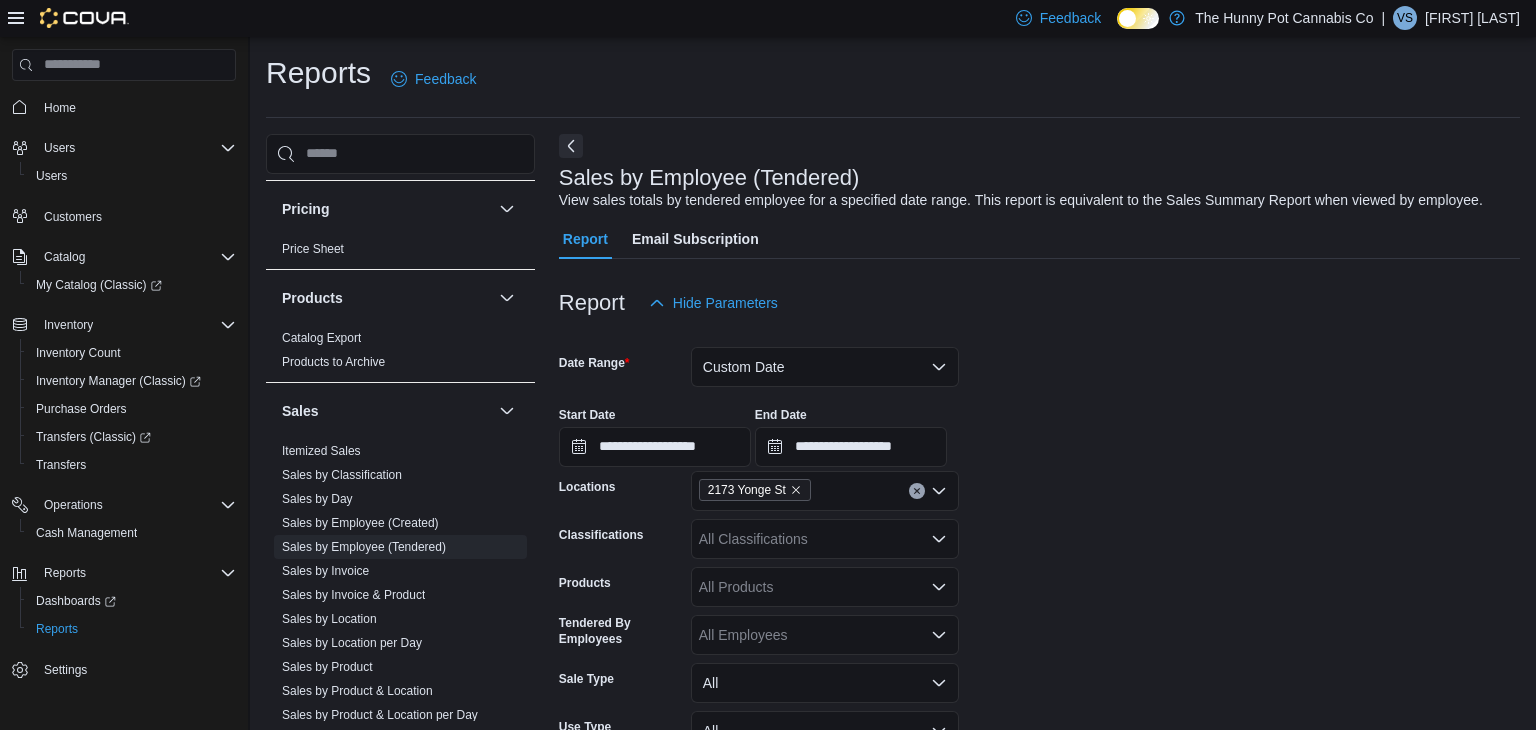 click on "All Classifications" at bounding box center (825, 539) 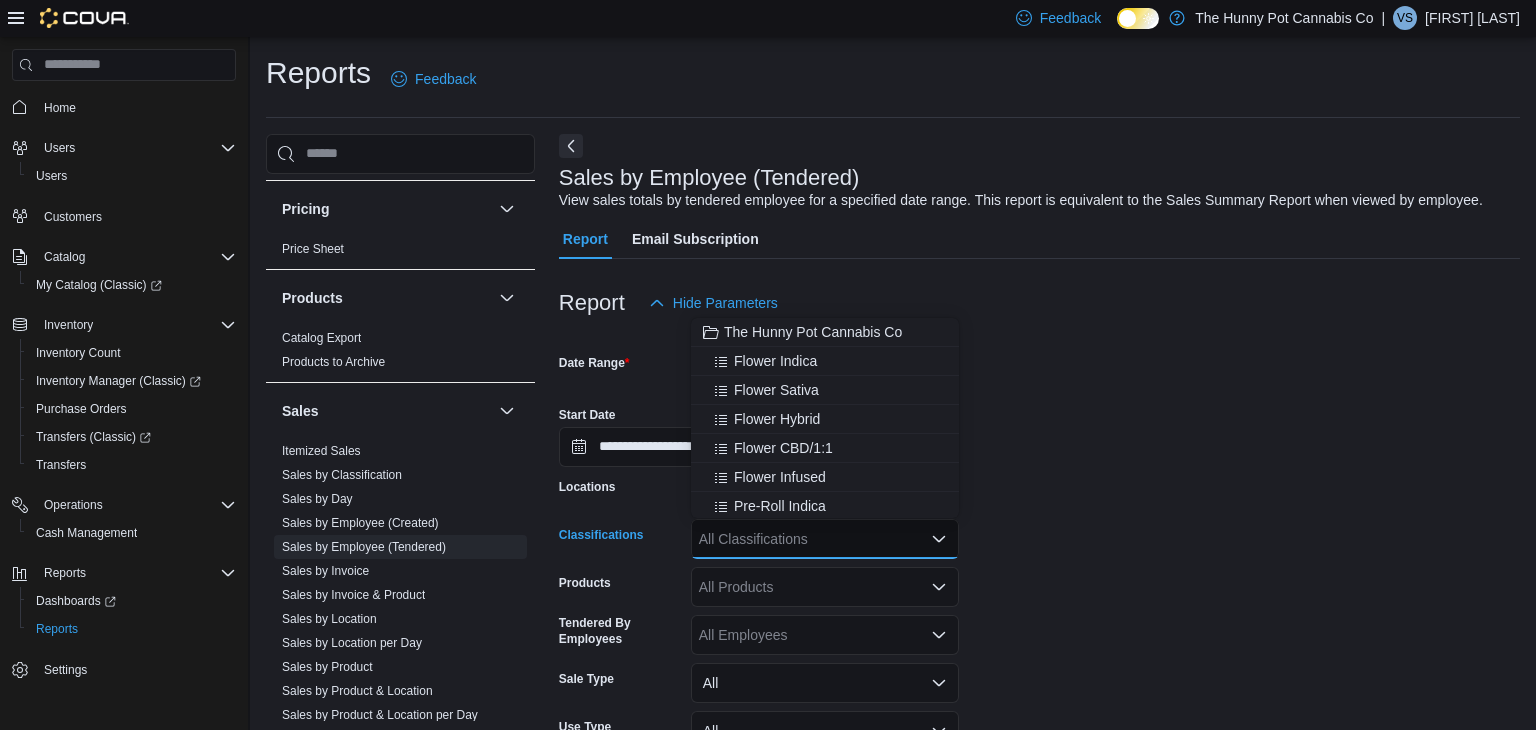 click on "All Products" at bounding box center [825, 587] 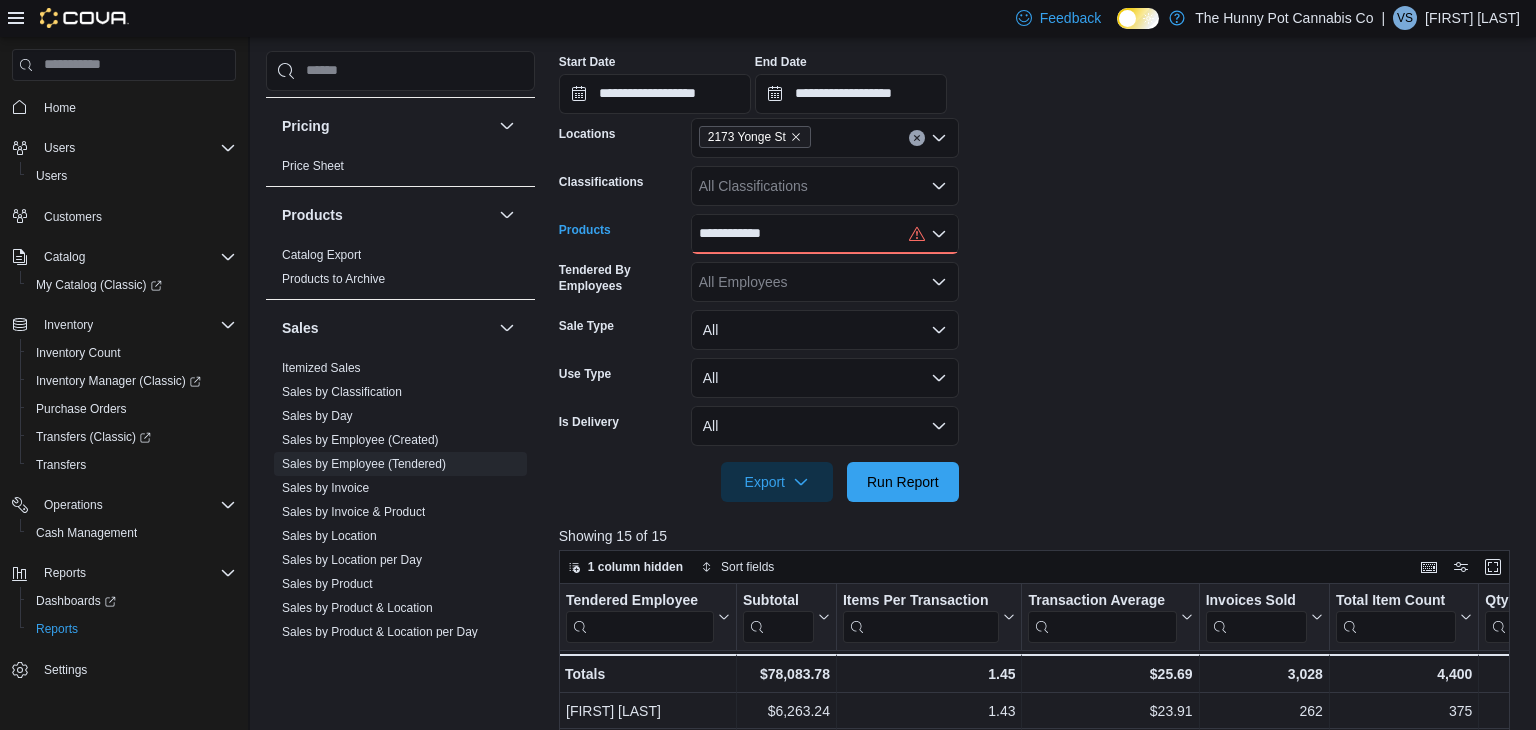 scroll, scrollTop: 374, scrollLeft: 0, axis: vertical 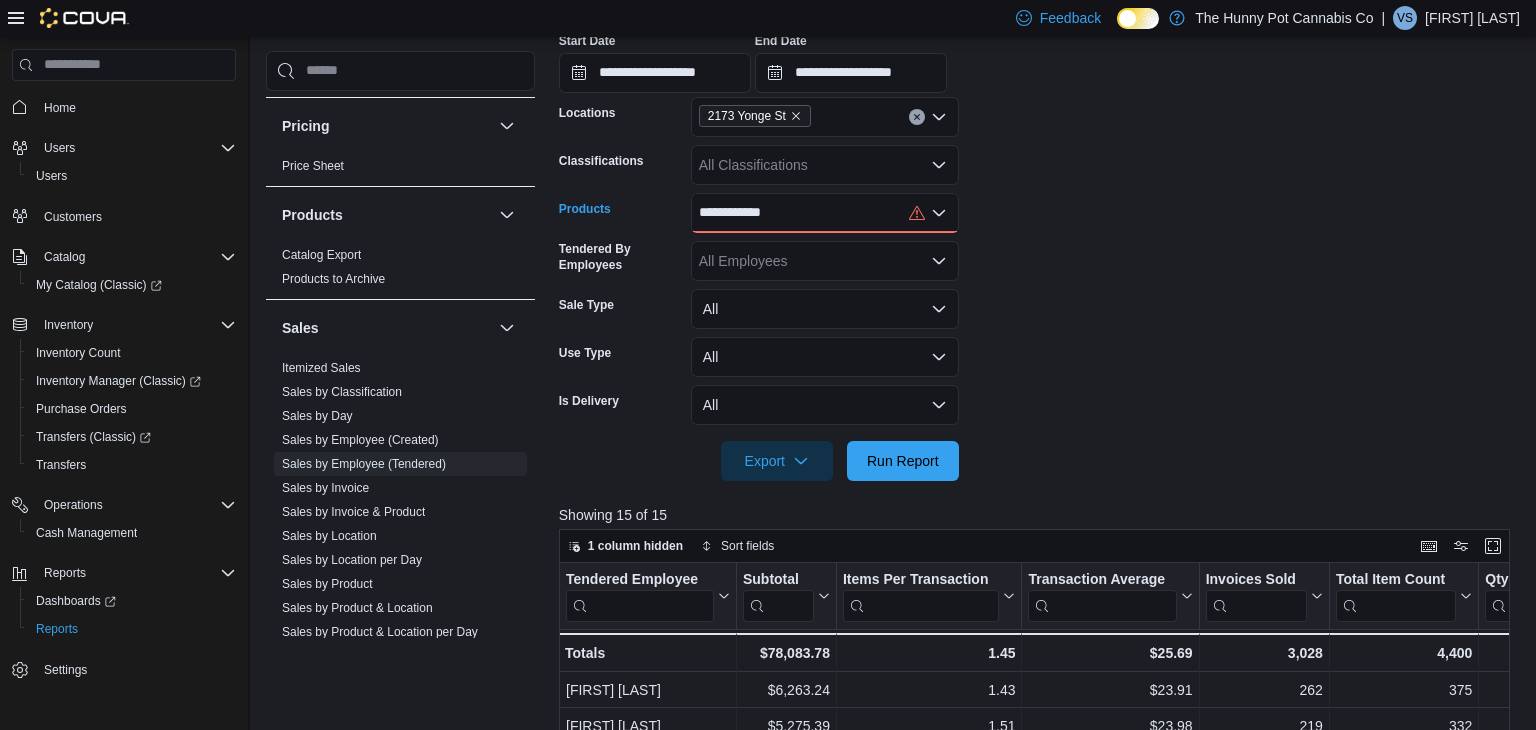 type on "**********" 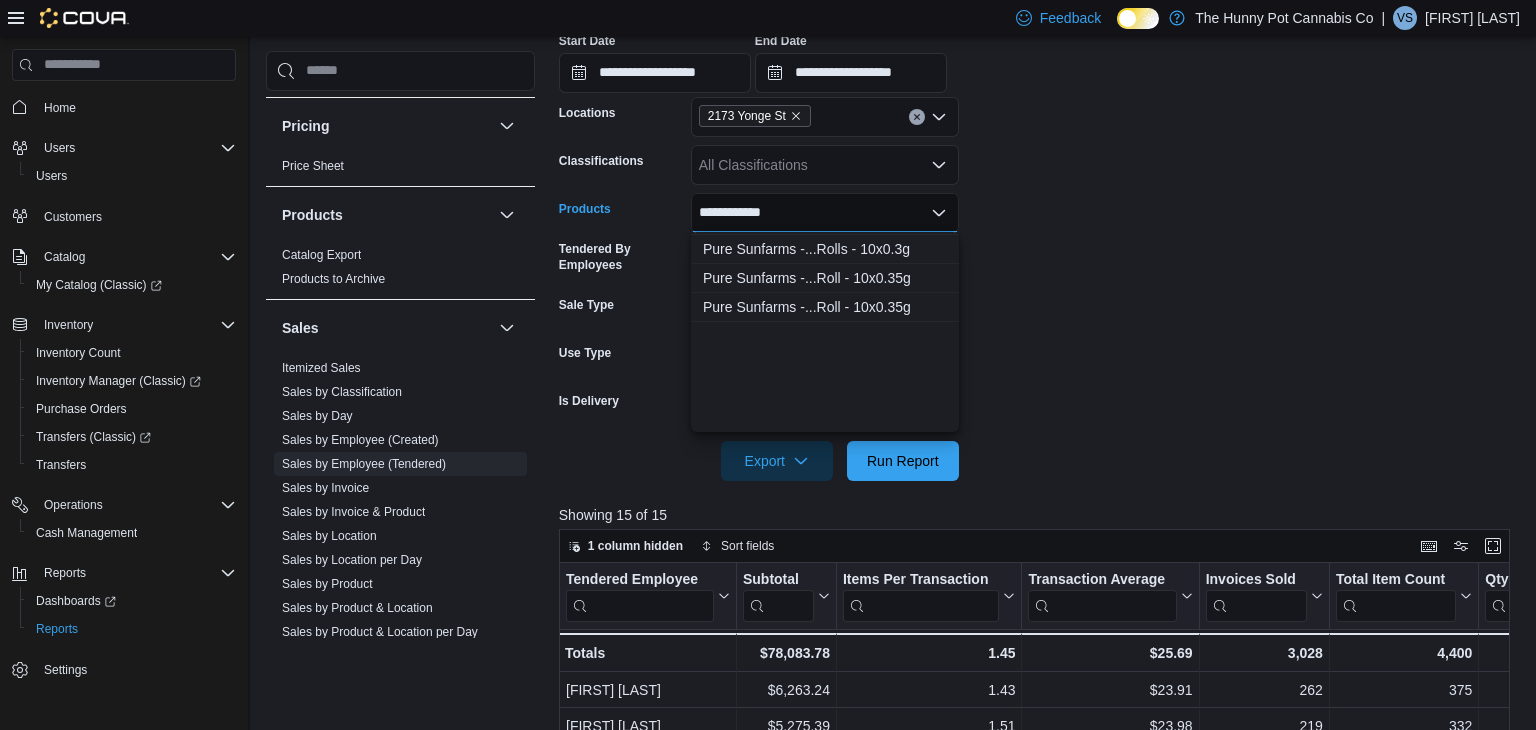 scroll, scrollTop: 0, scrollLeft: 0, axis: both 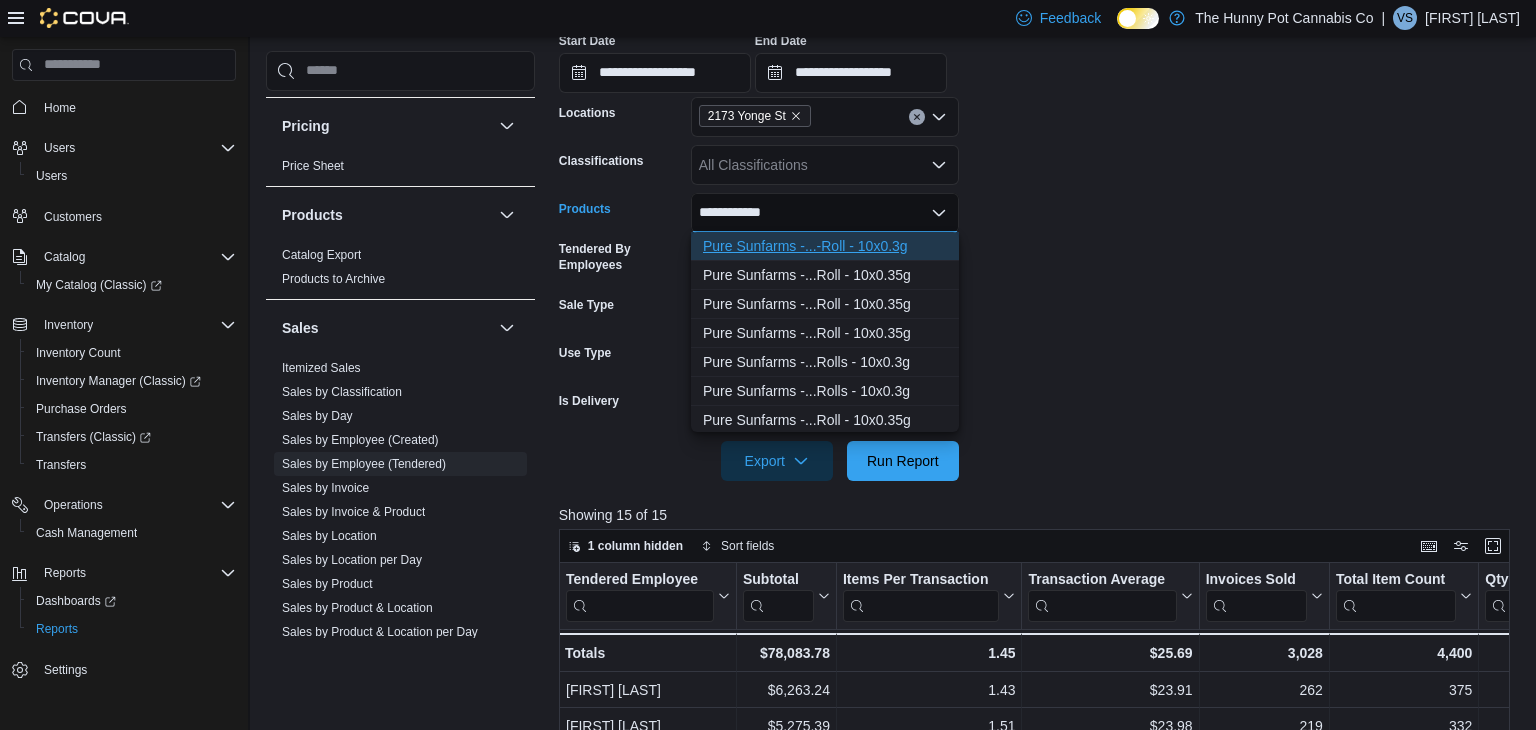 click on "Pure Sunfarms -...-Roll - 10x0.3g" at bounding box center [825, 246] 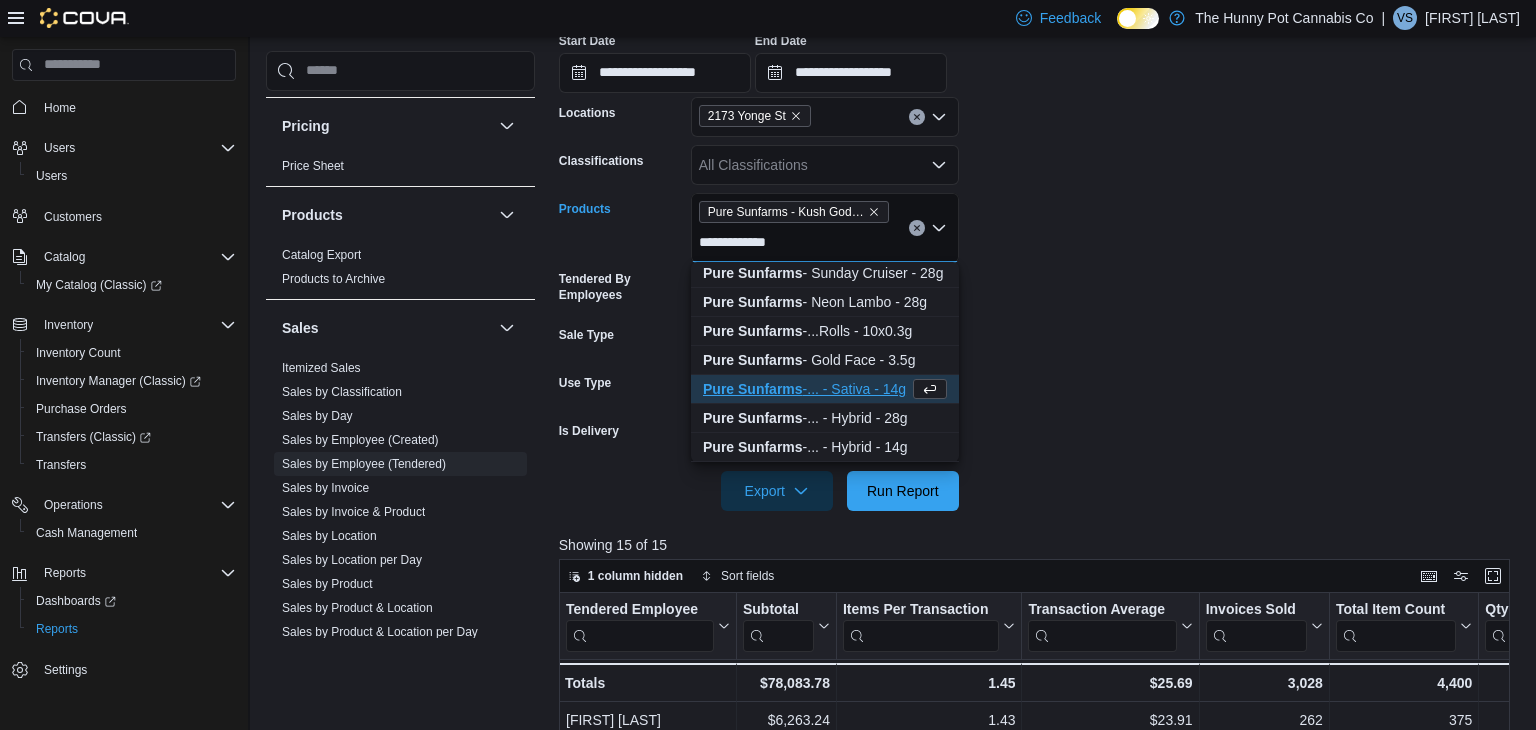 scroll, scrollTop: 554, scrollLeft: 0, axis: vertical 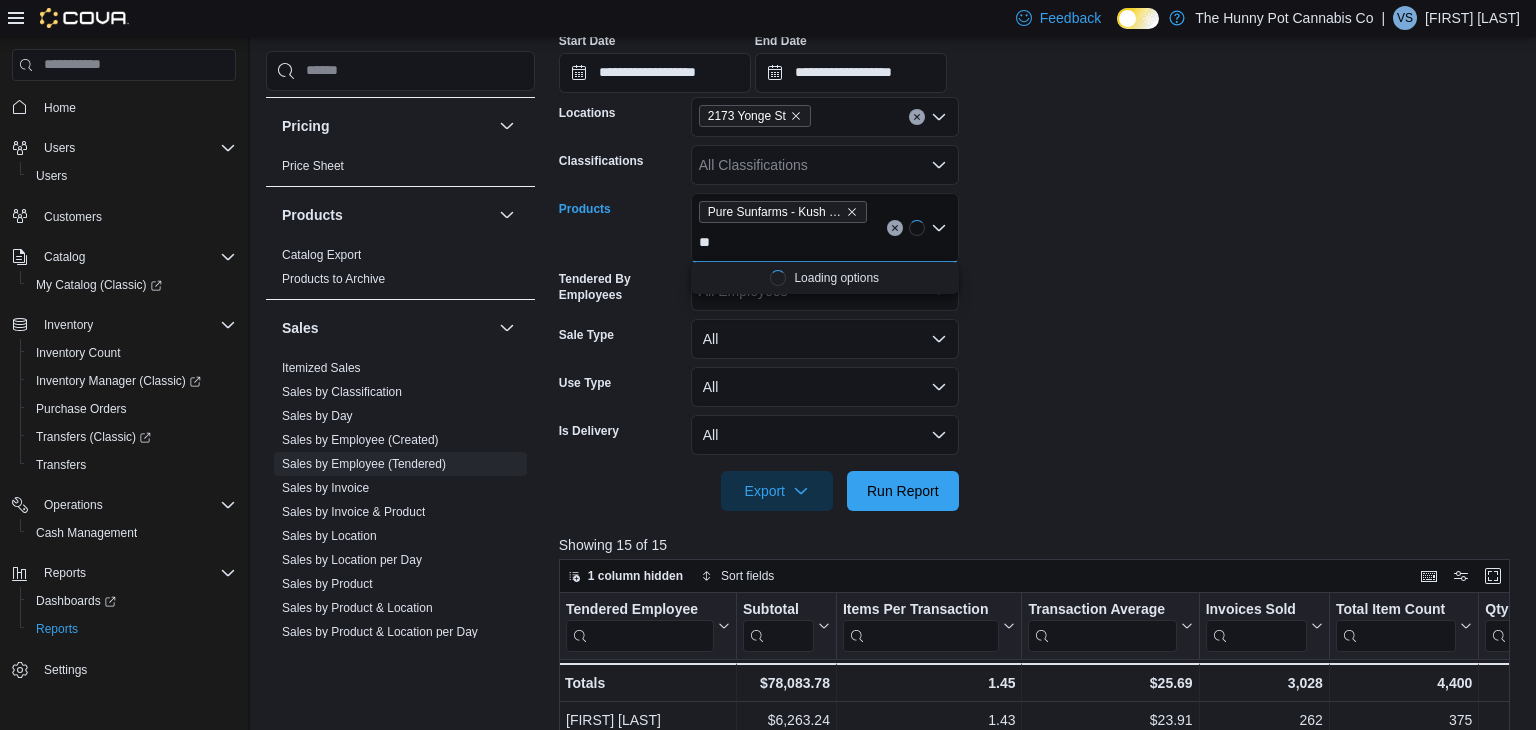 type on "*" 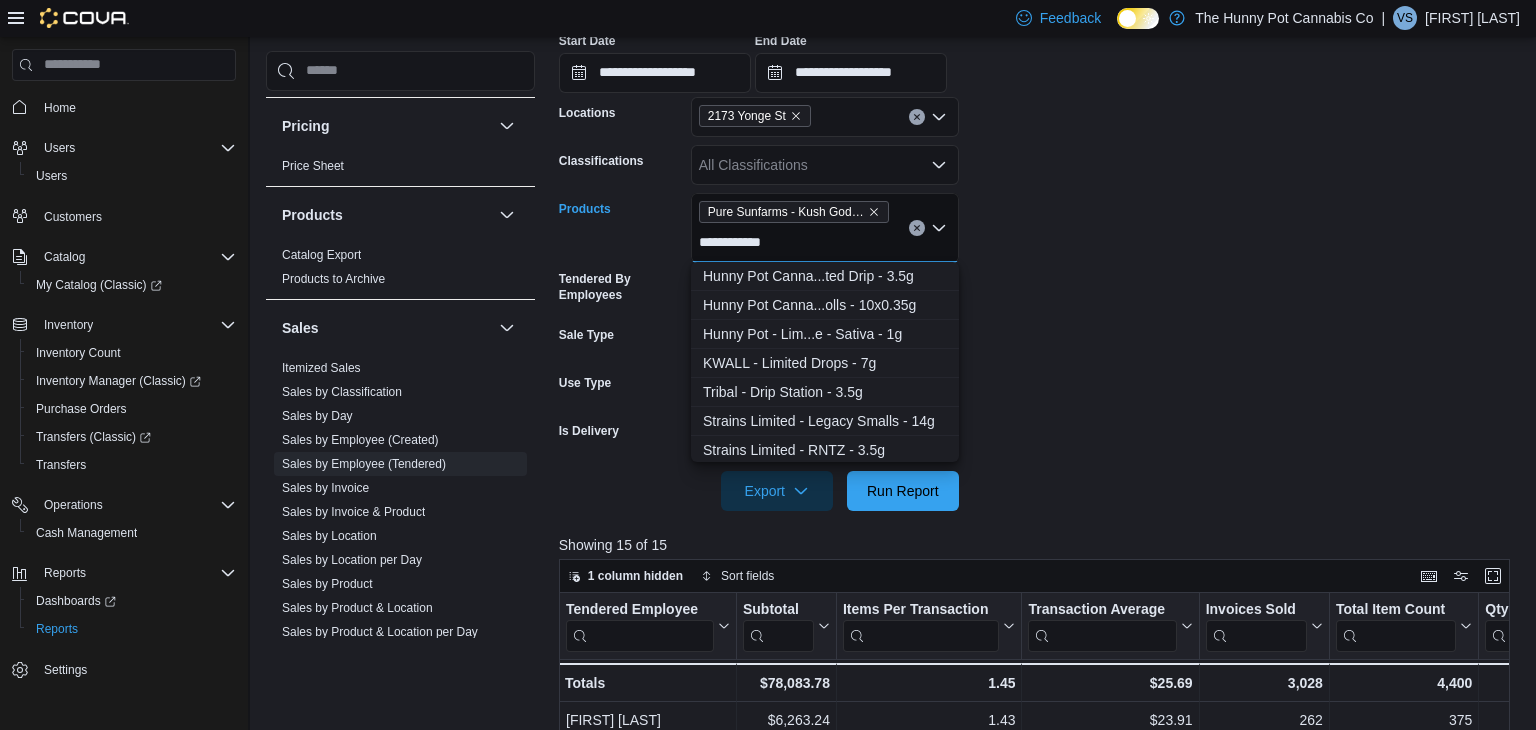 type on "**********" 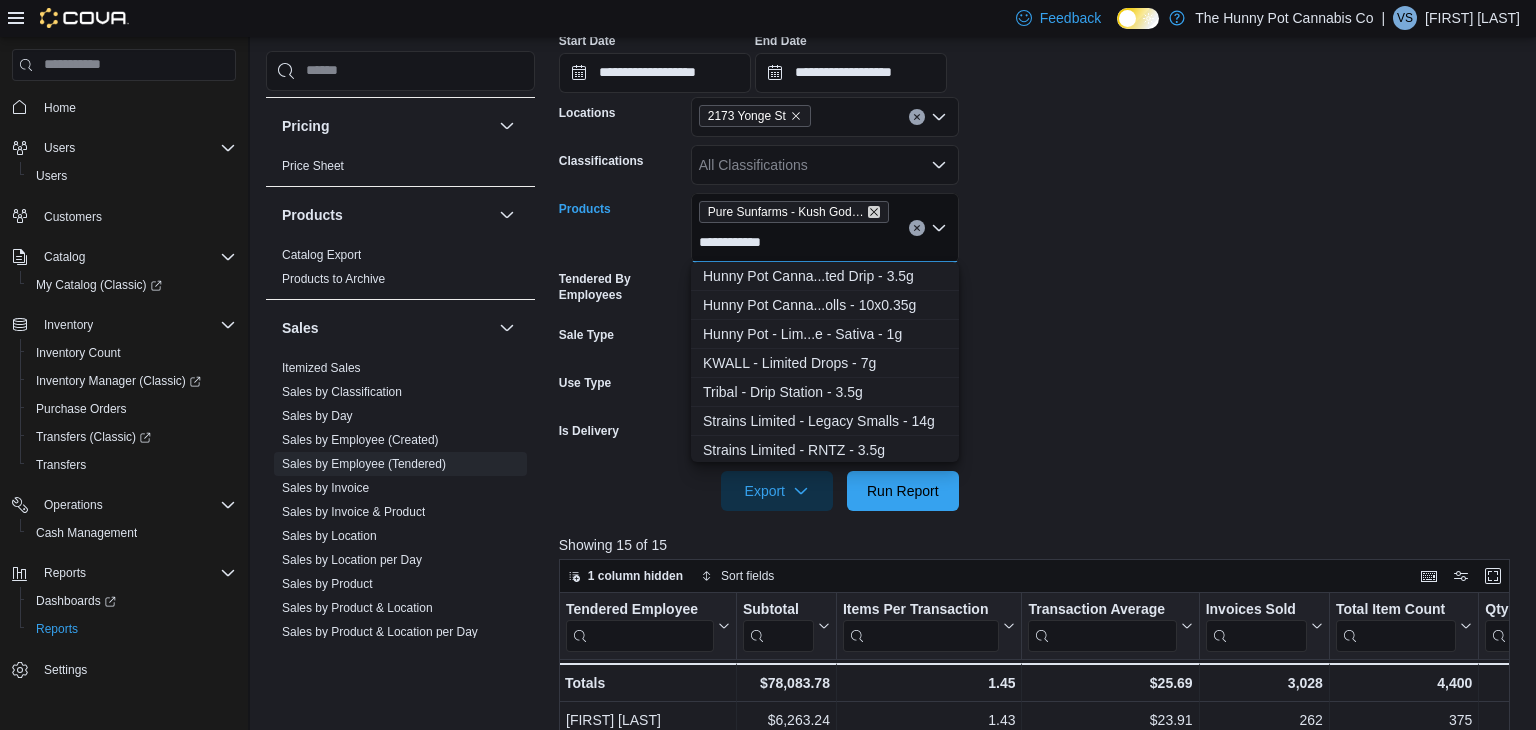 click 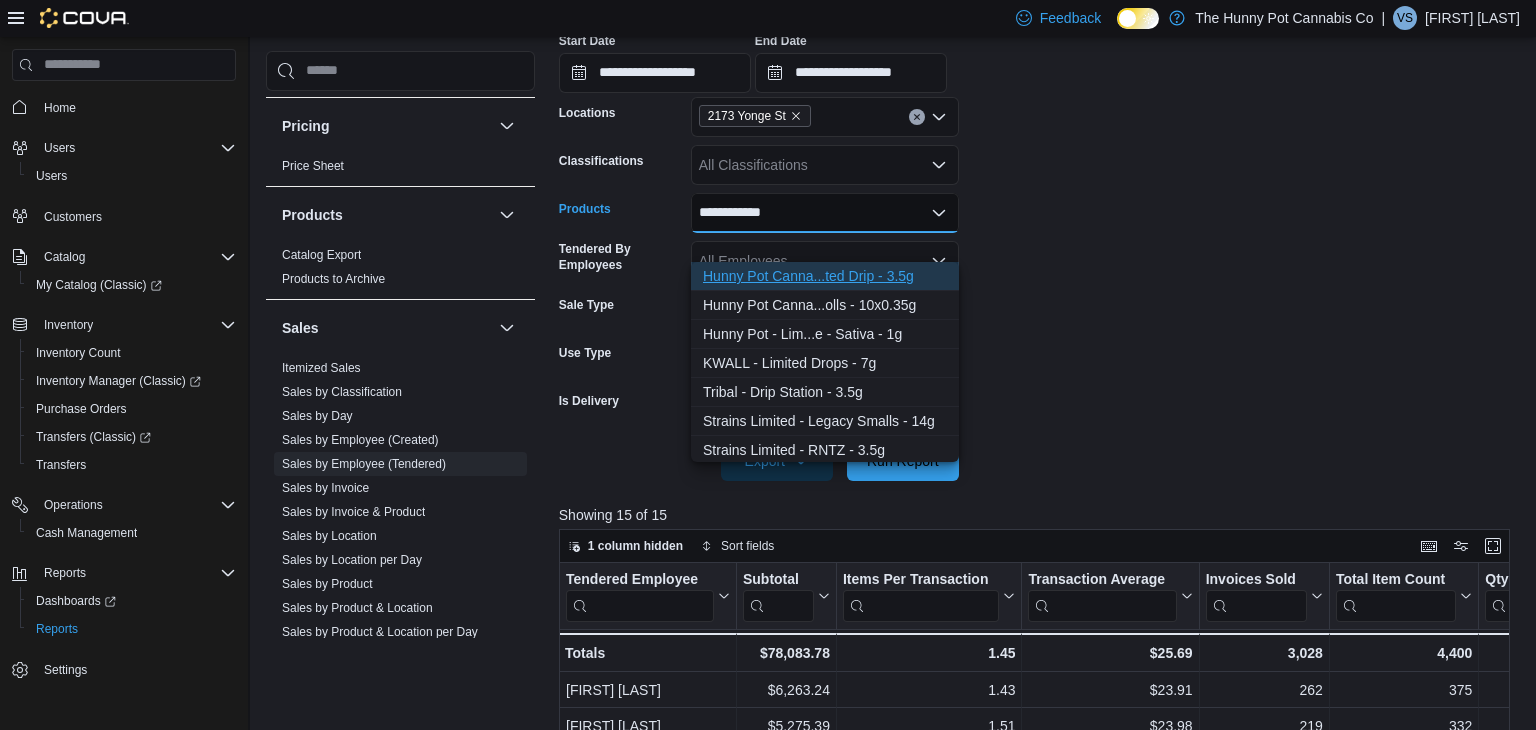 click on "Hunny Pot Canna...ted Drip - 3.5g" at bounding box center [825, 276] 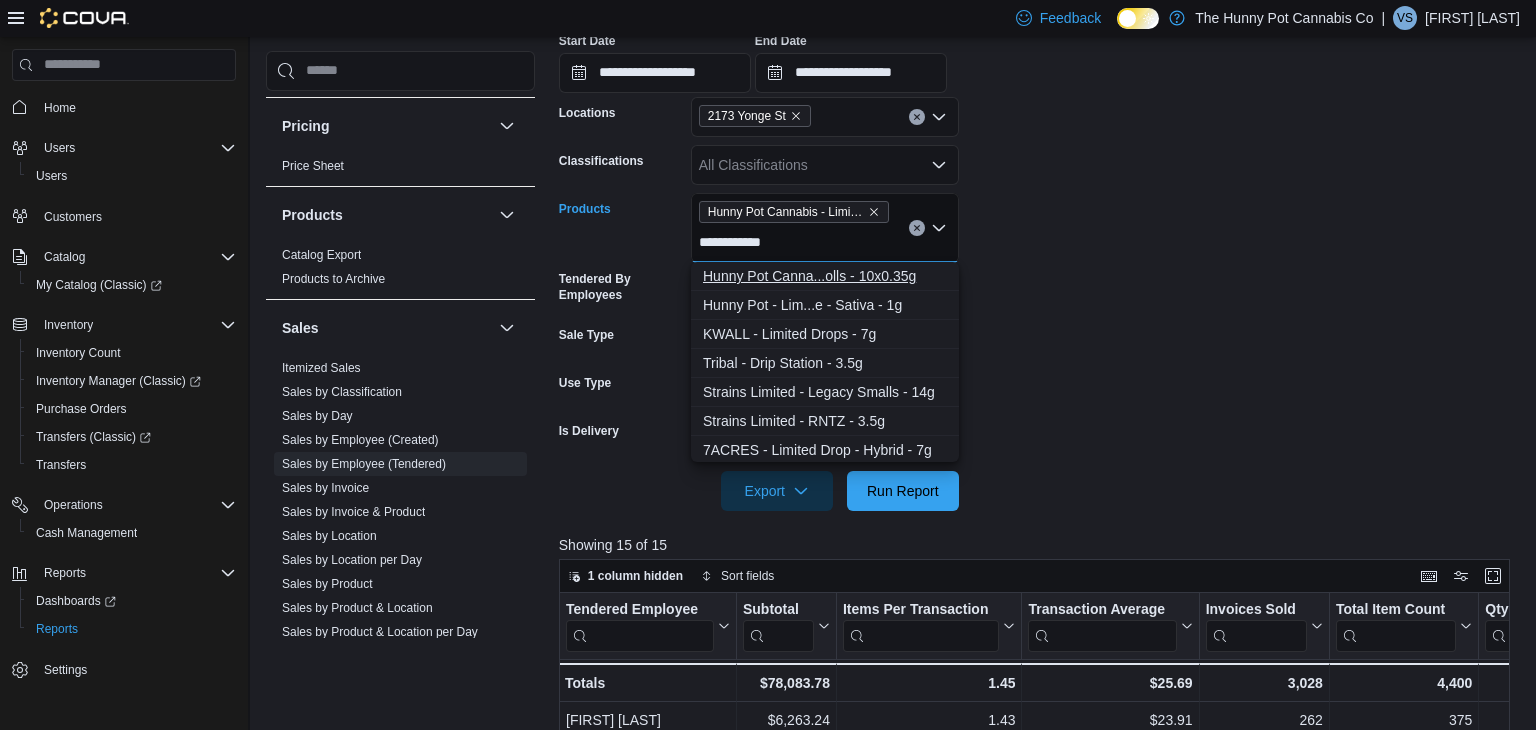 type on "**********" 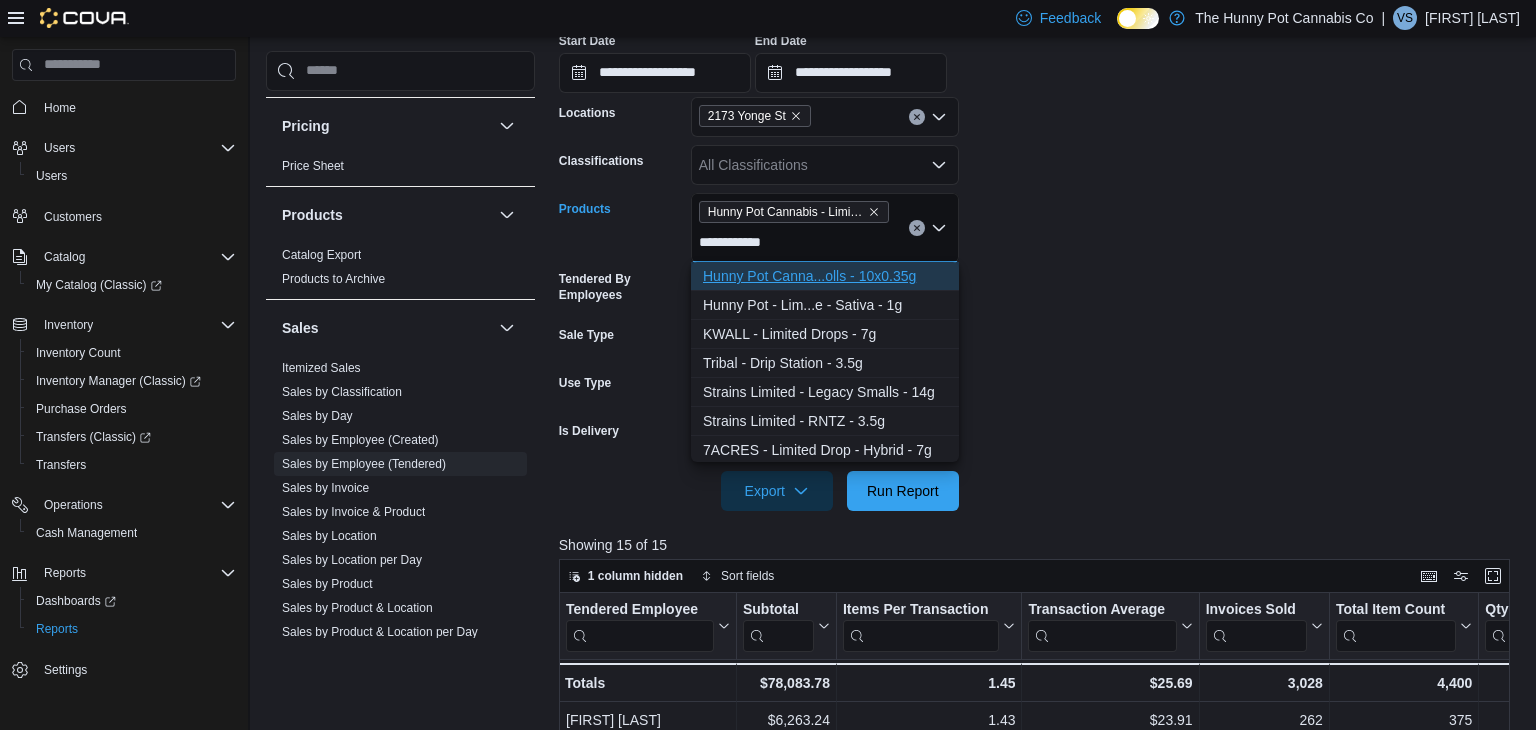 click on "Hunny Pot Canna...olls - 10x0.35g" at bounding box center (825, 276) 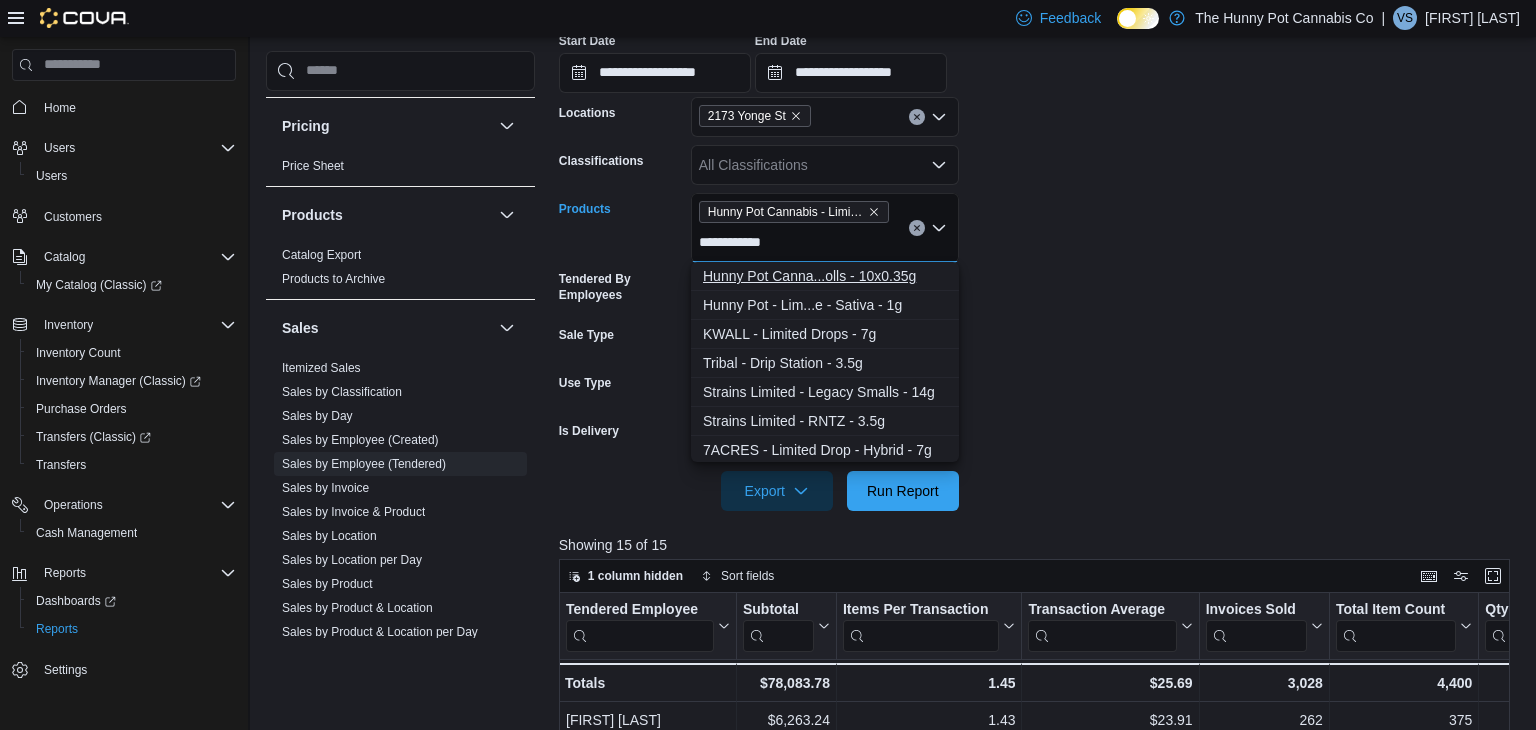 type 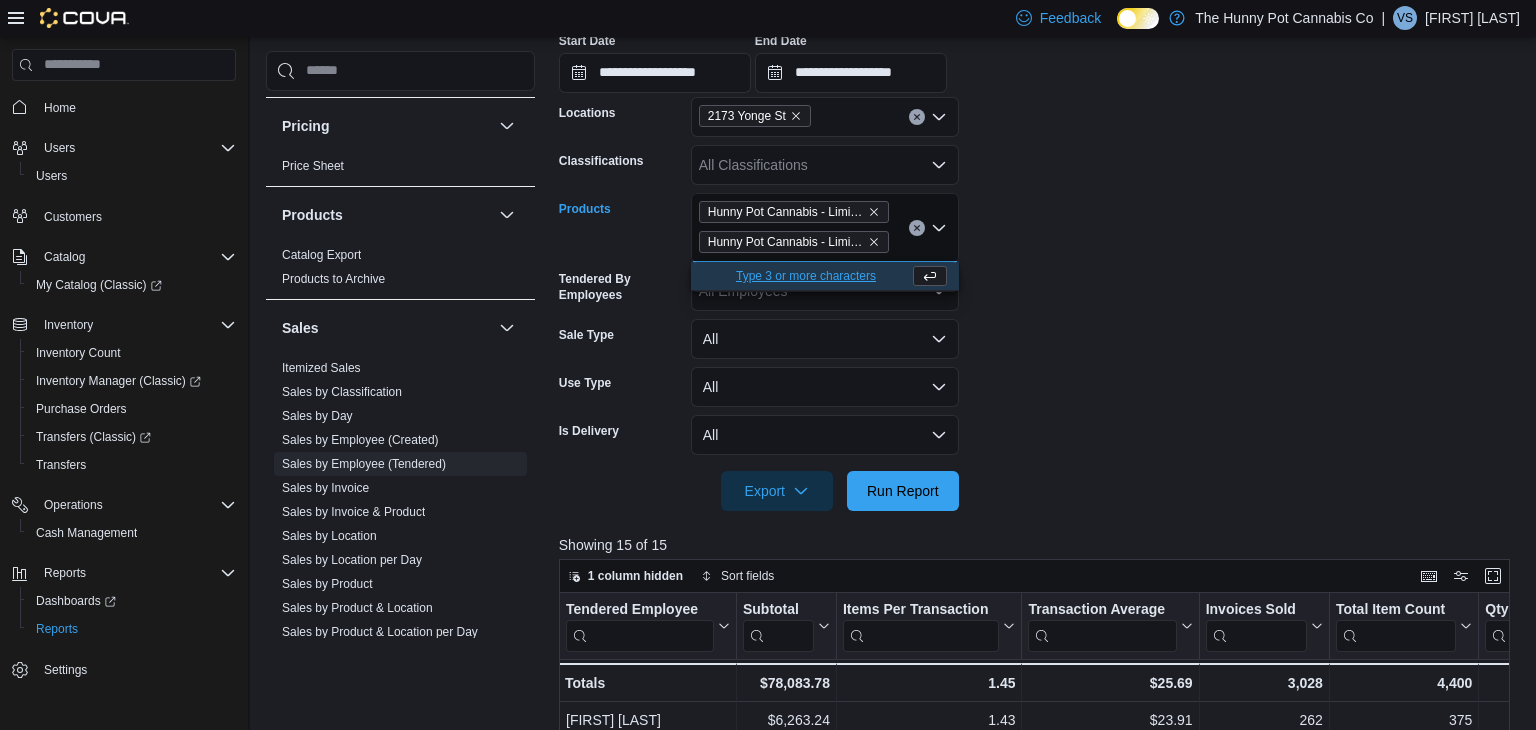 click on "**********" at bounding box center [1039, 230] 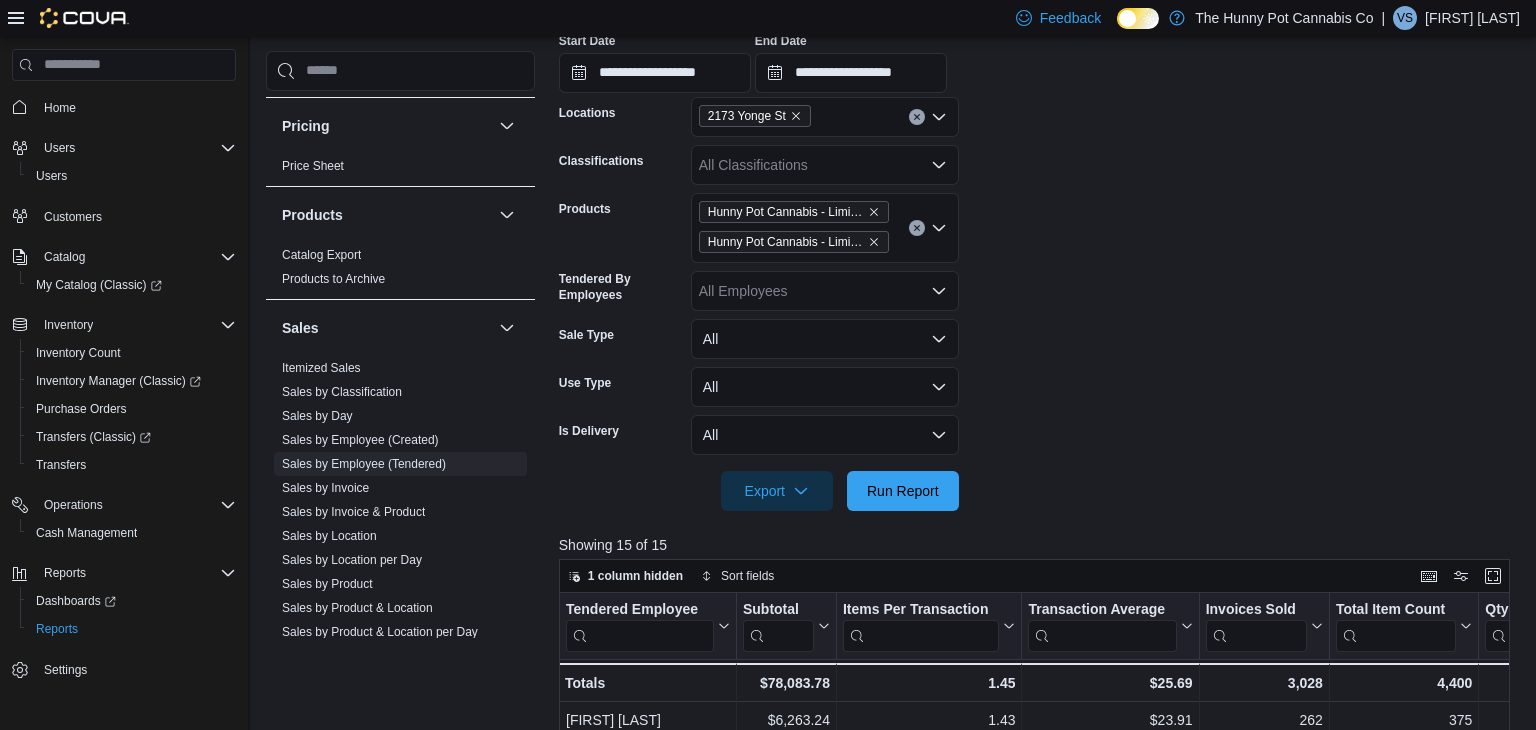 scroll, scrollTop: 452, scrollLeft: 0, axis: vertical 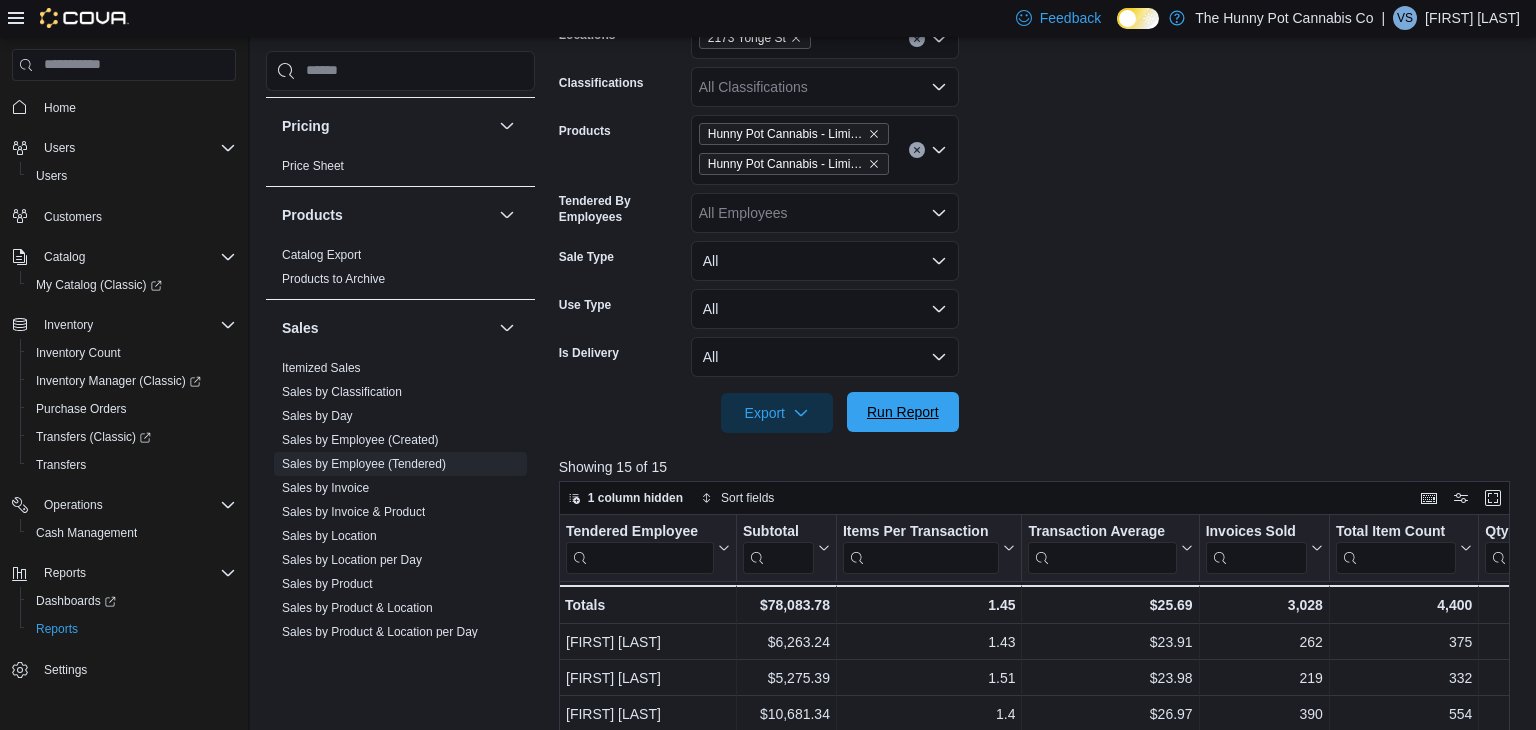 click on "Run Report" at bounding box center (903, 412) 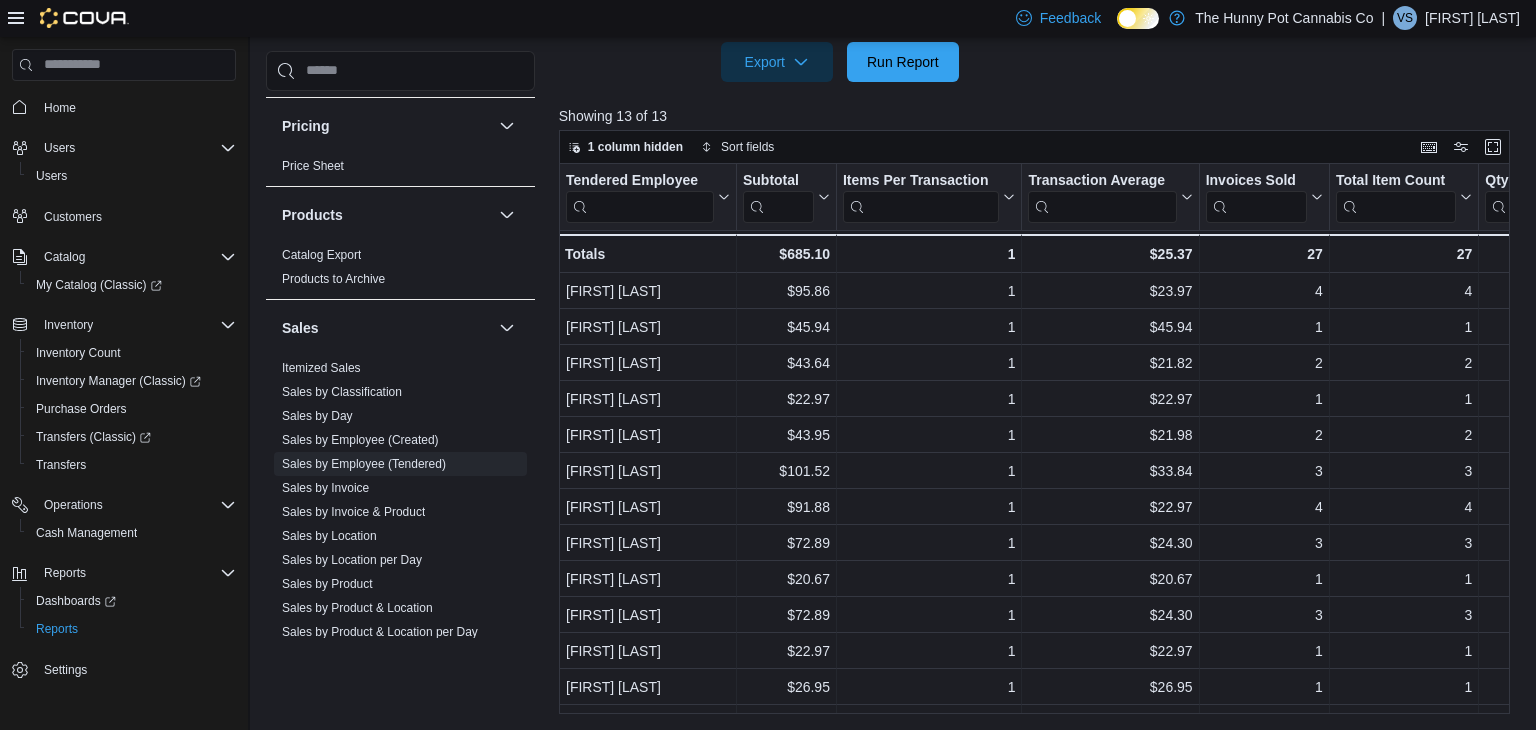 scroll, scrollTop: 802, scrollLeft: 0, axis: vertical 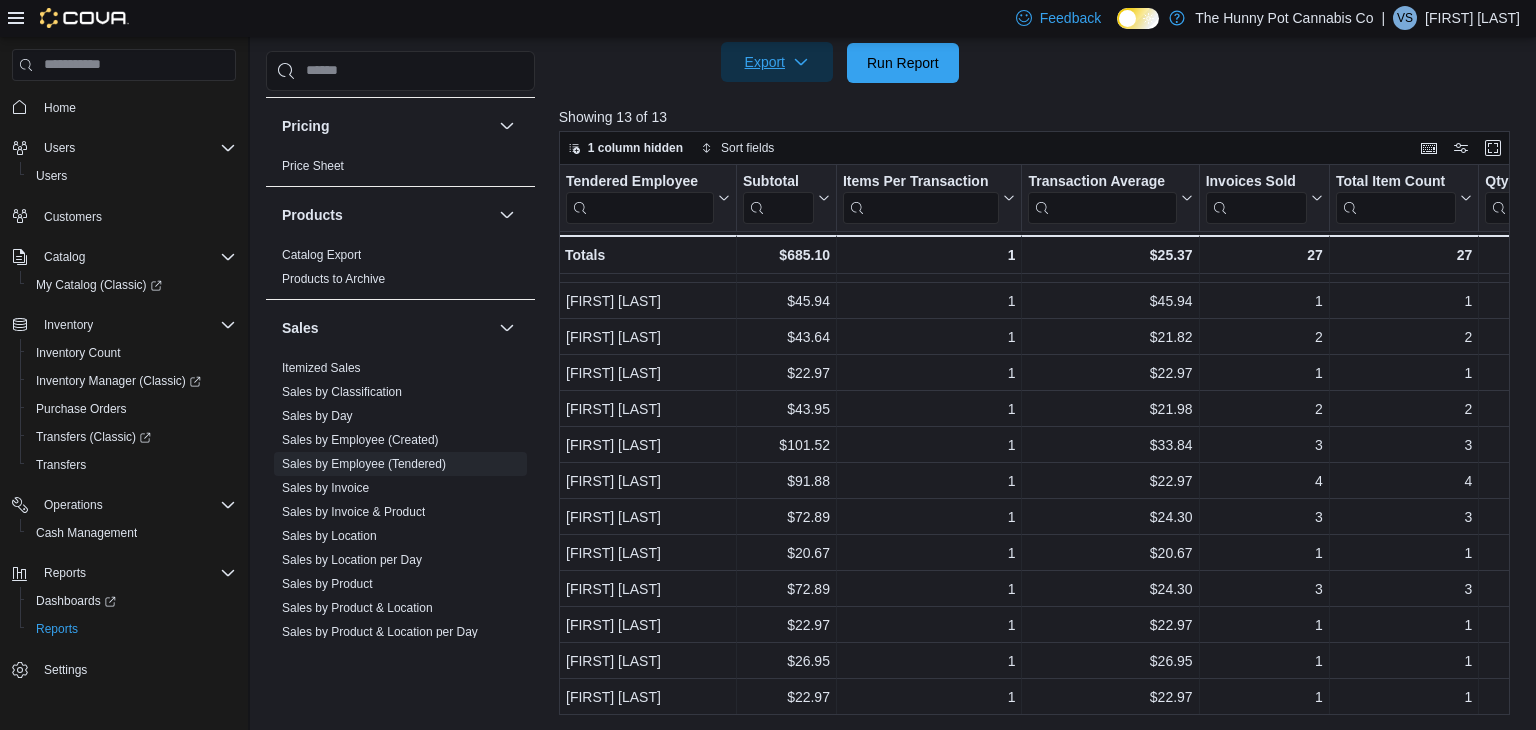 click on "Export" at bounding box center (777, 62) 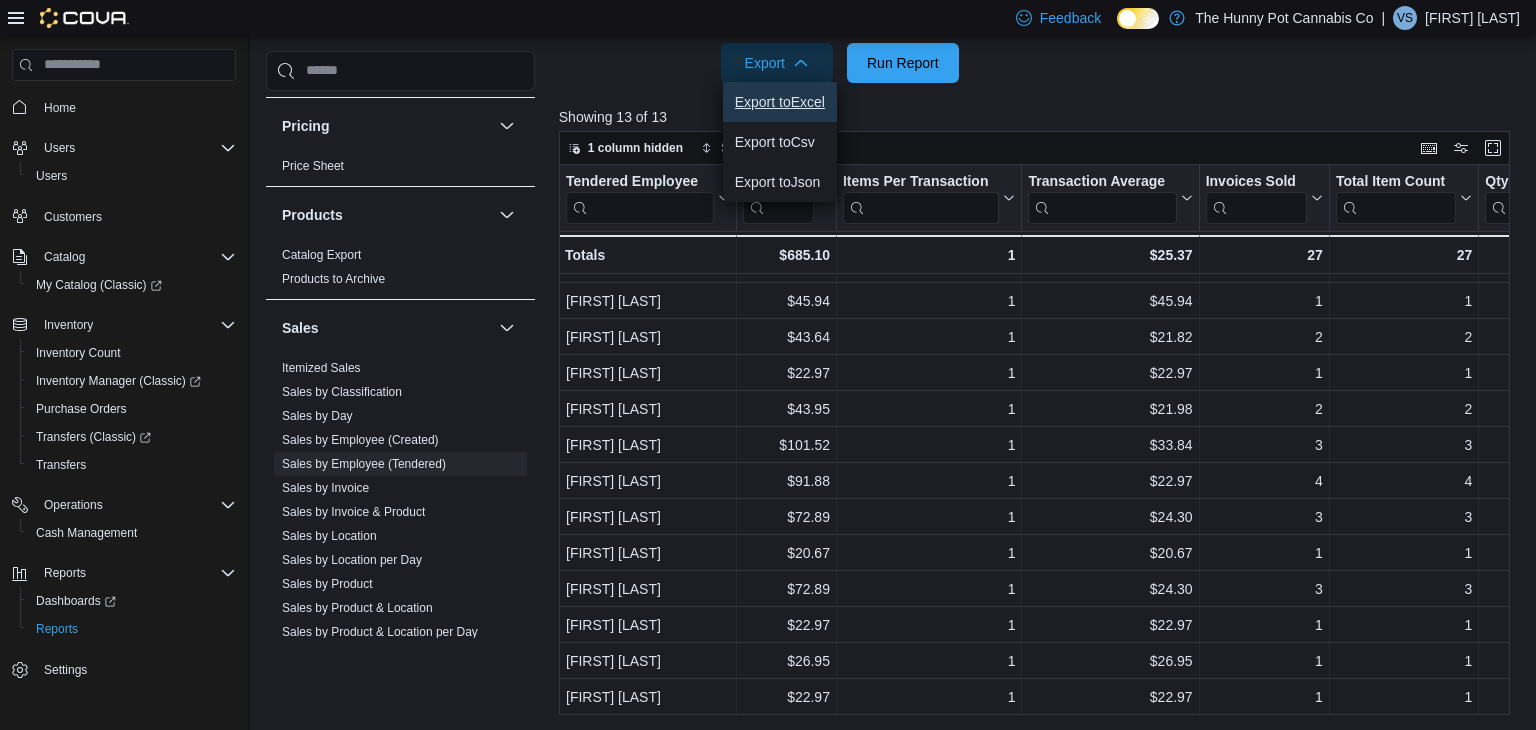 click on "Export to  Excel" at bounding box center (780, 102) 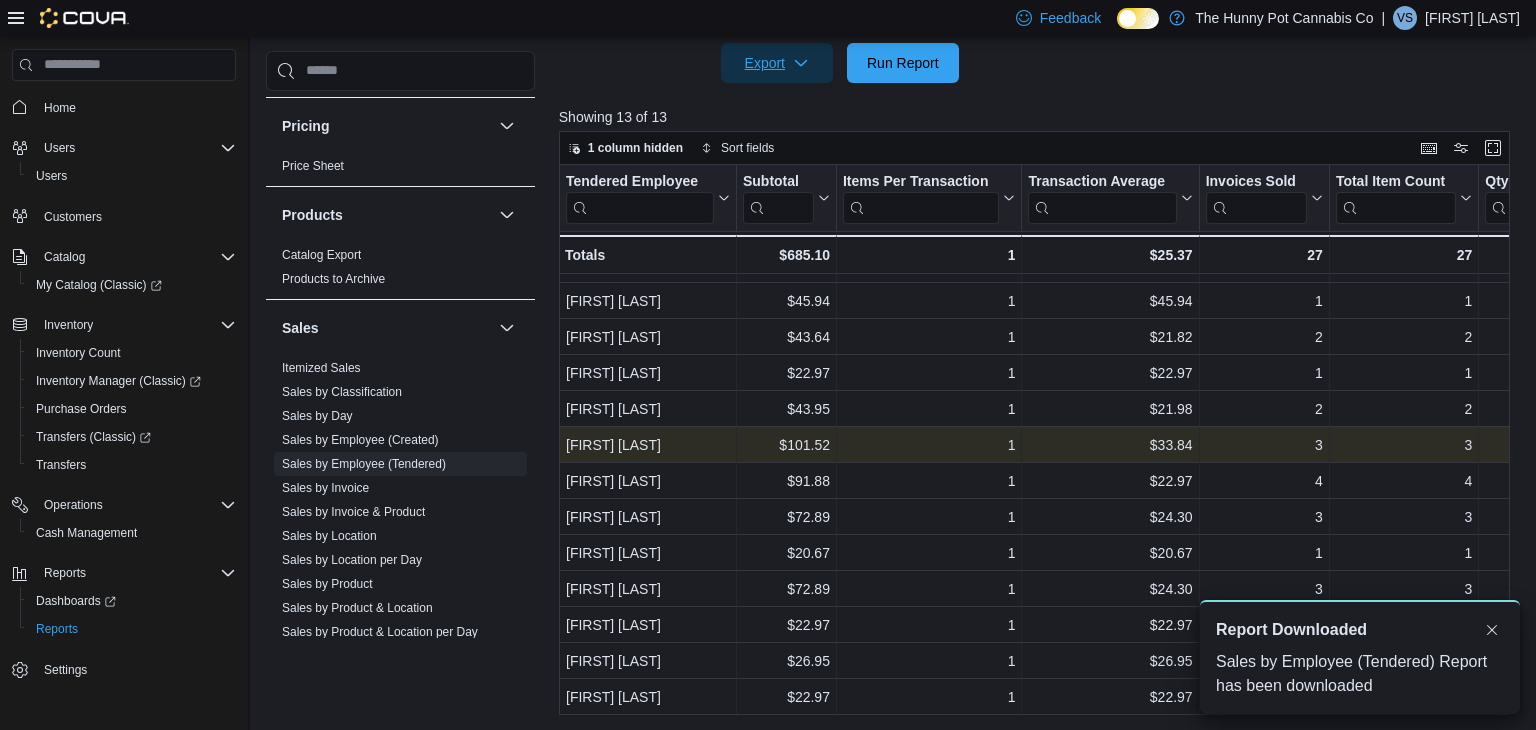scroll, scrollTop: 0, scrollLeft: 0, axis: both 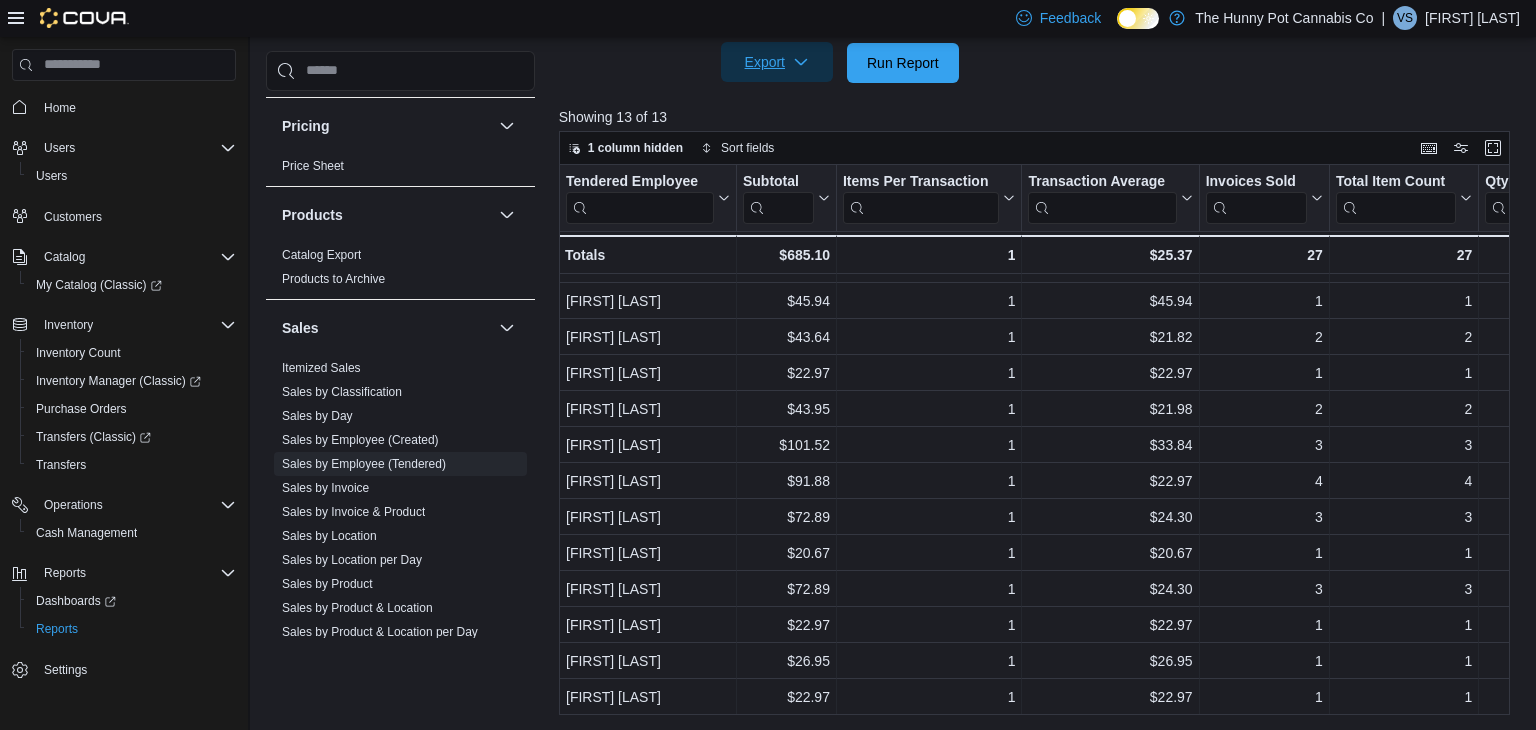 click on "Export" at bounding box center (777, 62) 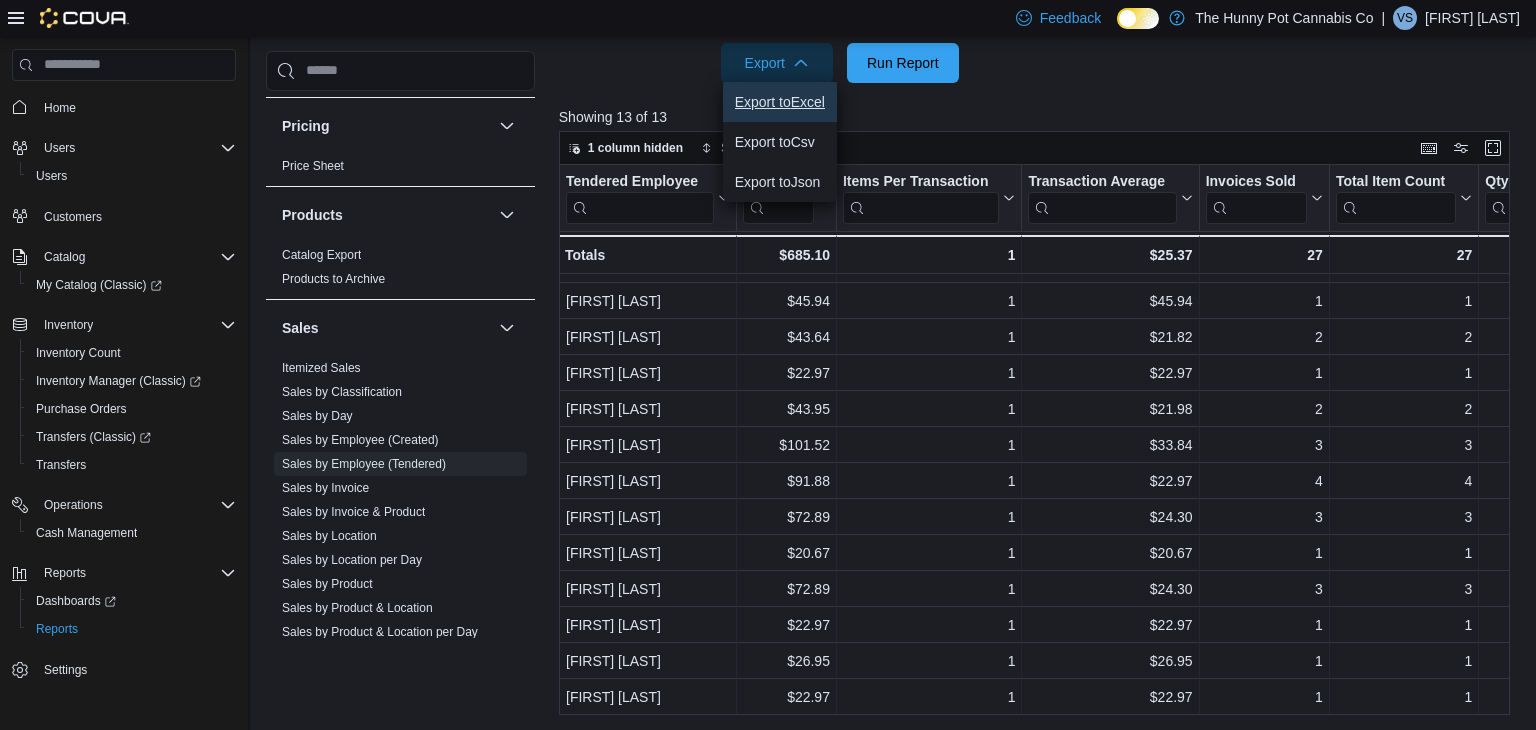 click on "Export to  Excel" at bounding box center [780, 102] 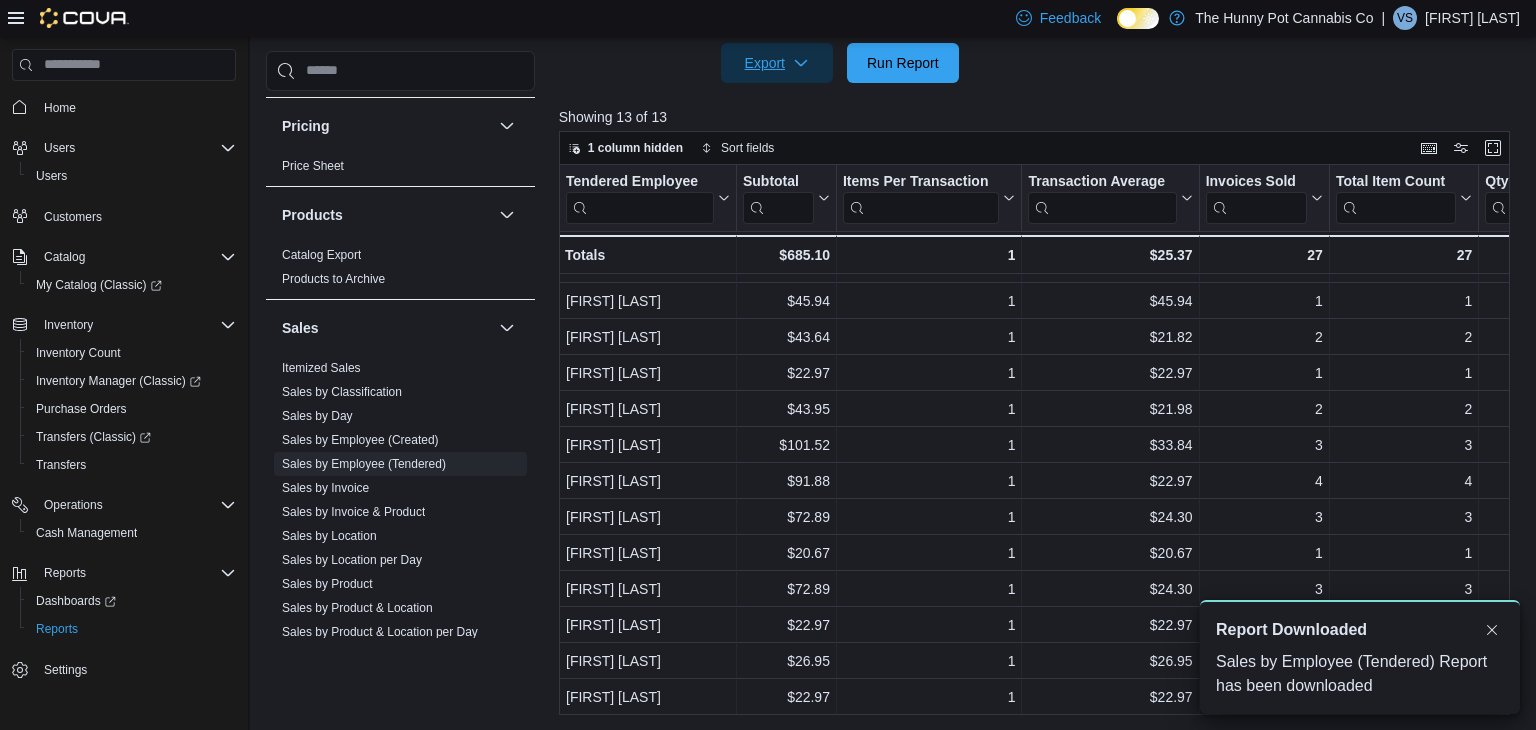 scroll, scrollTop: 0, scrollLeft: 0, axis: both 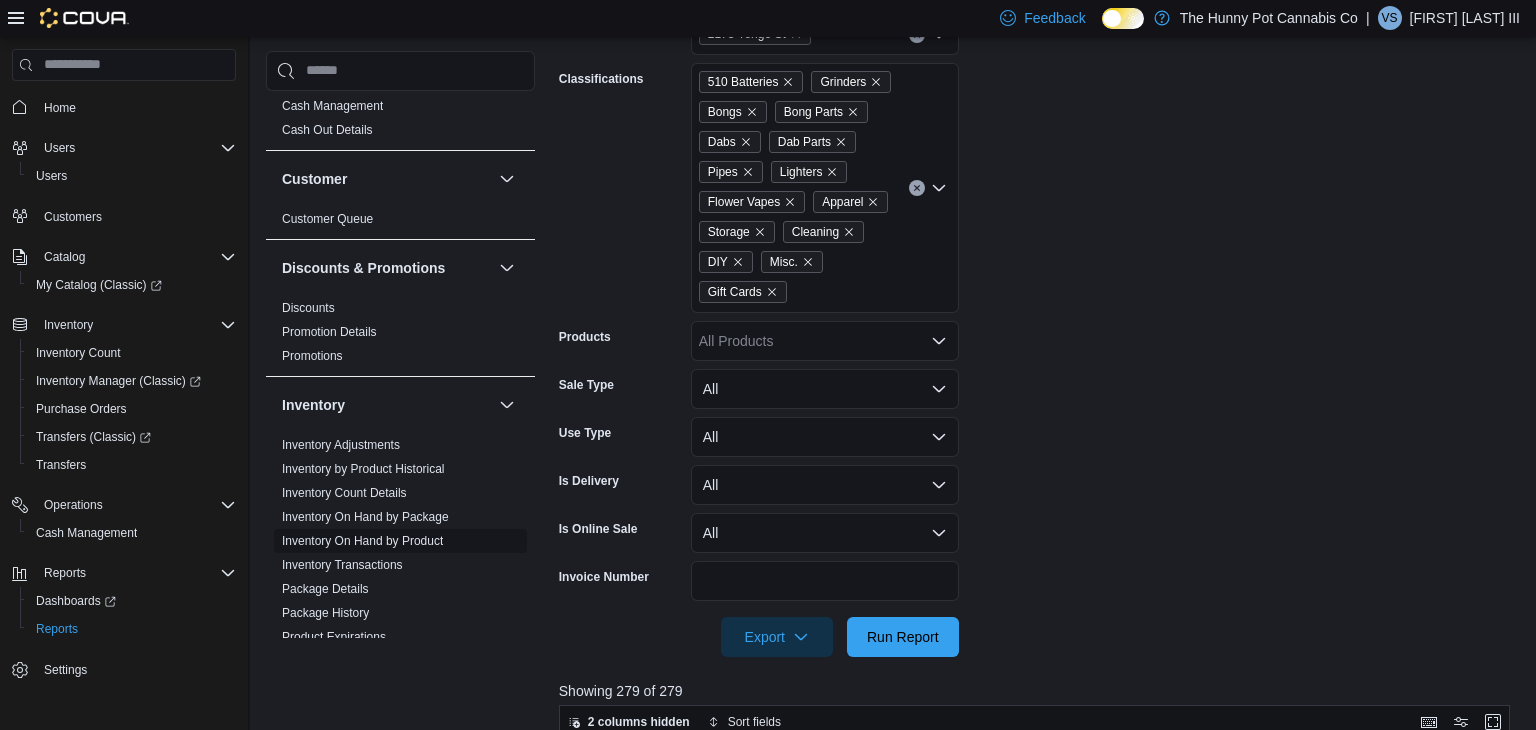 click on "Inventory On Hand by Product" at bounding box center [362, 540] 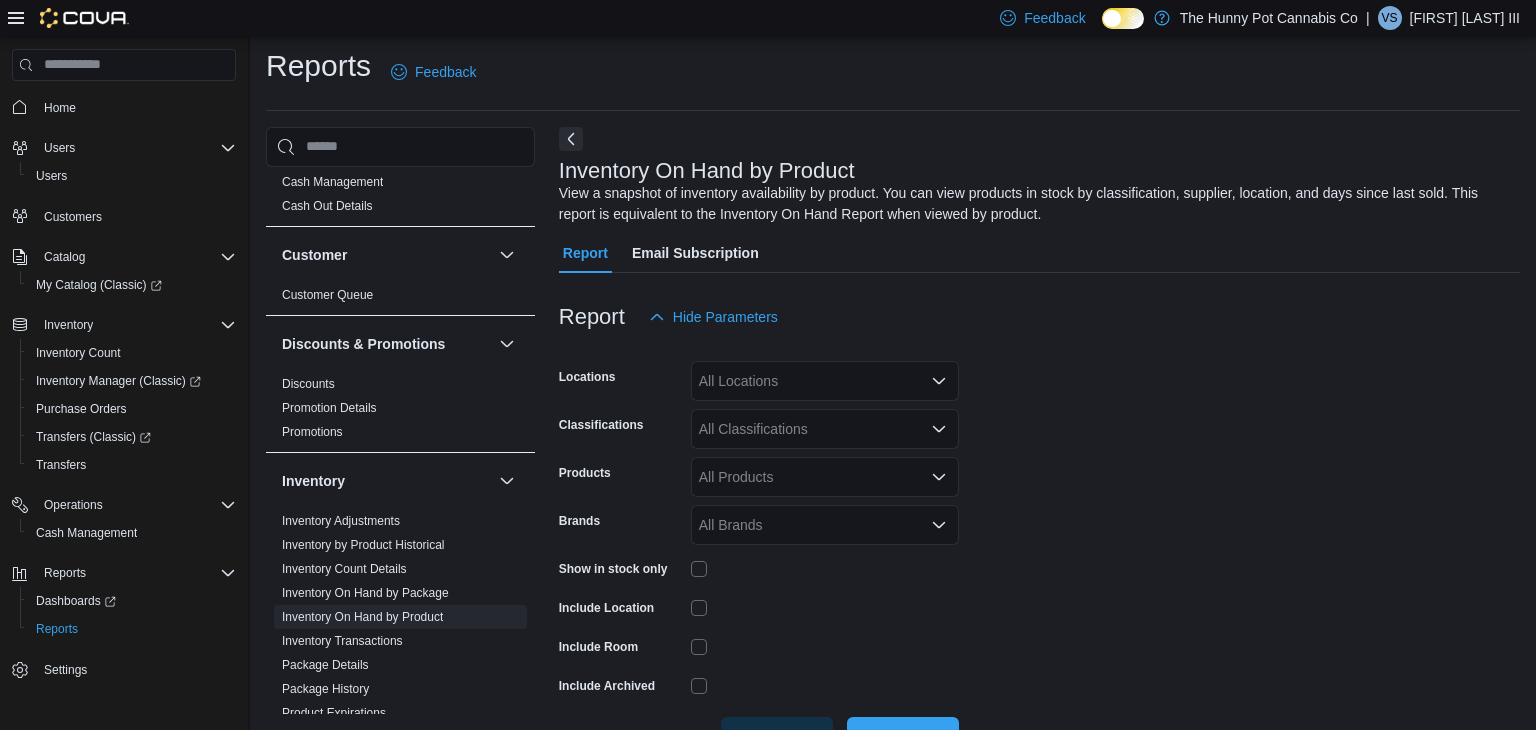 scroll, scrollTop: 67, scrollLeft: 0, axis: vertical 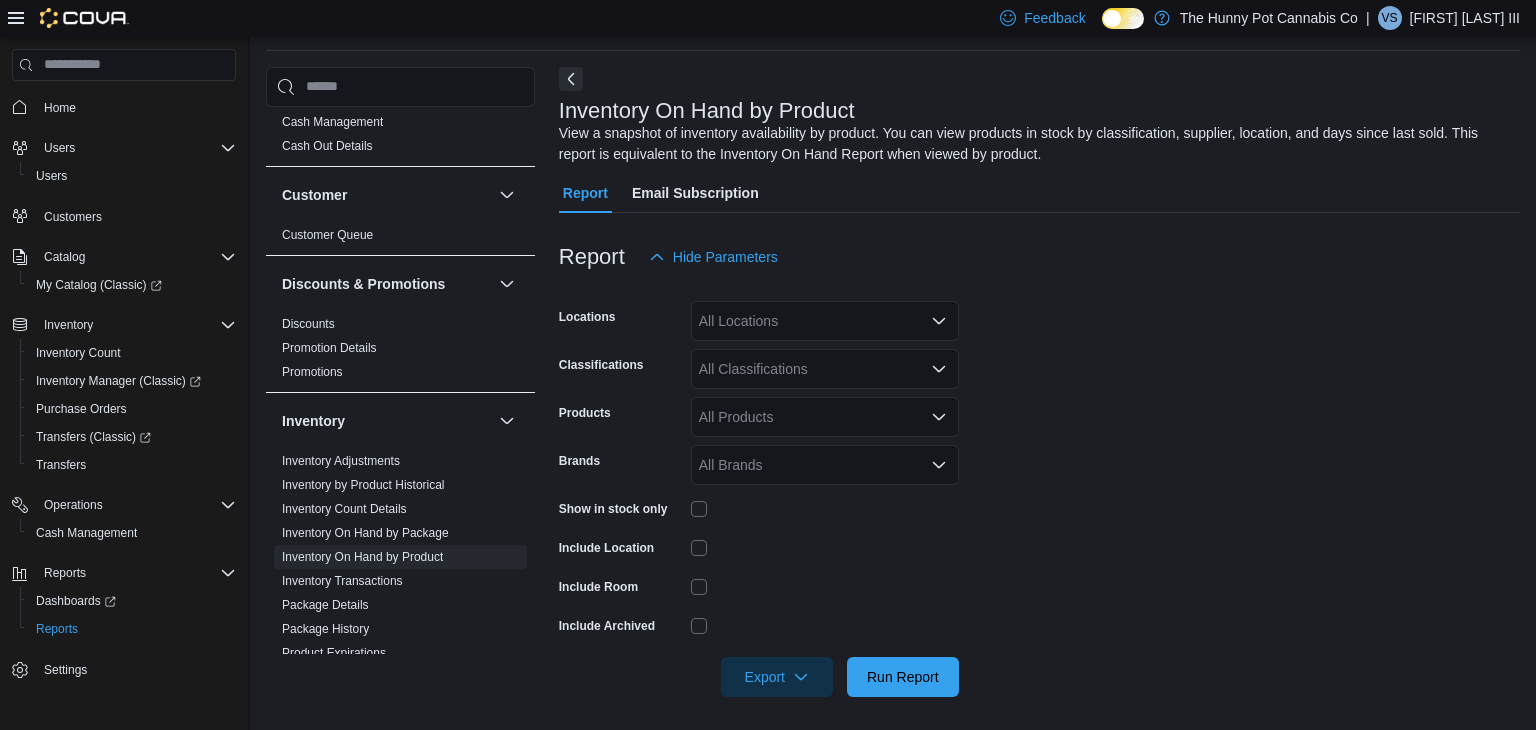 click on "All Locations" at bounding box center [825, 321] 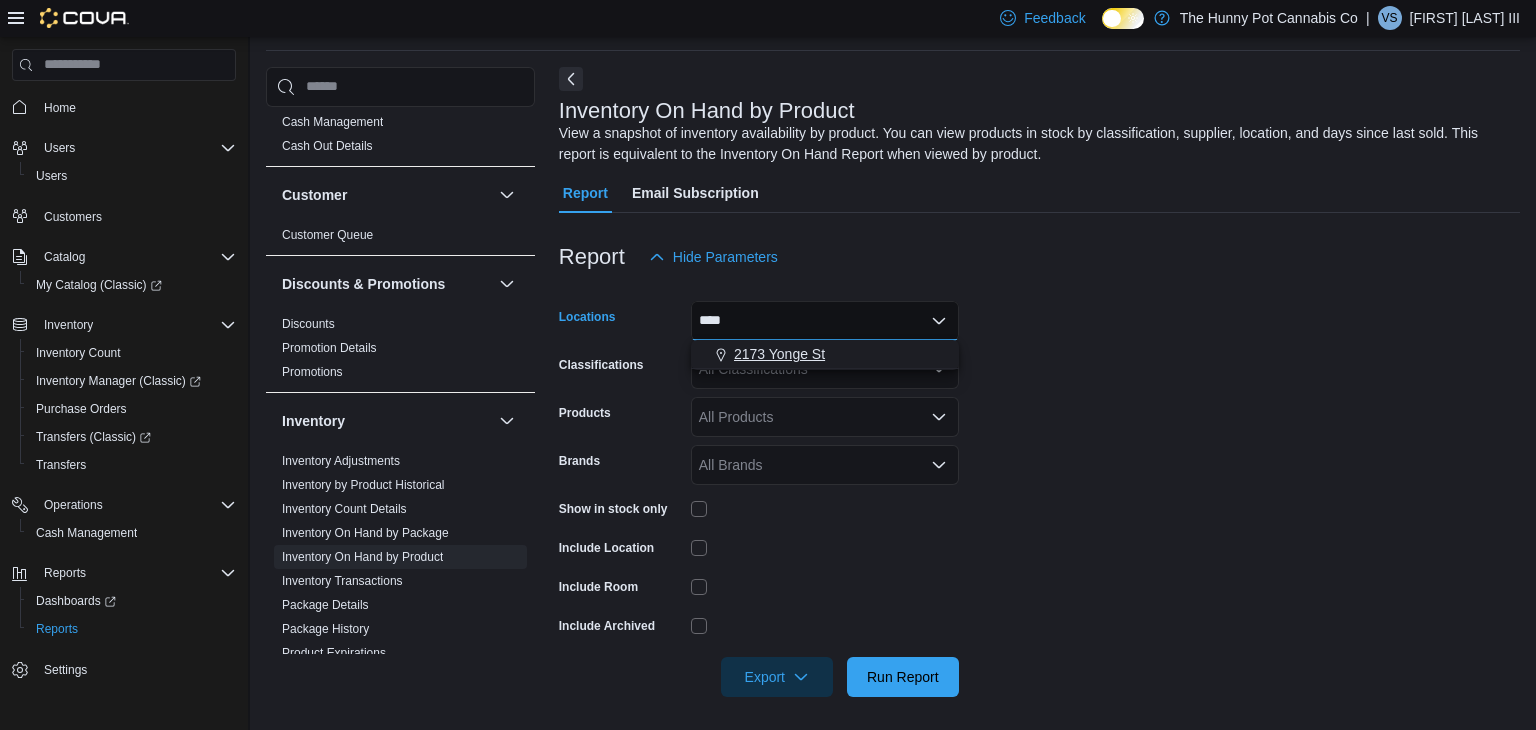 type on "****" 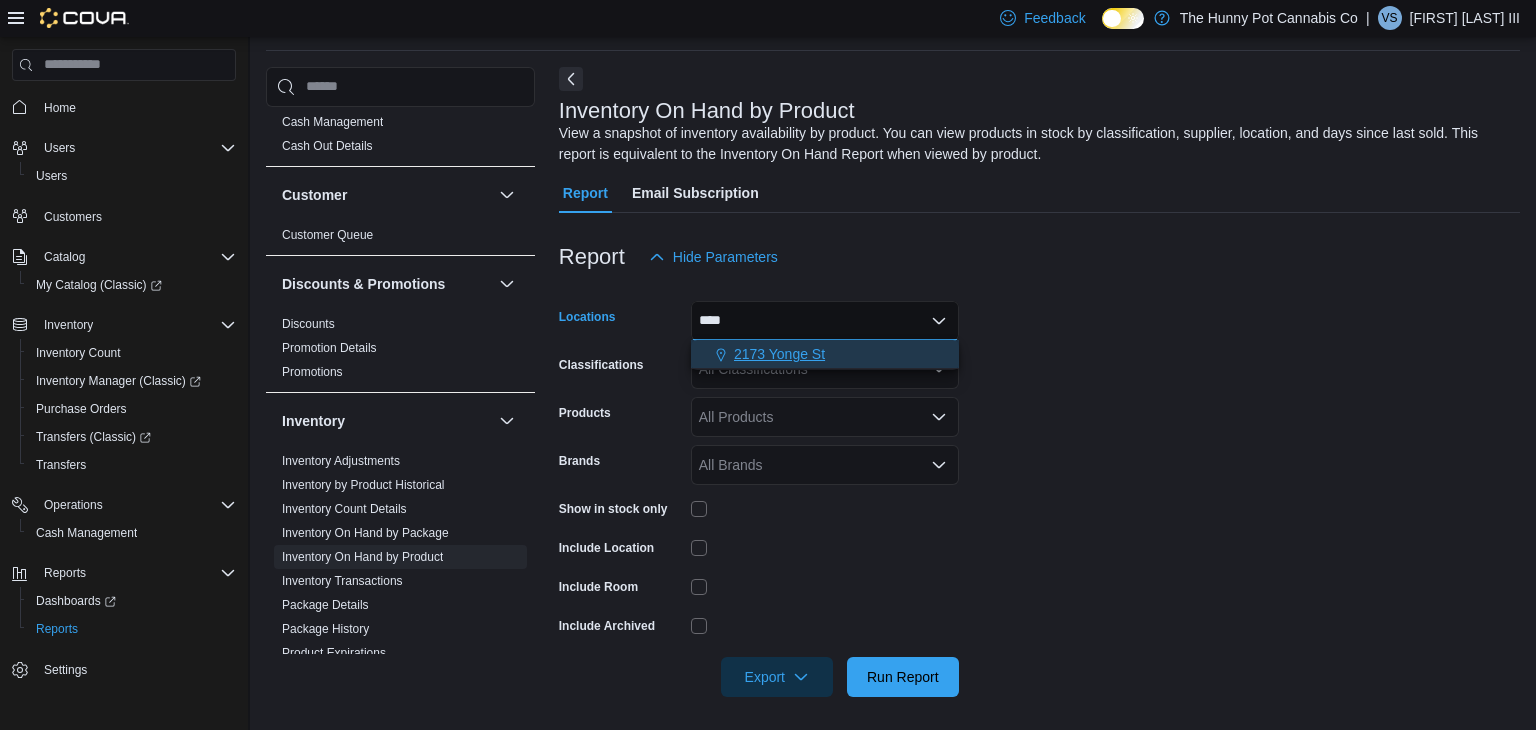 click on "2173 Yonge St" at bounding box center [779, 354] 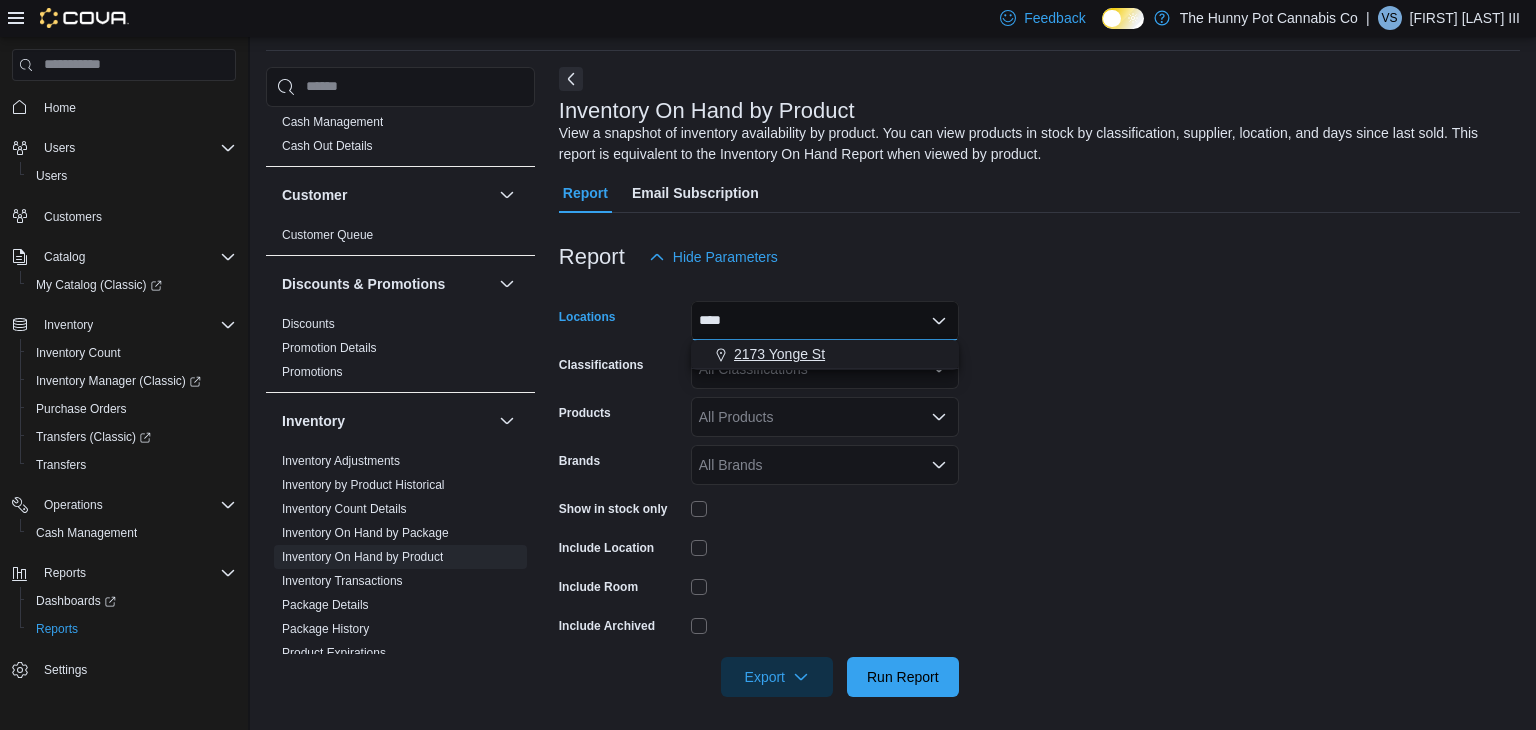 type 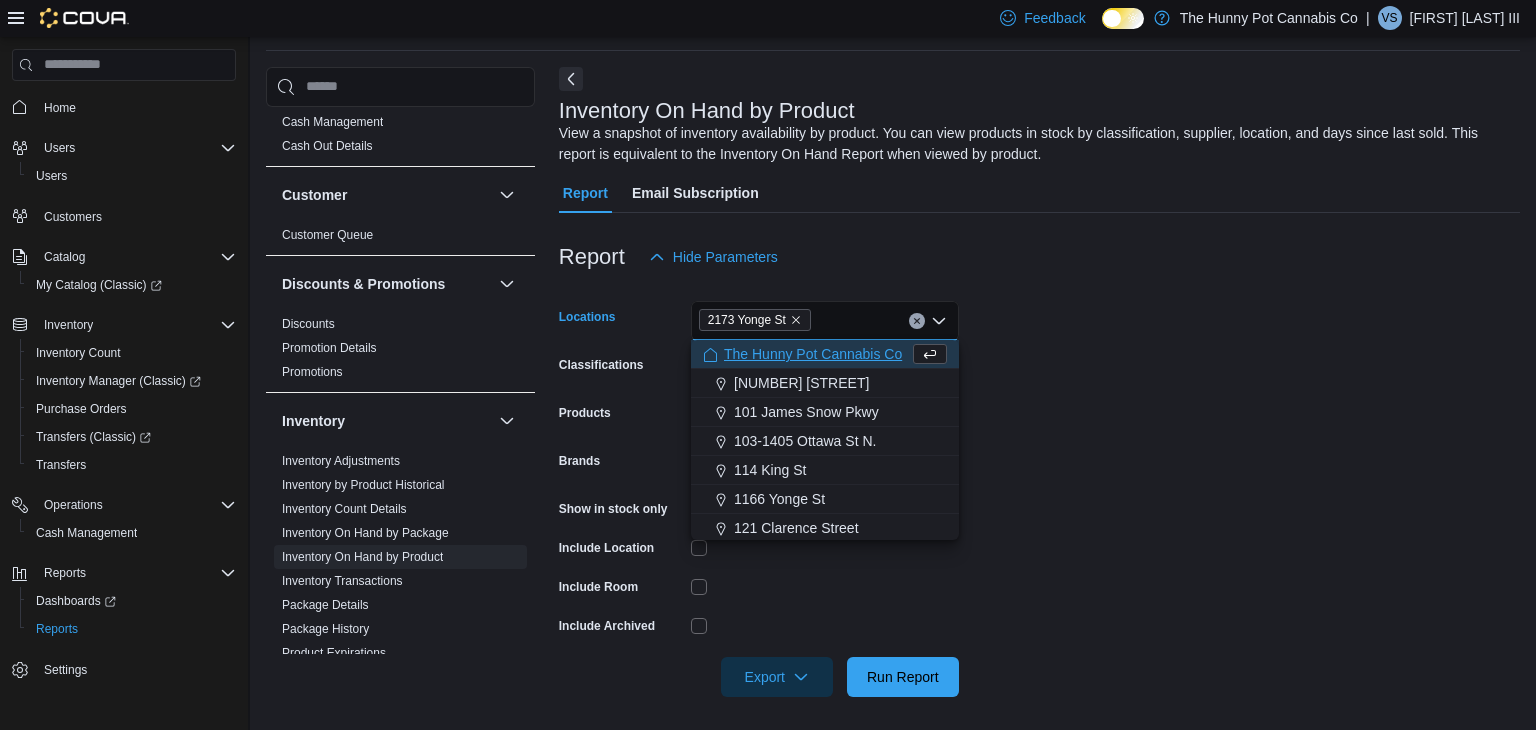 click on "Locations [NUMBER] [STREET] Combo box. Selected. [NUMBER] [STREET]. Press Backspace to delete [NUMBER] [STREET]. Combo box input. All Locations. Type some text or, to display a list of choices, press Down Arrow. To exit the list of choices, press Escape. Classifications All Classifications Products All Products Brands All Brands Show in stock only Include Location Include Room Include Archived Export  Run Report" at bounding box center (1039, 487) 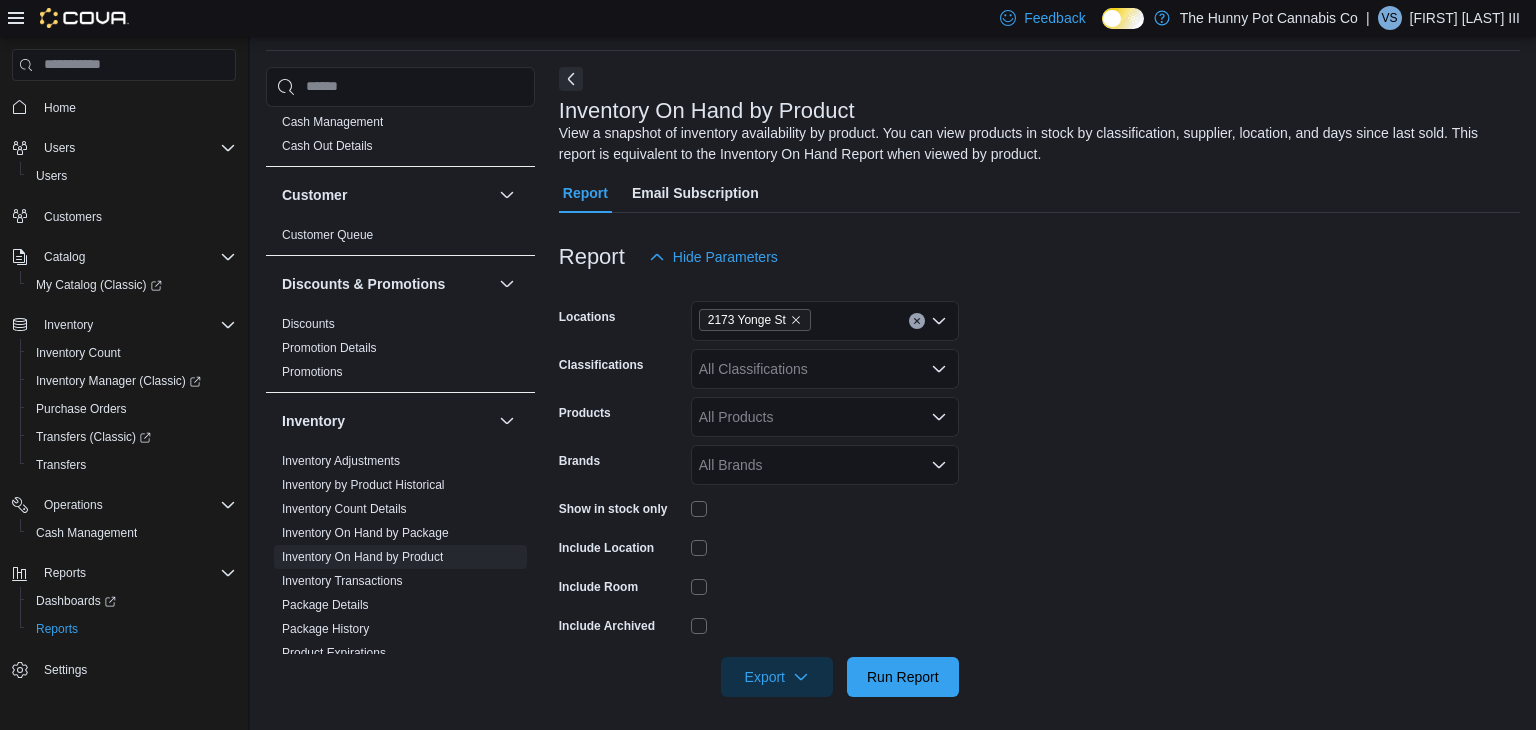 click on "All Classifications" at bounding box center (825, 369) 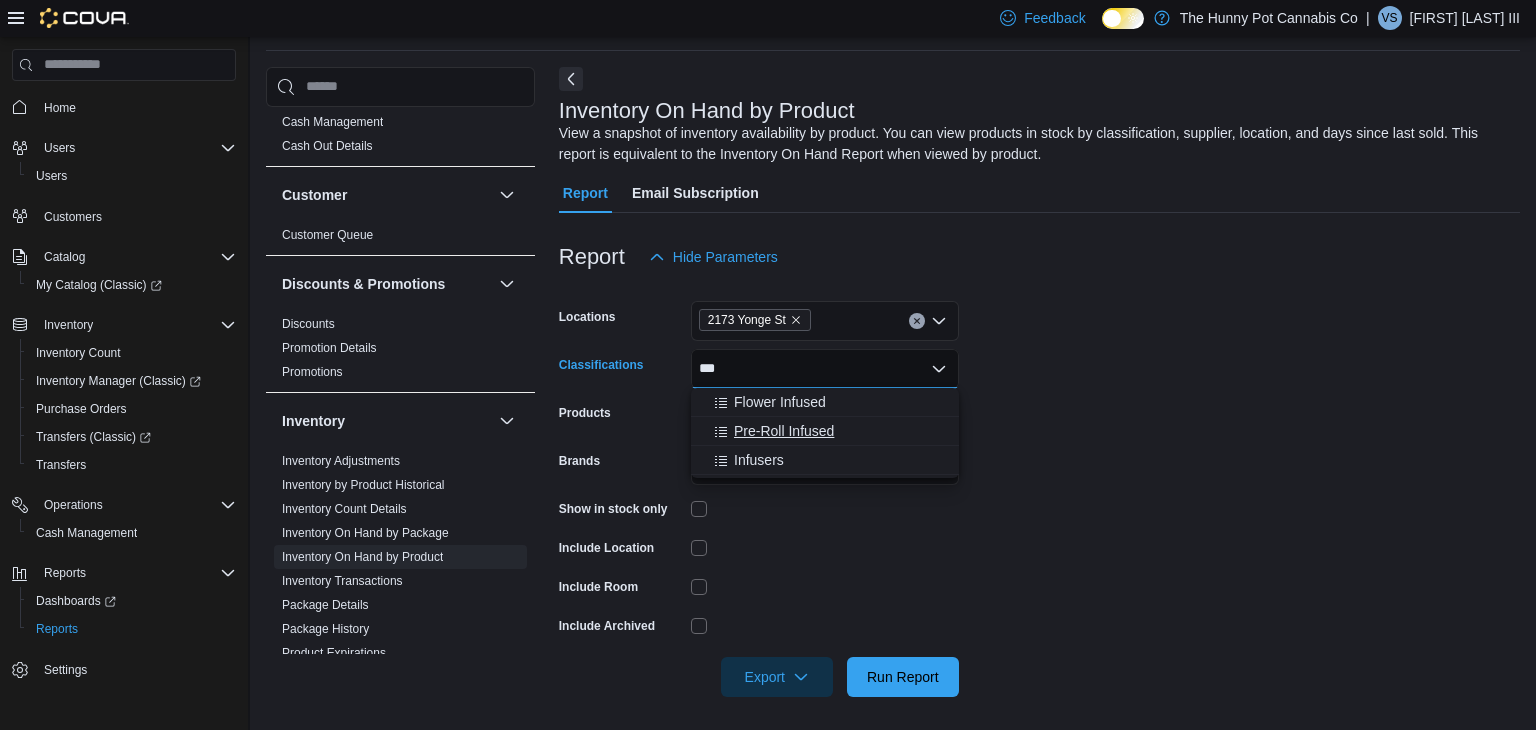 type on "***" 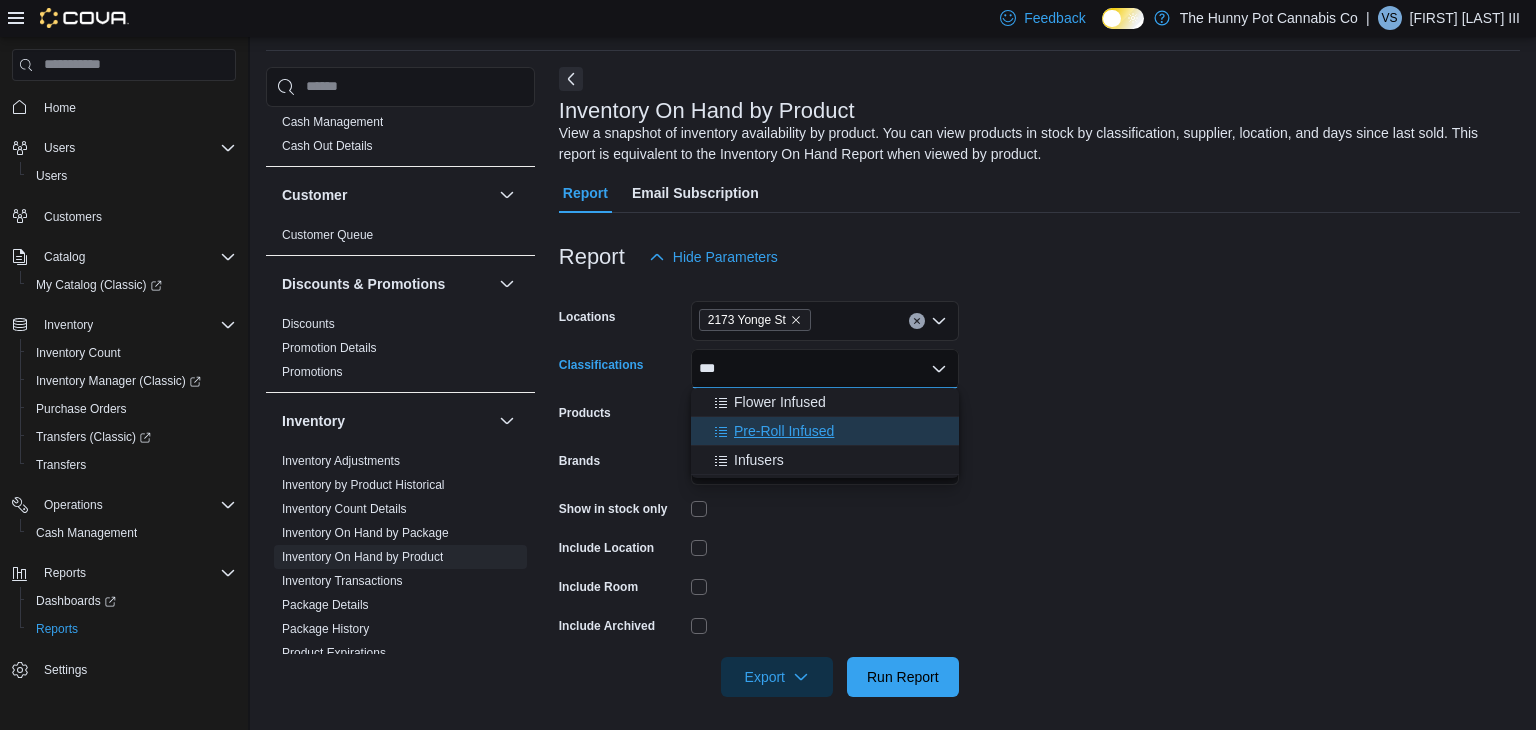 click on "Pre-Roll Infused" at bounding box center (784, 431) 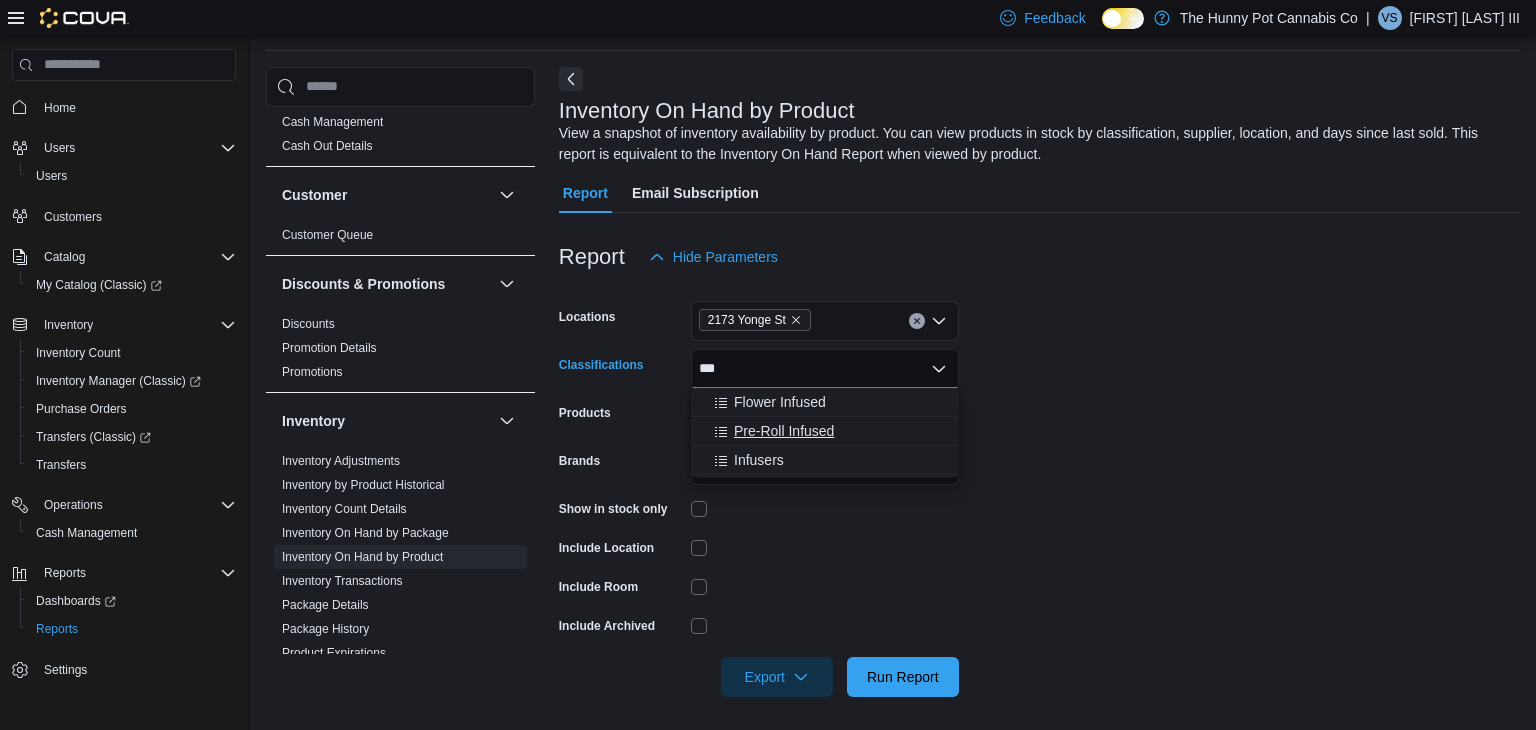 type 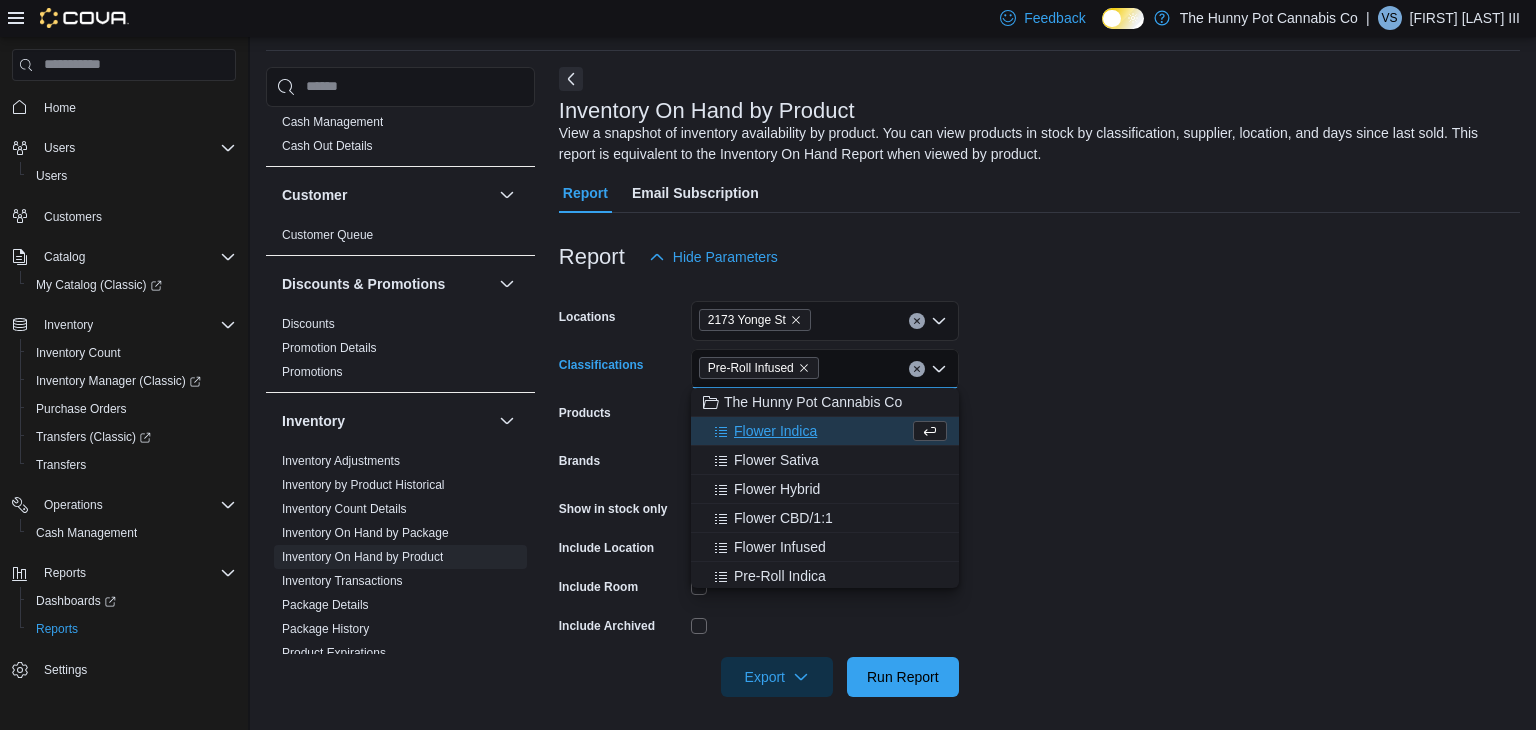 click on "Brands" at bounding box center [621, 465] 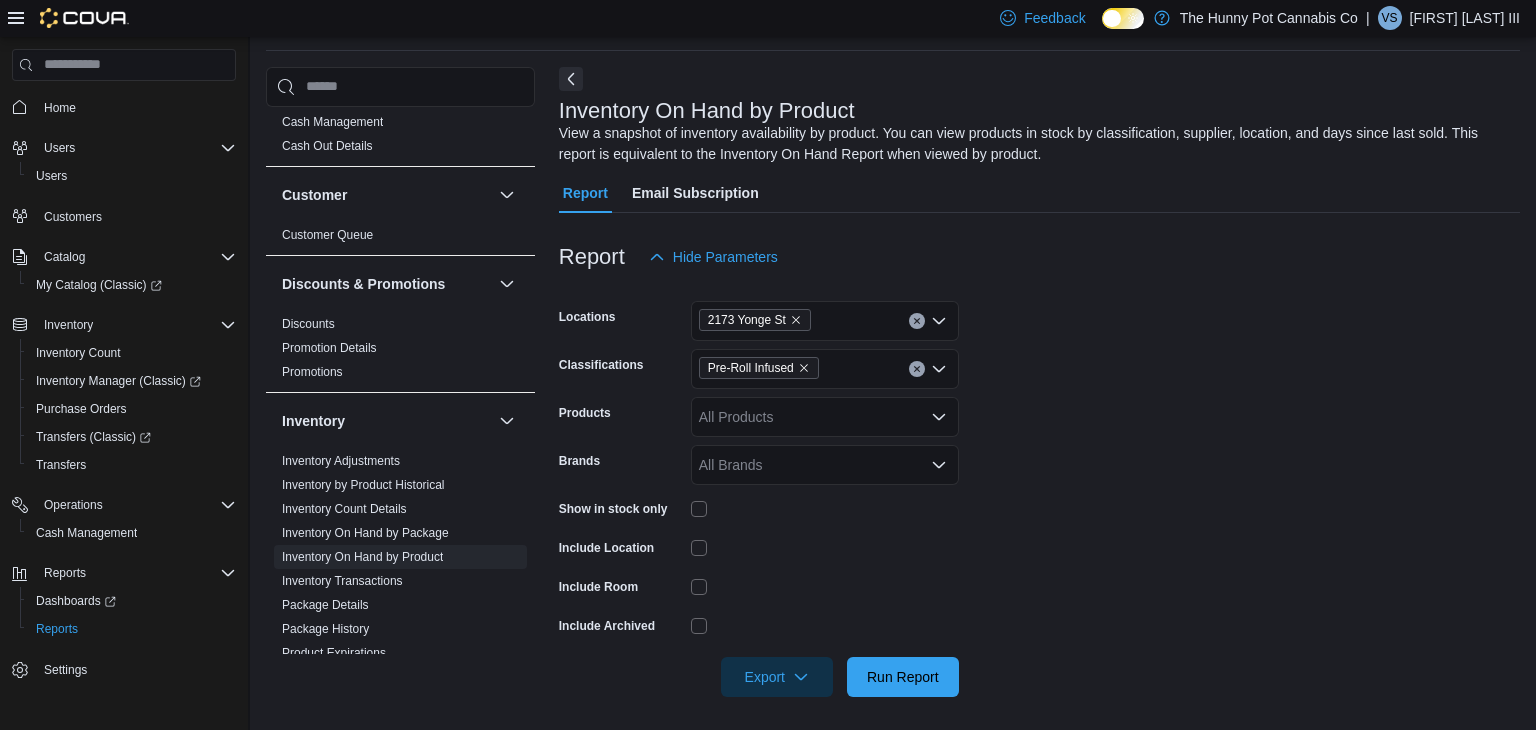 click on "Show in stock only" at bounding box center [759, 508] 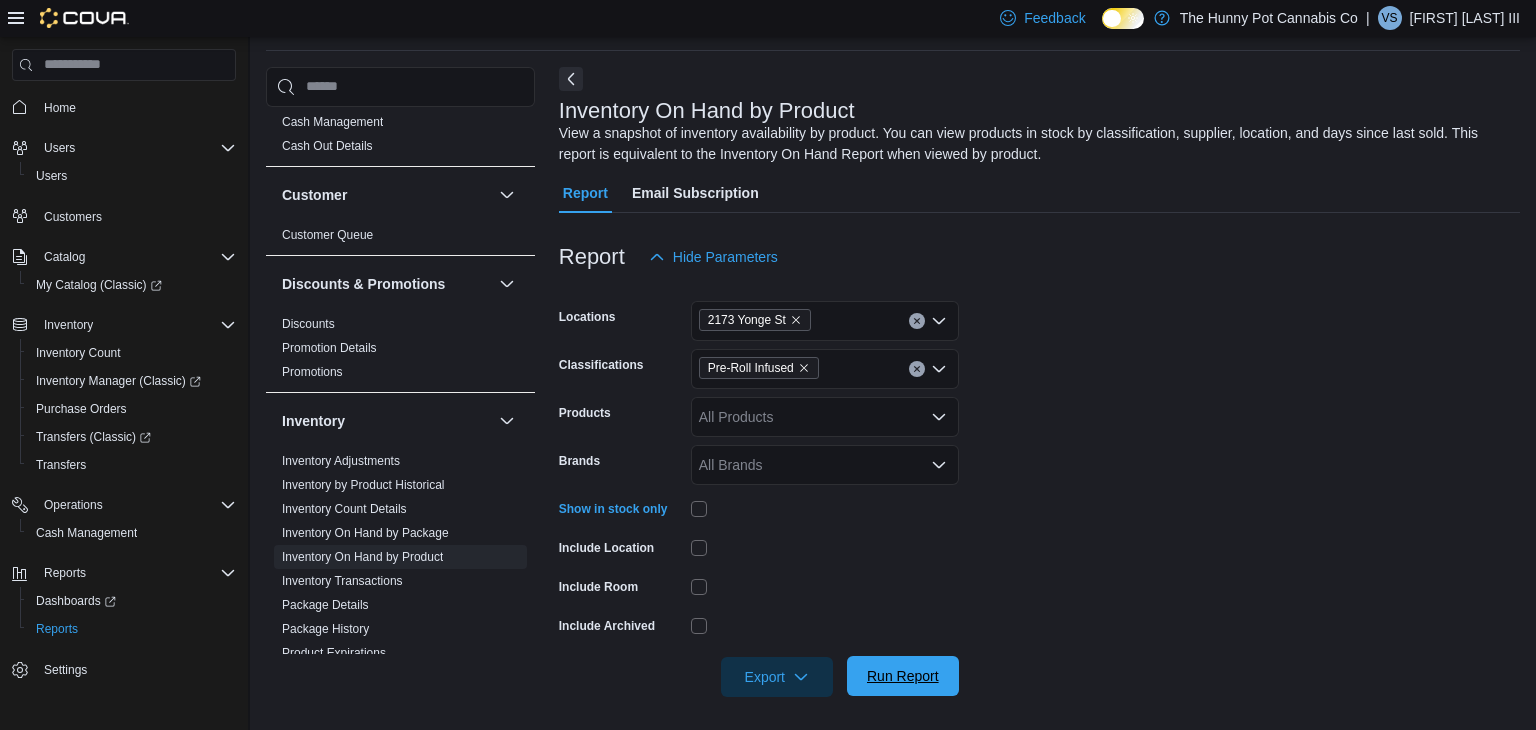 click on "Run Report" at bounding box center (903, 676) 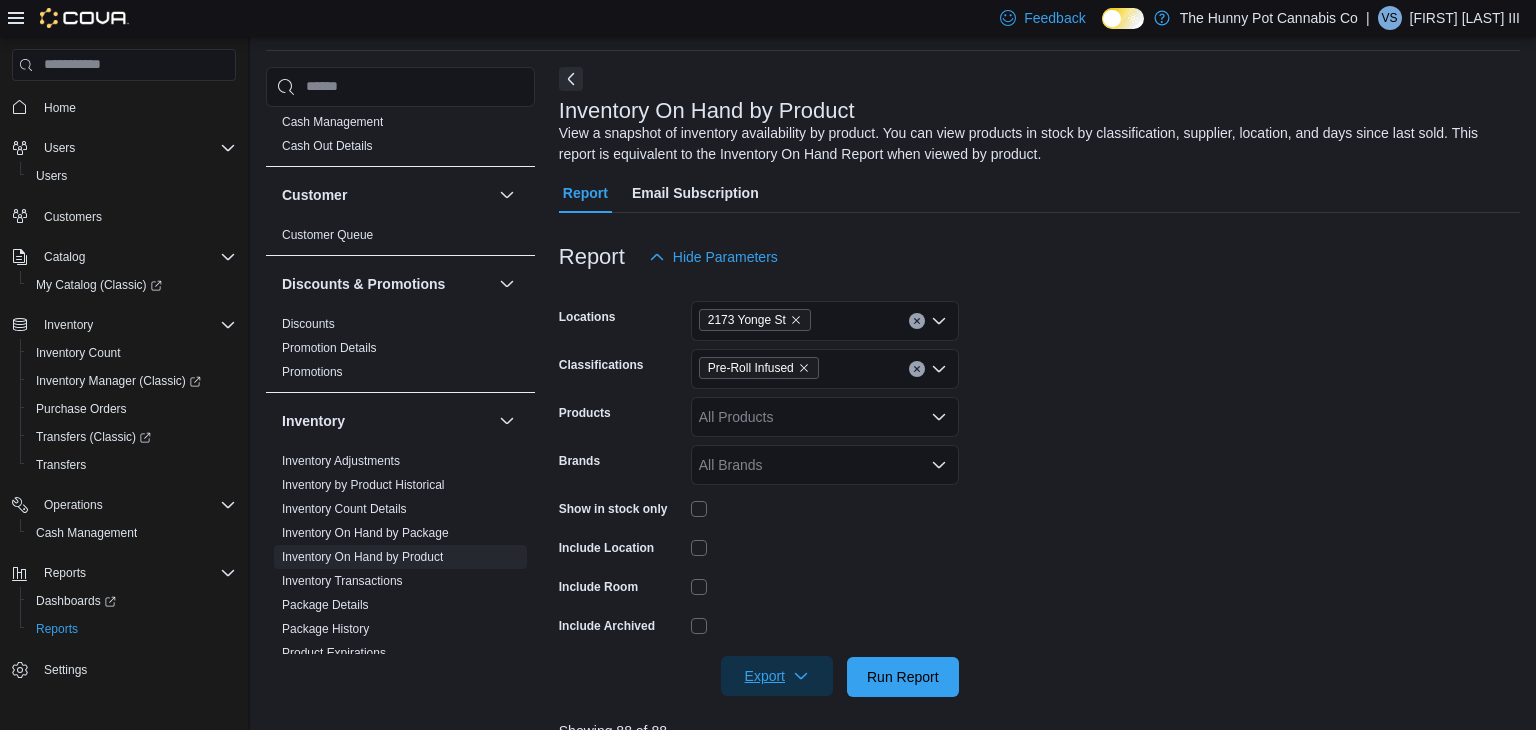 click on "Export" at bounding box center [777, 676] 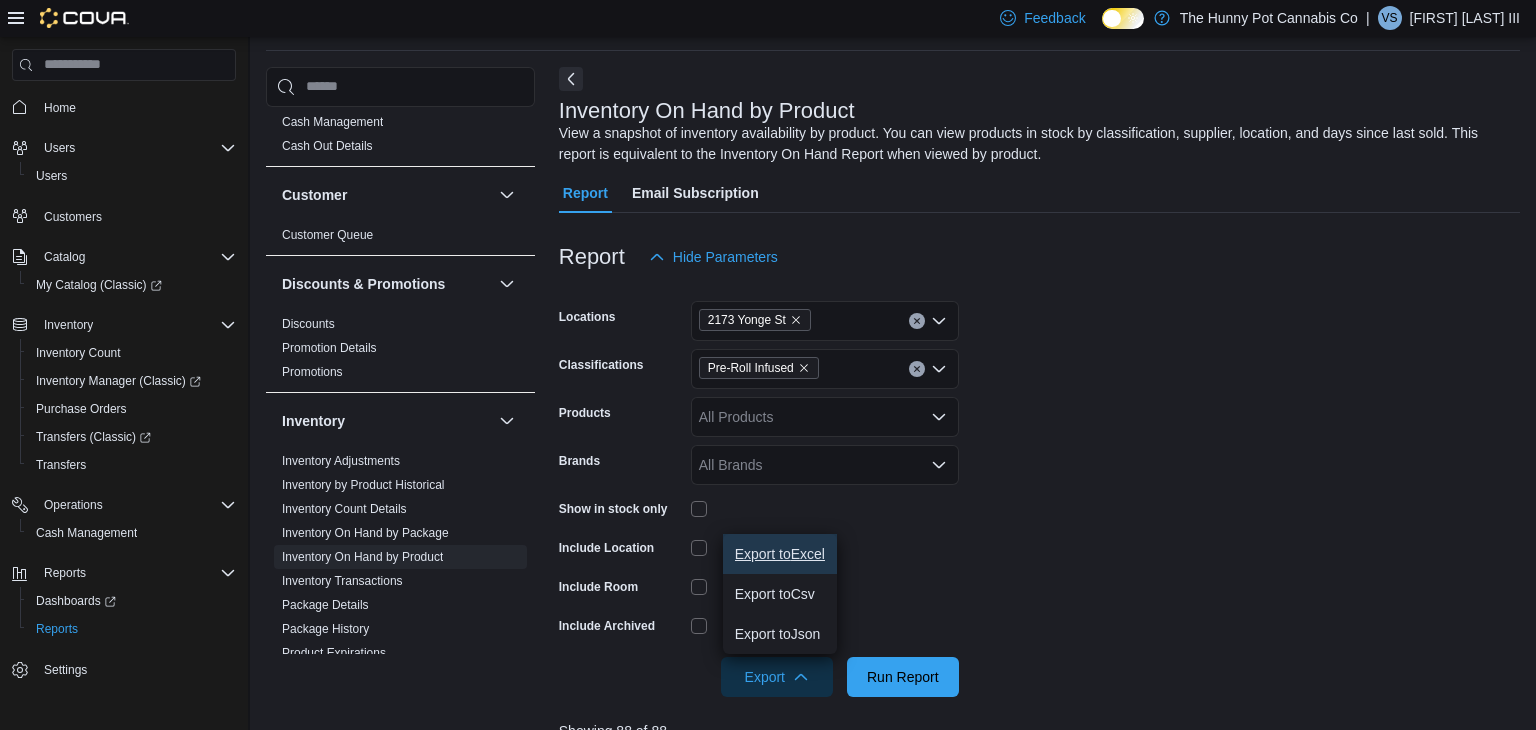 click on "Export to  Excel" at bounding box center (780, 554) 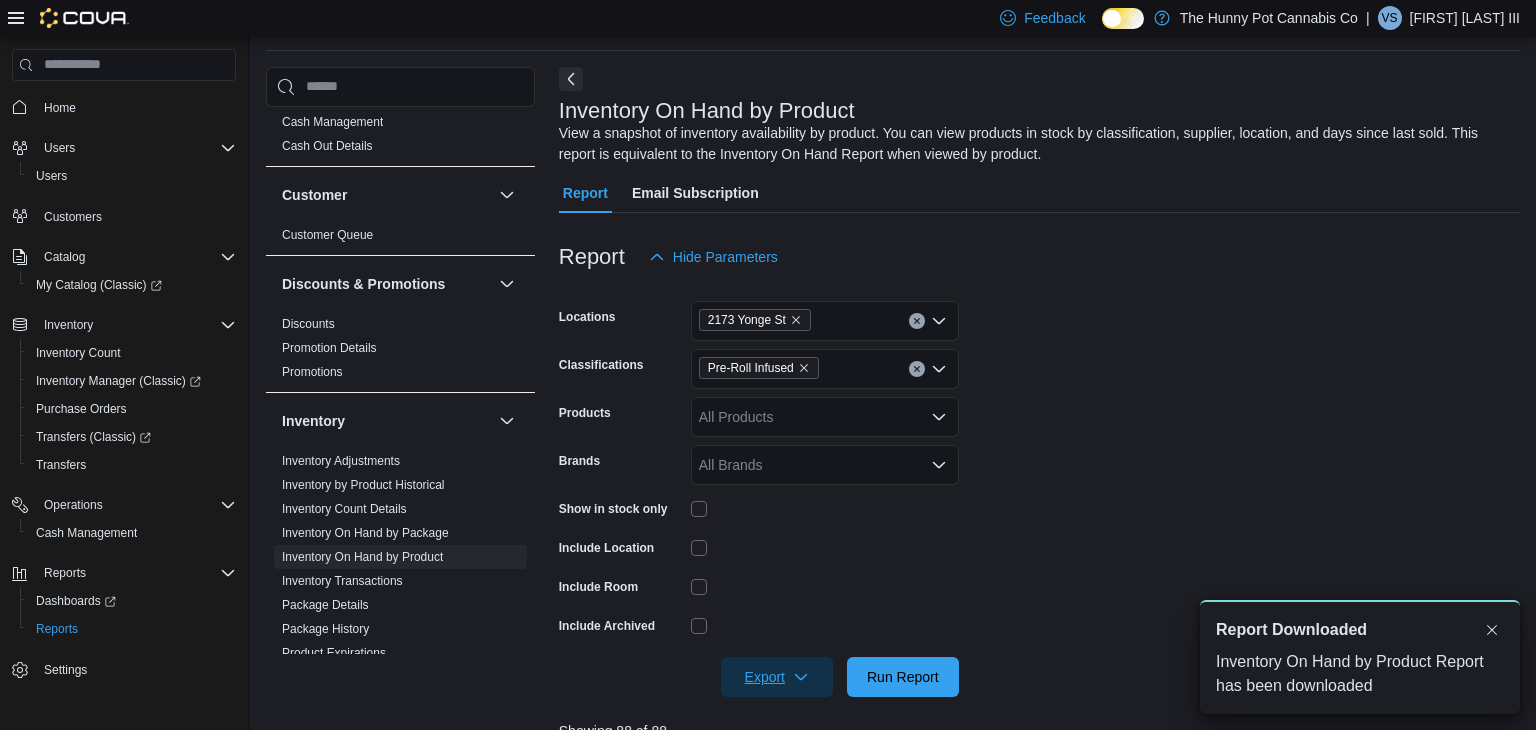 scroll, scrollTop: 0, scrollLeft: 0, axis: both 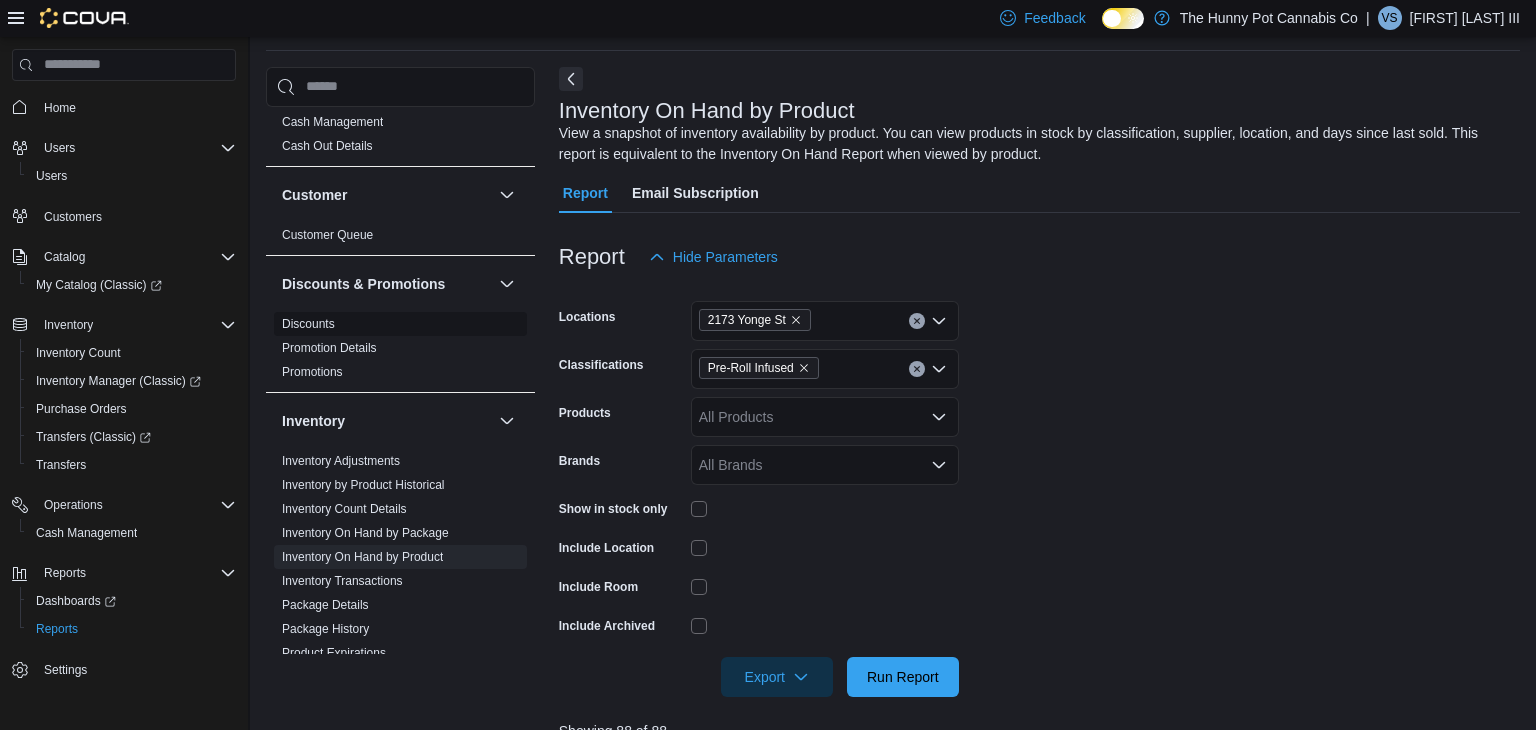 click on "Discounts" at bounding box center [308, 324] 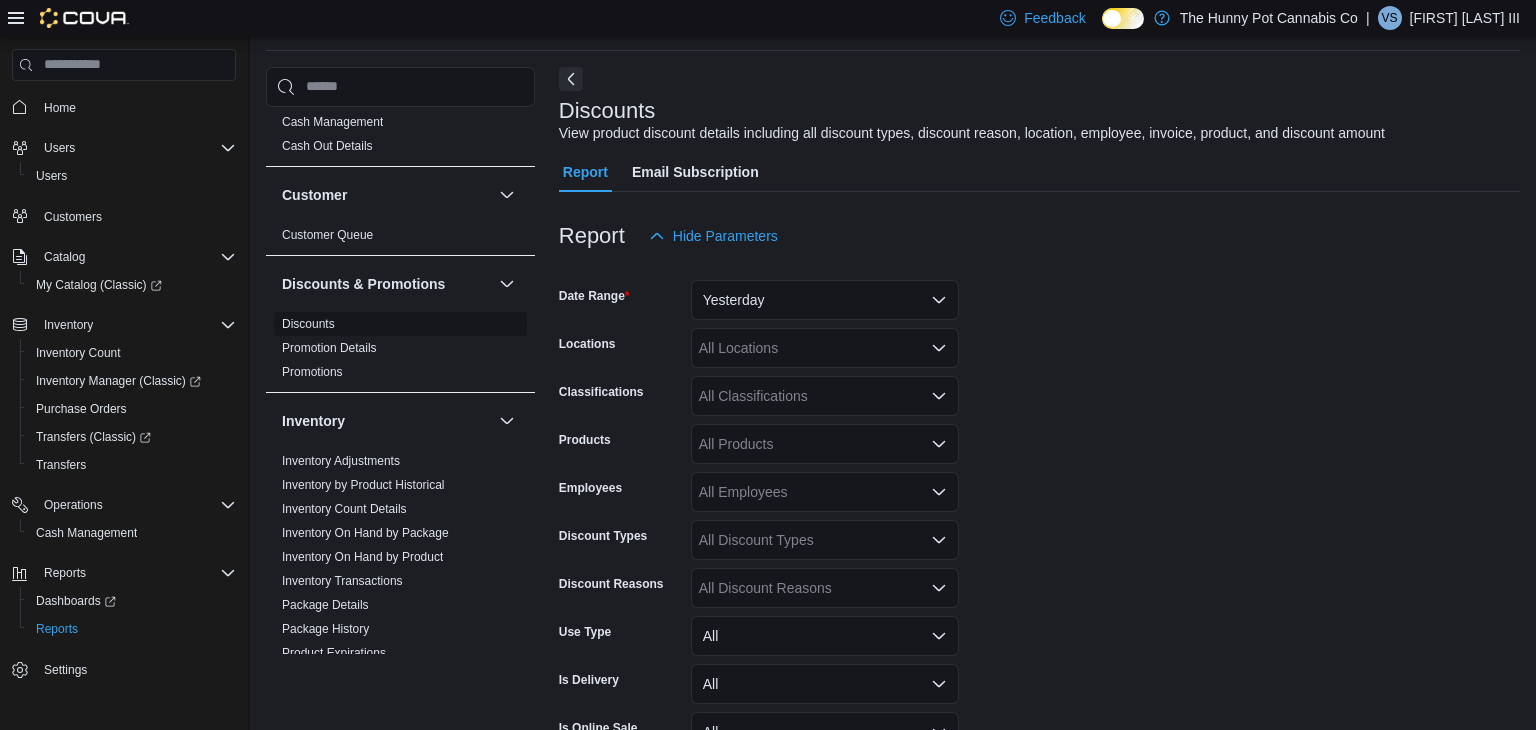 scroll, scrollTop: 46, scrollLeft: 0, axis: vertical 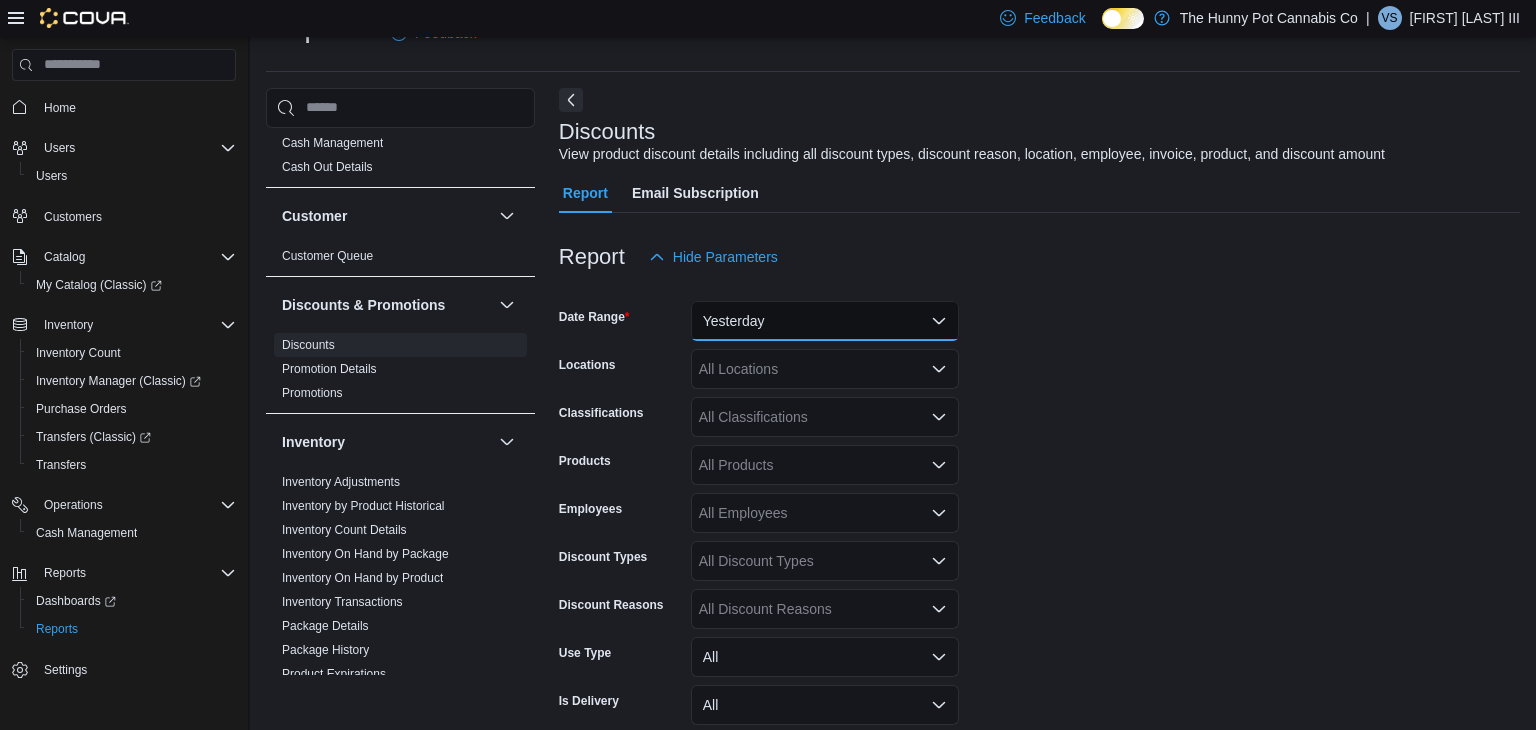 click on "Yesterday" at bounding box center (825, 321) 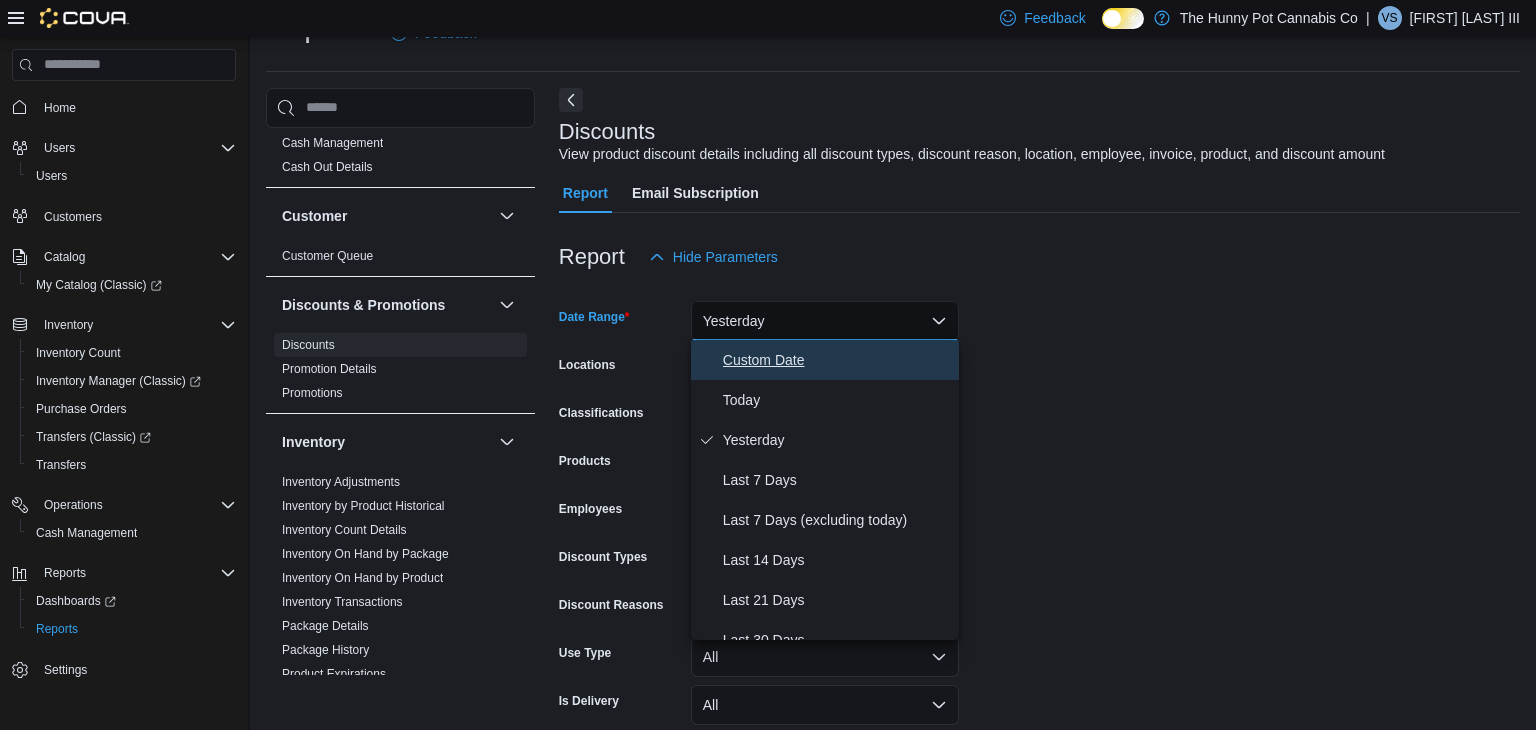 click on "Custom Date" at bounding box center [837, 360] 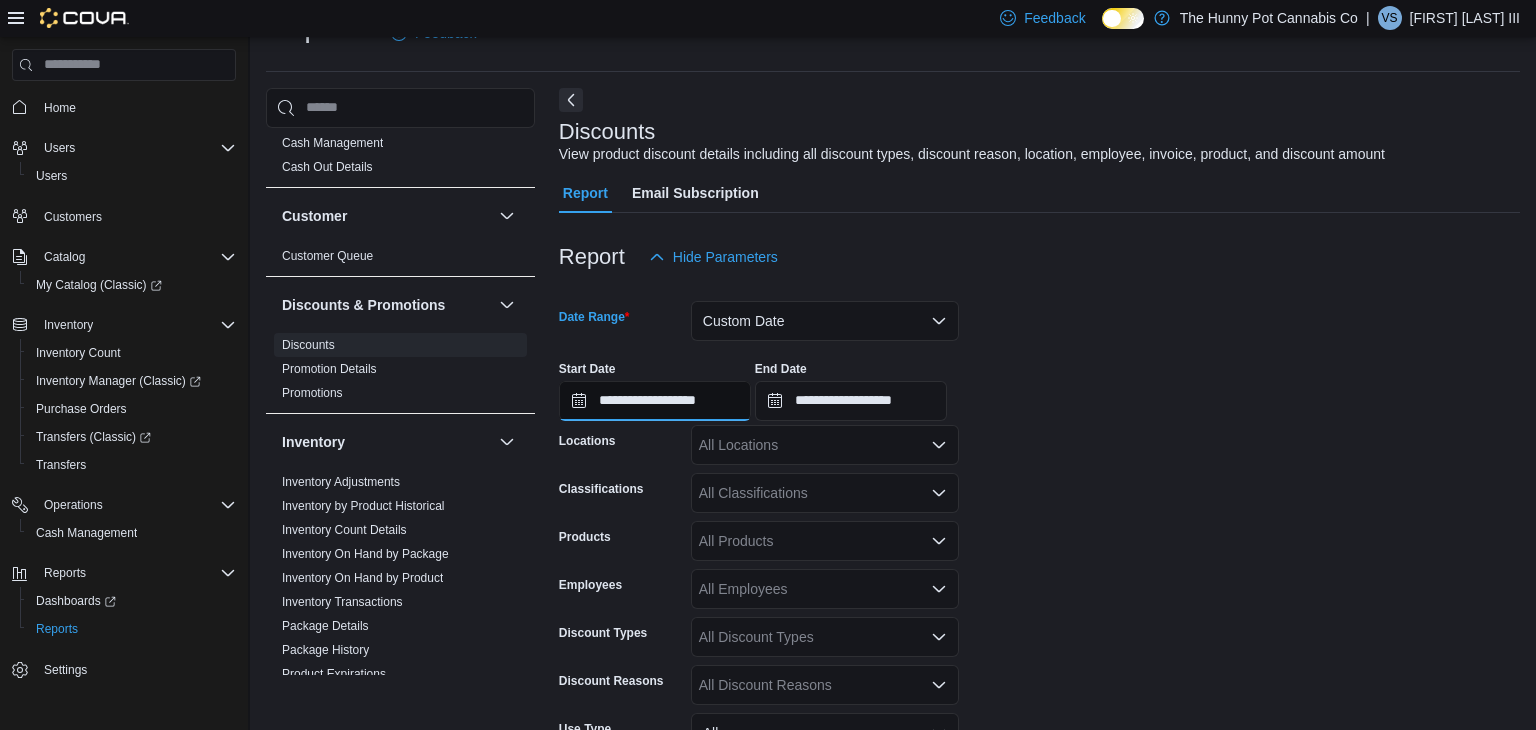 click on "**********" at bounding box center (655, 401) 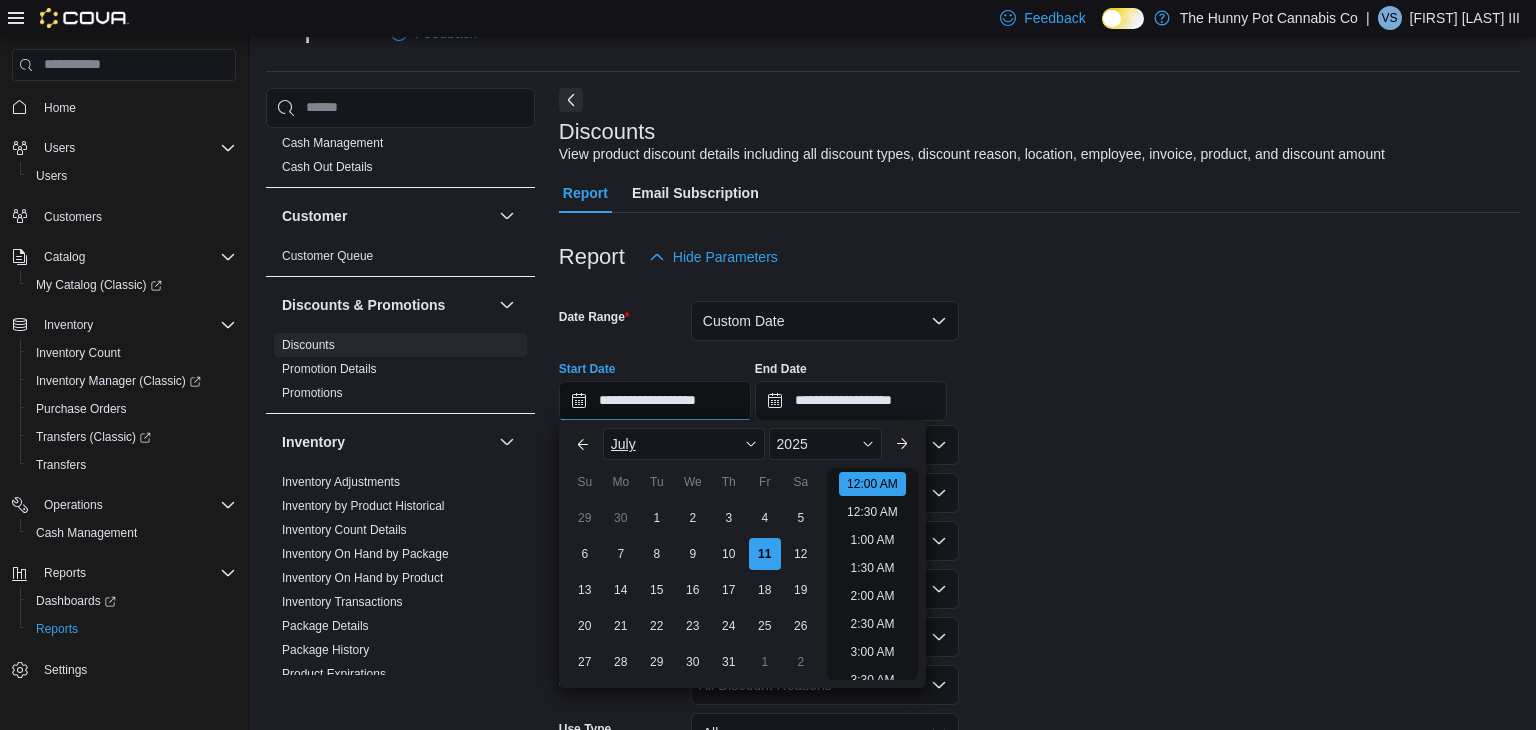 scroll, scrollTop: 62, scrollLeft: 0, axis: vertical 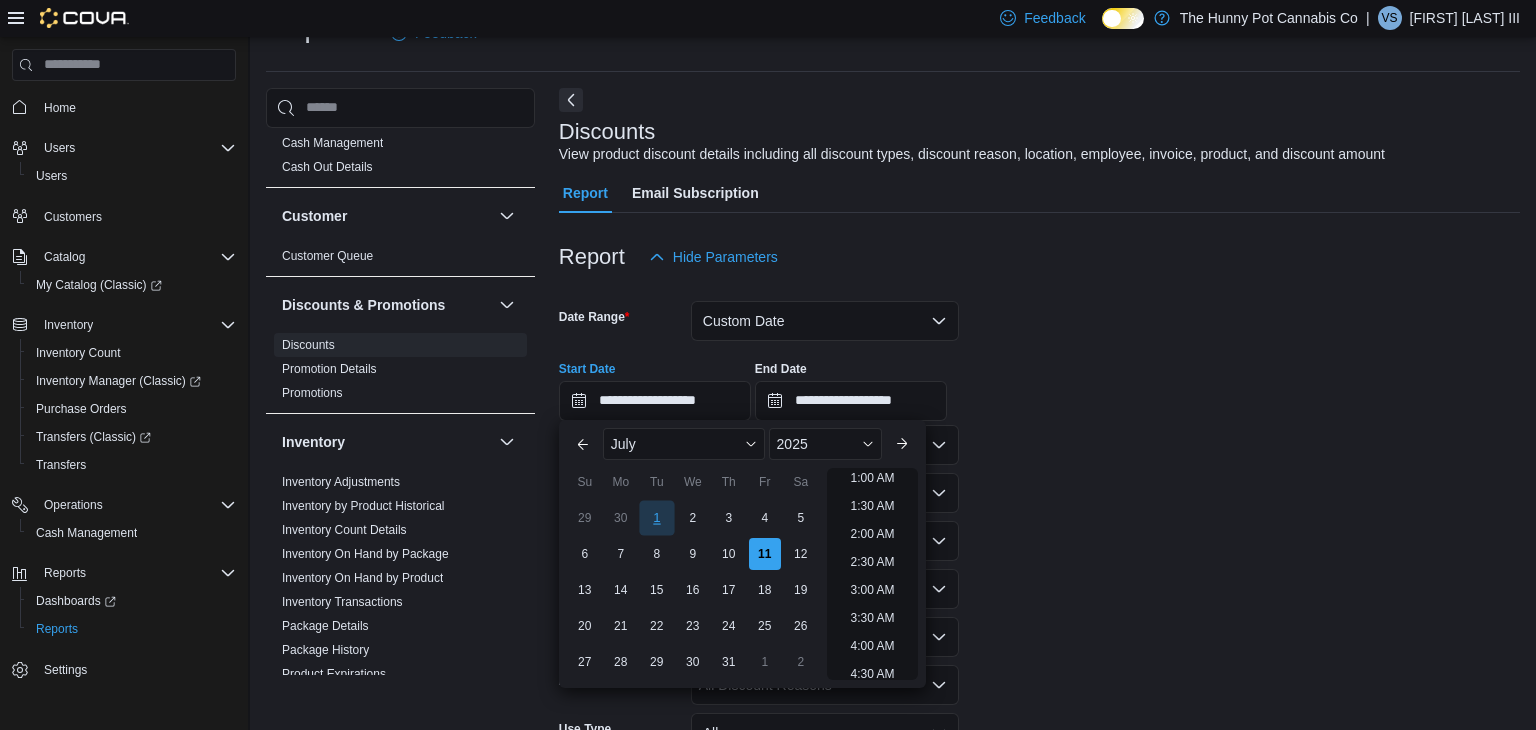 click on "1" at bounding box center (656, 518) 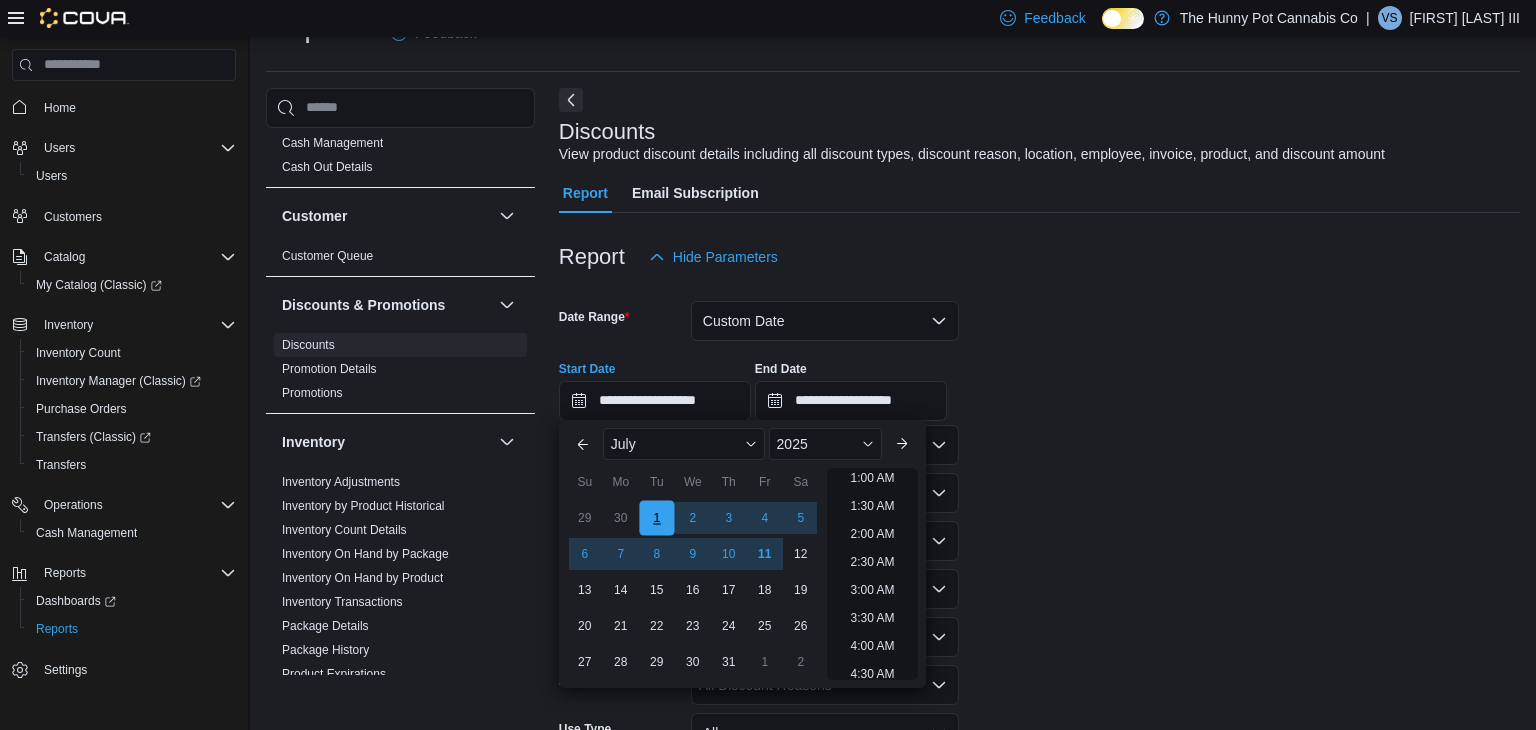 scroll, scrollTop: 4, scrollLeft: 0, axis: vertical 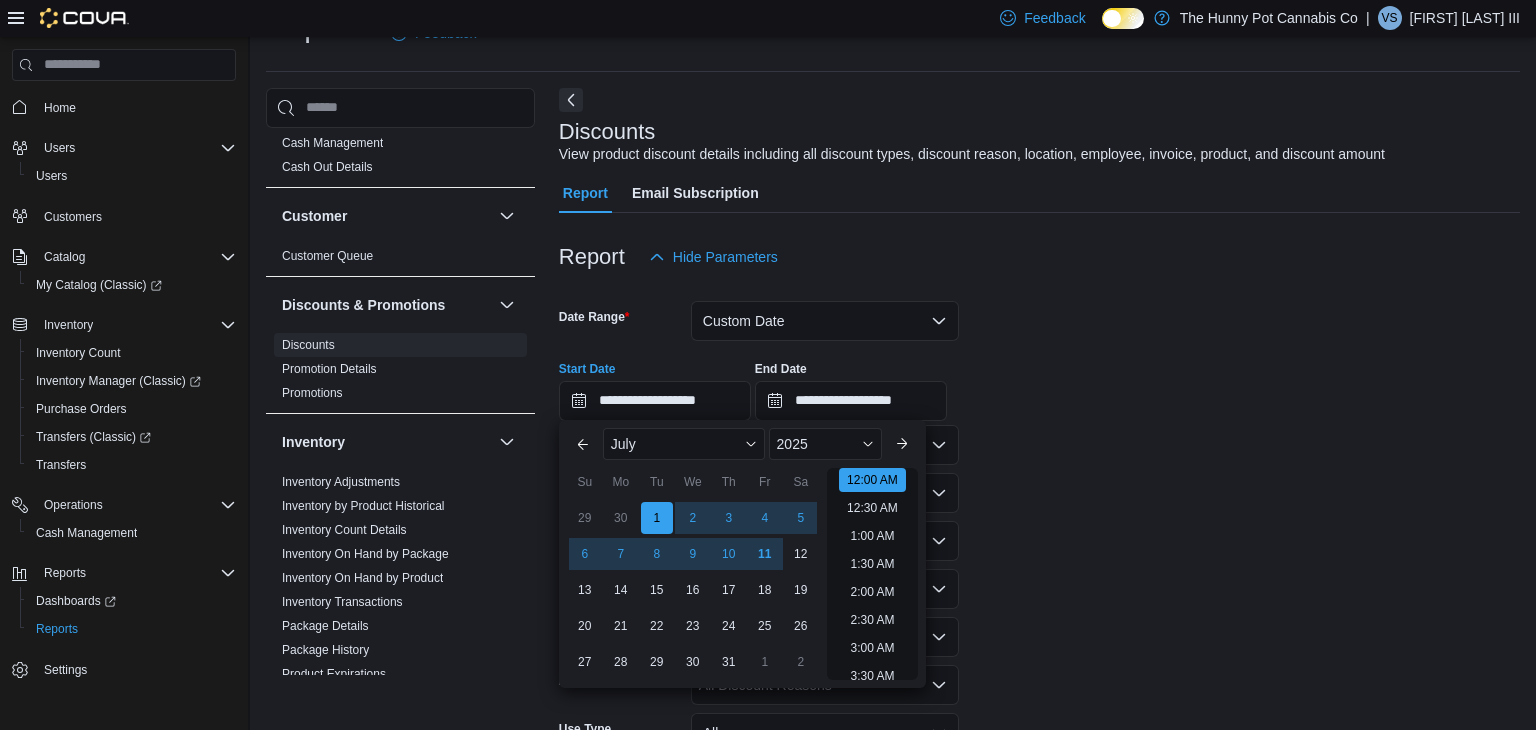 click at bounding box center [1039, 423] 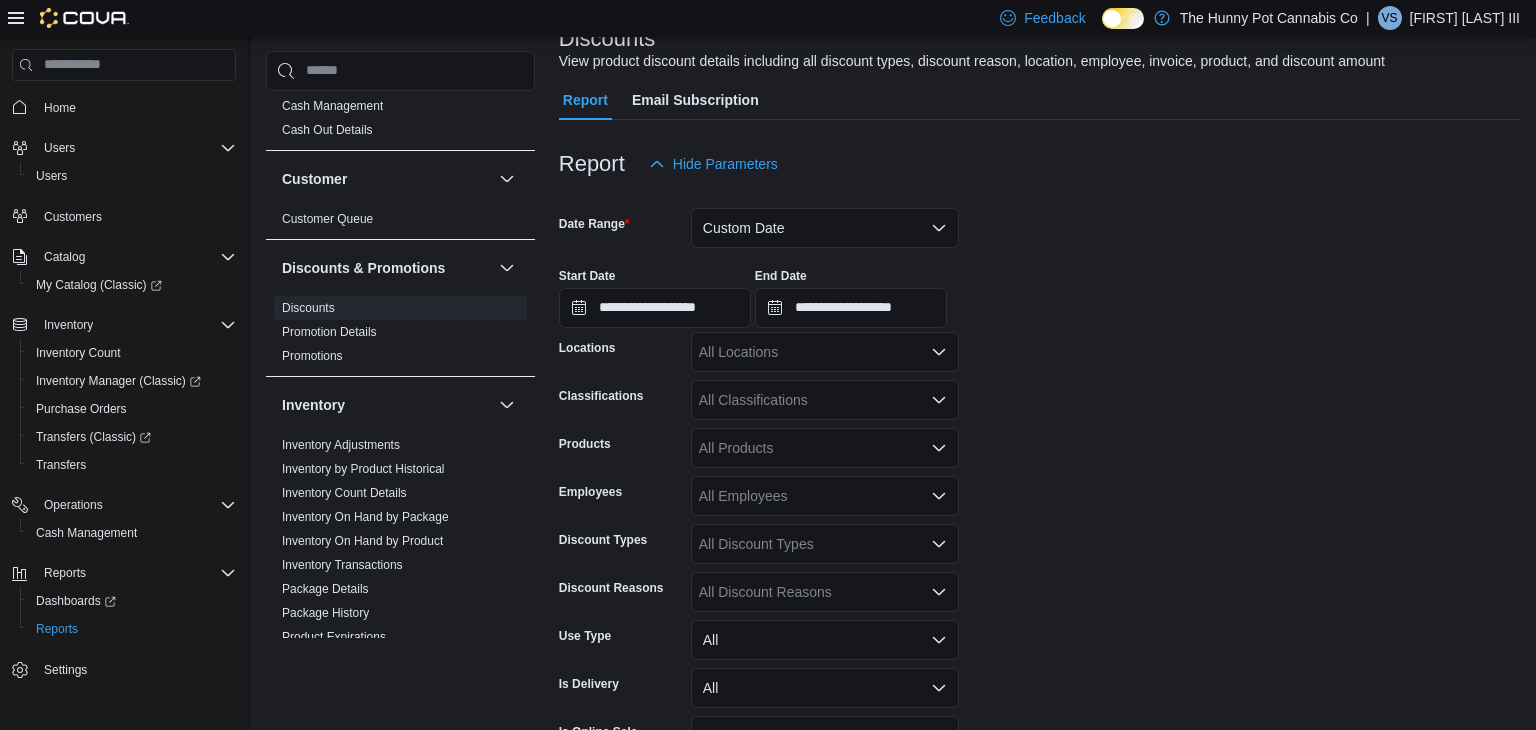 scroll, scrollTop: 153, scrollLeft: 0, axis: vertical 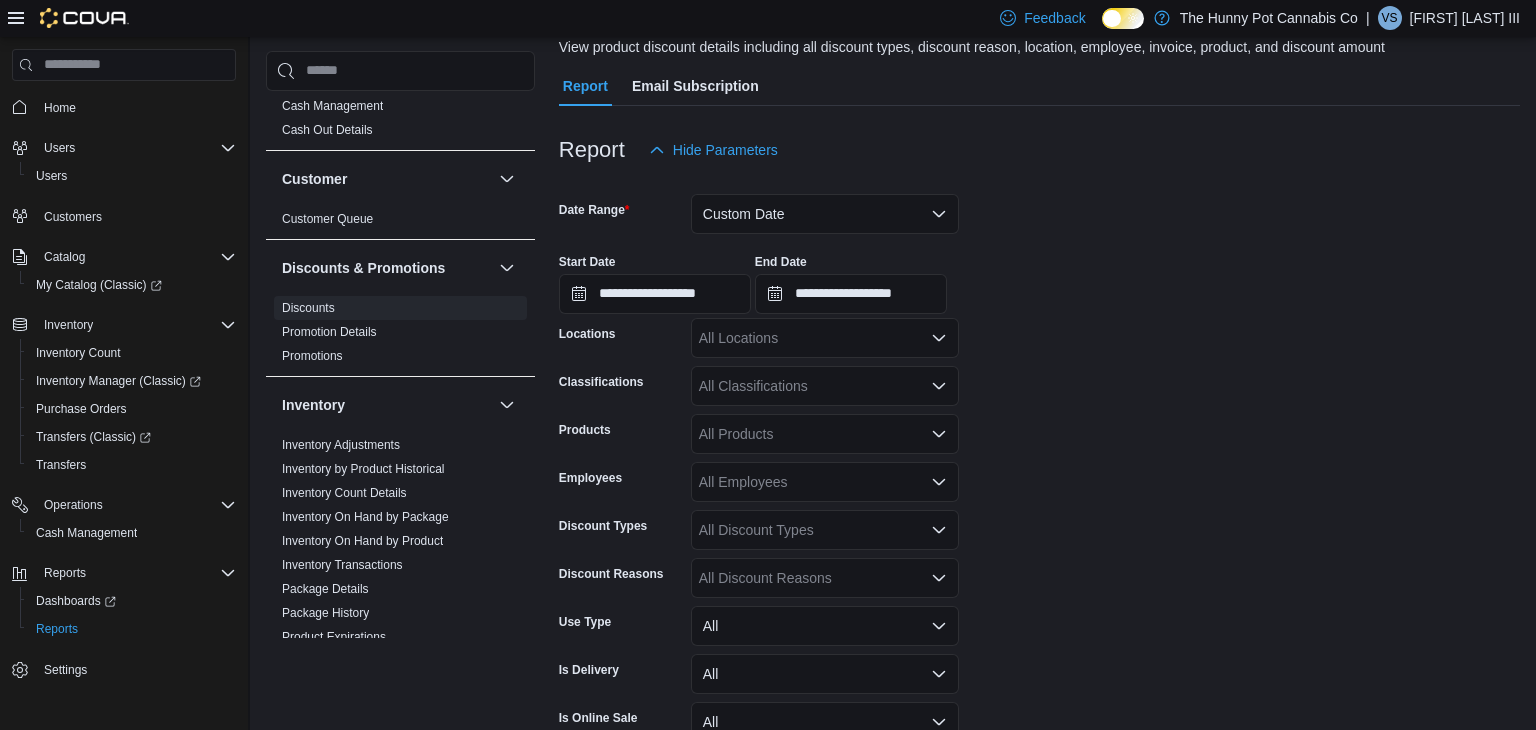 click on "All Discount Reasons" at bounding box center (825, 578) 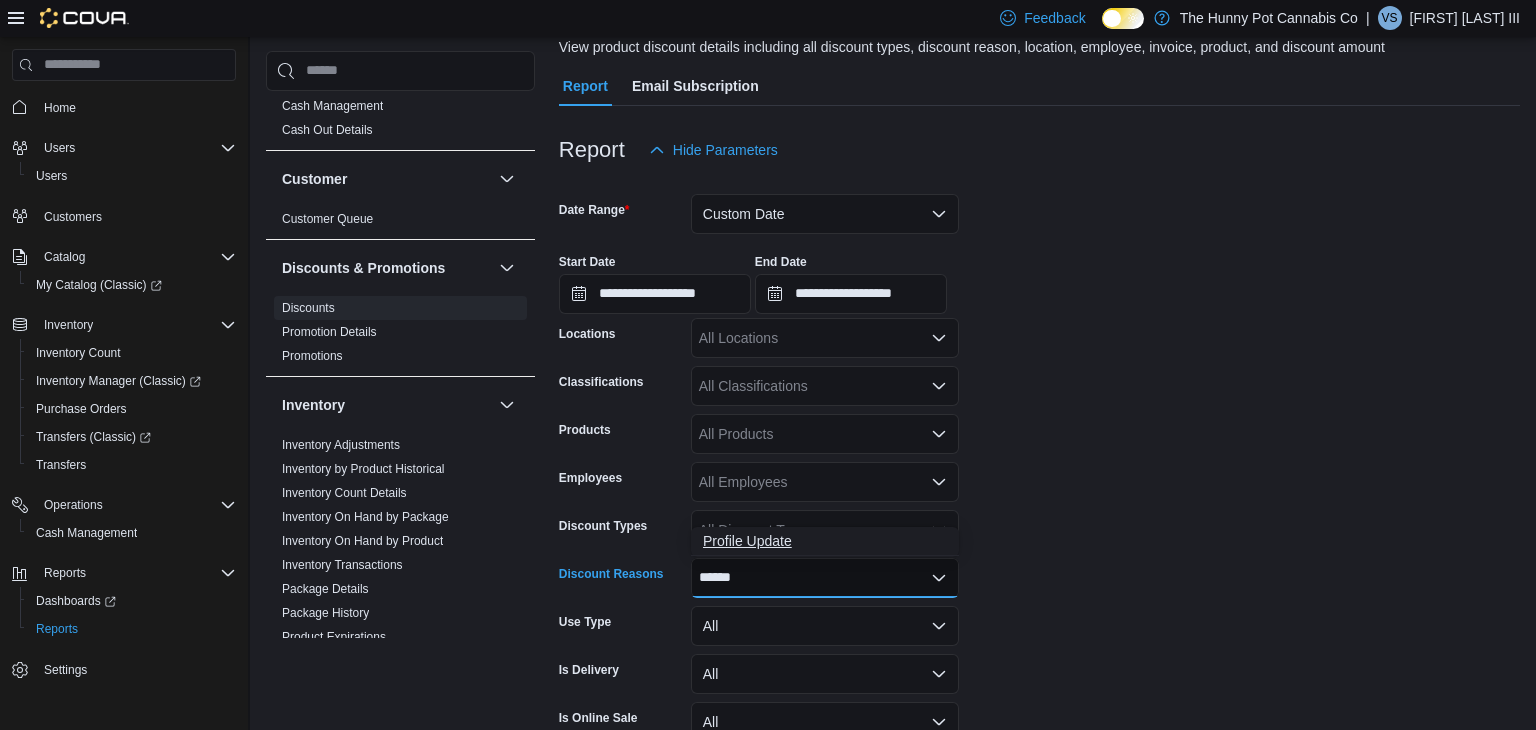 type on "******" 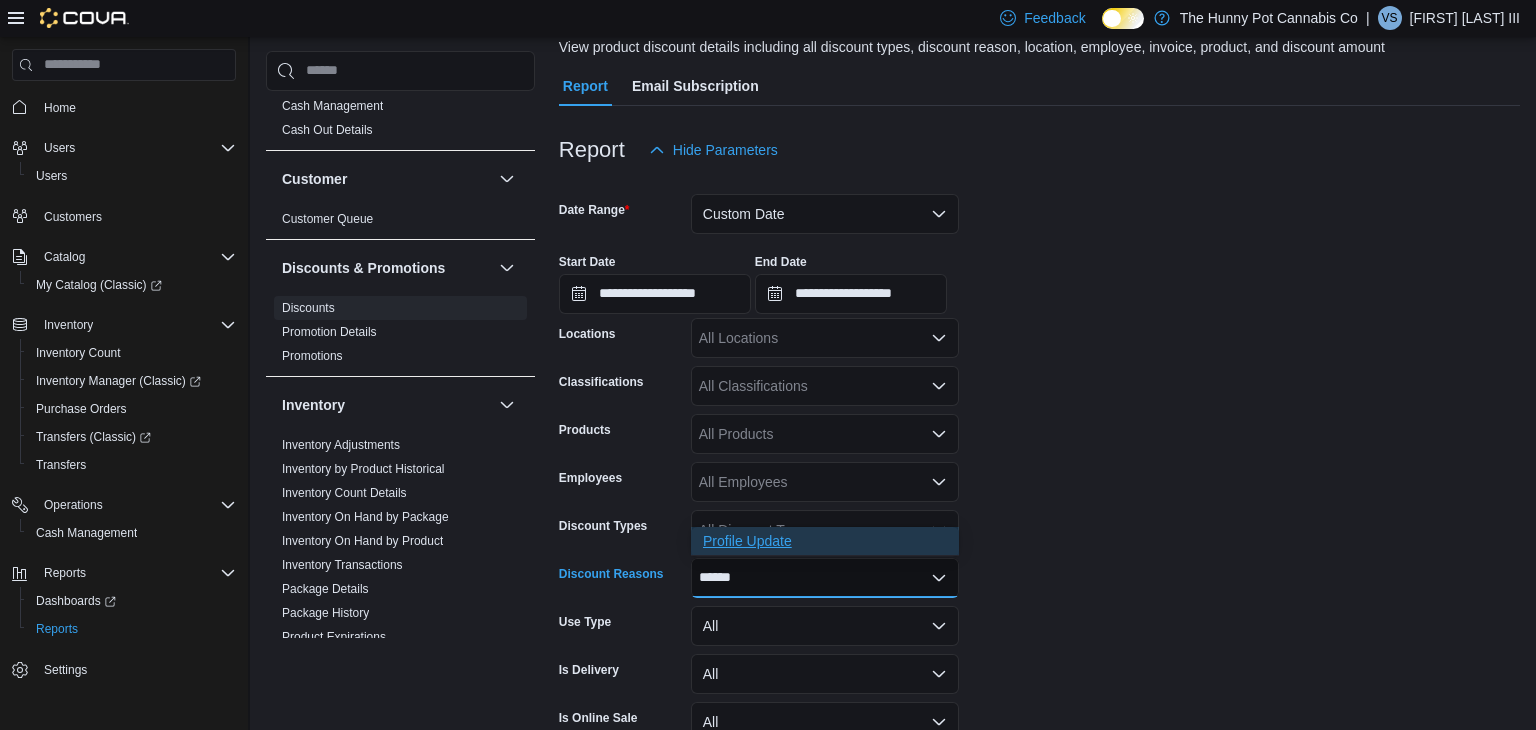 click on "Profile Update" at bounding box center [825, 541] 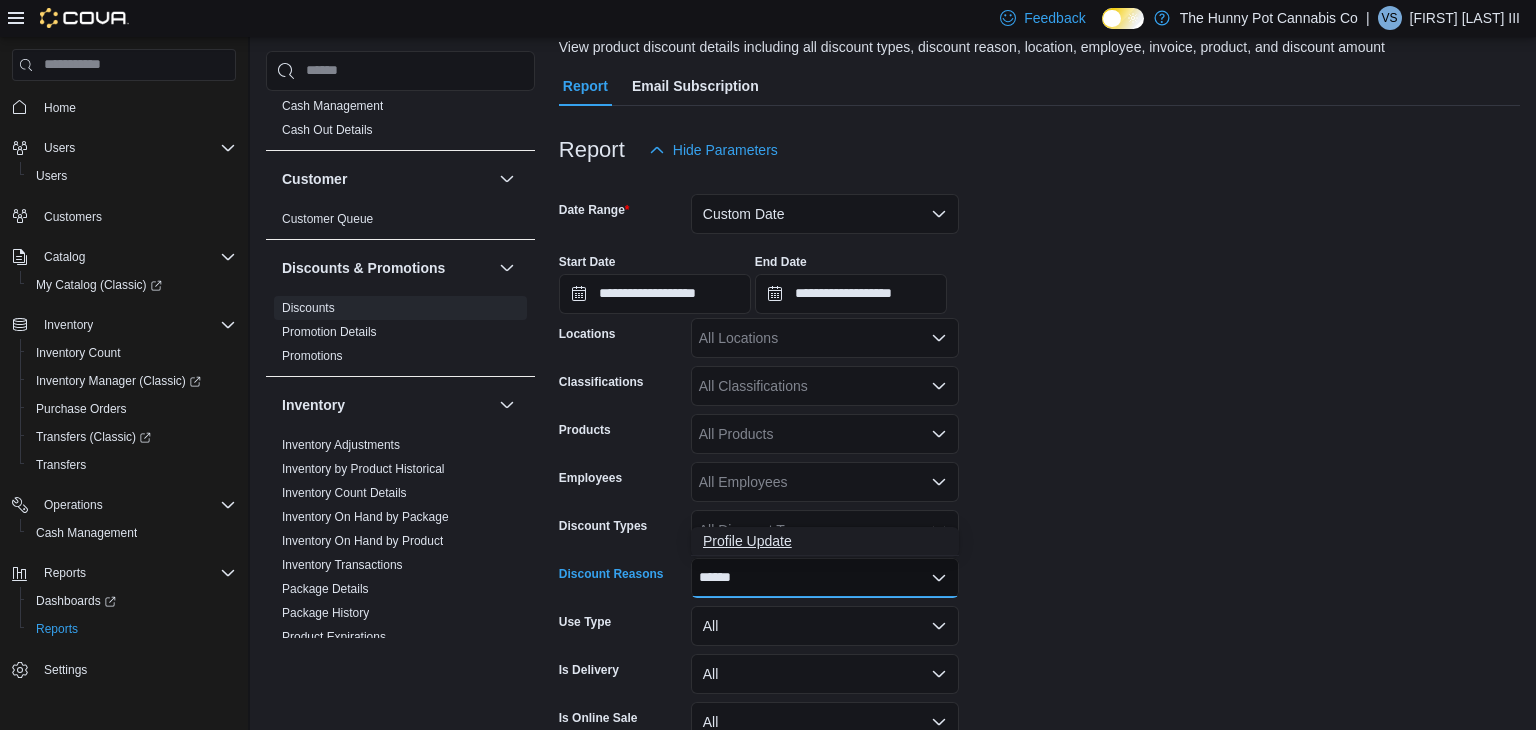 type 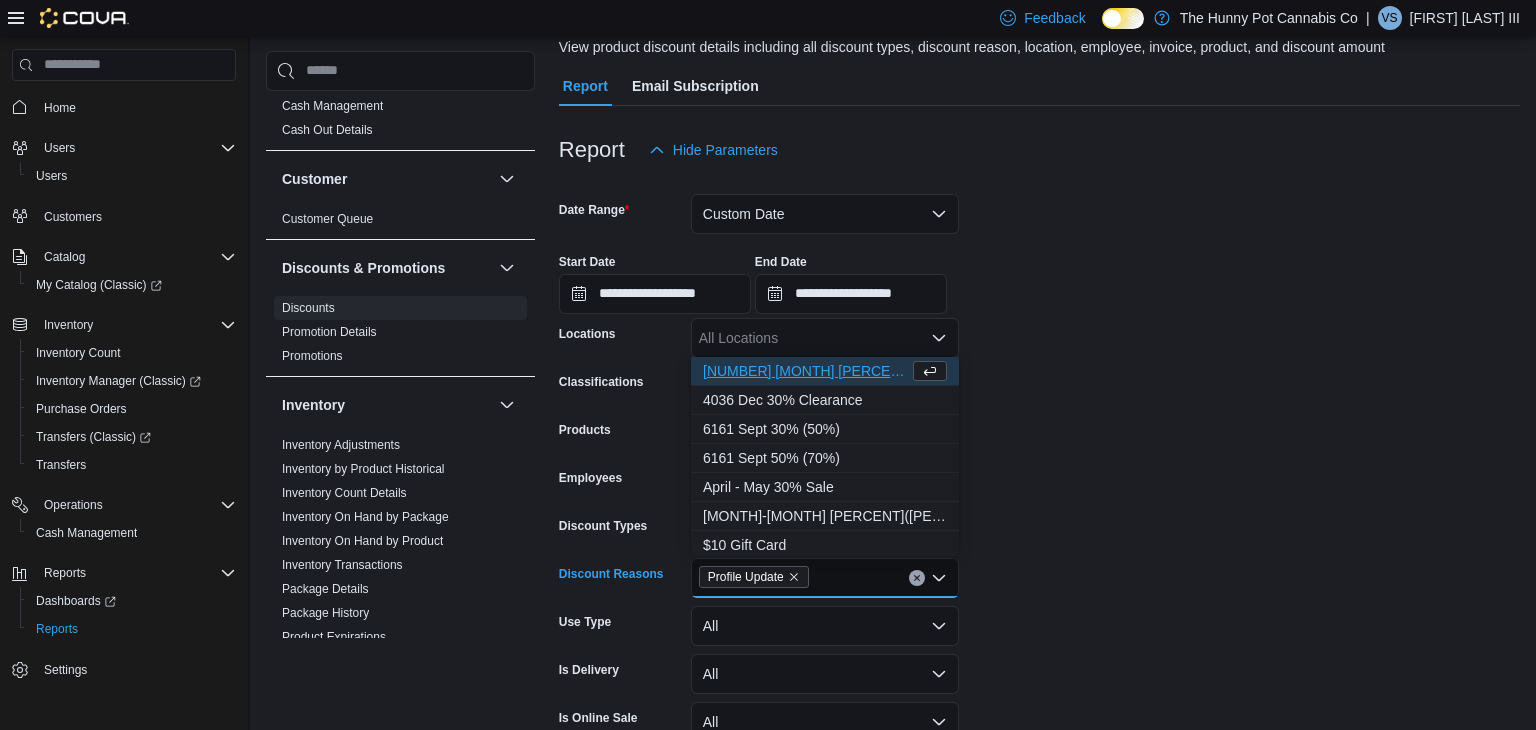 click on "**********" at bounding box center [1039, 484] 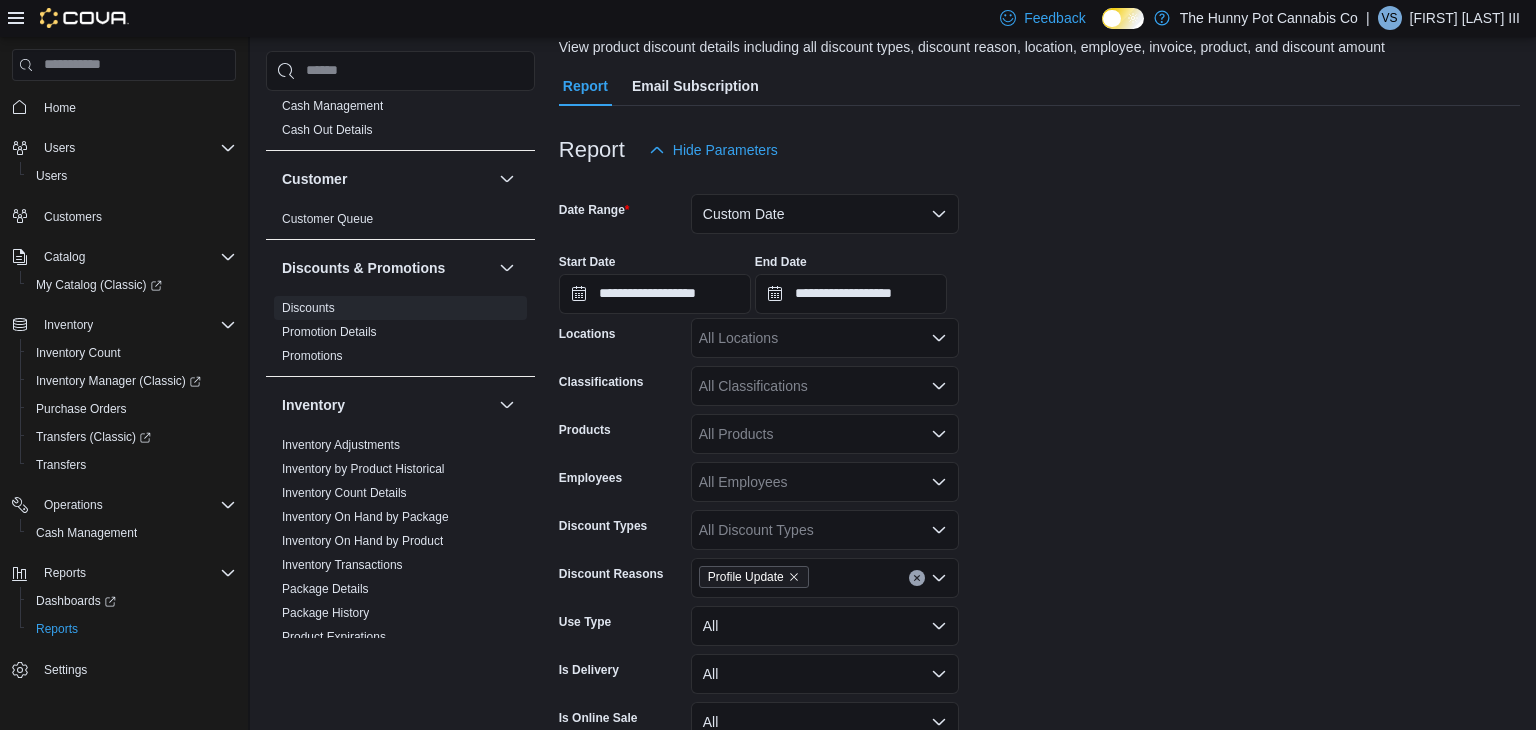 scroll, scrollTop: 260, scrollLeft: 0, axis: vertical 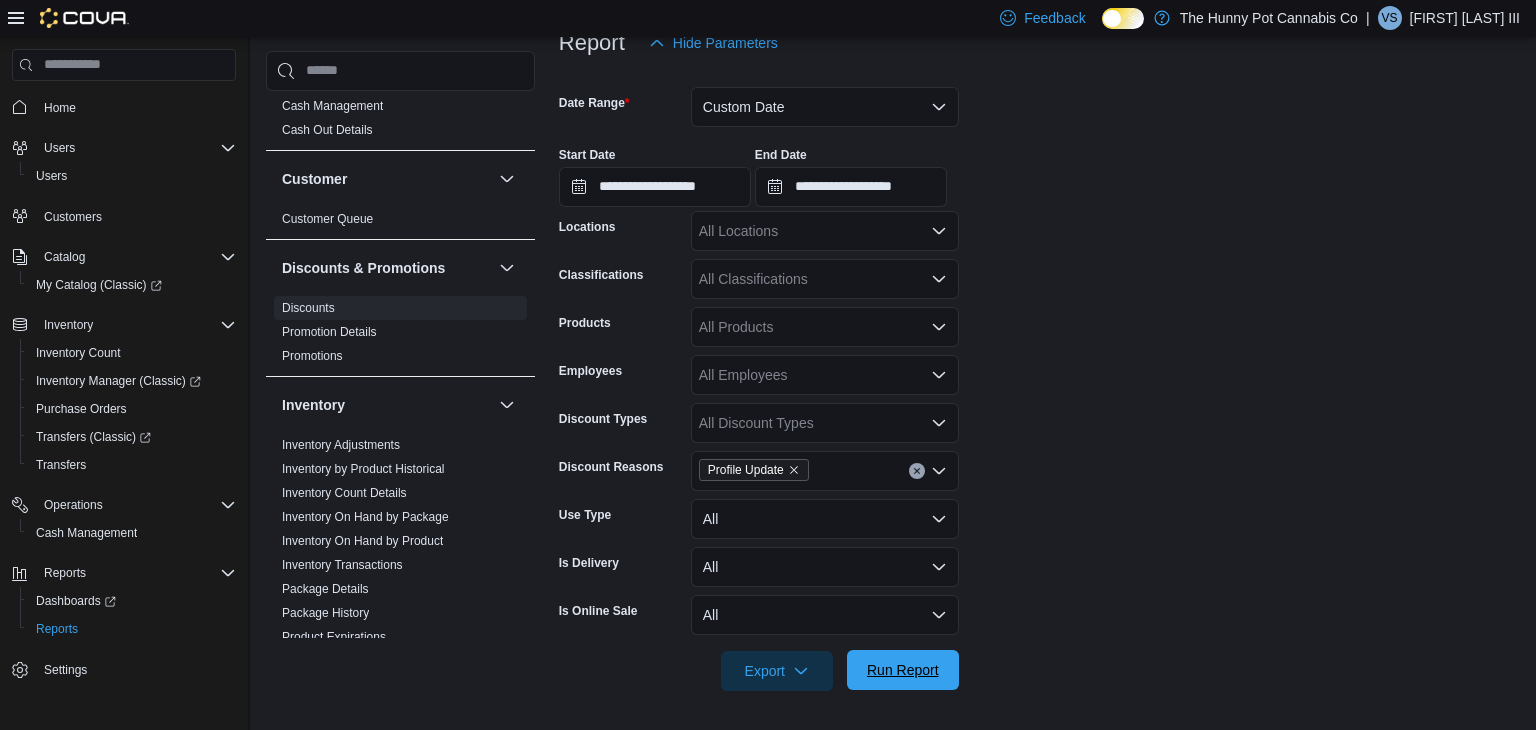 click on "Run Report" at bounding box center (903, 670) 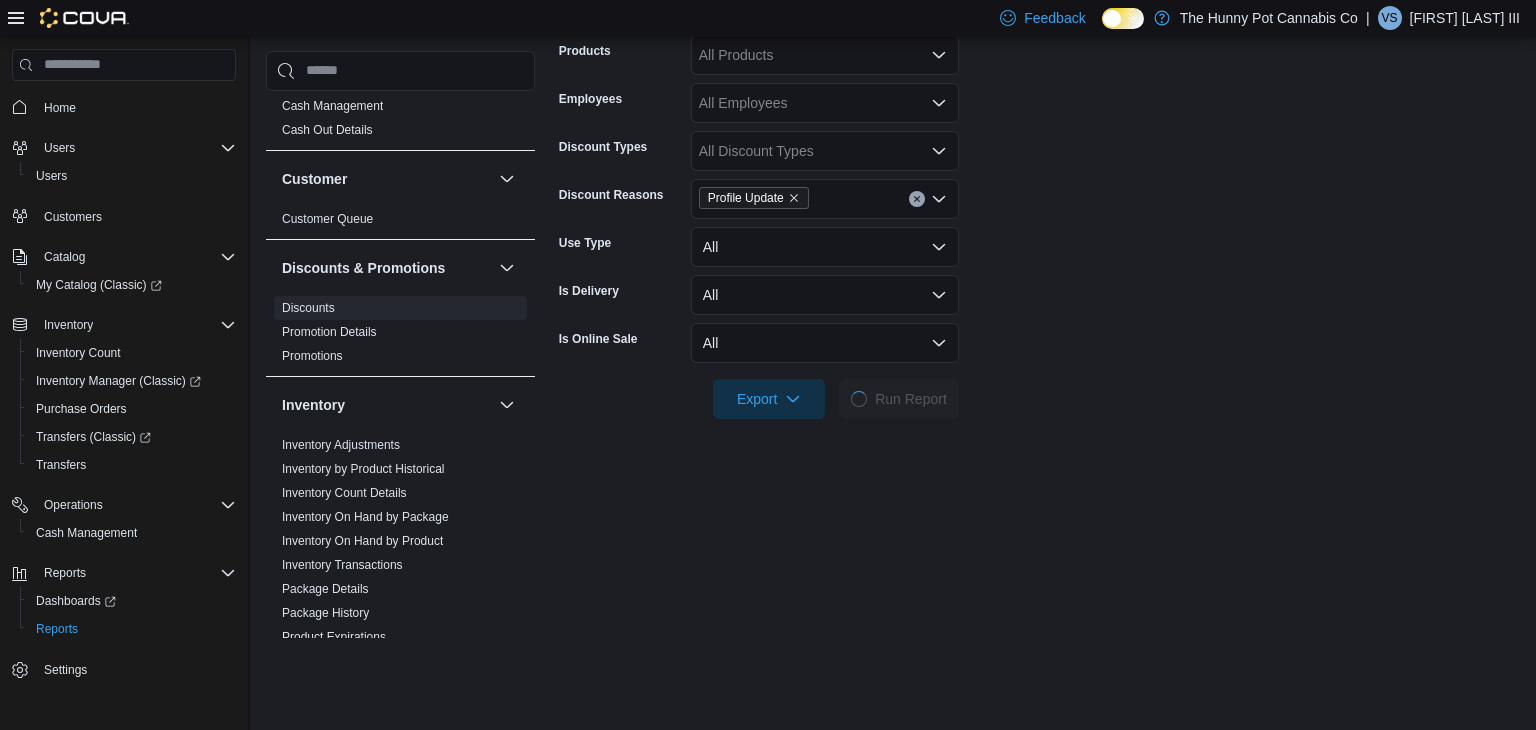 scroll, scrollTop: 0, scrollLeft: 0, axis: both 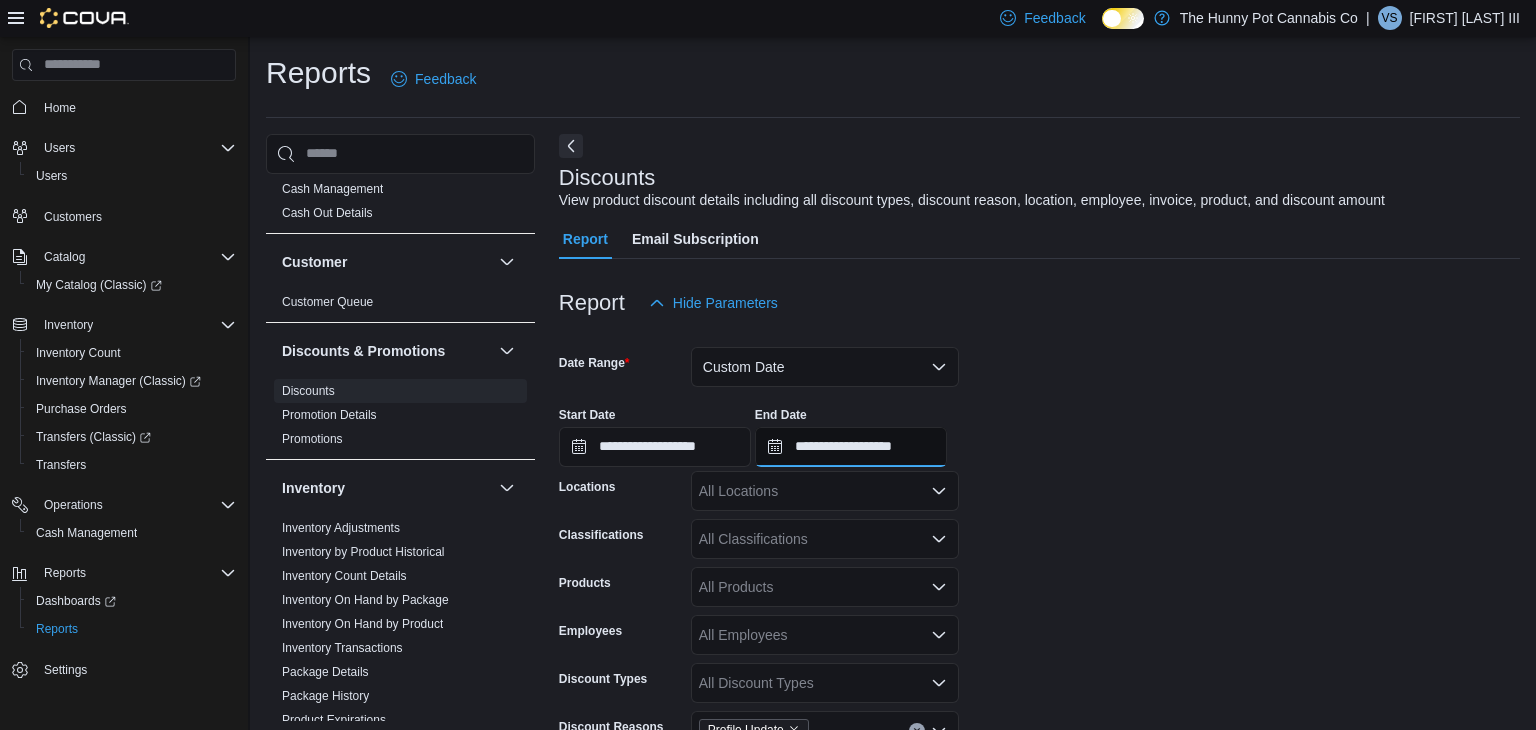 click on "**********" at bounding box center [851, 447] 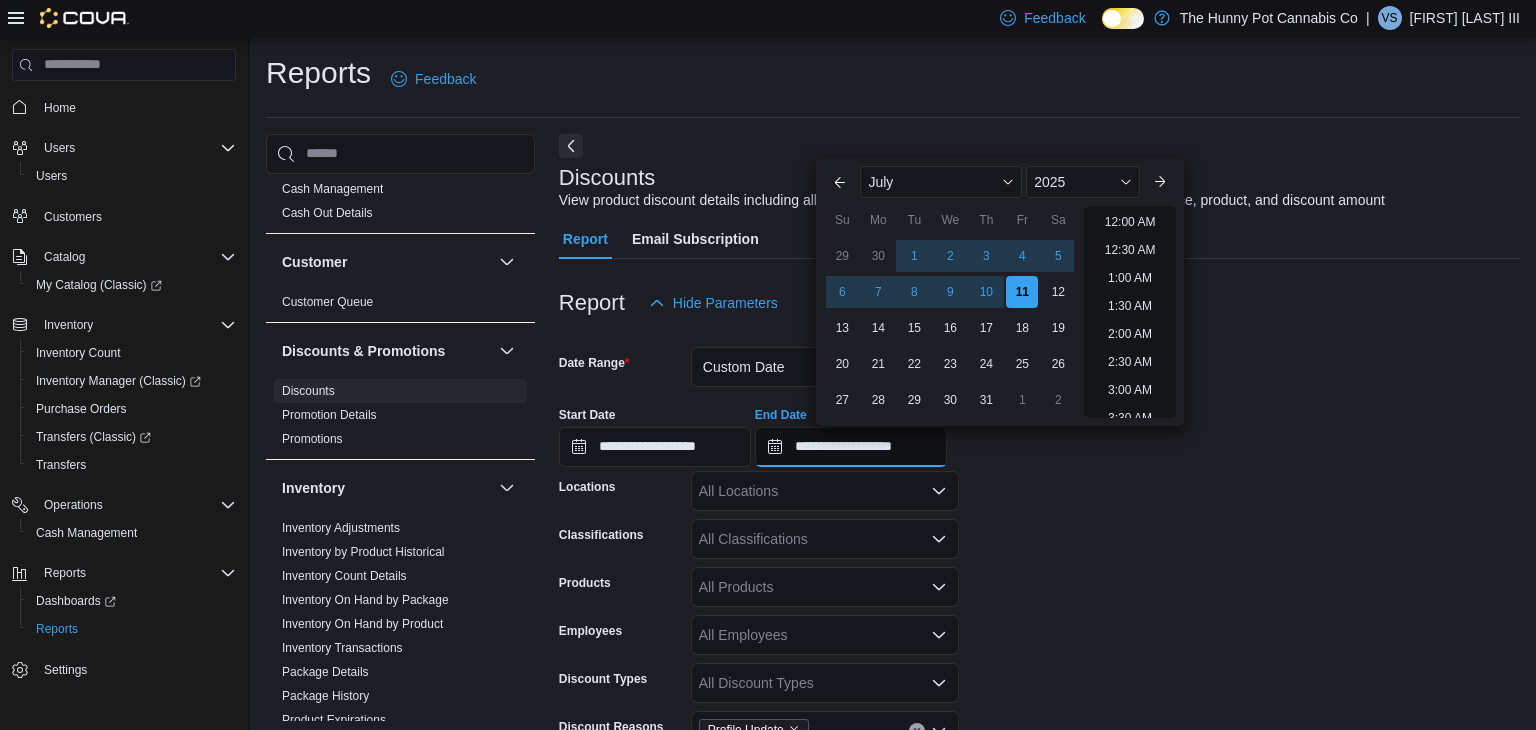 scroll, scrollTop: 1136, scrollLeft: 0, axis: vertical 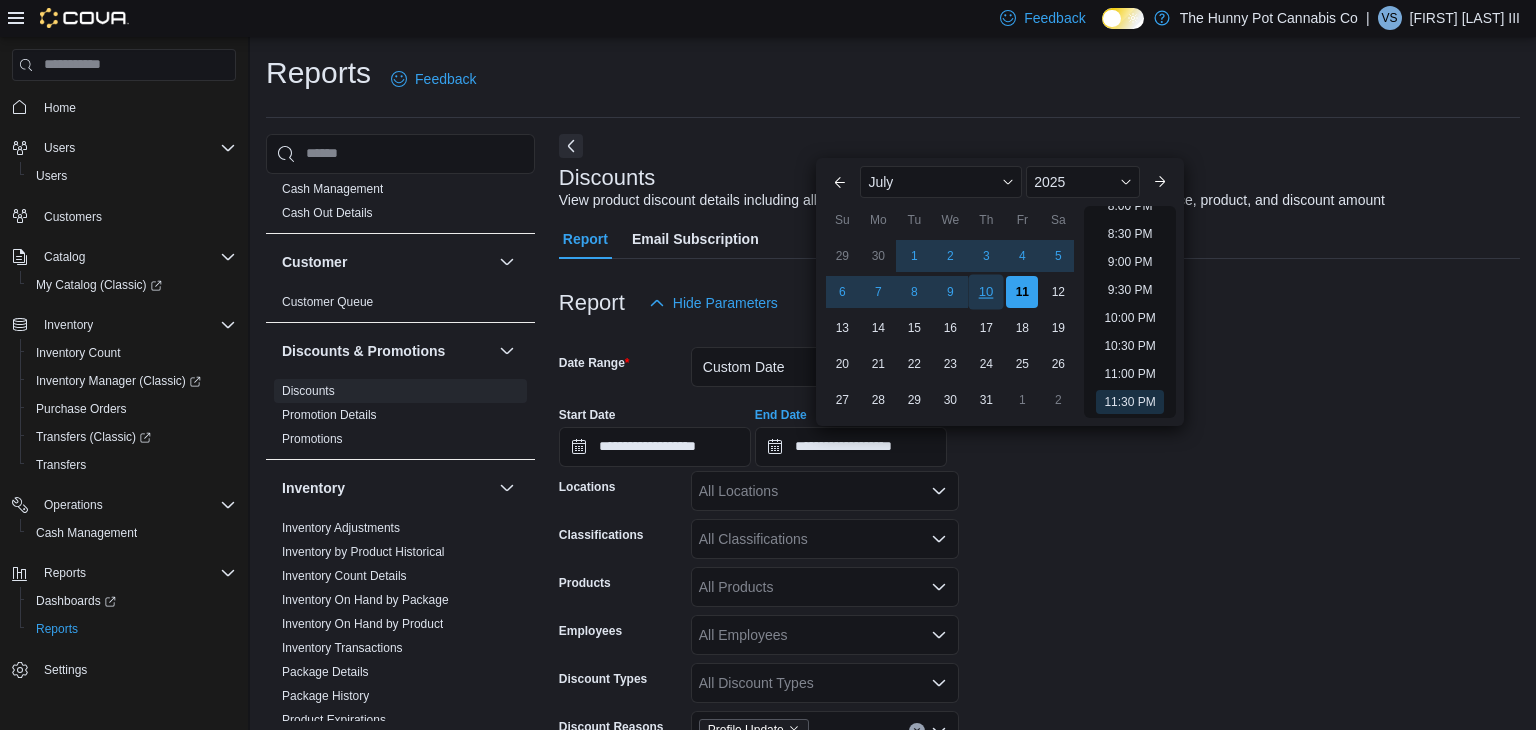click on "10" at bounding box center [986, 292] 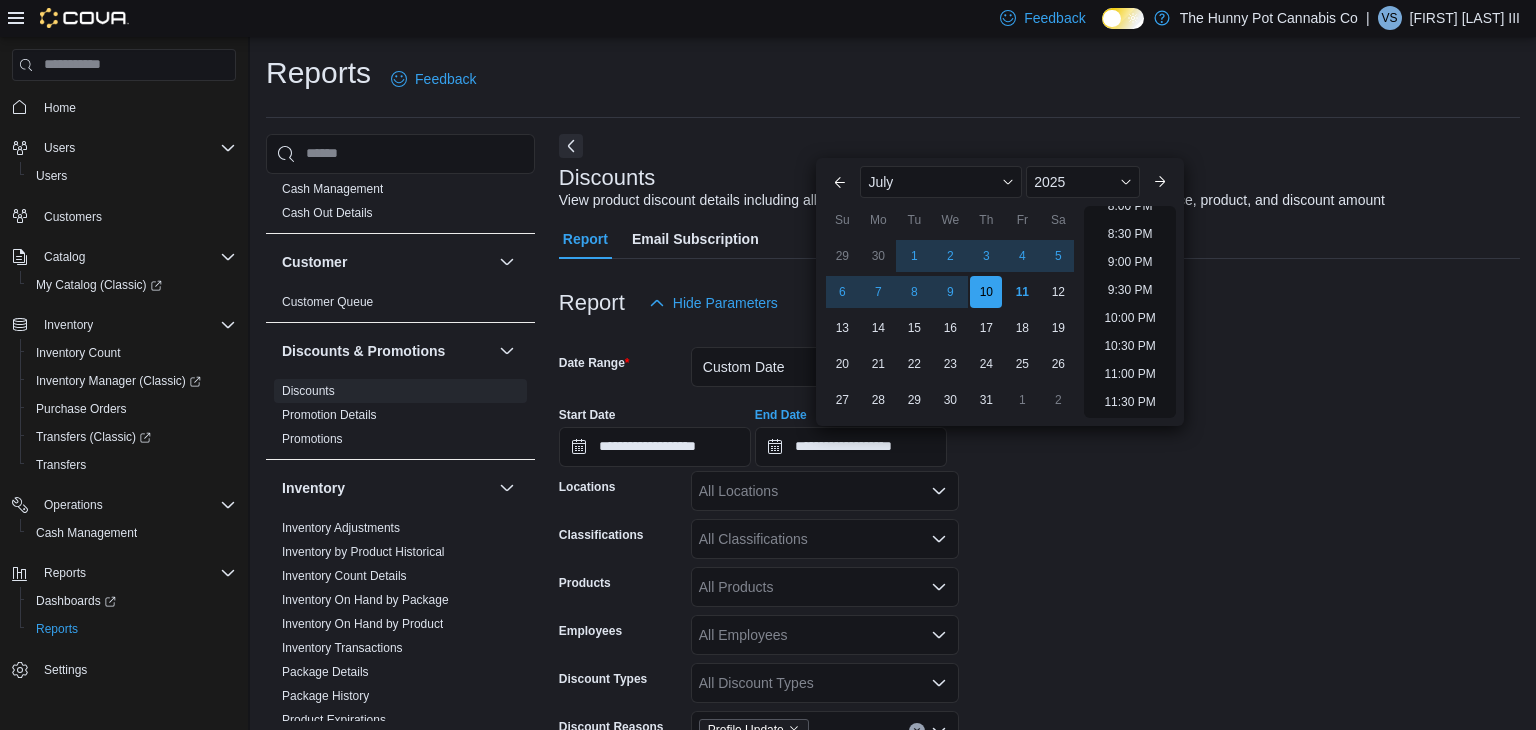 click on "**********" at bounding box center [1039, 637] 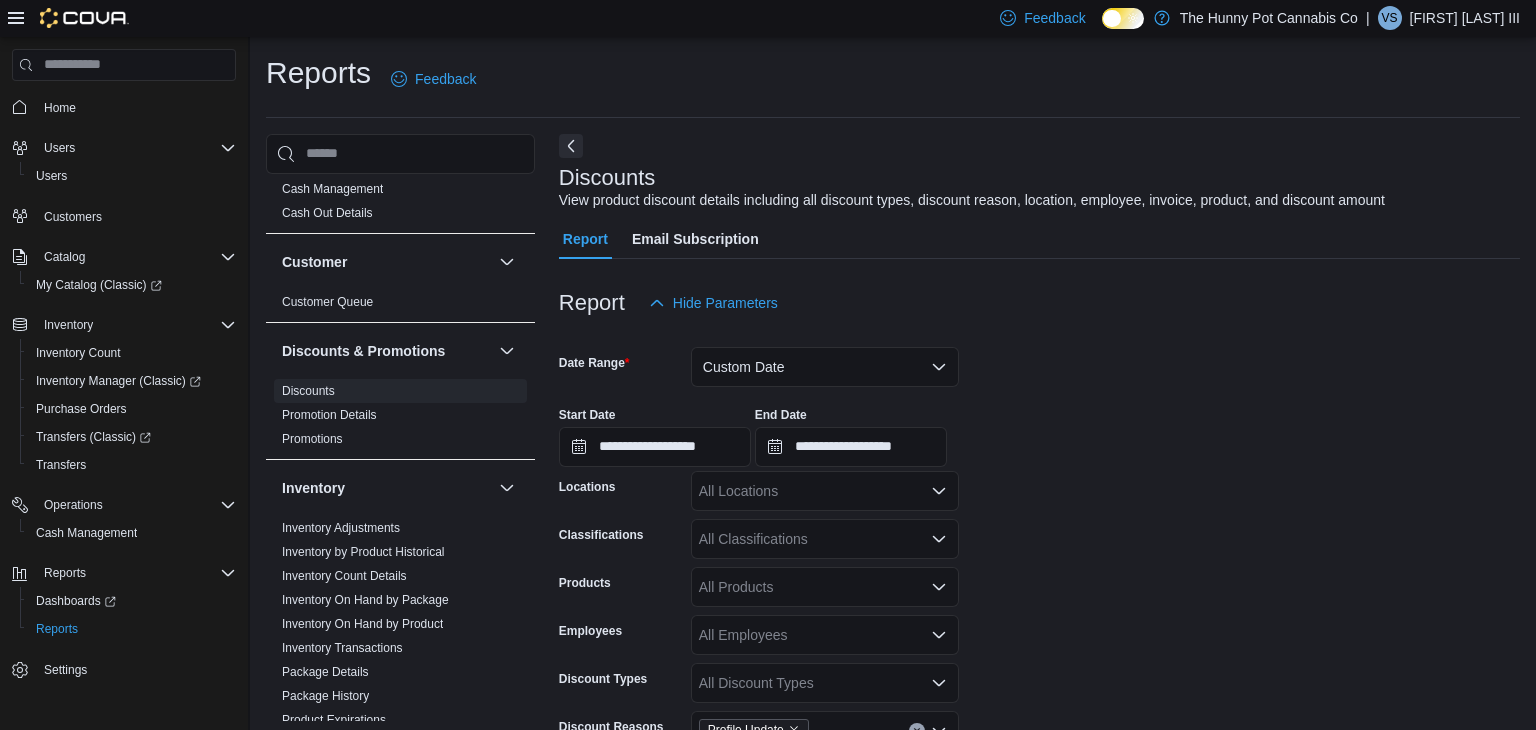 scroll, scrollTop: 659, scrollLeft: 0, axis: vertical 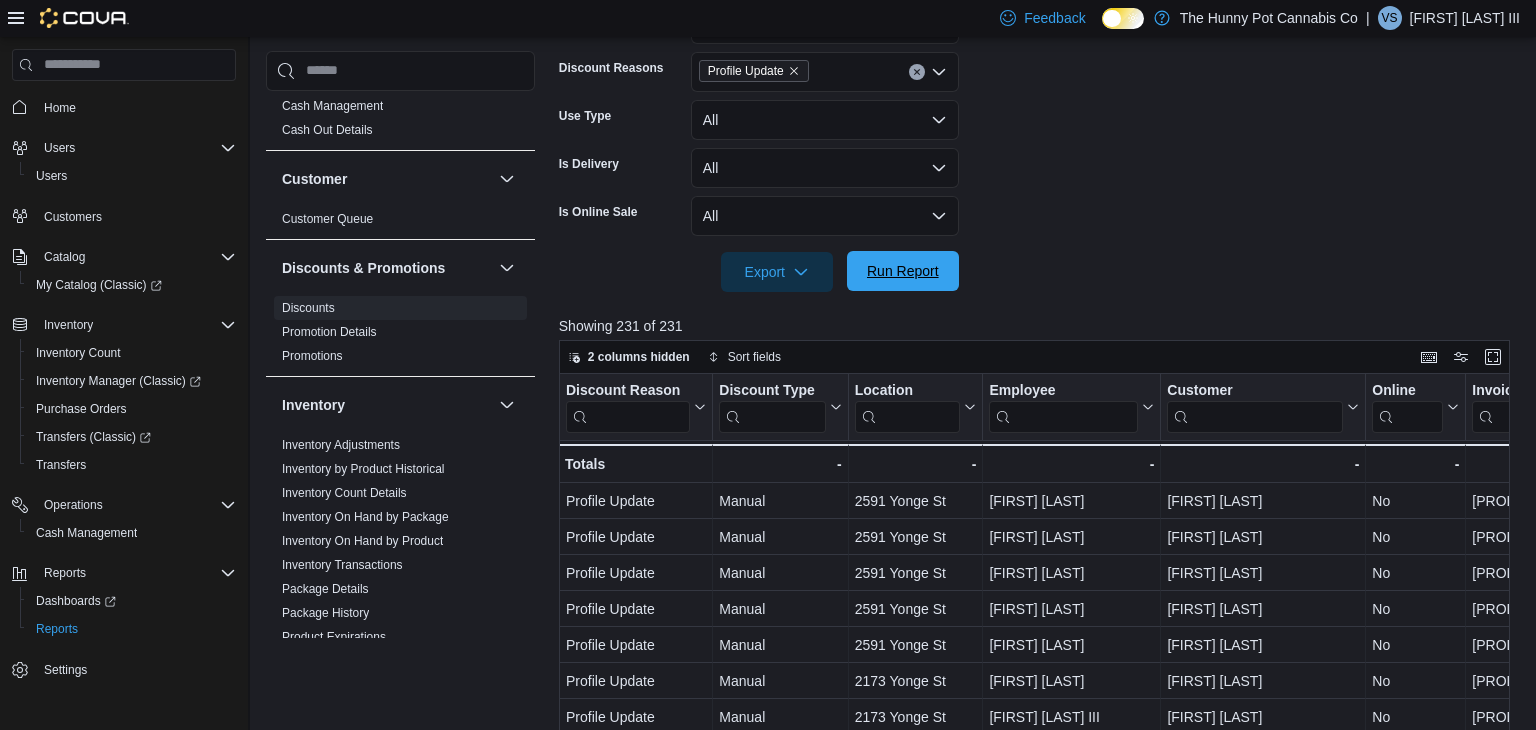 click on "Run Report" at bounding box center (903, 271) 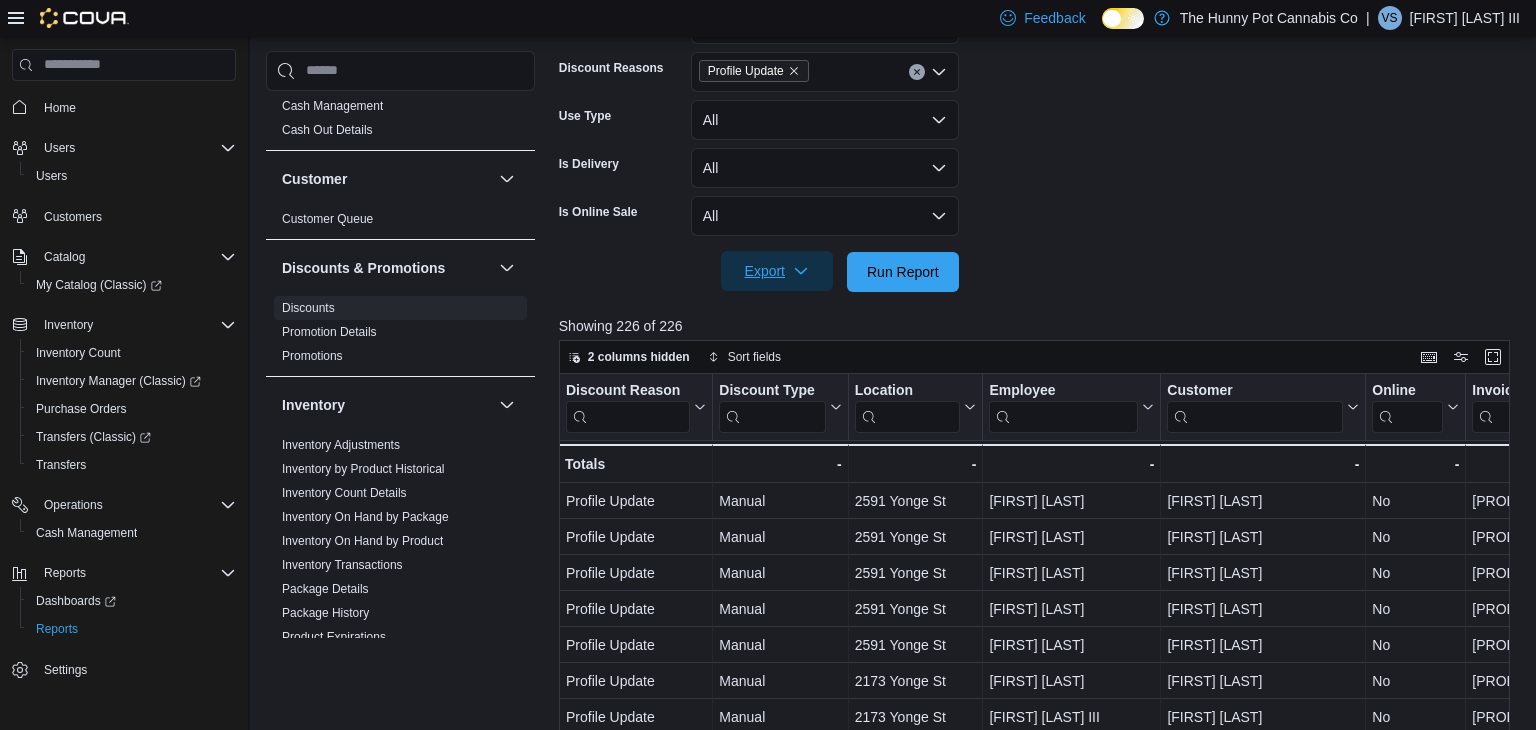 click on "Export" at bounding box center (777, 271) 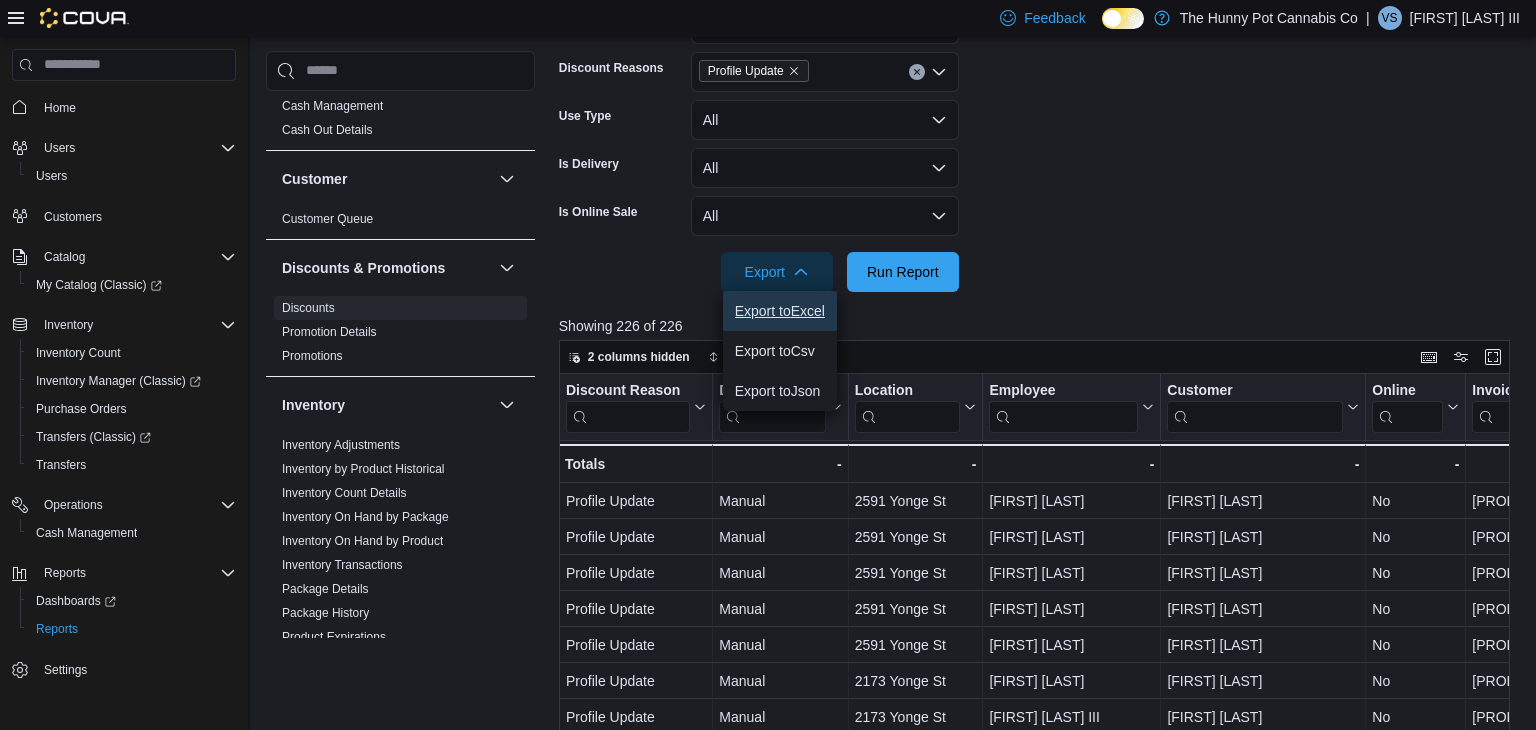 click on "Export to  Excel" at bounding box center (780, 311) 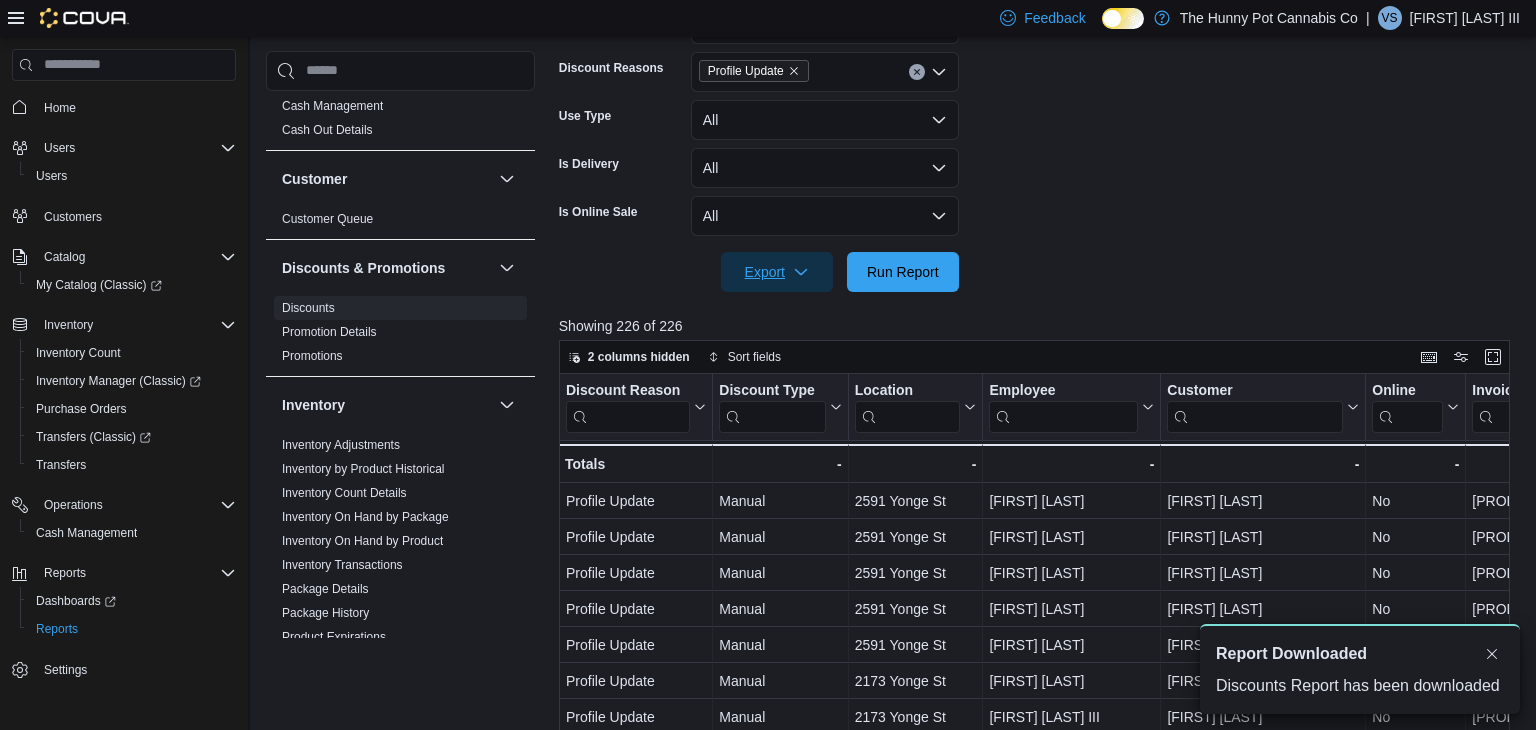 scroll, scrollTop: 0, scrollLeft: 0, axis: both 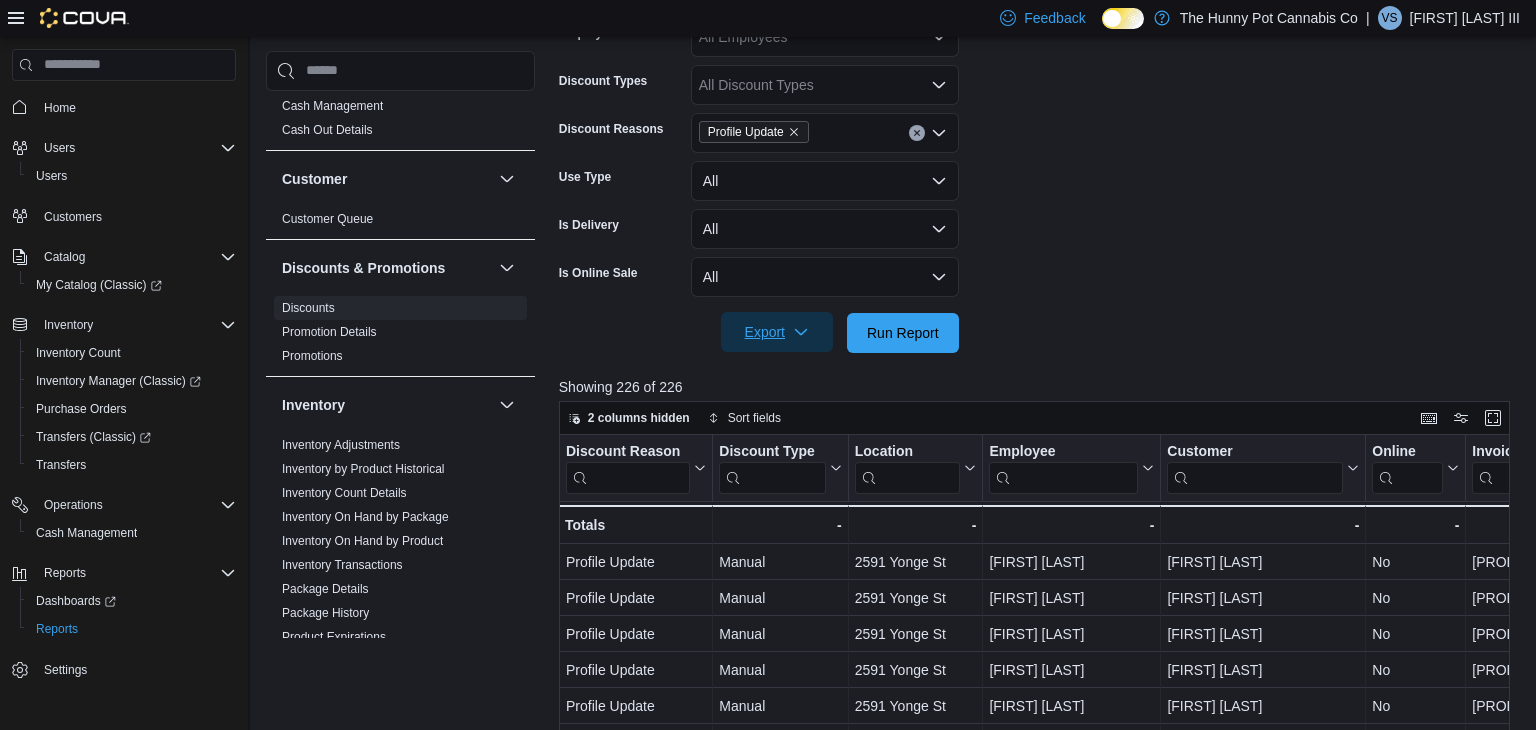 click on "Export" at bounding box center [777, 332] 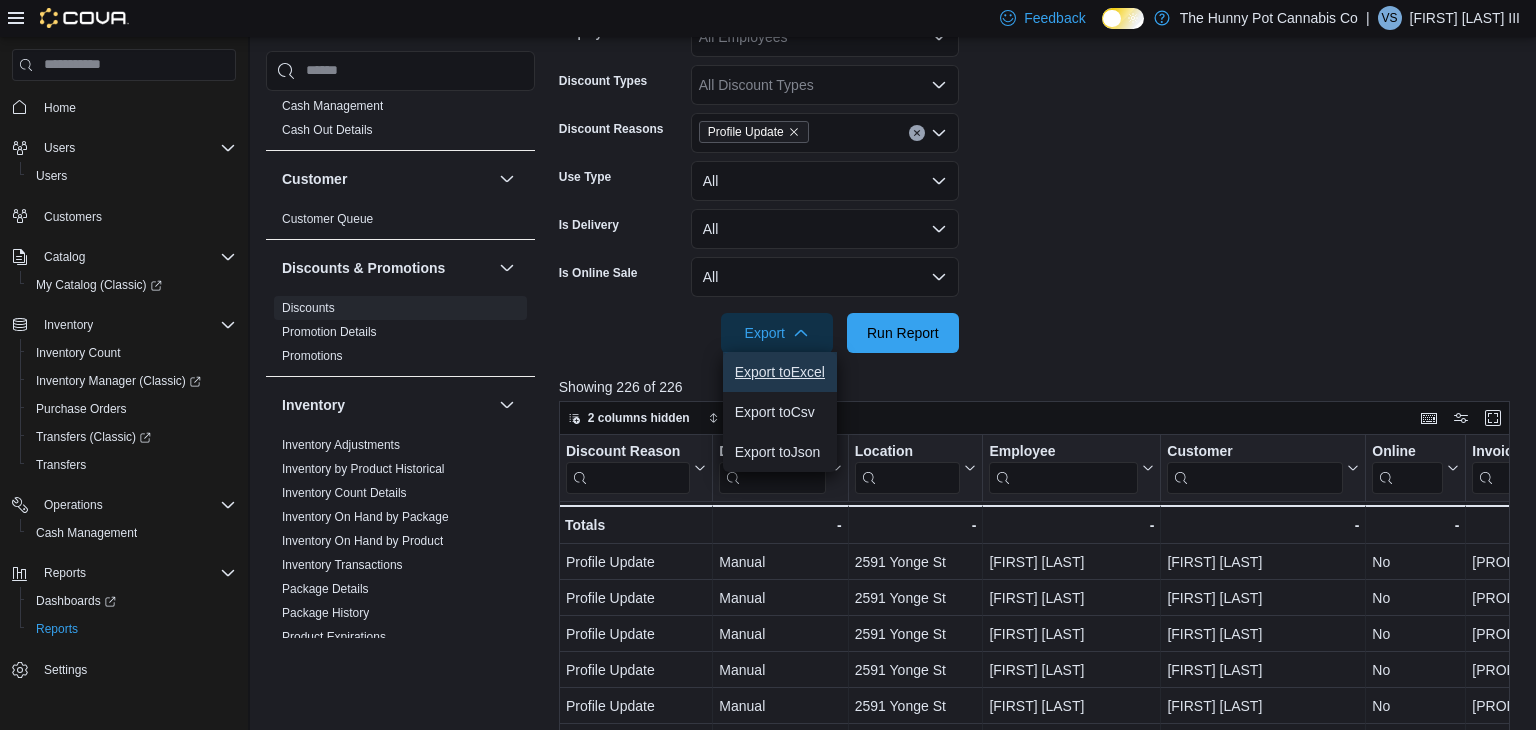 click on "Export to  Excel" at bounding box center [780, 372] 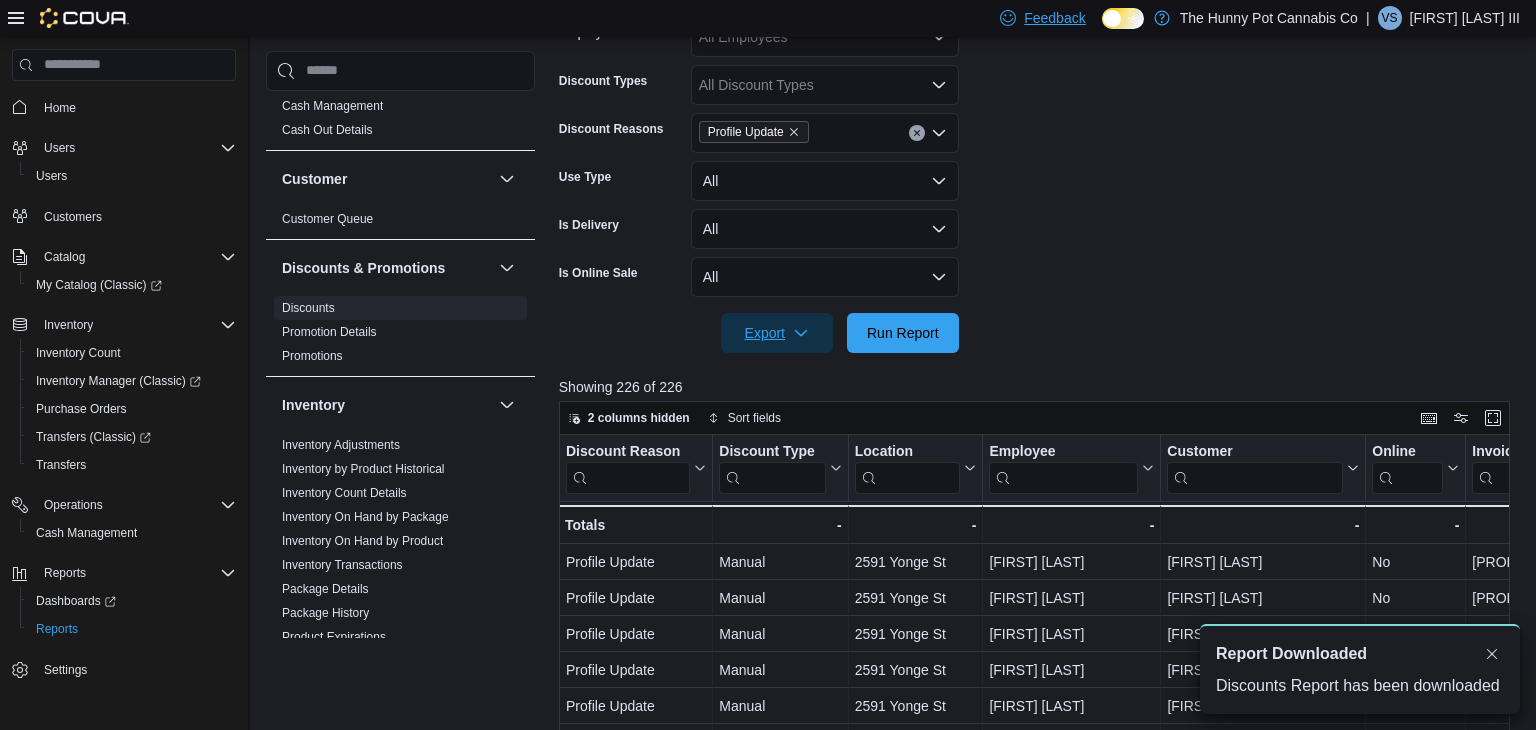 scroll, scrollTop: 0, scrollLeft: 0, axis: both 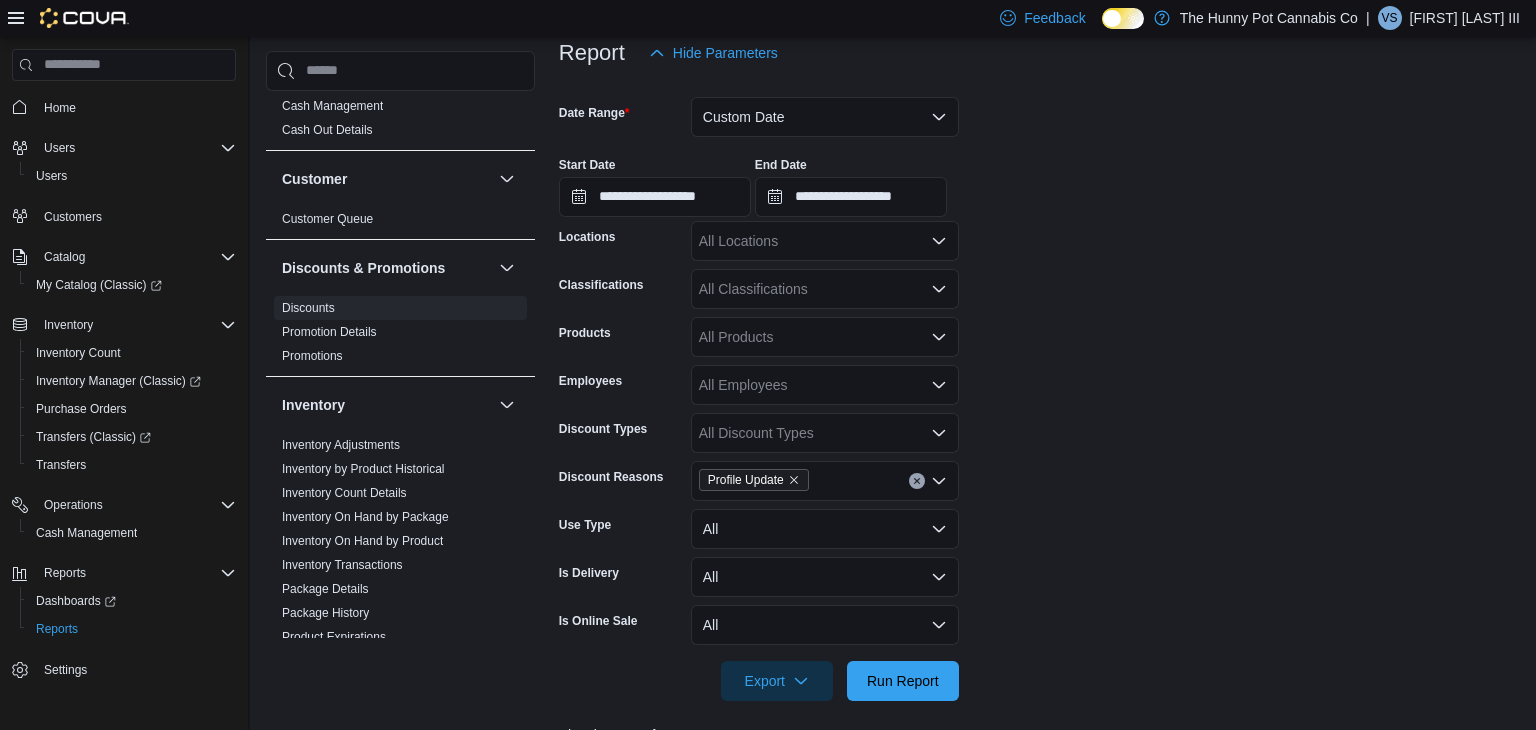 click on "All Locations" at bounding box center (825, 241) 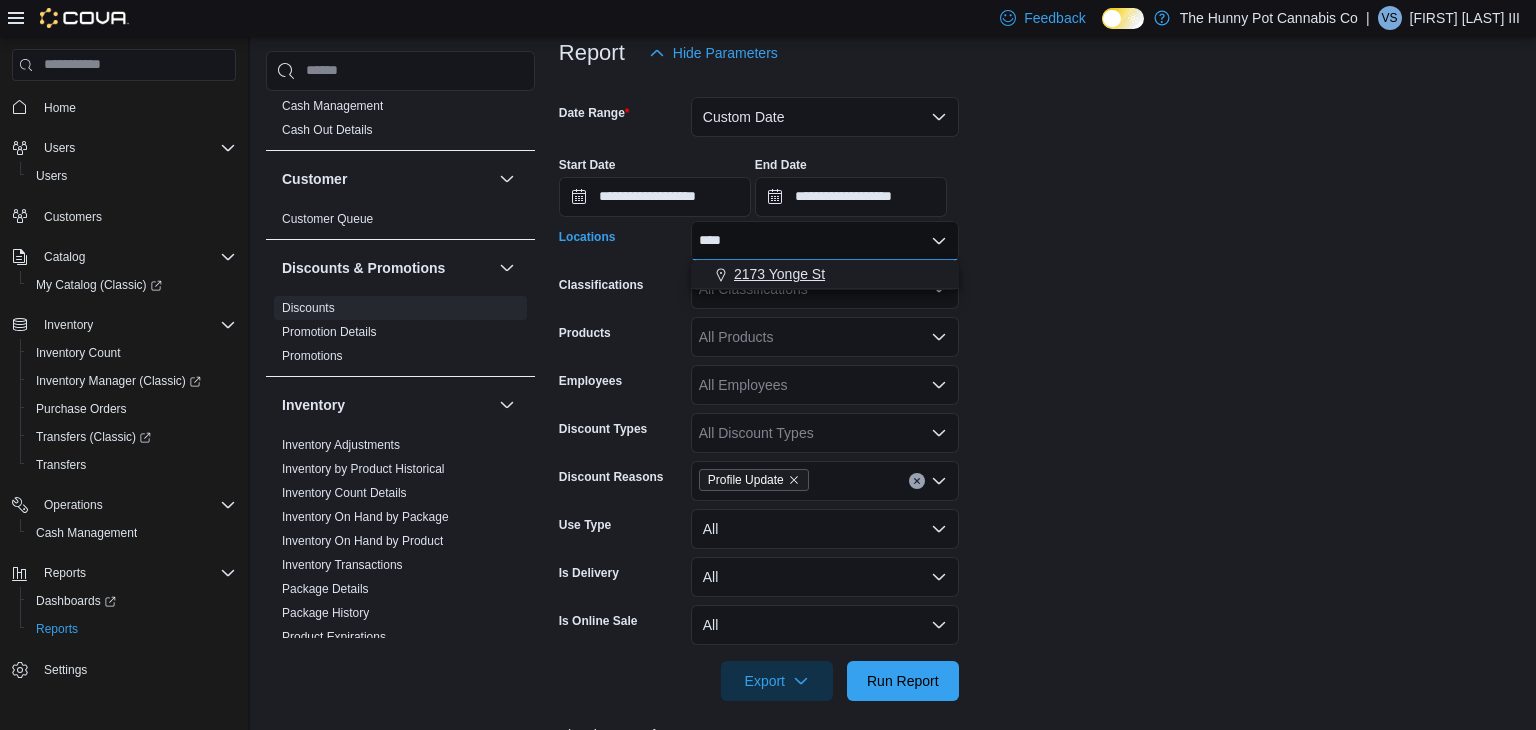 type on "****" 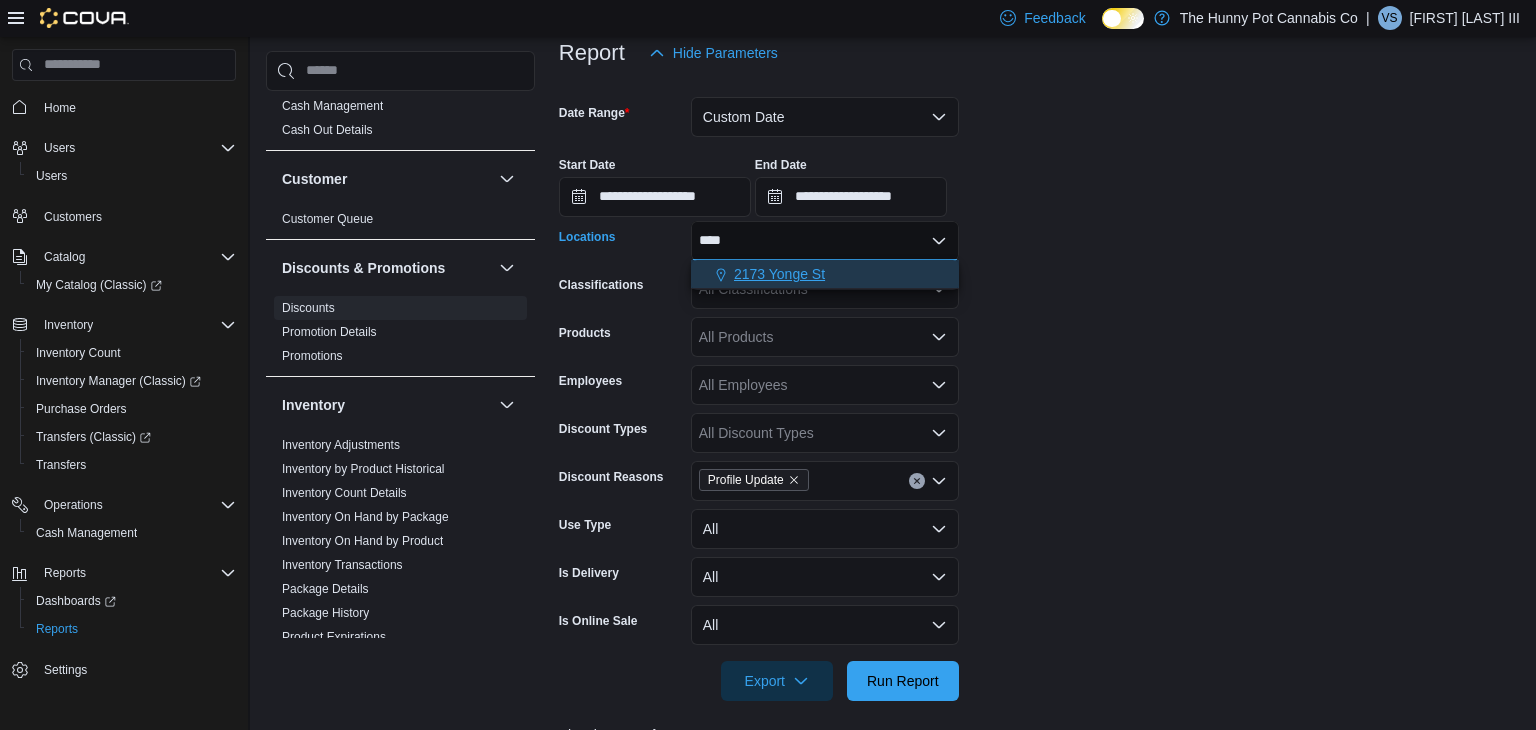 click on "2173 Yonge St" at bounding box center (779, 274) 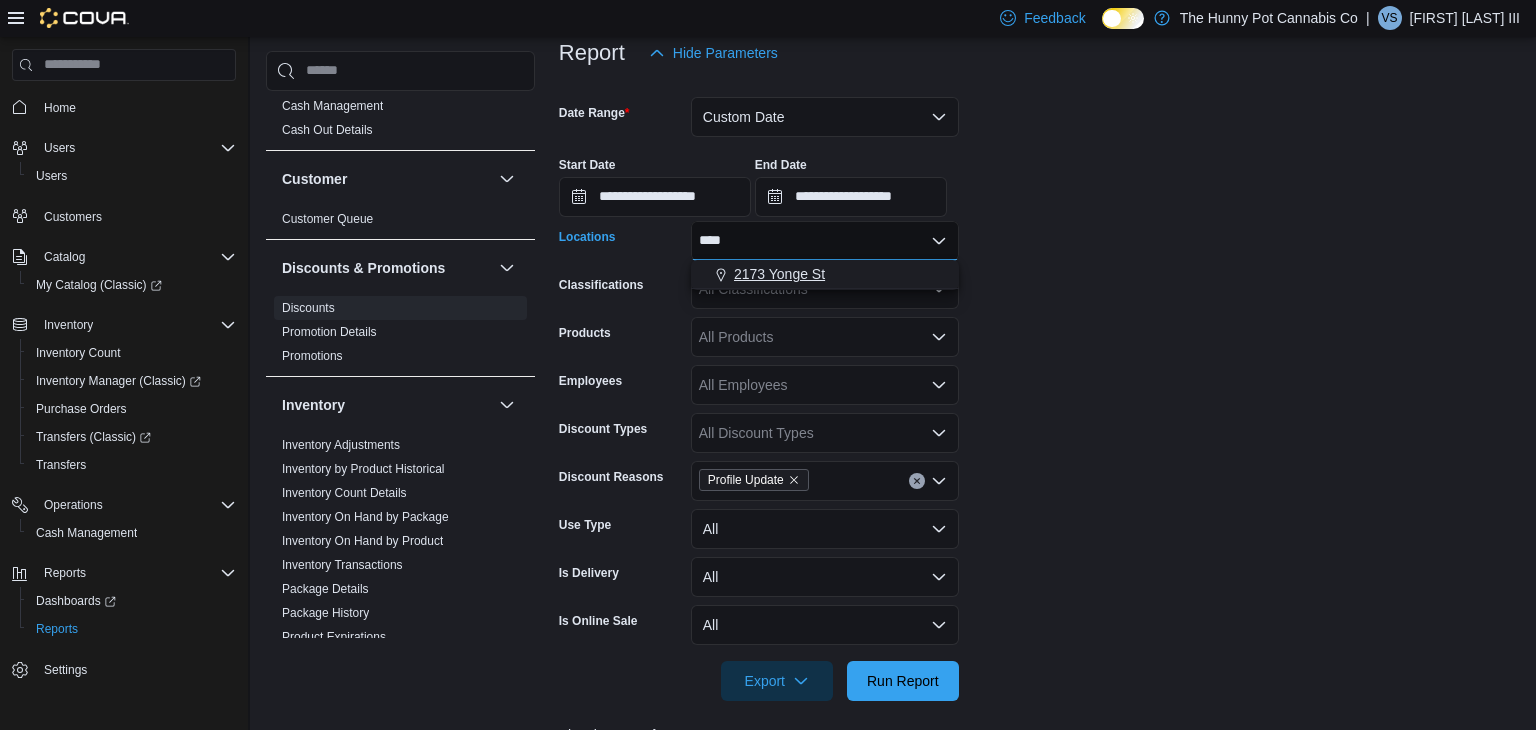 type 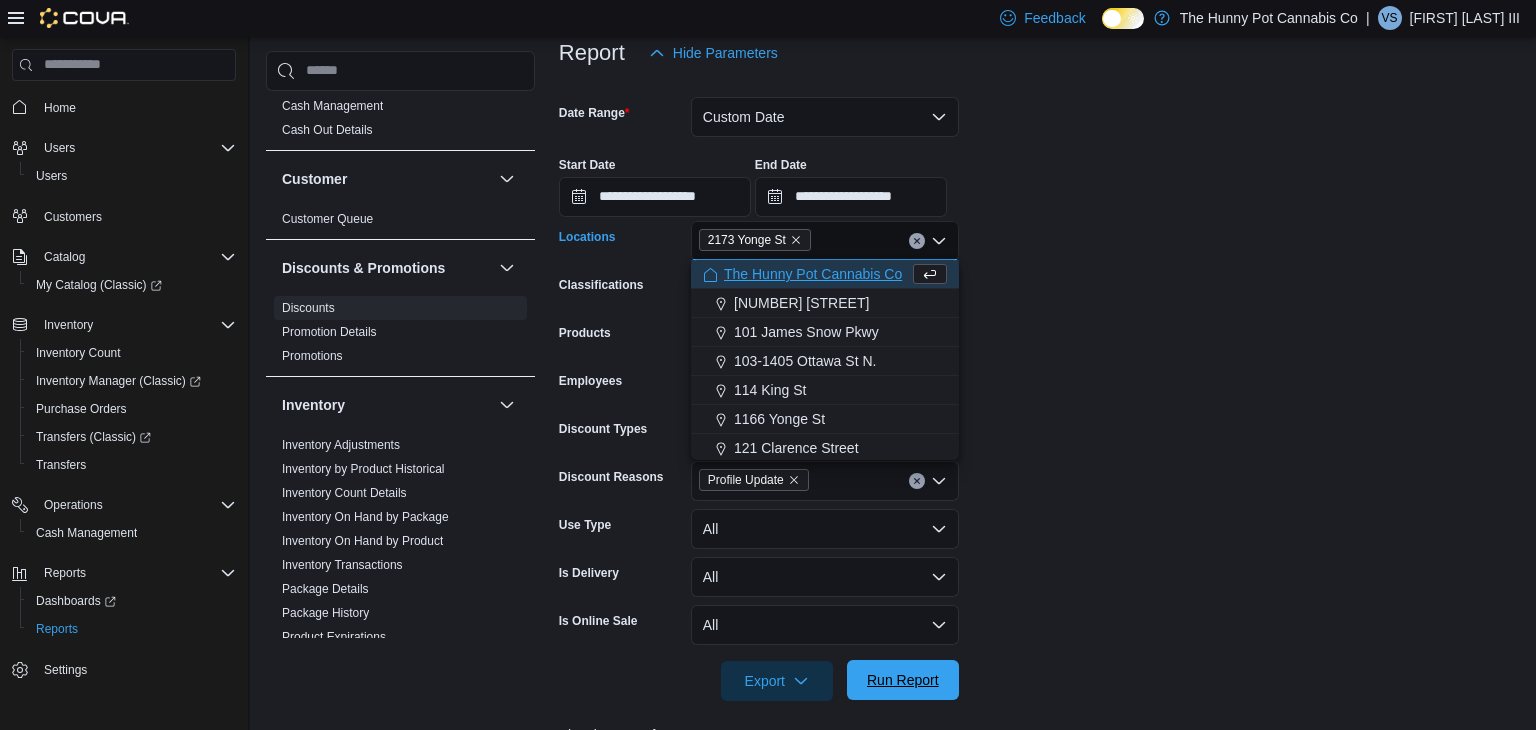 click on "Run Report" at bounding box center [903, 680] 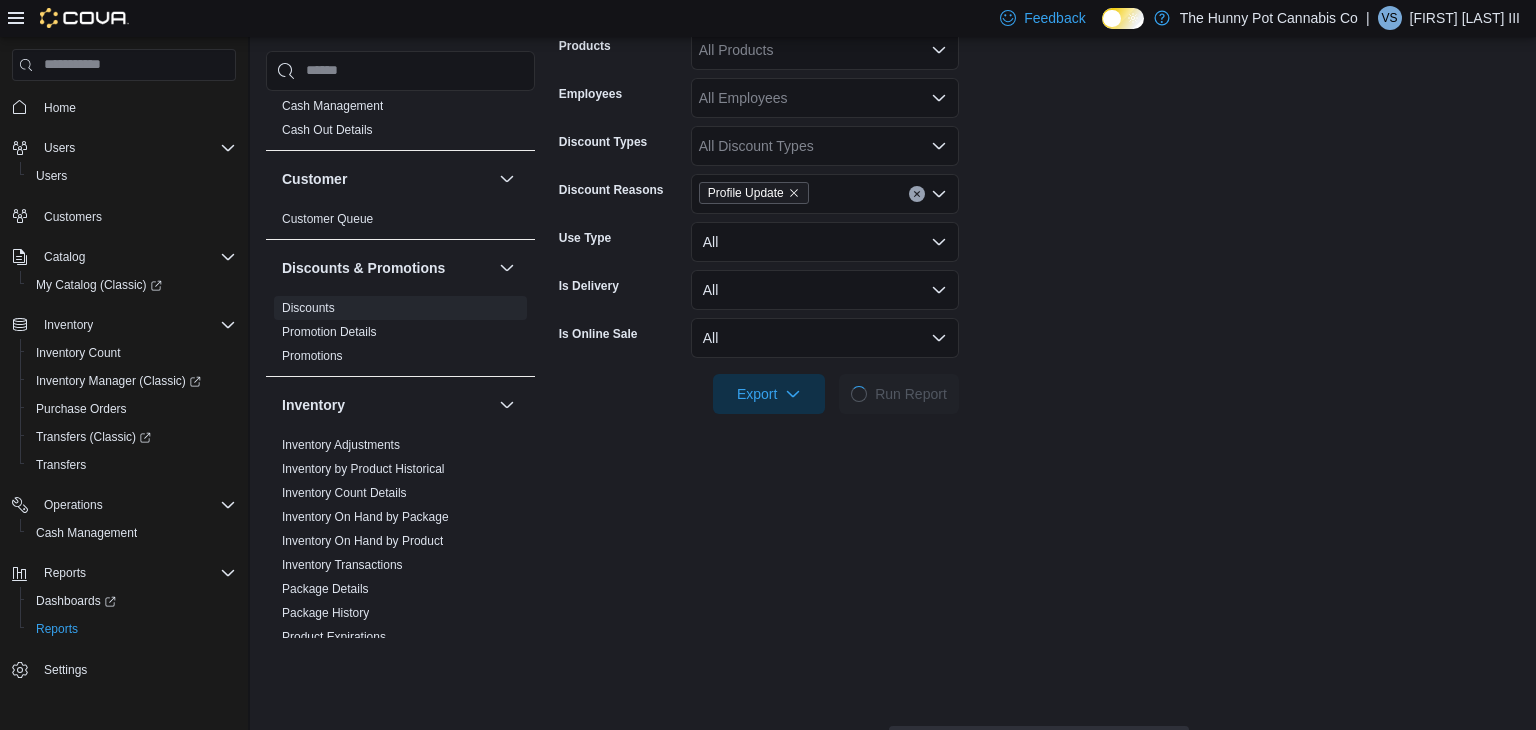 scroll, scrollTop: 546, scrollLeft: 0, axis: vertical 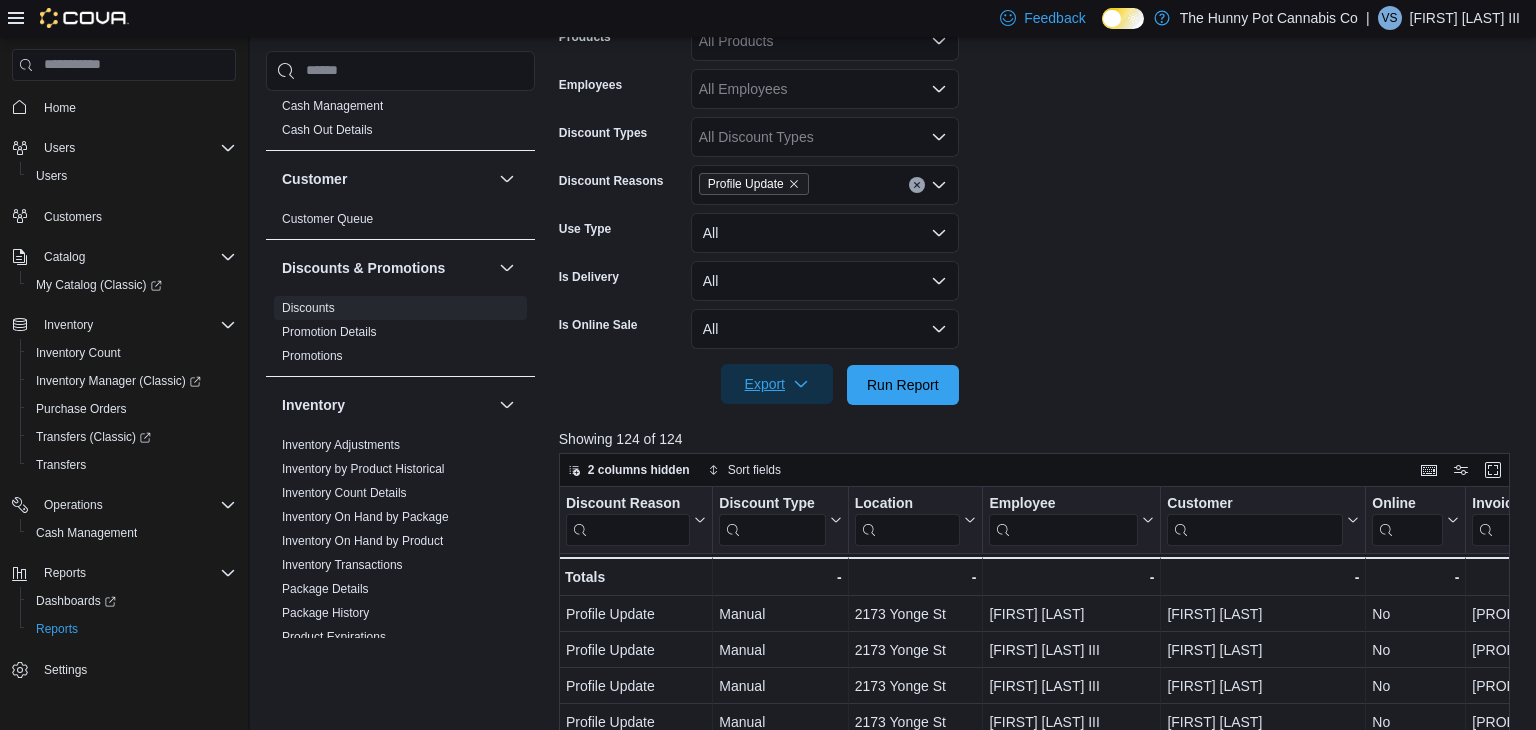 click on "Export" at bounding box center [777, 384] 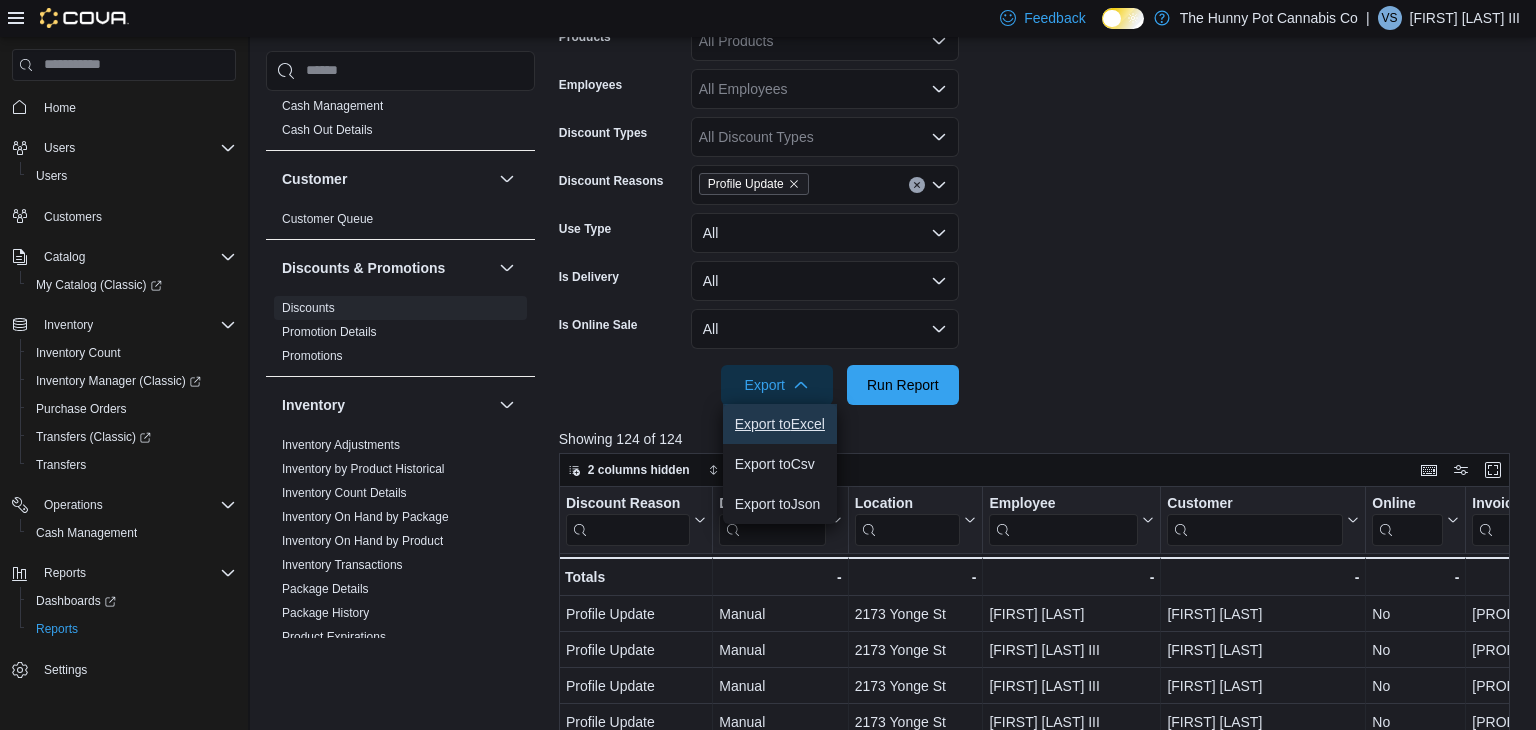 click on "Export to  Excel" at bounding box center [780, 424] 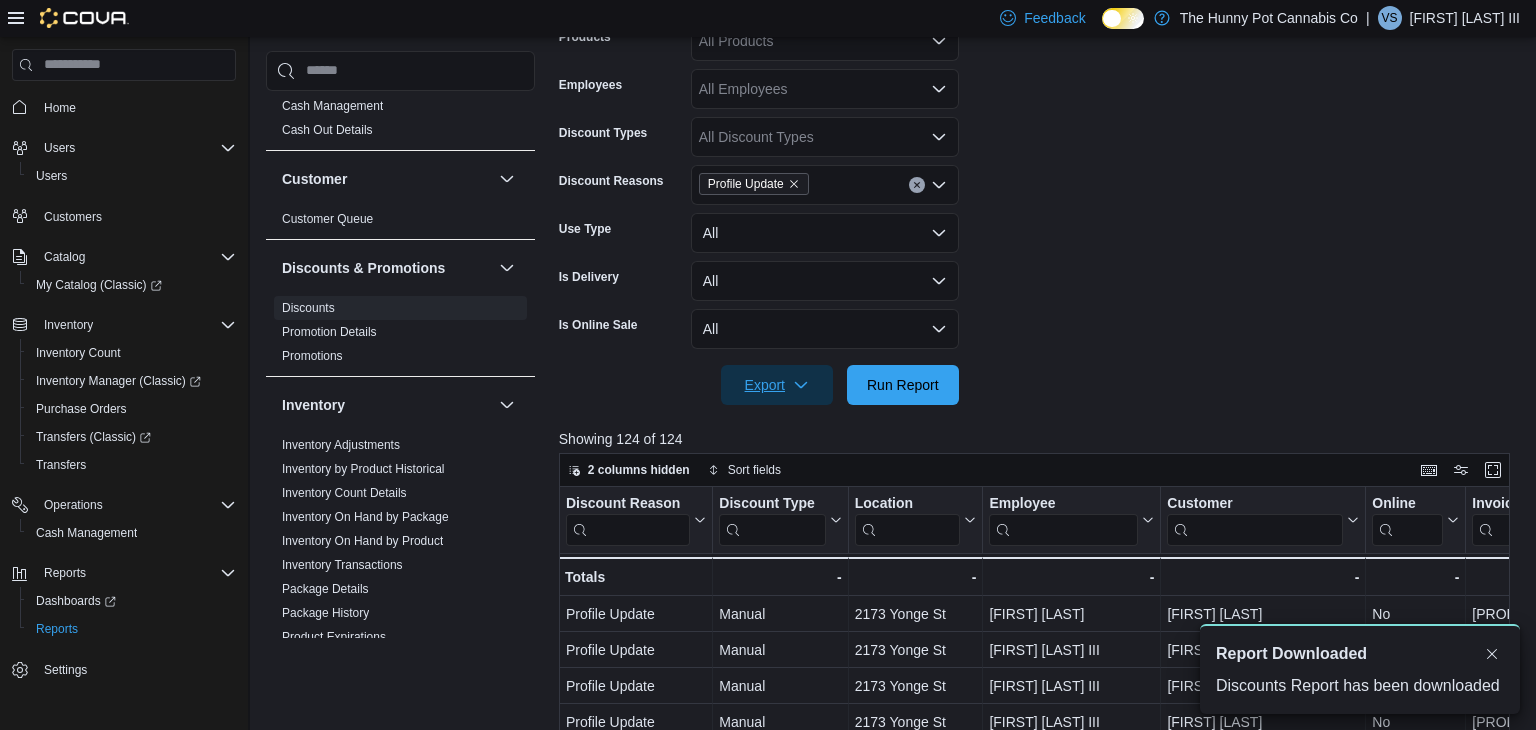 scroll, scrollTop: 0, scrollLeft: 0, axis: both 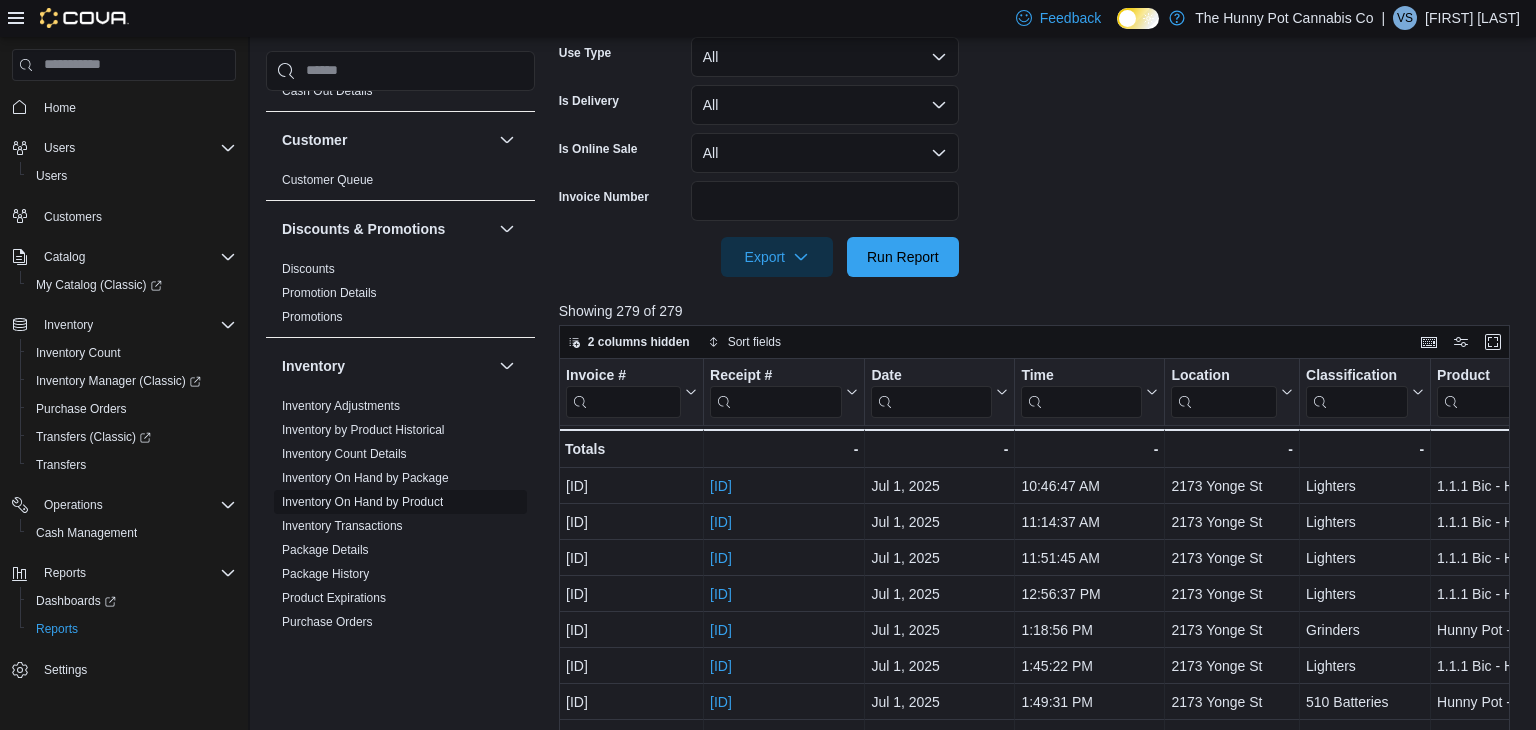 click on "Inventory On Hand by Product" at bounding box center (362, 501) 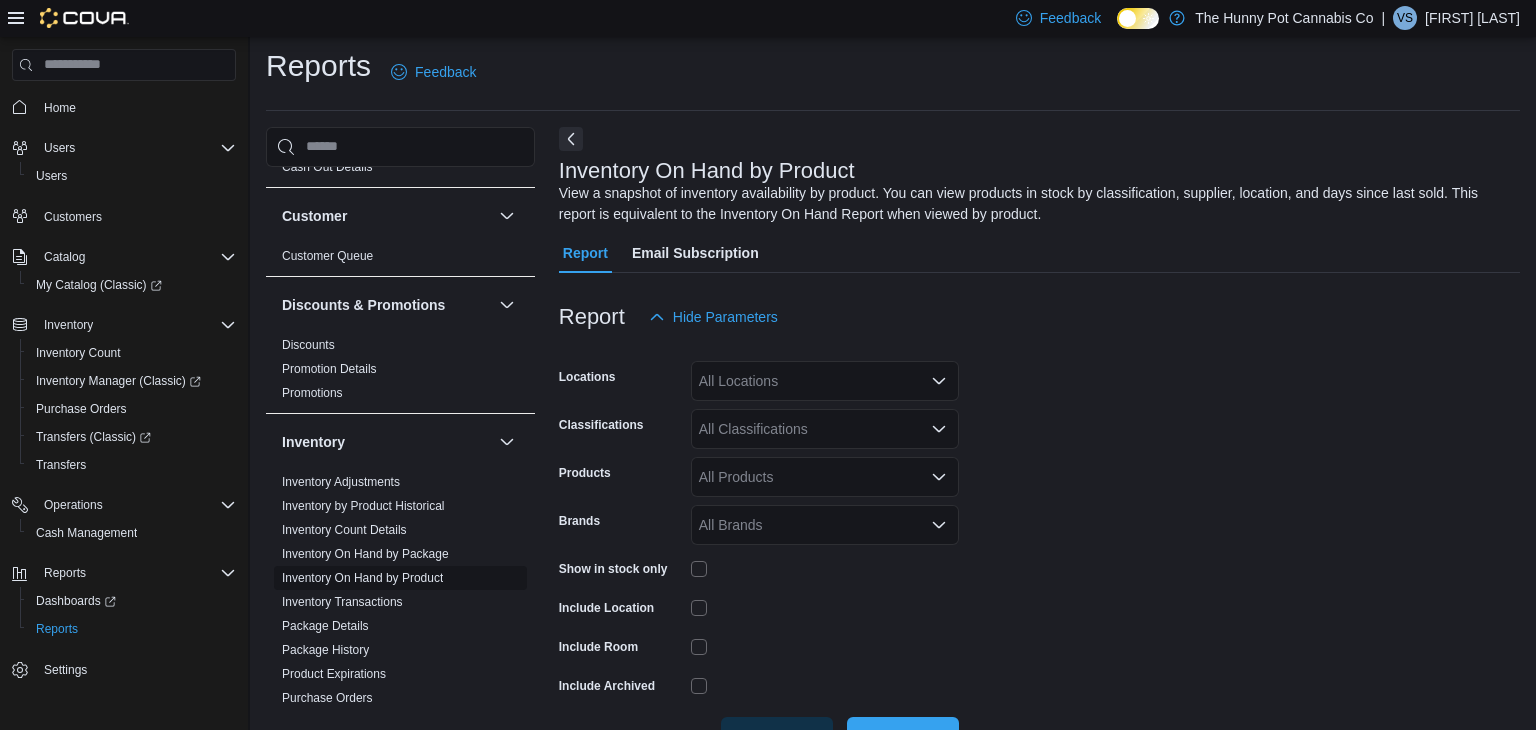 scroll, scrollTop: 67, scrollLeft: 0, axis: vertical 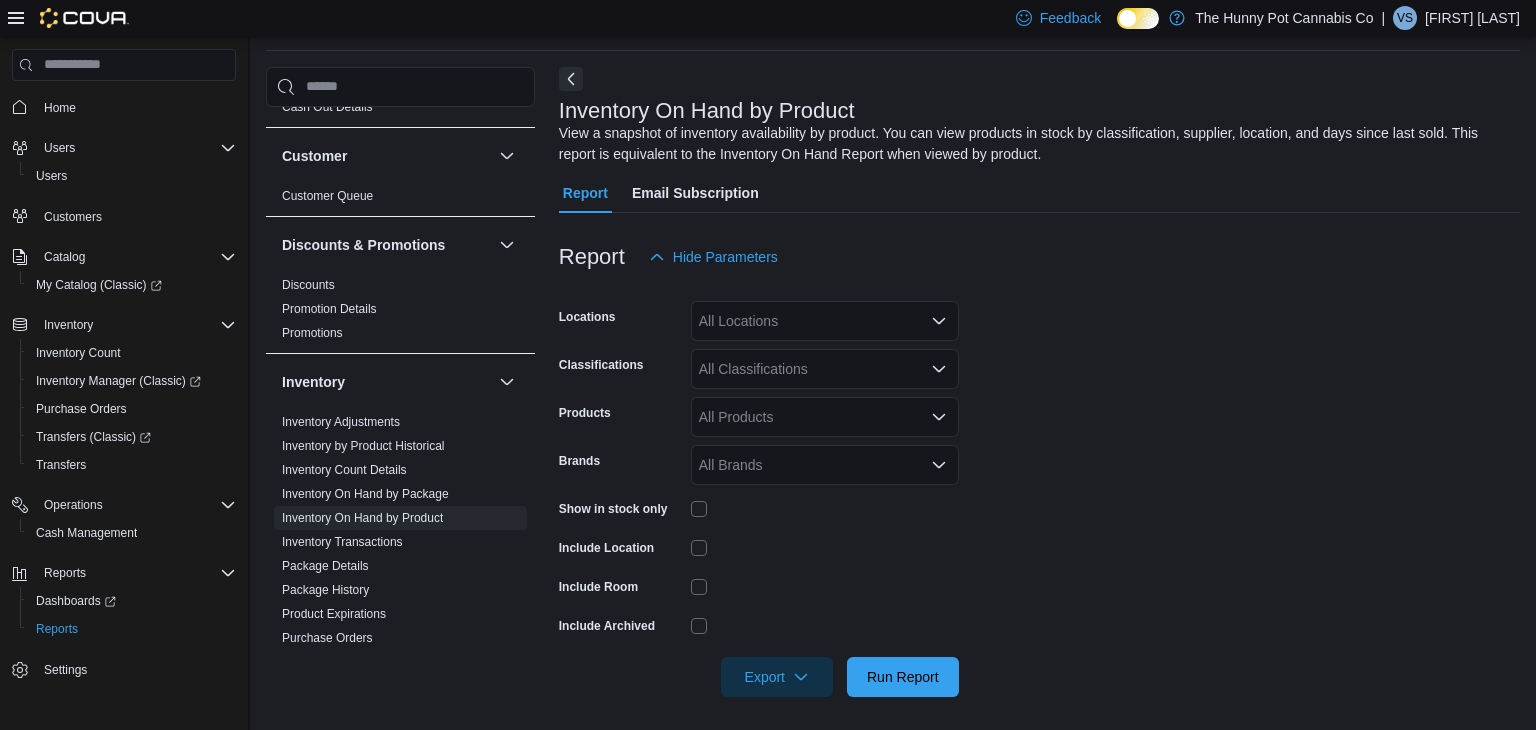 click on "All Locations" at bounding box center (825, 321) 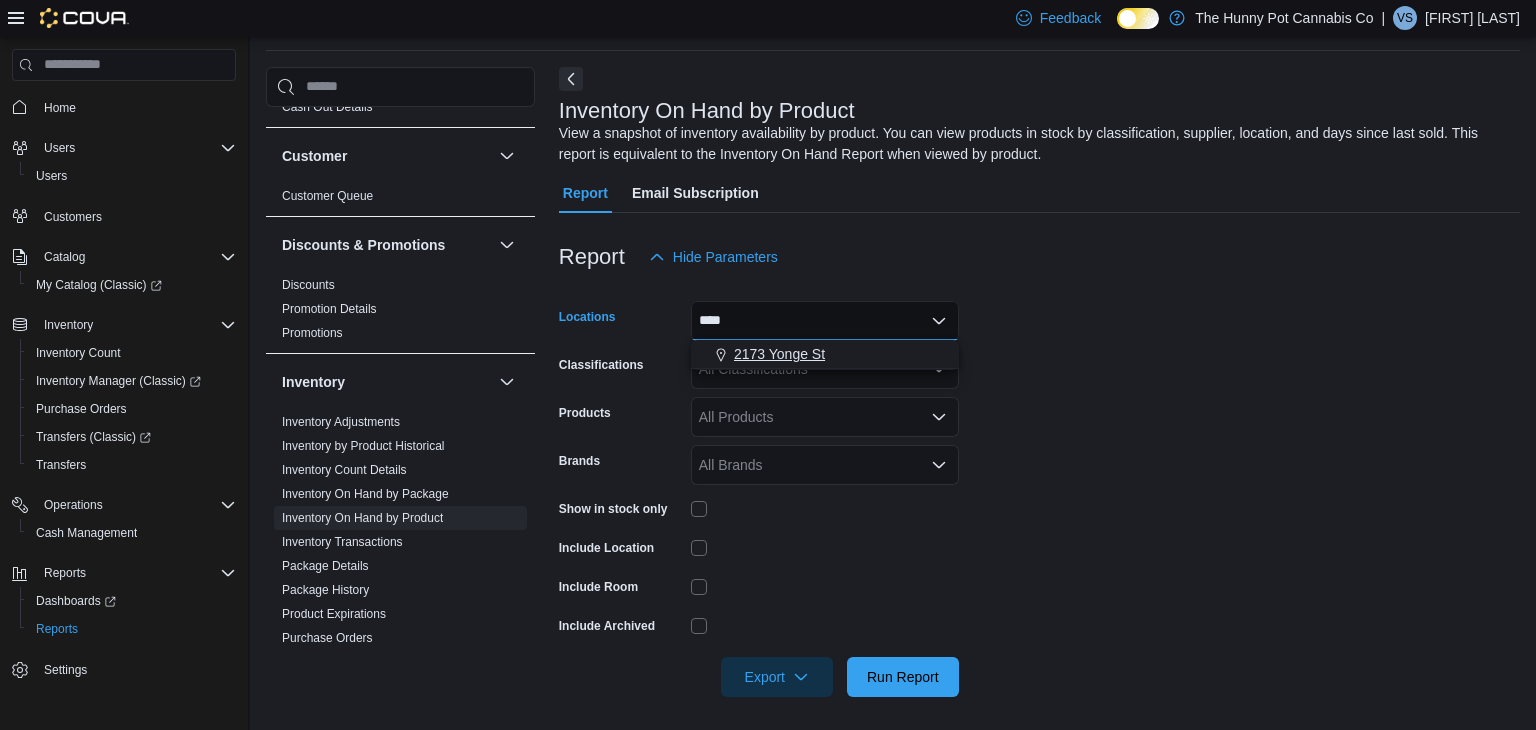 type on "****" 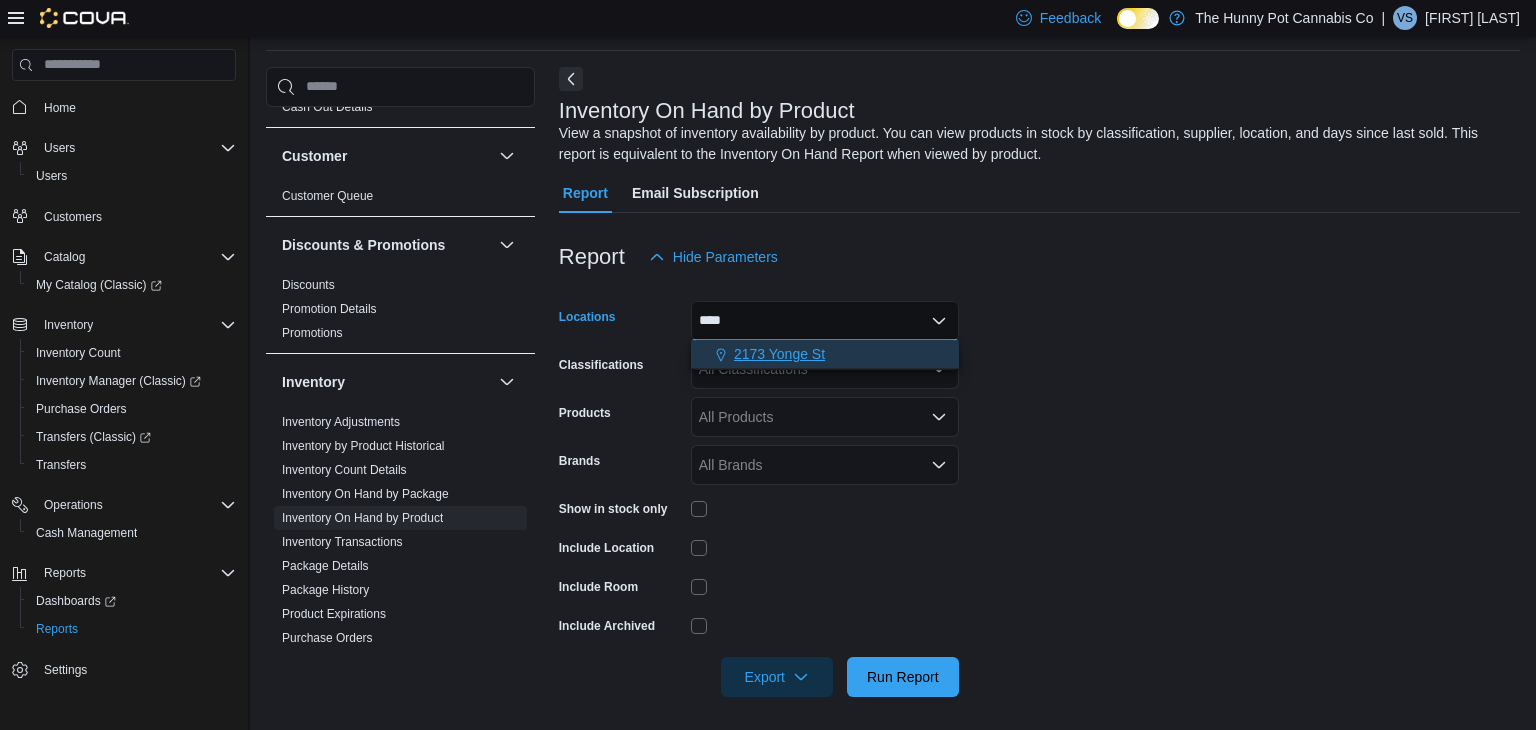 click on "2173 Yonge St" at bounding box center (825, 354) 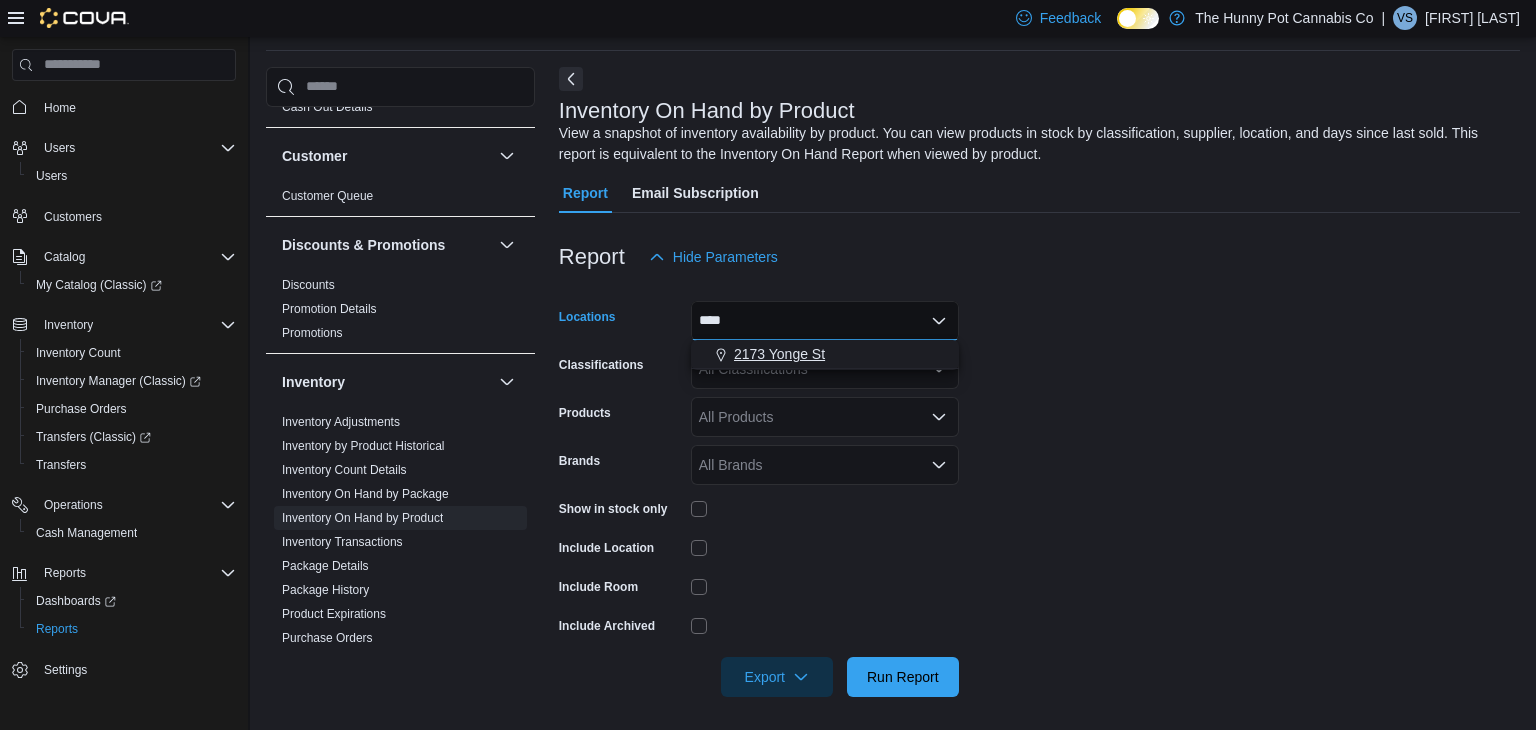 type 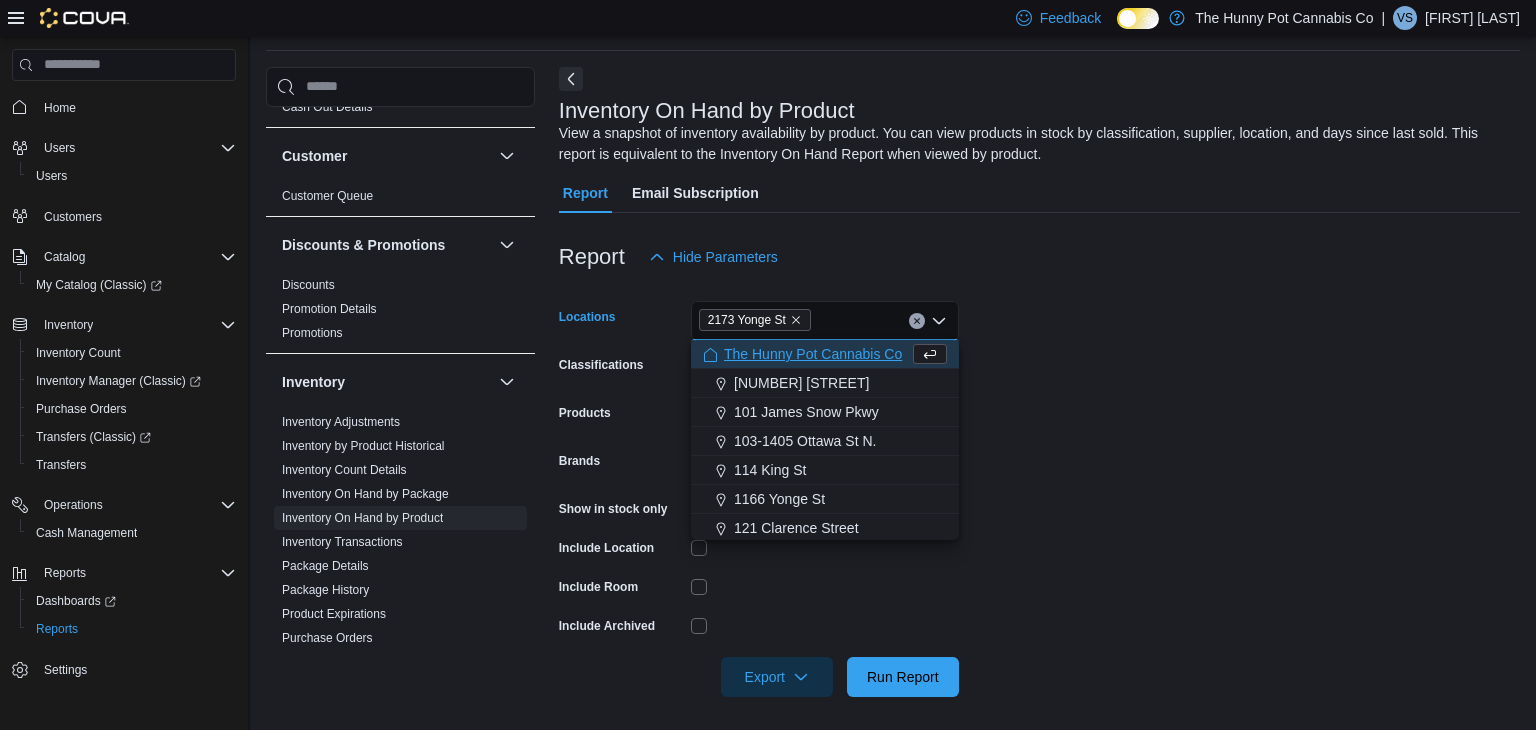 click on "Locations 2173 Yonge St Combo box. Selected. 2173 Yonge St. Press Backspace to delete 2173 Yonge St. Combo box input. All Locations. Type some text or, to display a list of choices, press Down Arrow. To exit the list of choices, press Escape. Classifications All Classifications Products All Products Brands All Brands Show in stock only Include Location Include Room Include Archived Export  Run Report" at bounding box center [1039, 487] 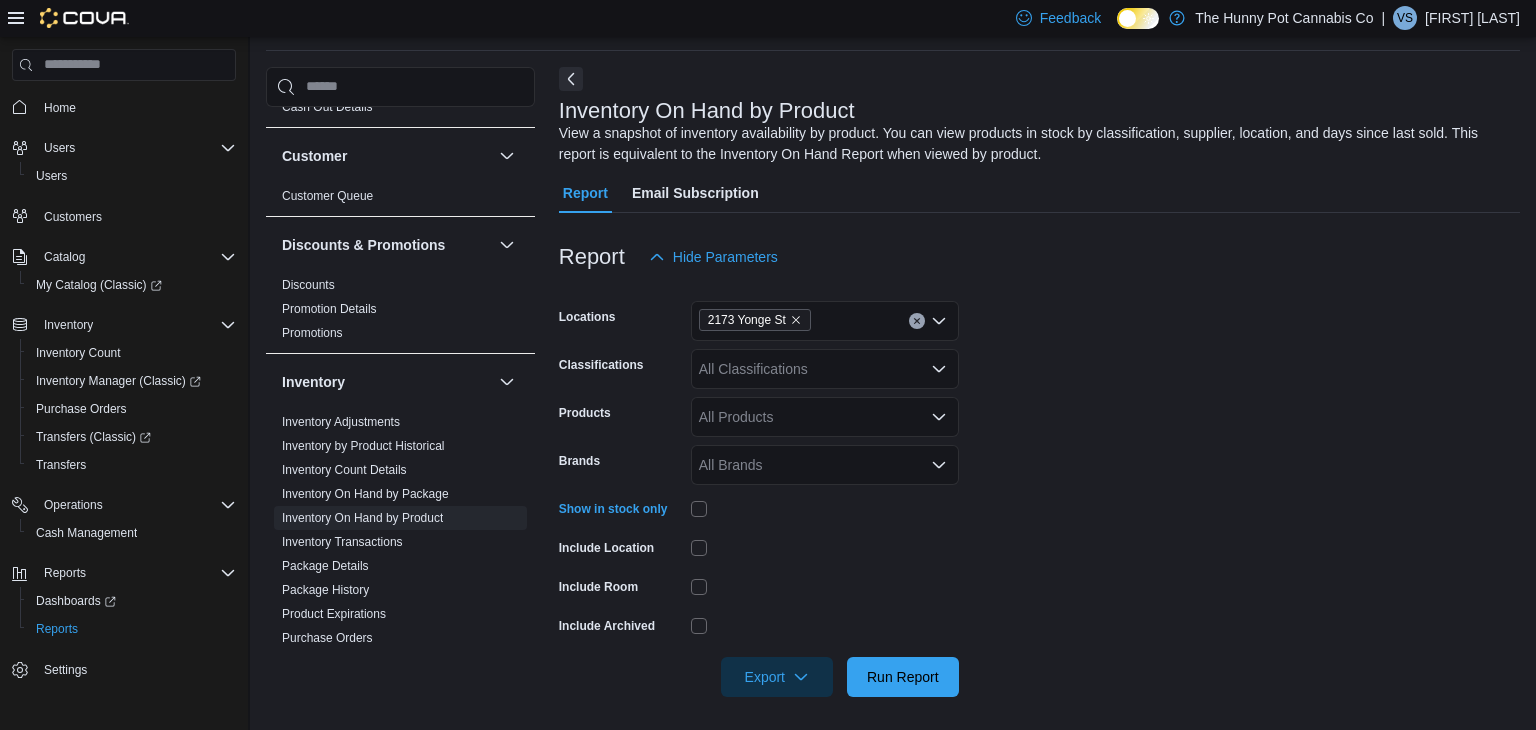 click on "All Classifications" at bounding box center [825, 369] 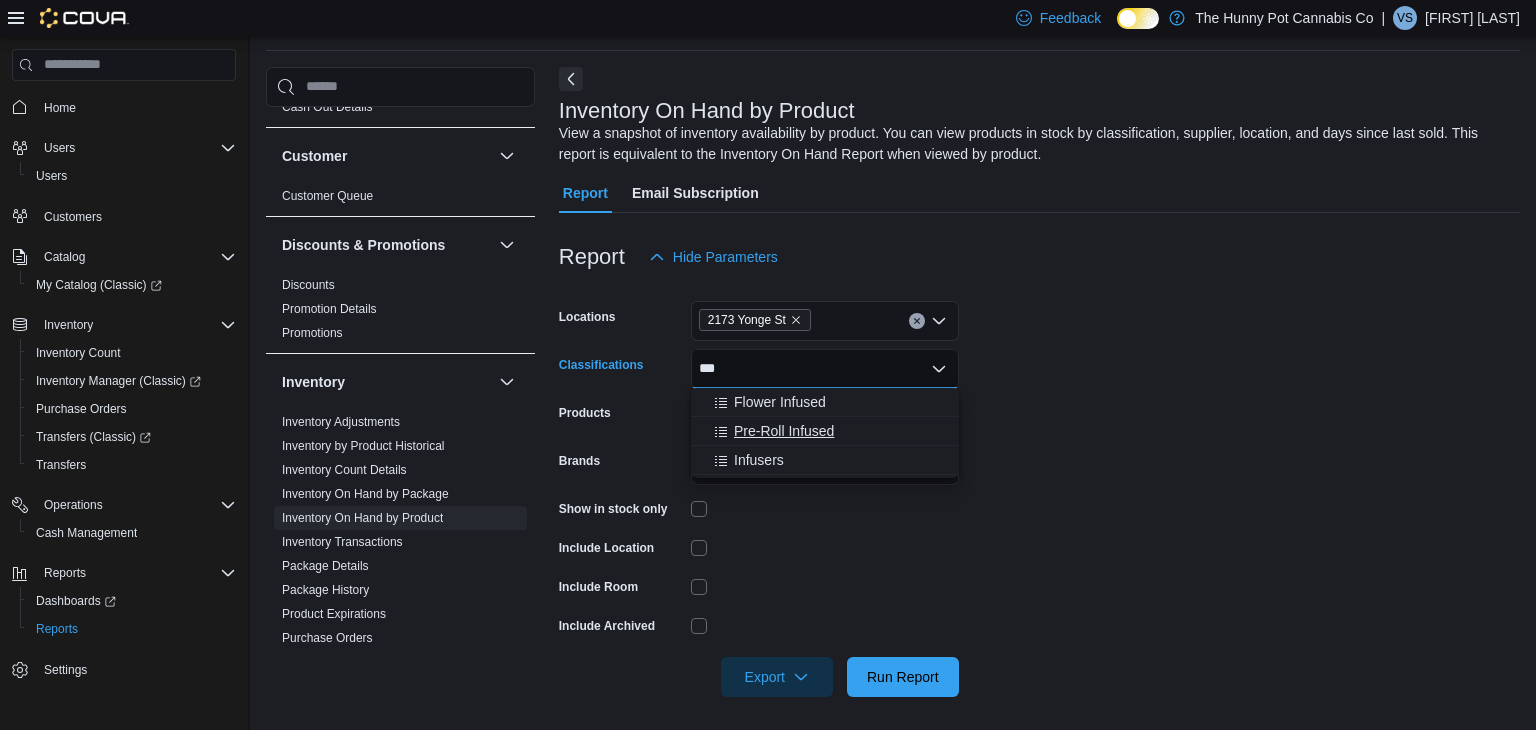 type on "***" 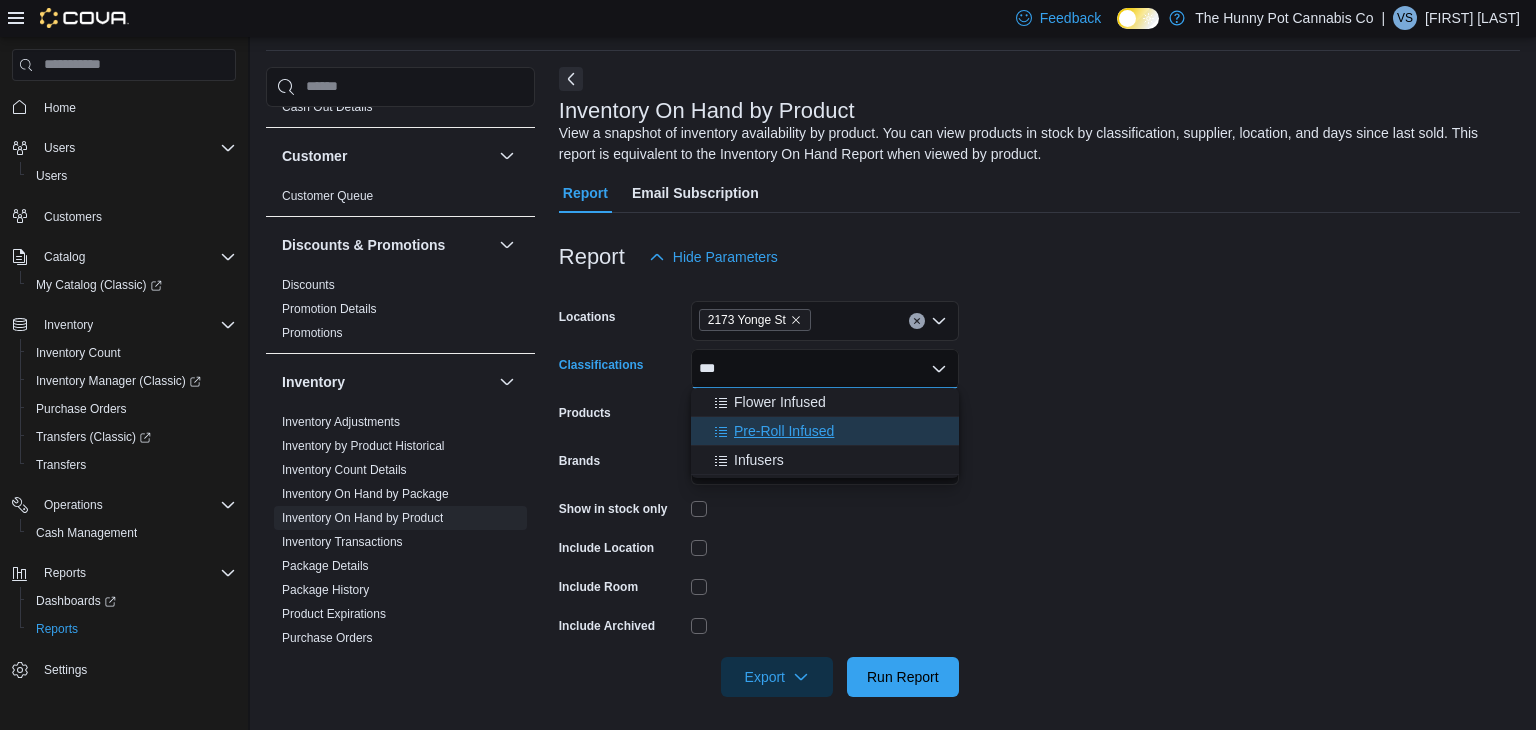 click on "Pre-Roll Infused" at bounding box center (825, 431) 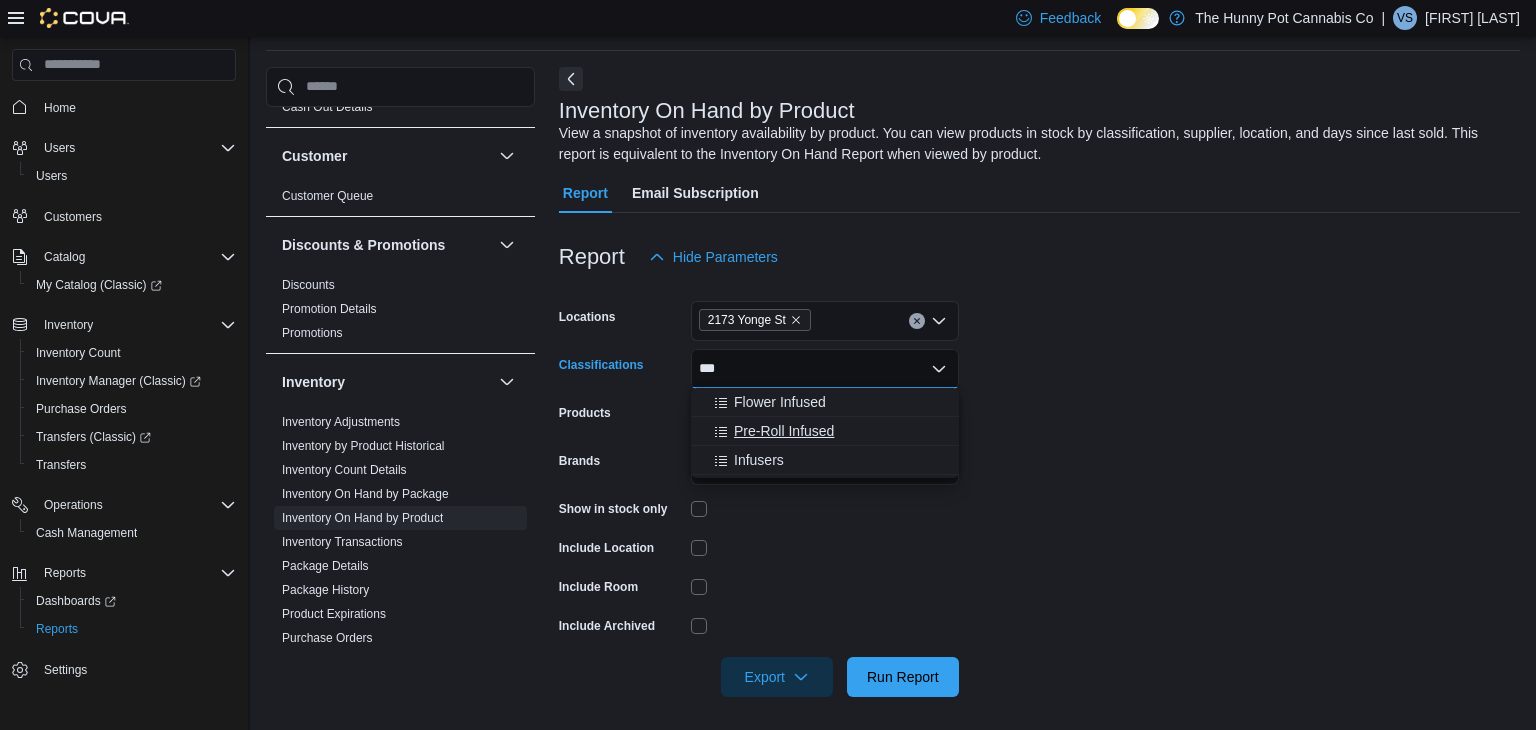 type 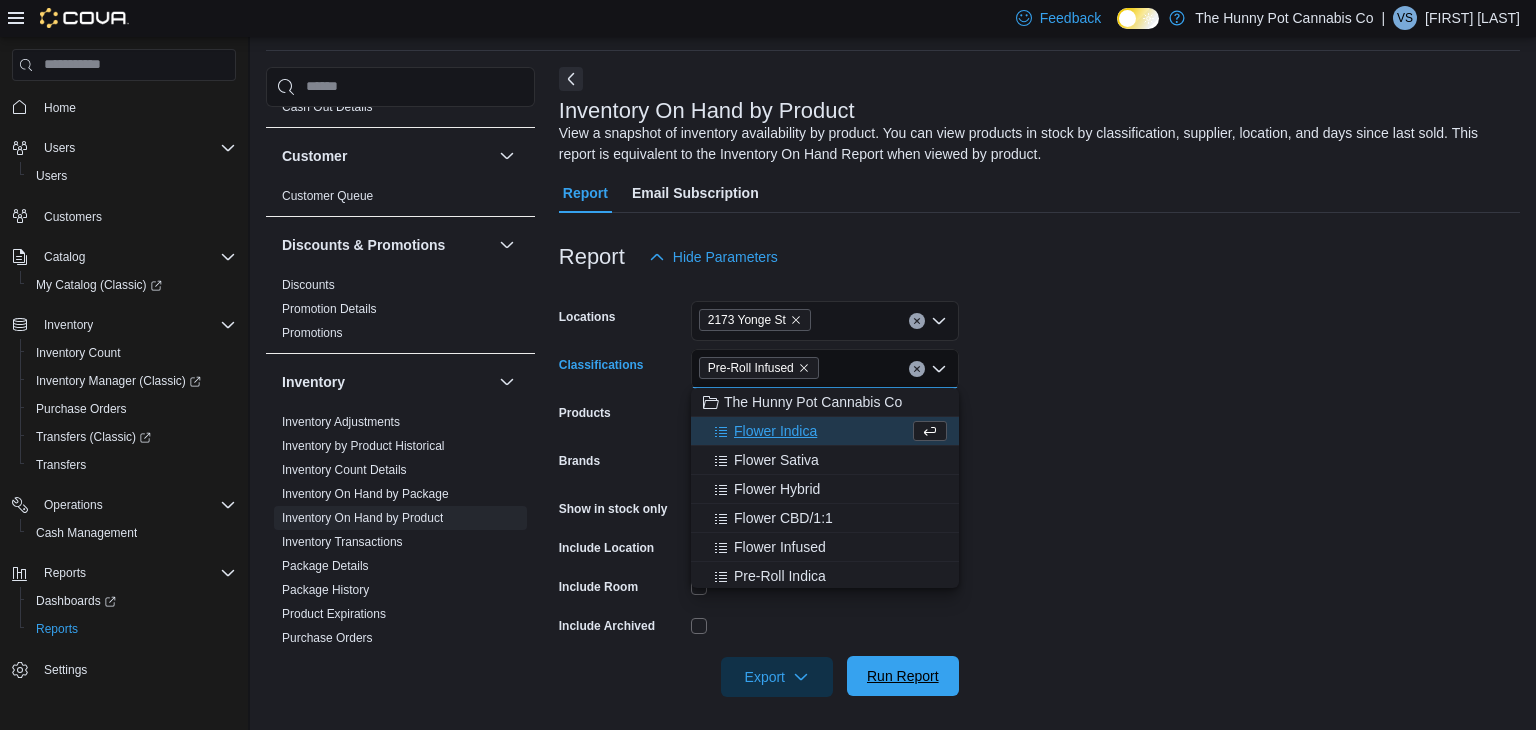 click on "Run Report" at bounding box center [903, 676] 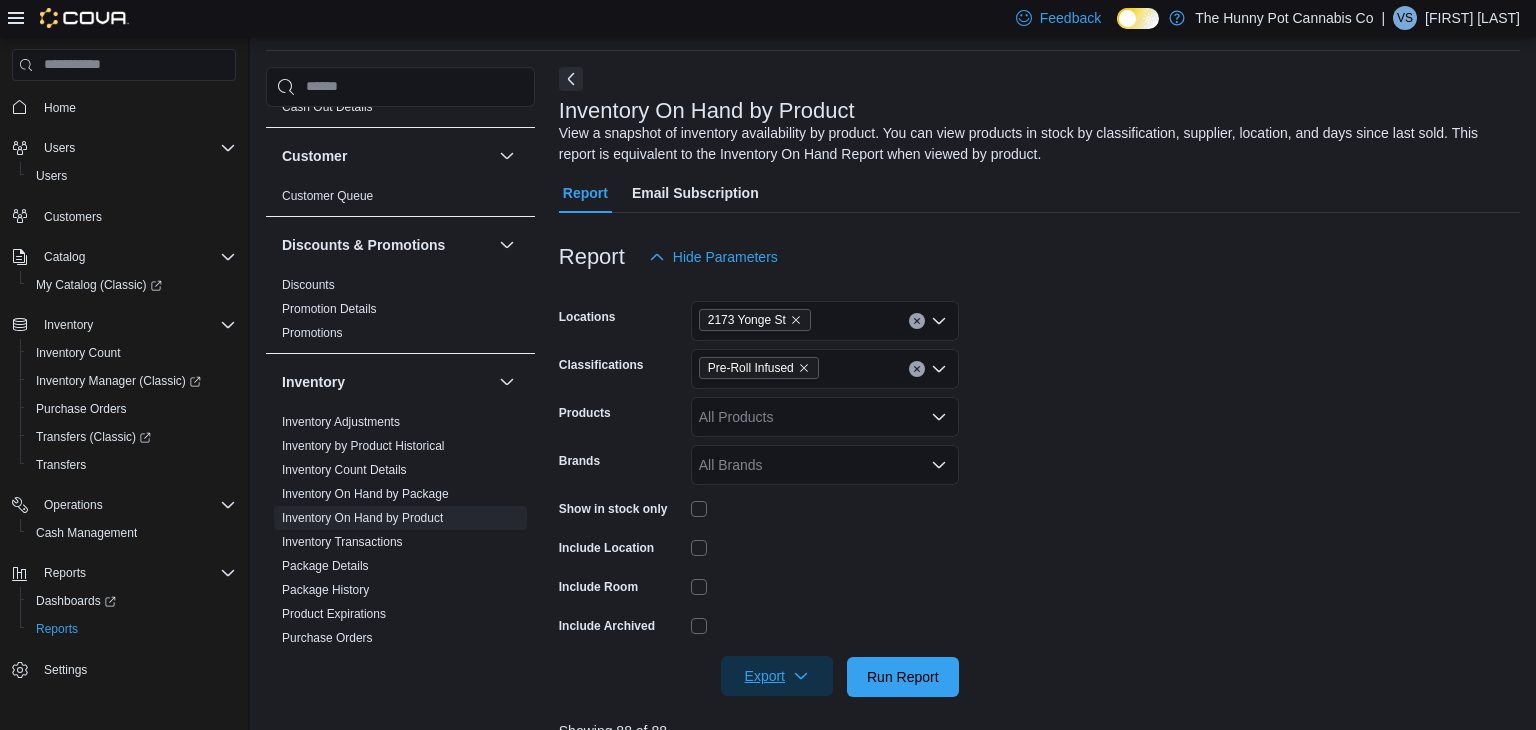 click on "Export" at bounding box center (777, 676) 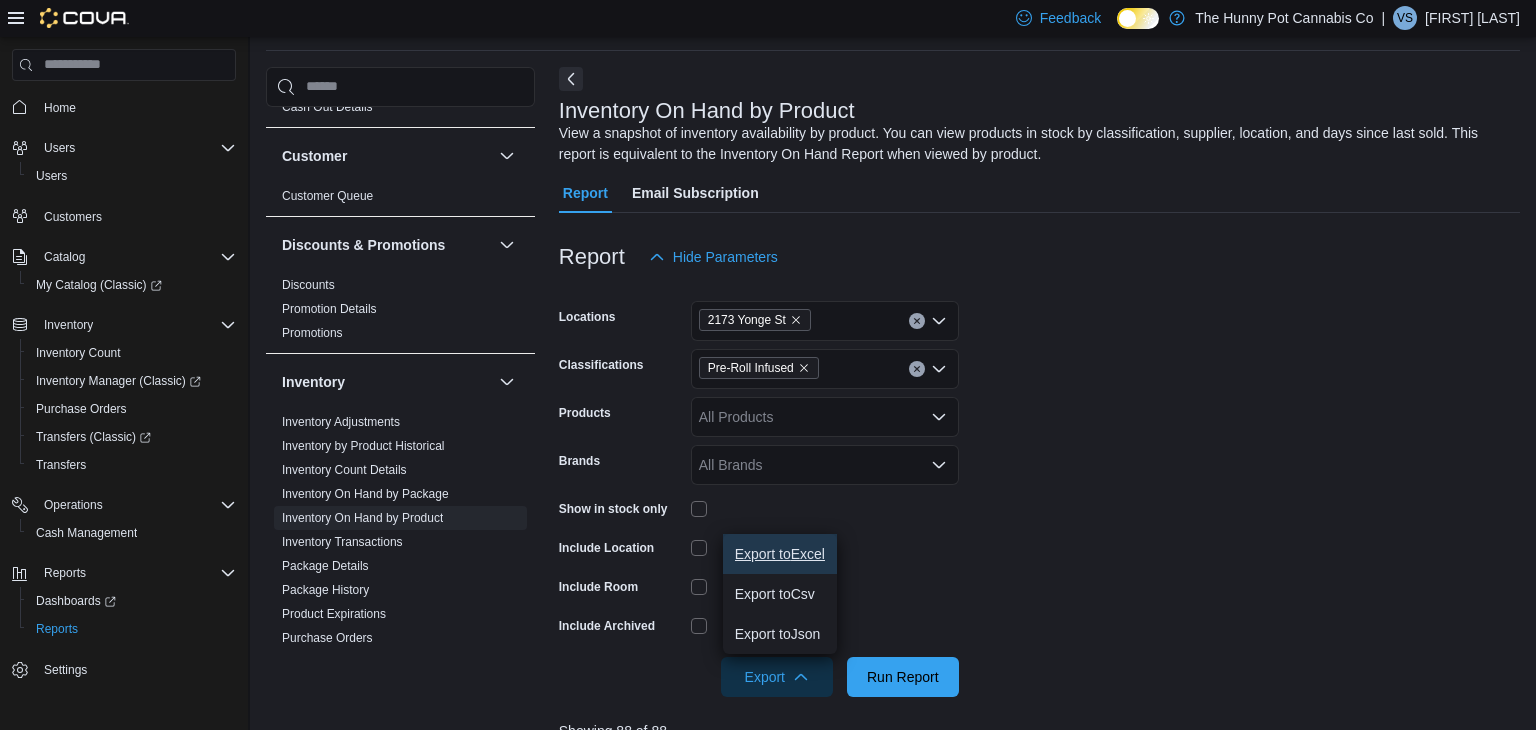 click on "Export to  Excel" at bounding box center [780, 554] 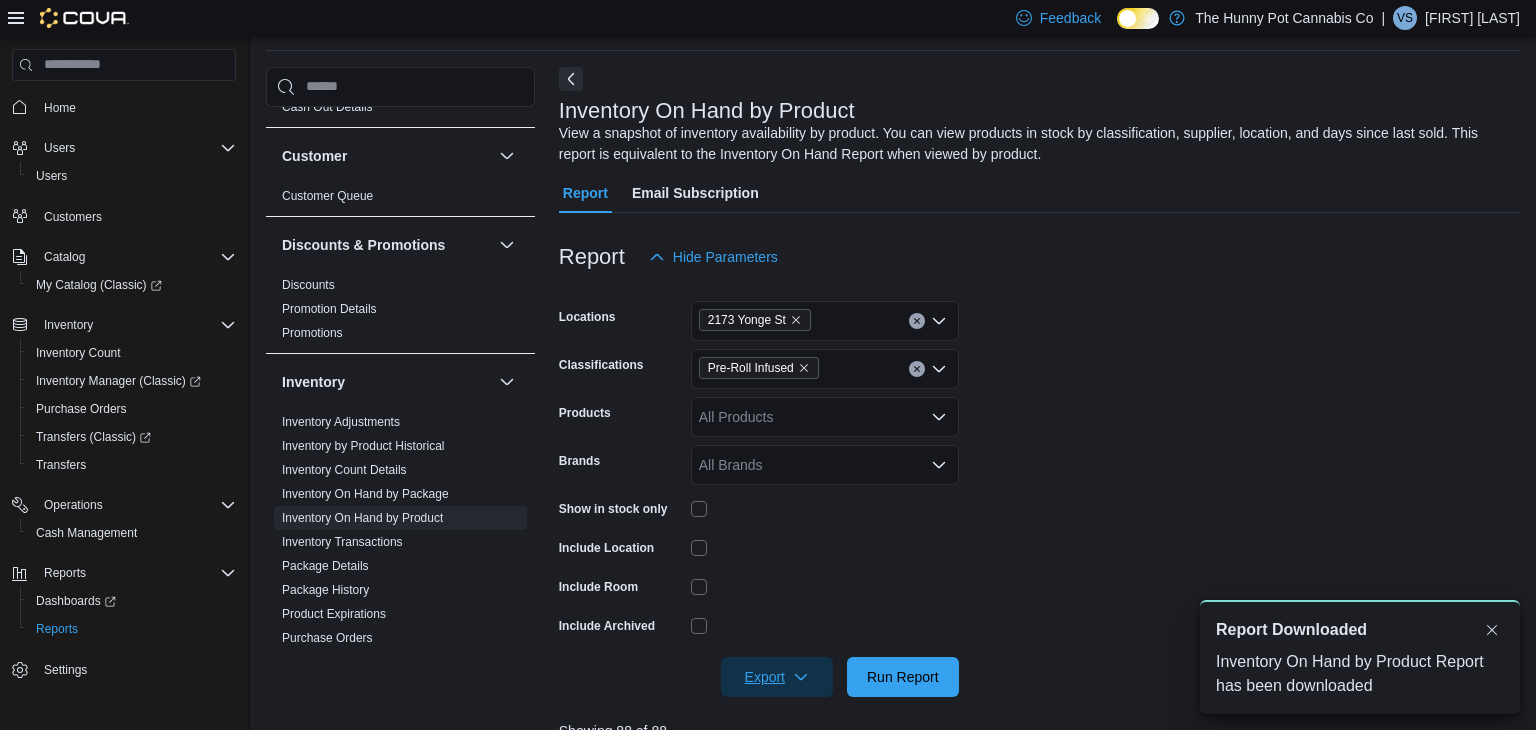 scroll, scrollTop: 0, scrollLeft: 0, axis: both 